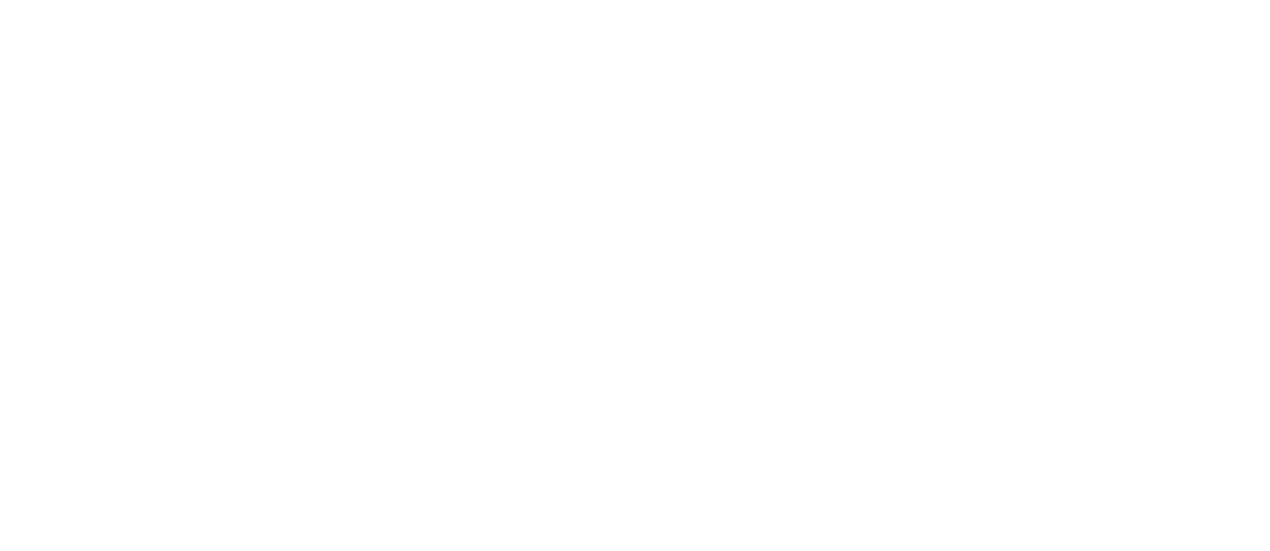 scroll, scrollTop: 0, scrollLeft: 0, axis: both 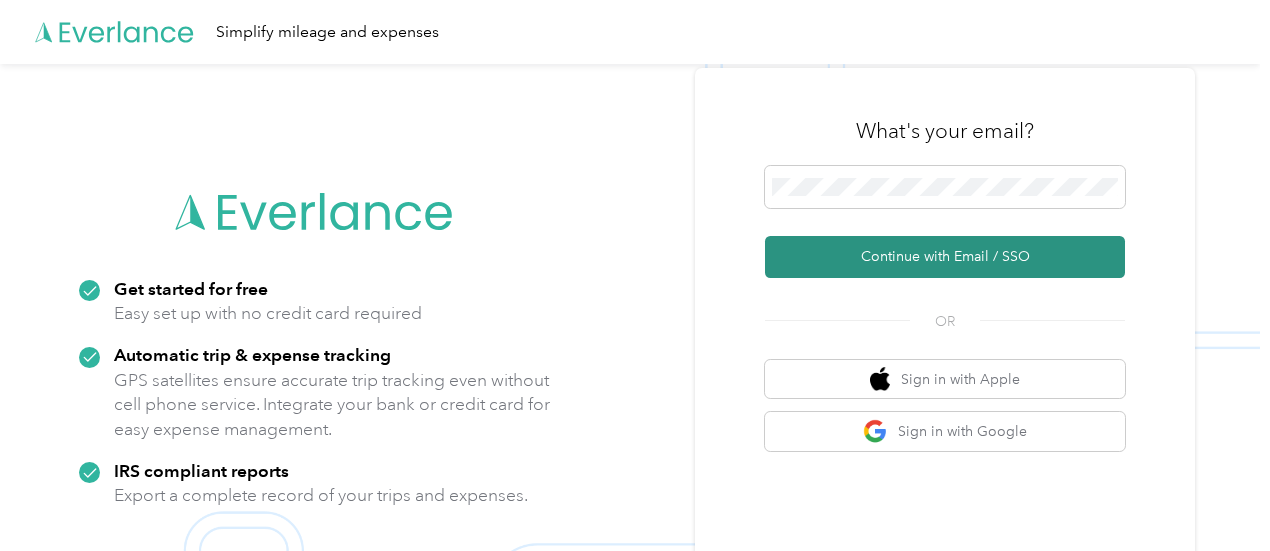 click on "Continue with Email / SSO" at bounding box center (945, 257) 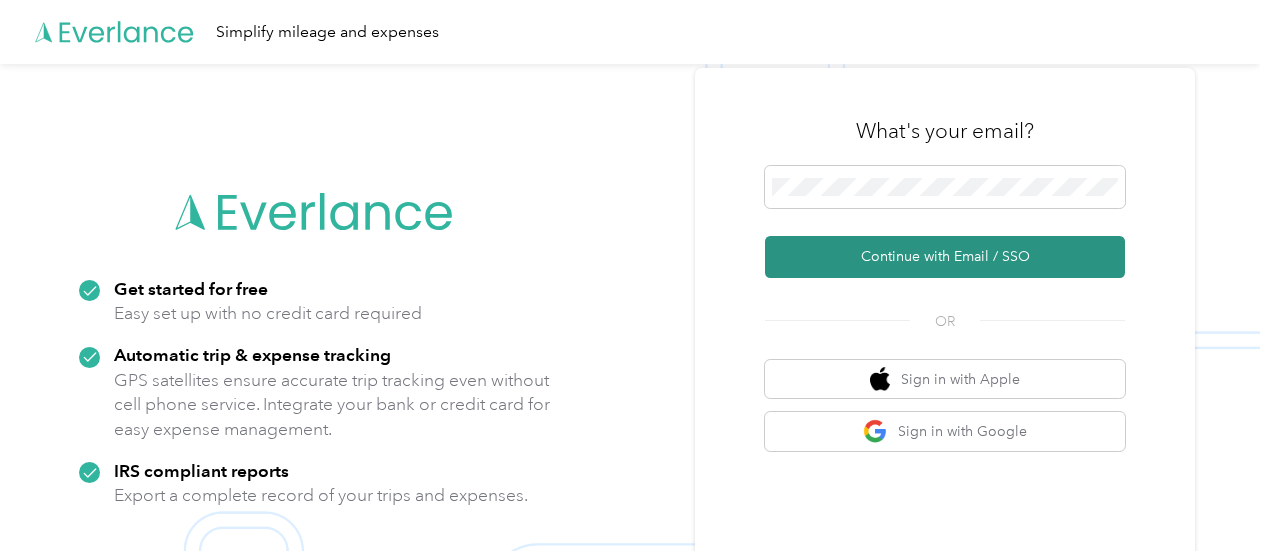 click on "Continue with Email / SSO" at bounding box center (945, 257) 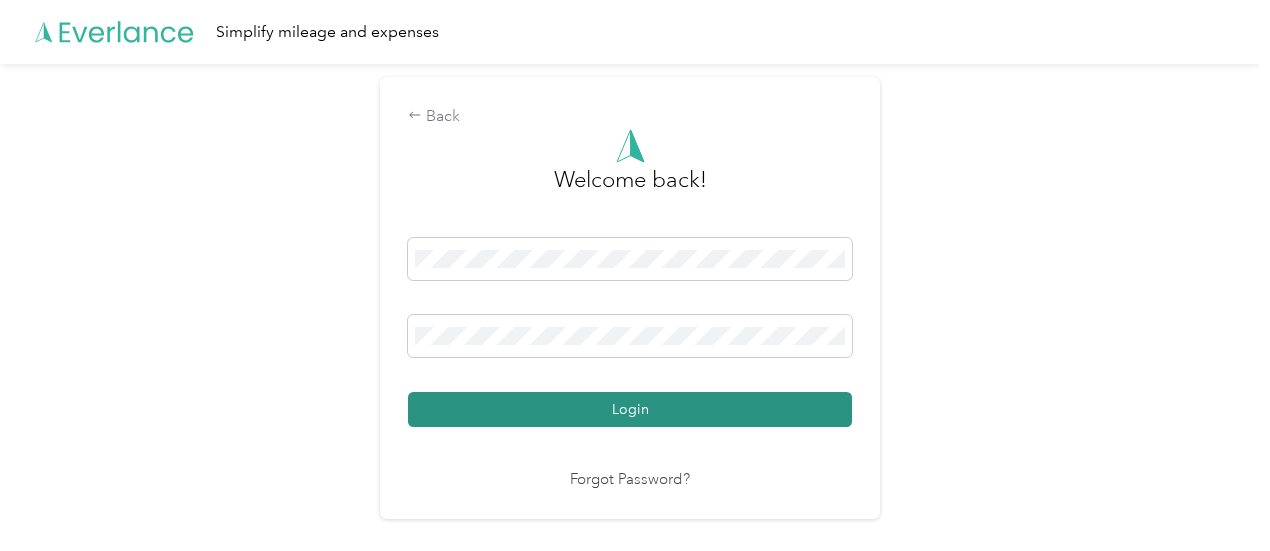 click on "Login" at bounding box center [630, 409] 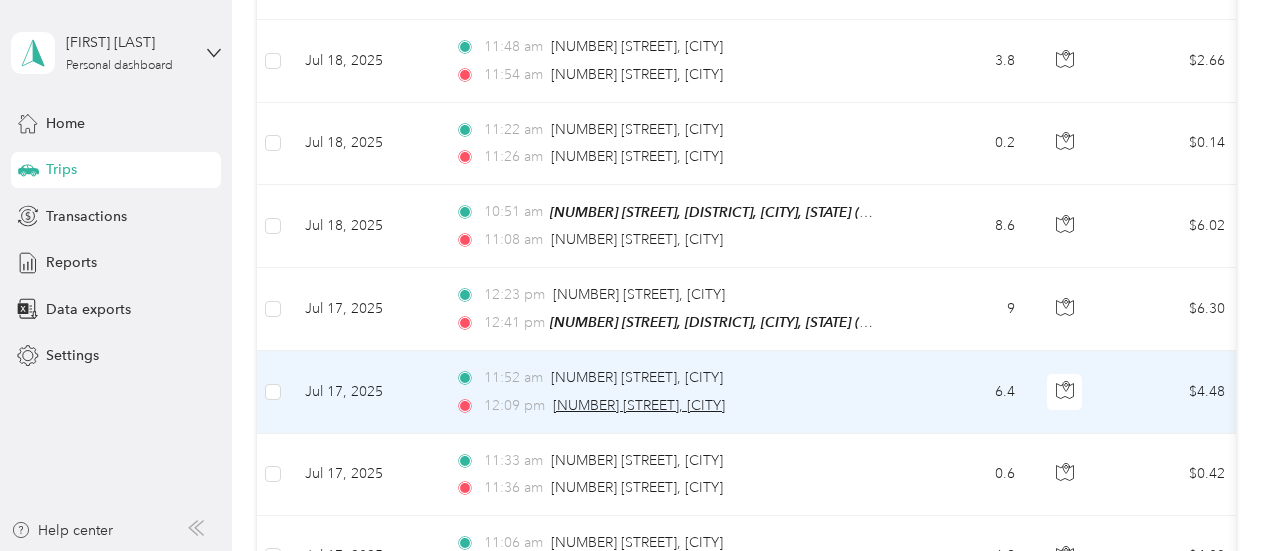 scroll, scrollTop: 0, scrollLeft: 0, axis: both 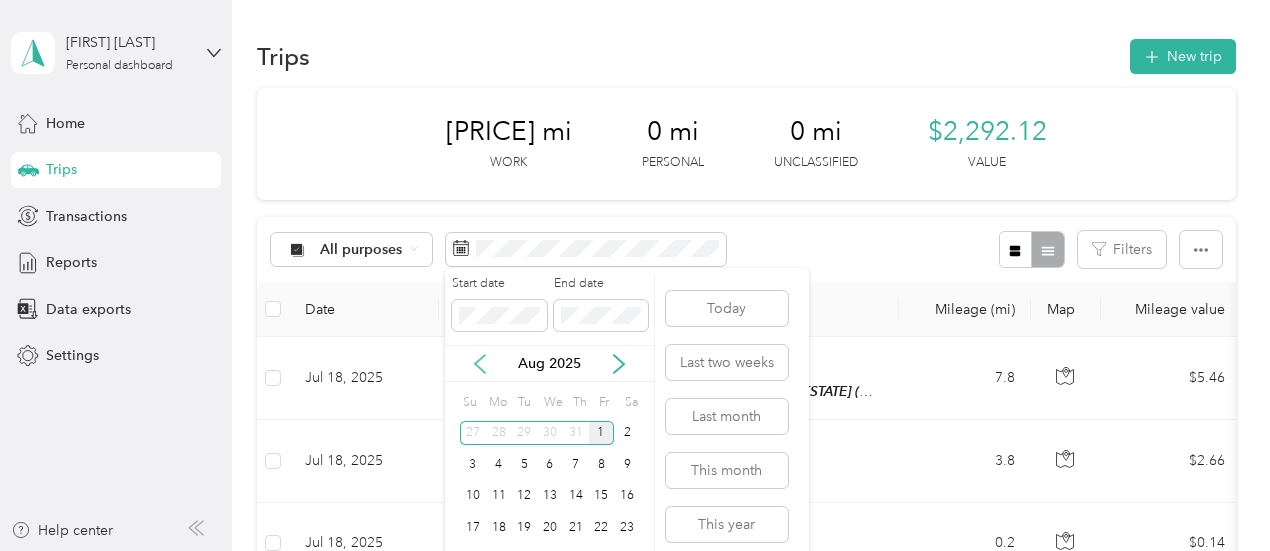 click 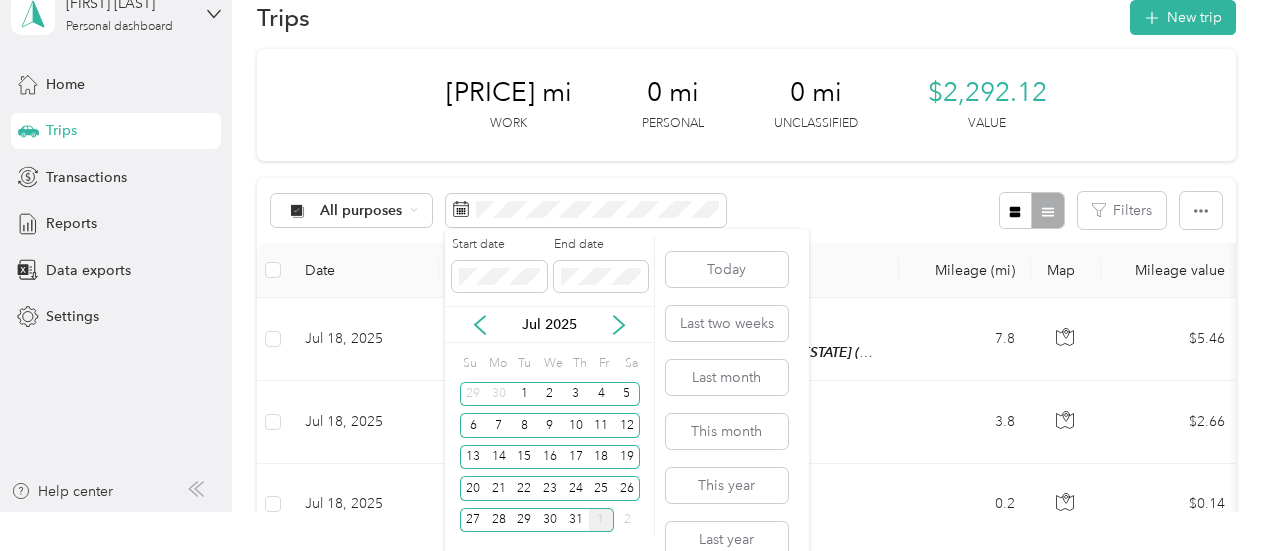 scroll, scrollTop: 66, scrollLeft: 0, axis: vertical 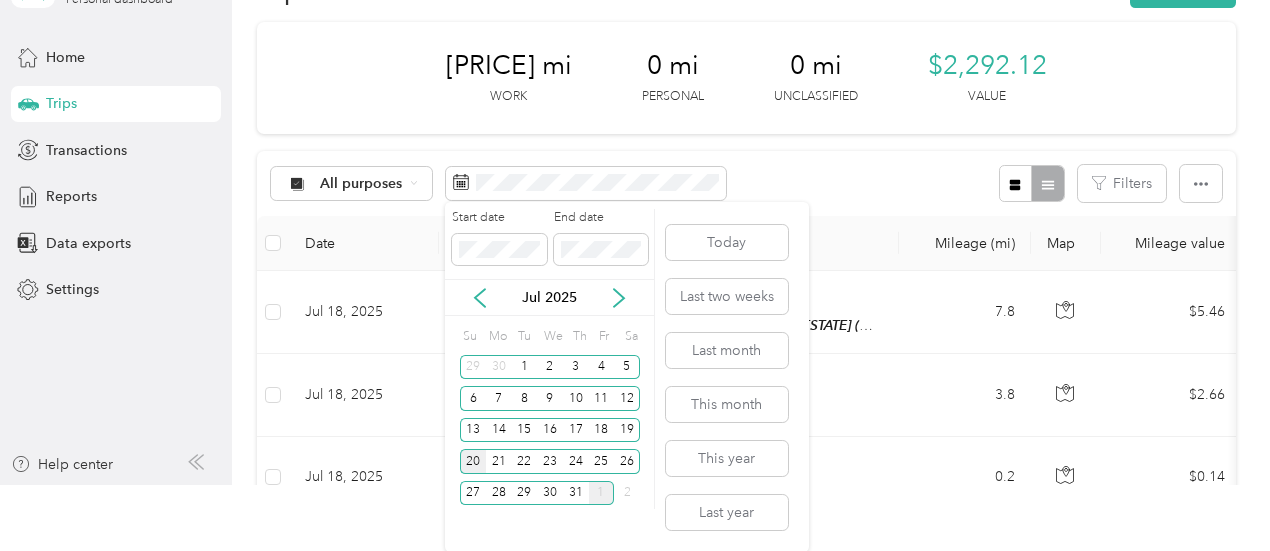 click on "20" at bounding box center [473, 461] 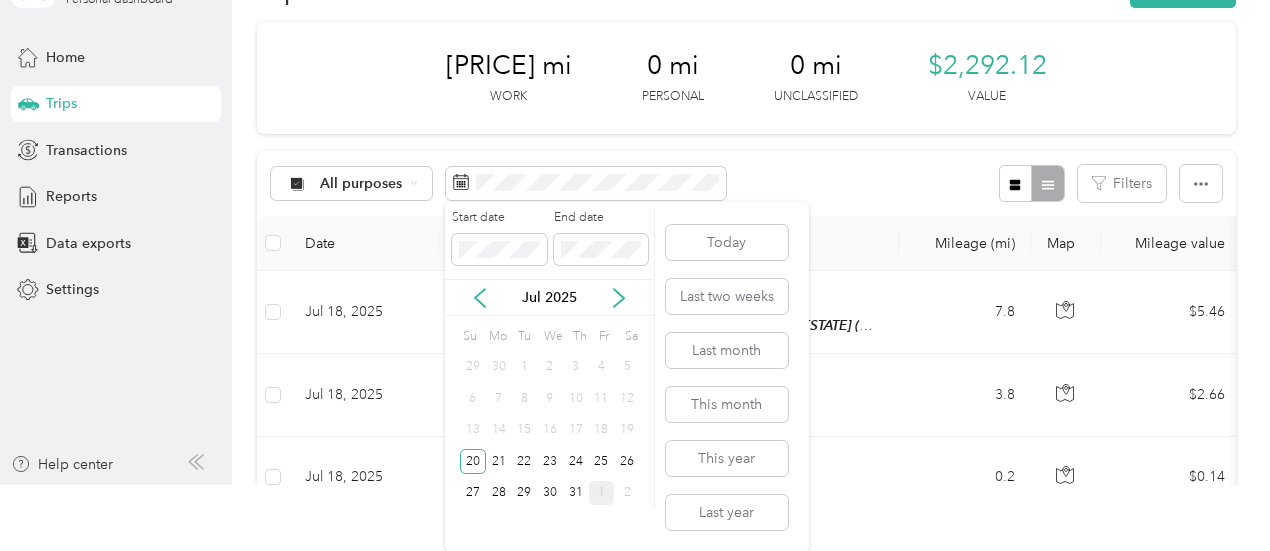 click on "1" at bounding box center [602, 493] 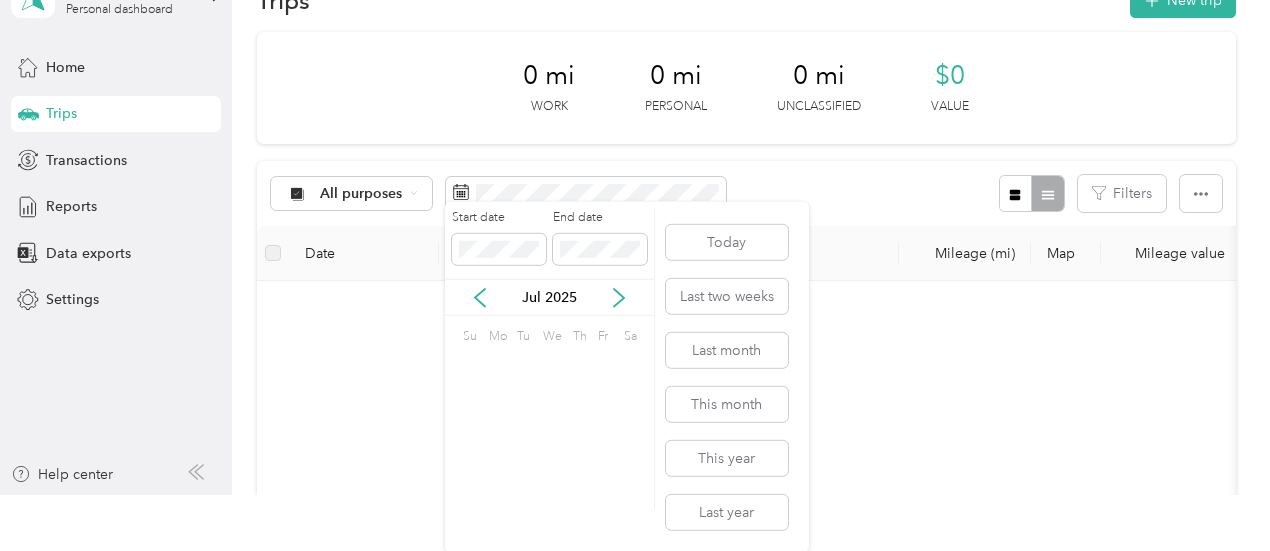 scroll, scrollTop: 0, scrollLeft: 0, axis: both 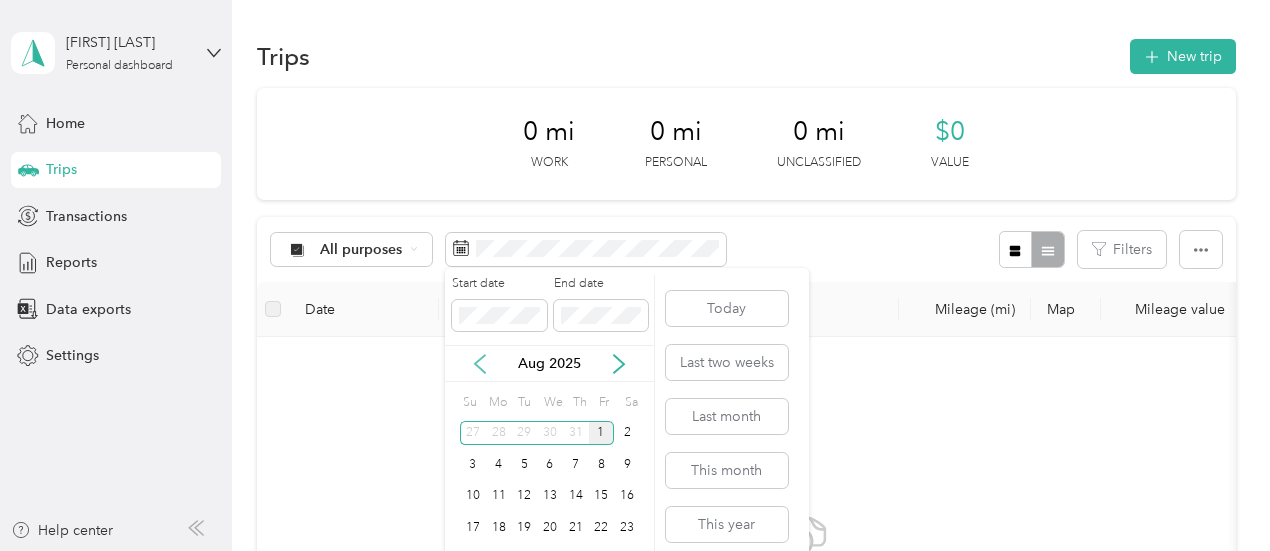 click 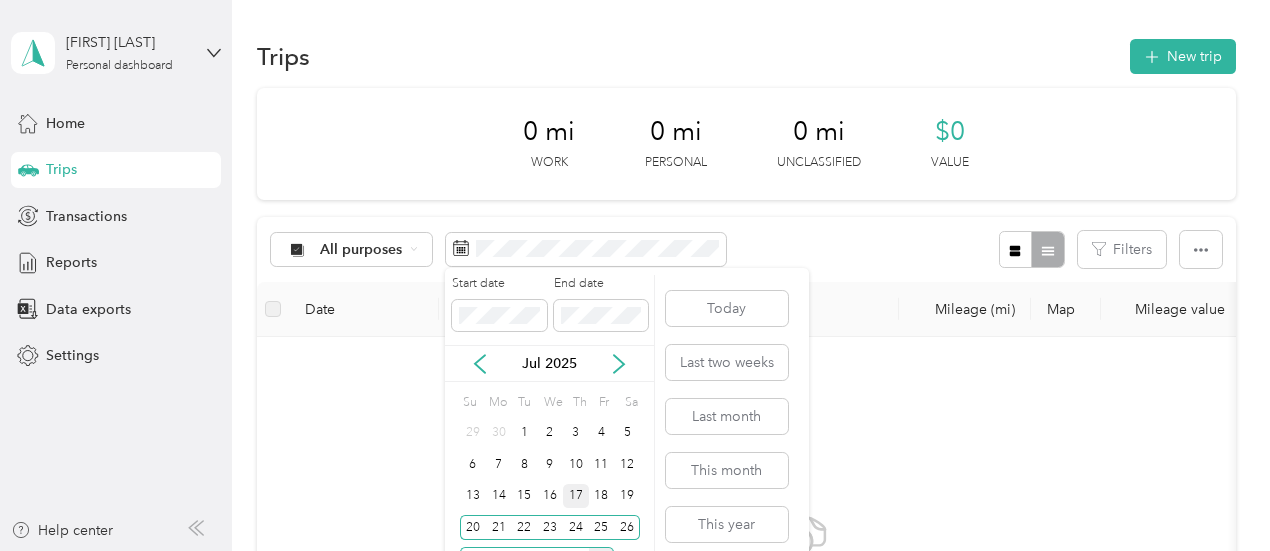 click on "17" at bounding box center (576, 496) 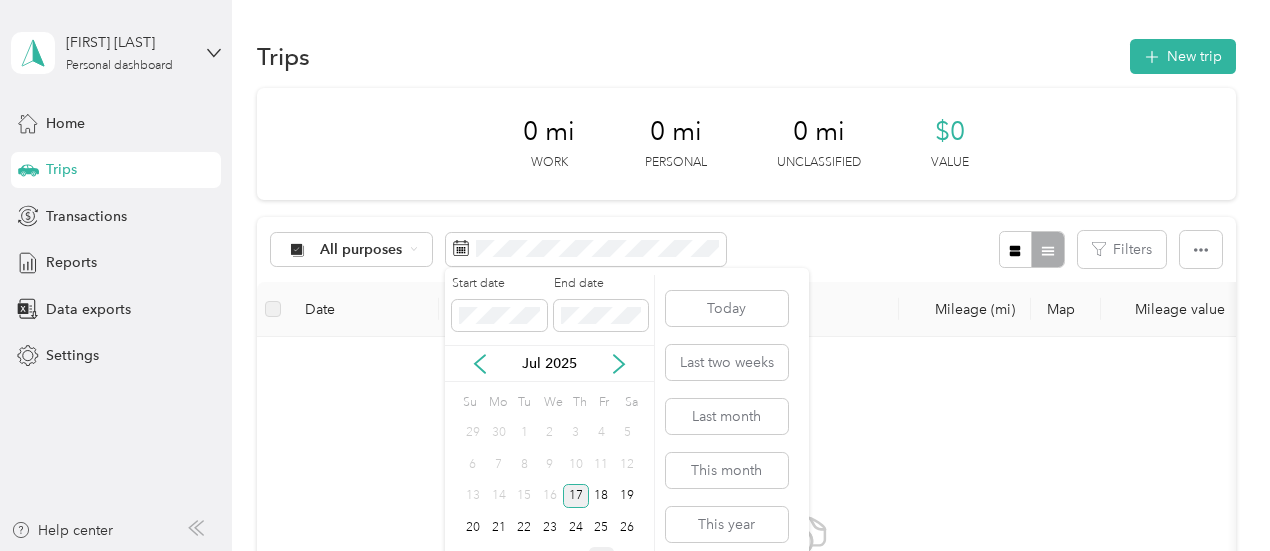 click on "17" at bounding box center [576, 496] 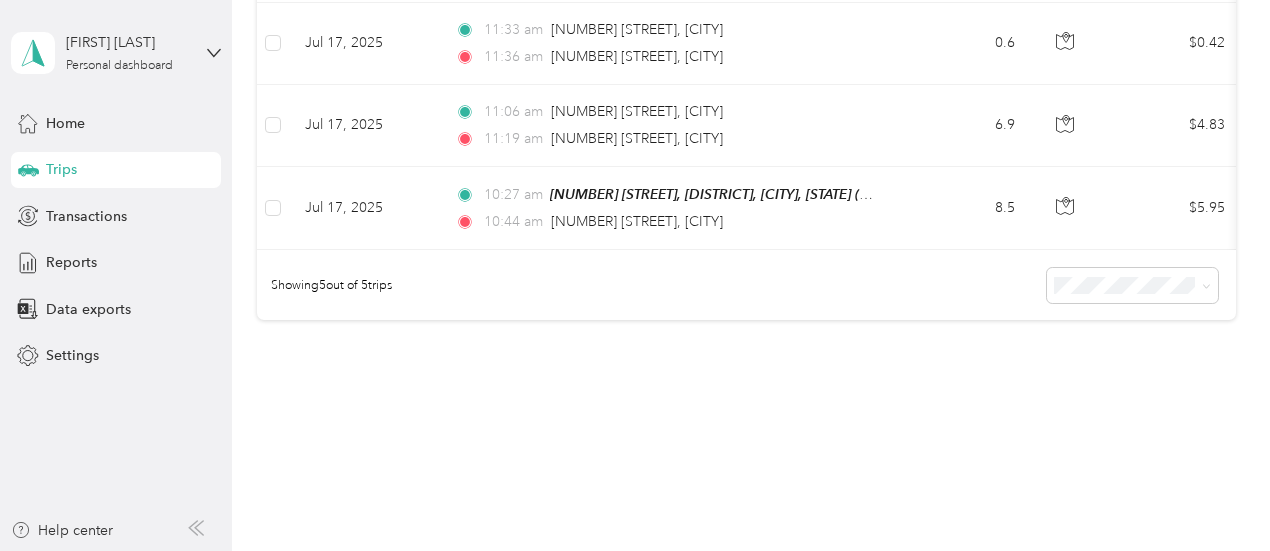 scroll, scrollTop: 0, scrollLeft: 0, axis: both 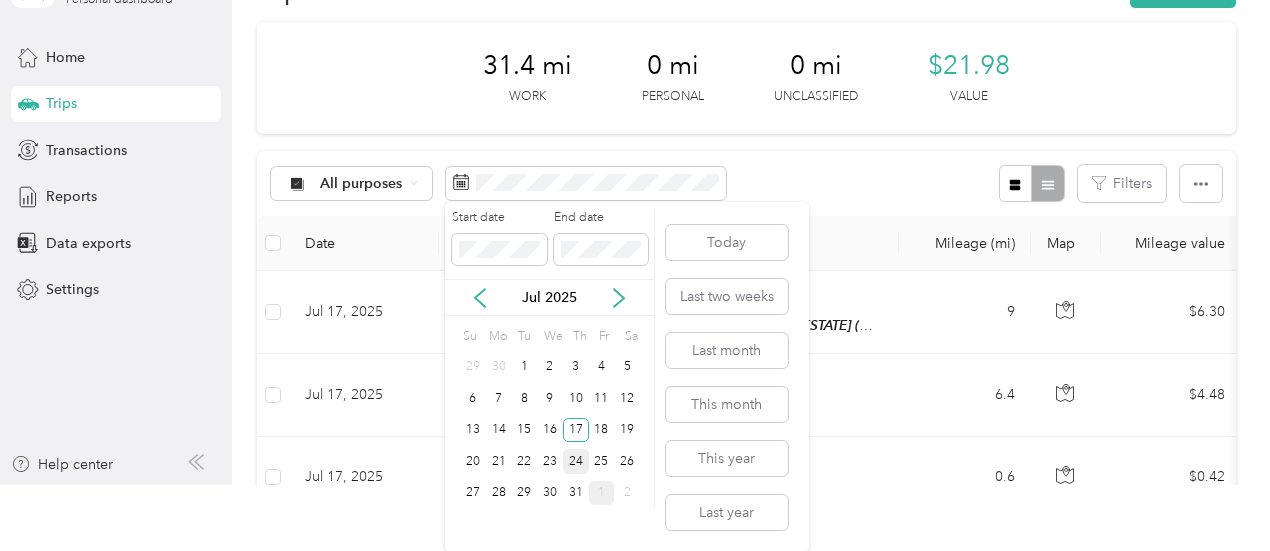click on "24" at bounding box center (576, 461) 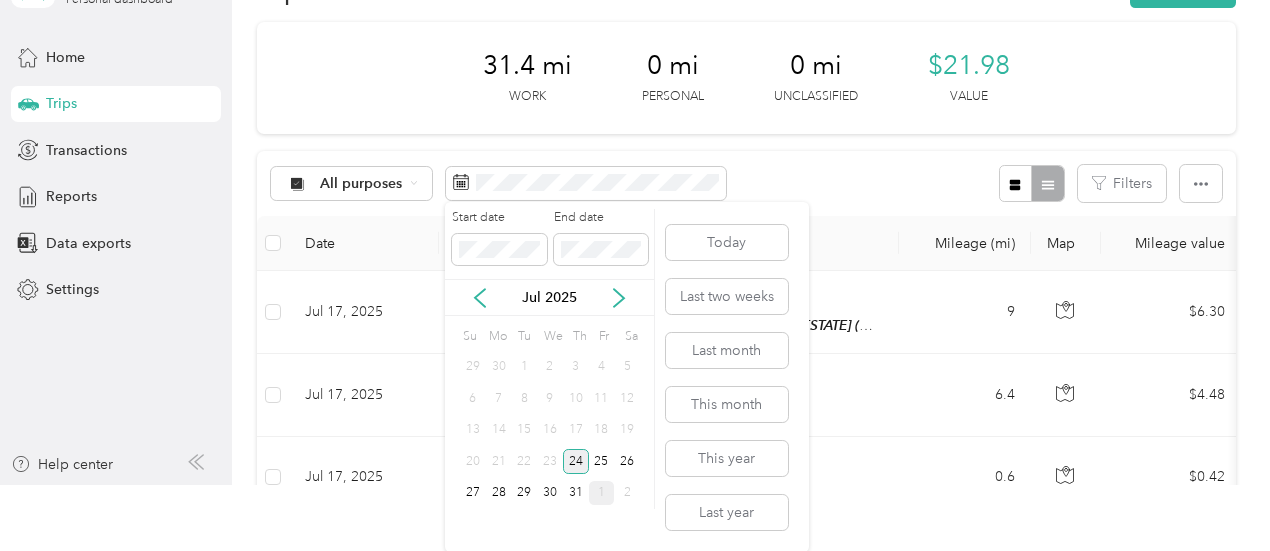 click on "24" at bounding box center (576, 461) 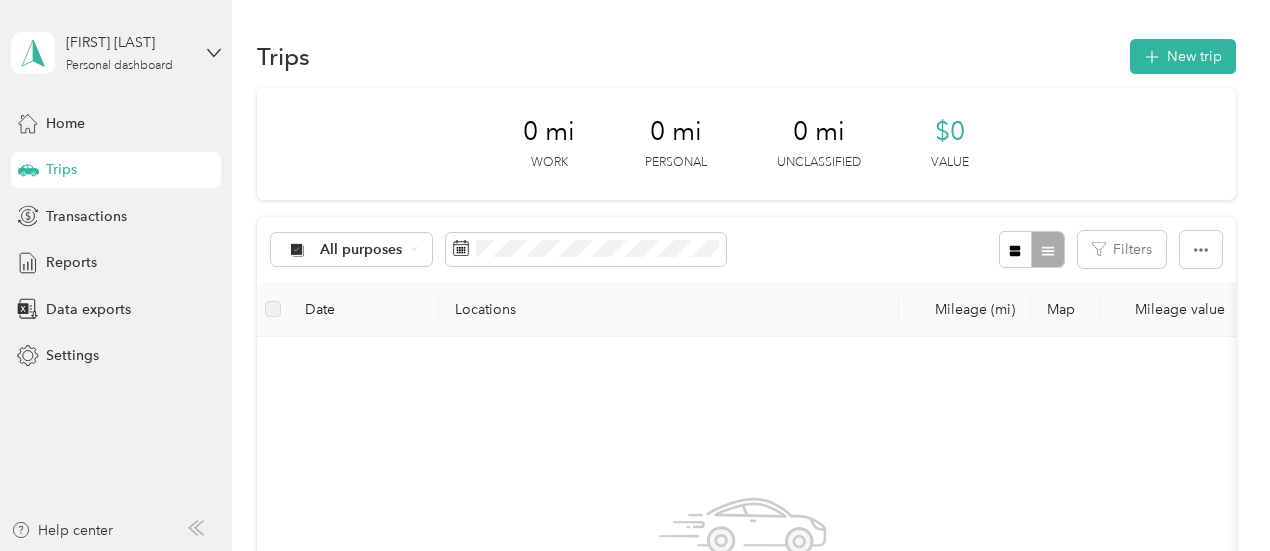 scroll, scrollTop: 0, scrollLeft: 0, axis: both 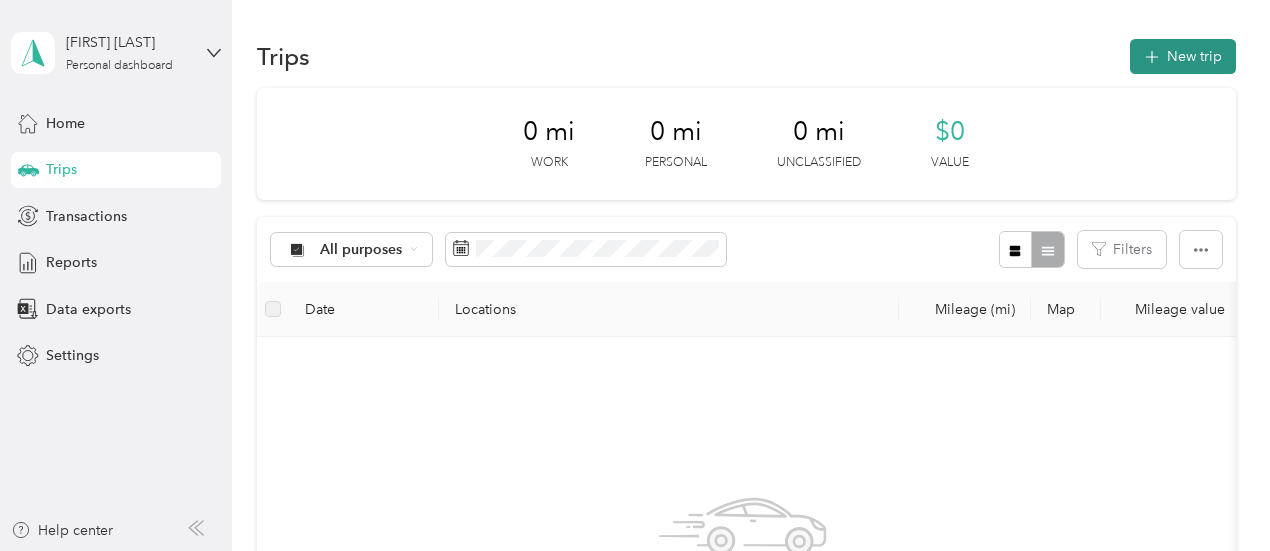 click on "New trip" at bounding box center [1183, 56] 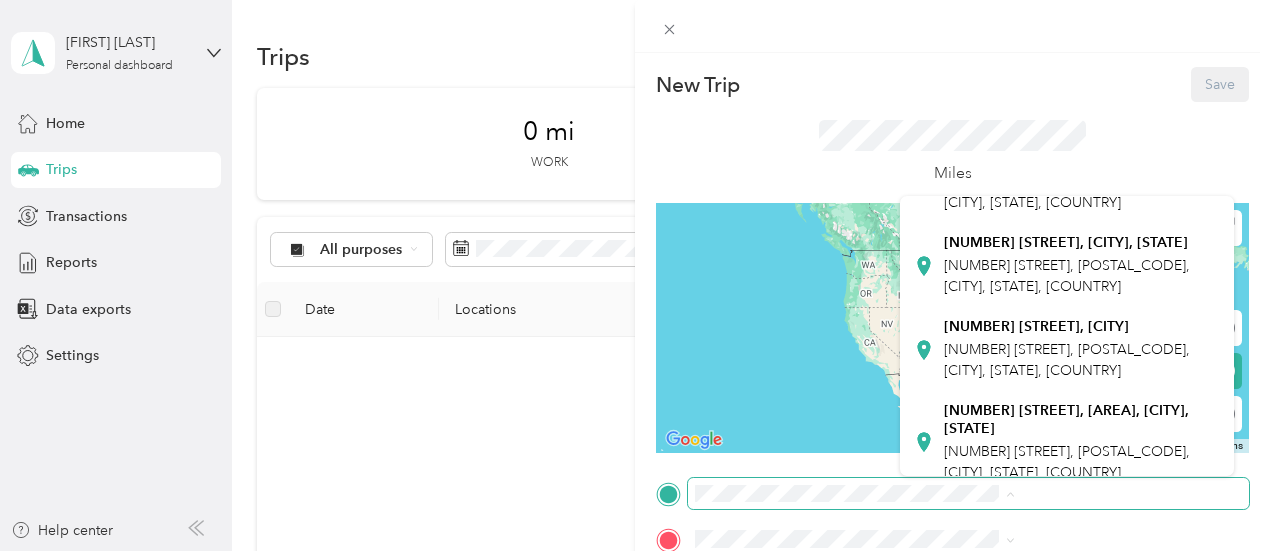 scroll, scrollTop: 321, scrollLeft: 0, axis: vertical 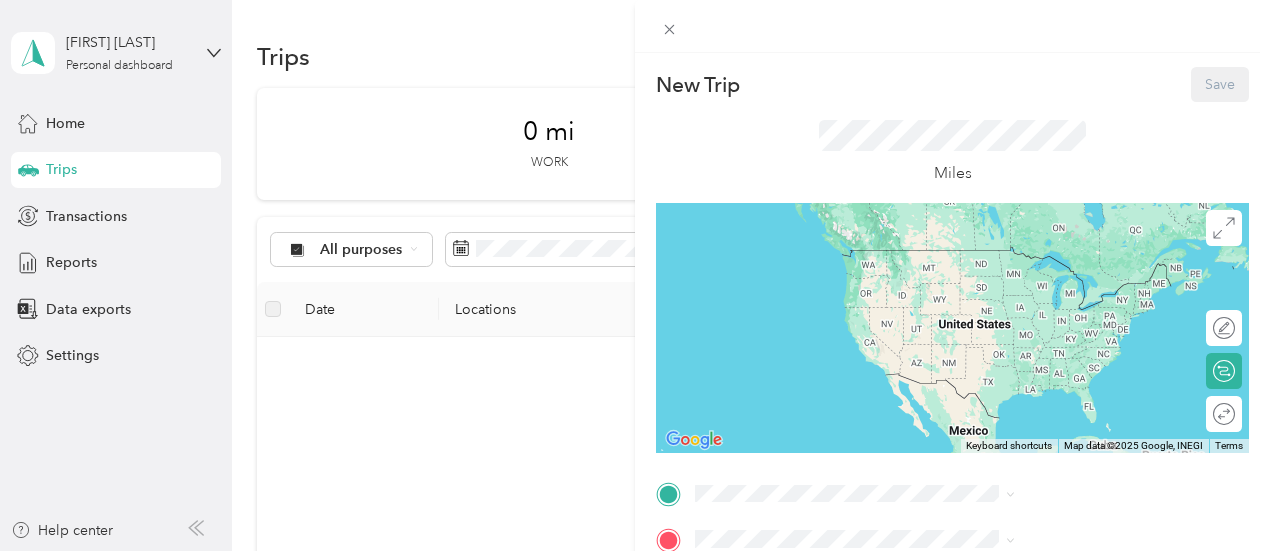 click on "[NUMBER] [STREET], [CITY]" at bounding box center [1036, 307] 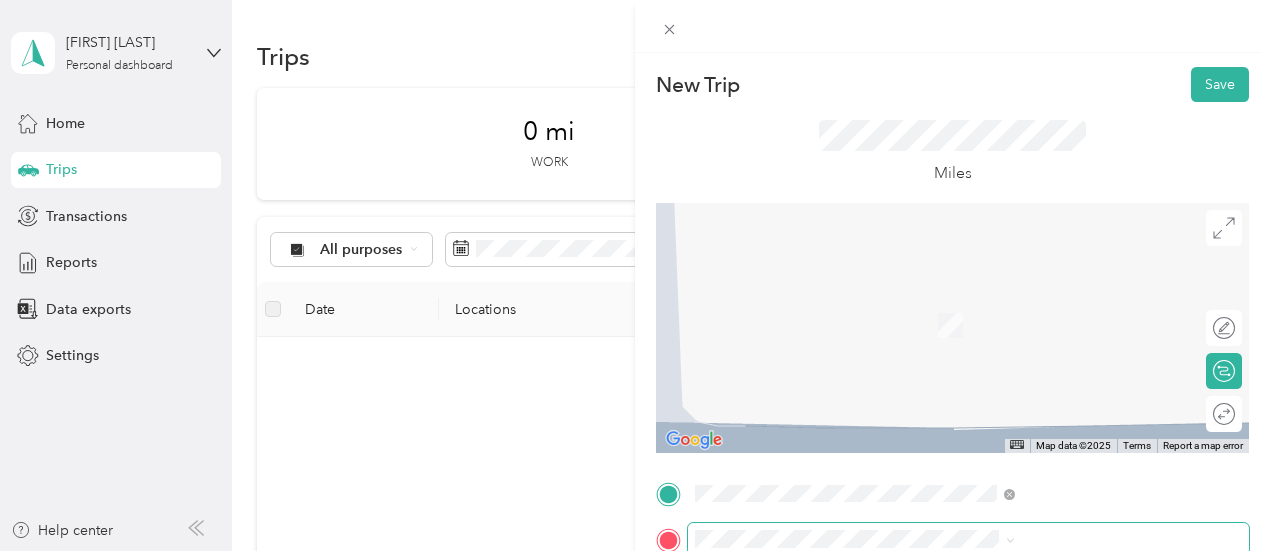 click at bounding box center (968, 539) 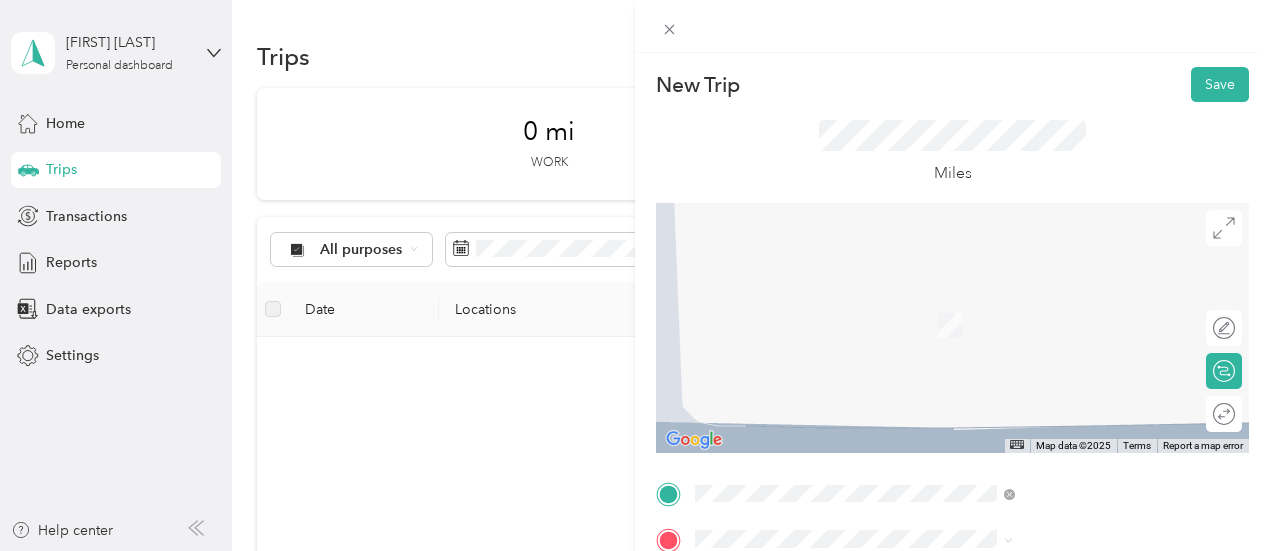 click on "[NUMBER] [STREET]
[CITY], [STATE] [POSTAL_CODE], [COUNTRY]" at bounding box center (1081, 337) 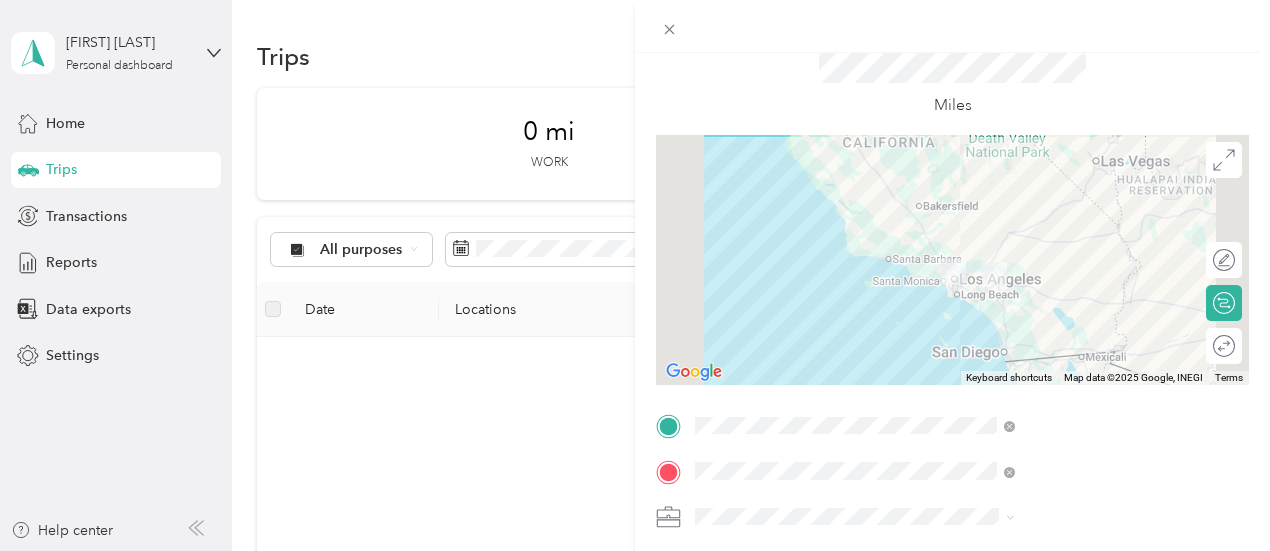 scroll, scrollTop: 200, scrollLeft: 0, axis: vertical 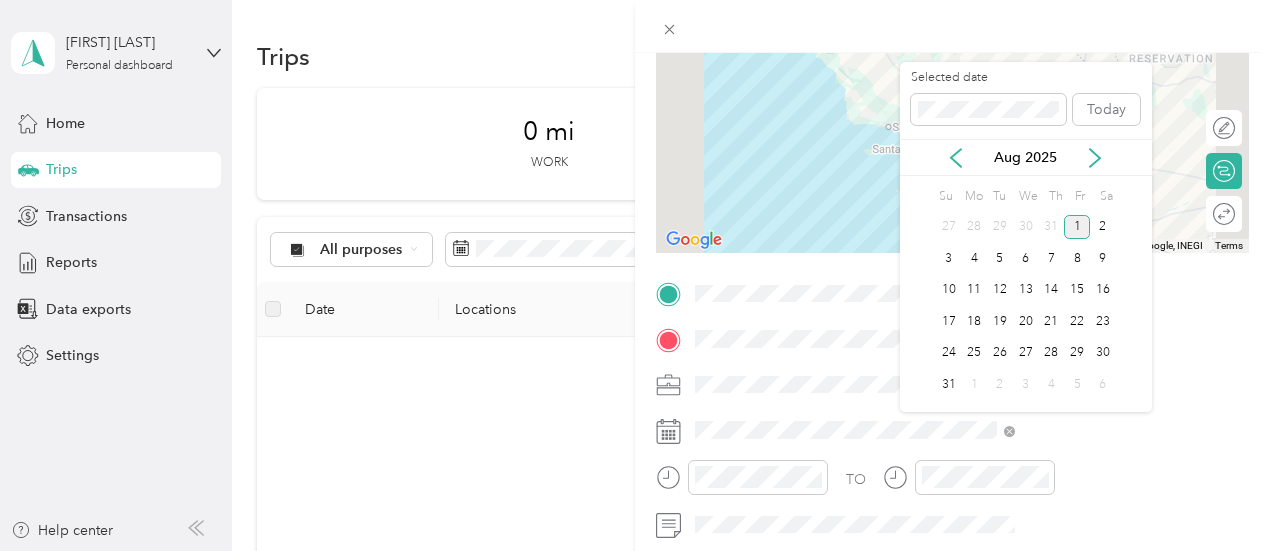 click on "Aug 2025" at bounding box center (1026, 157) 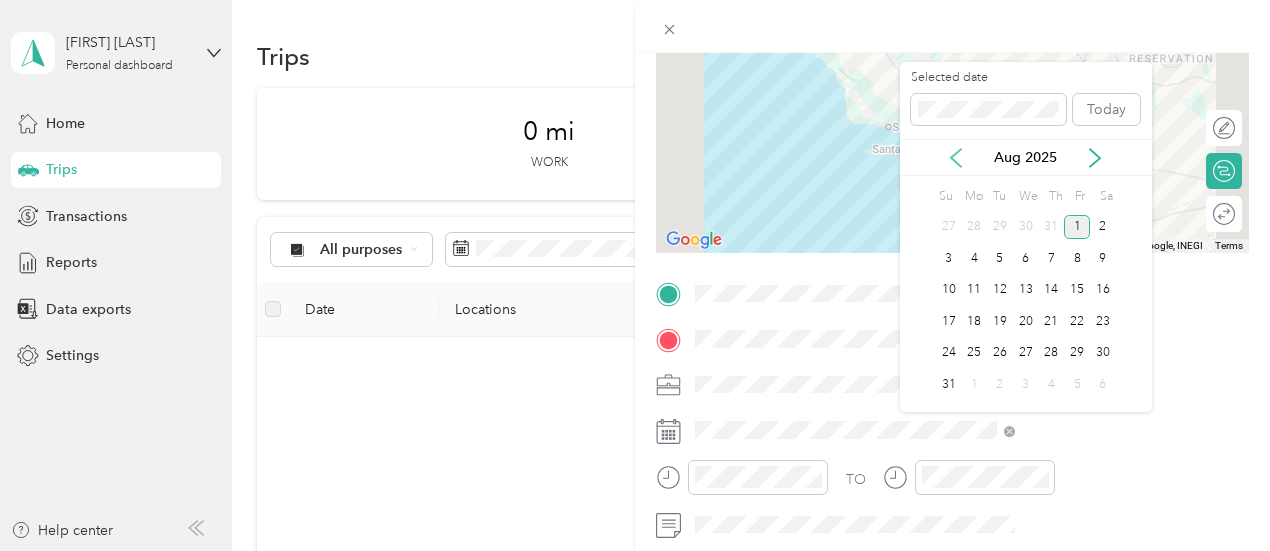 click 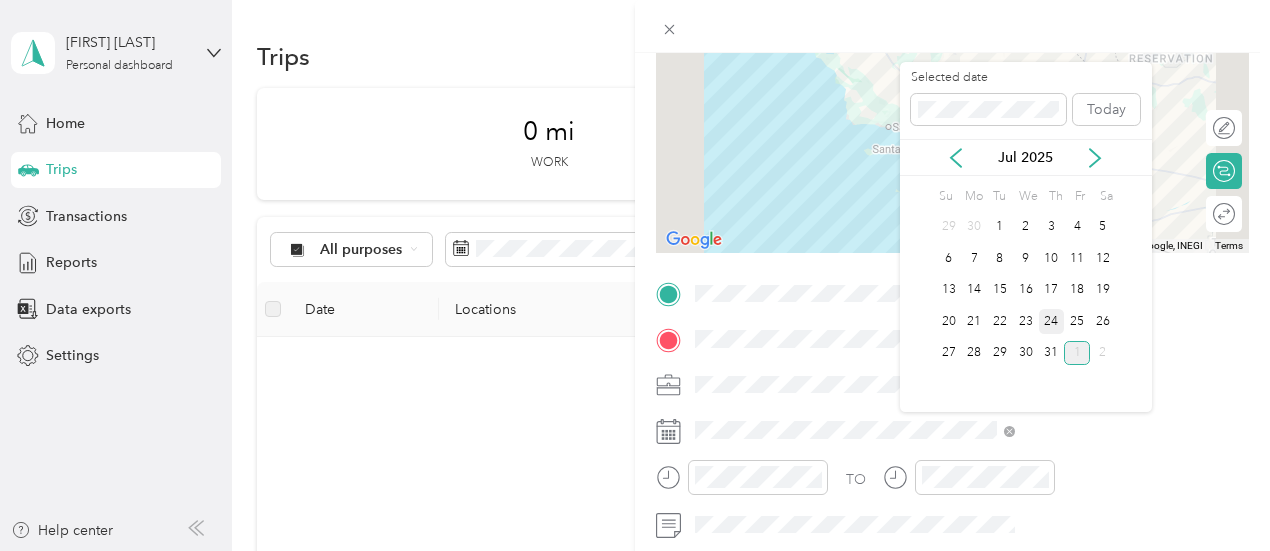 click on "24" at bounding box center [1052, 321] 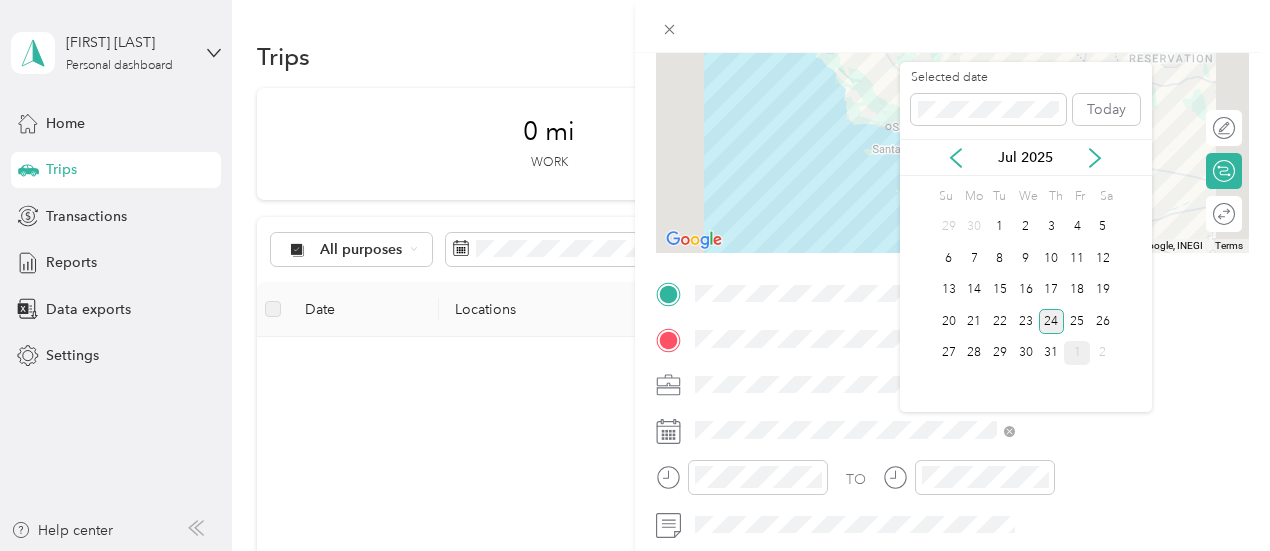 click on "24" at bounding box center [1052, 321] 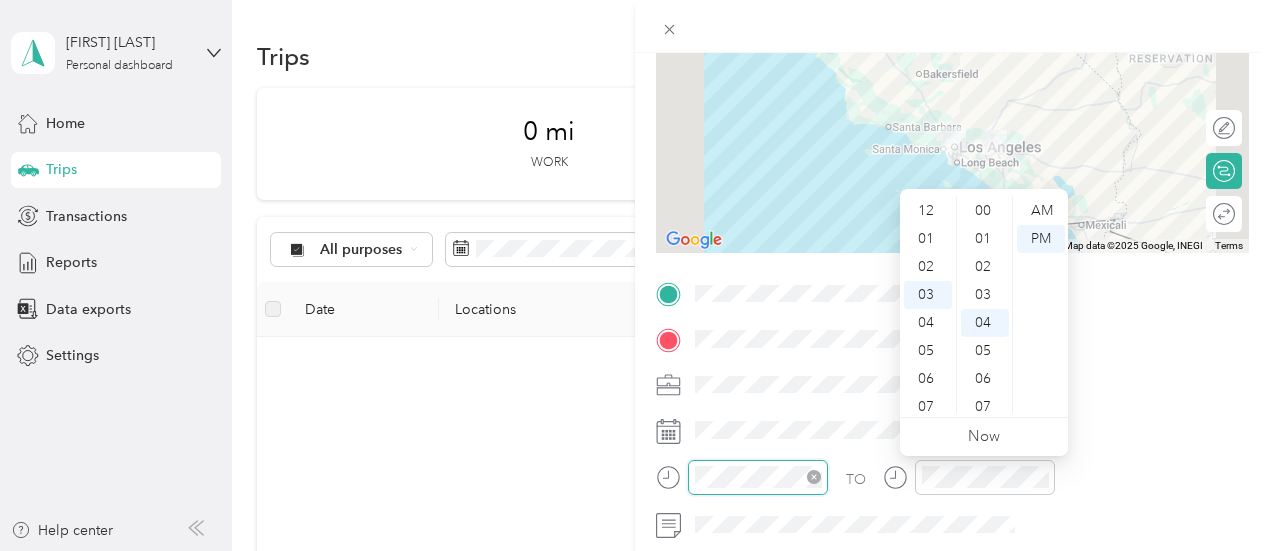 scroll, scrollTop: 84, scrollLeft: 0, axis: vertical 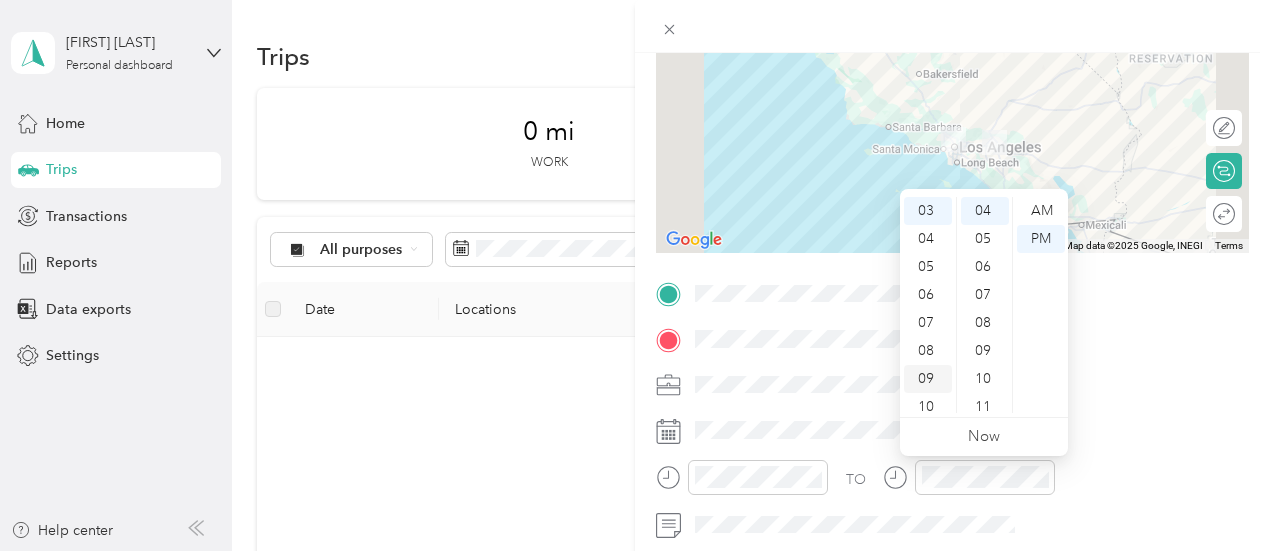 click on "09" at bounding box center [928, 379] 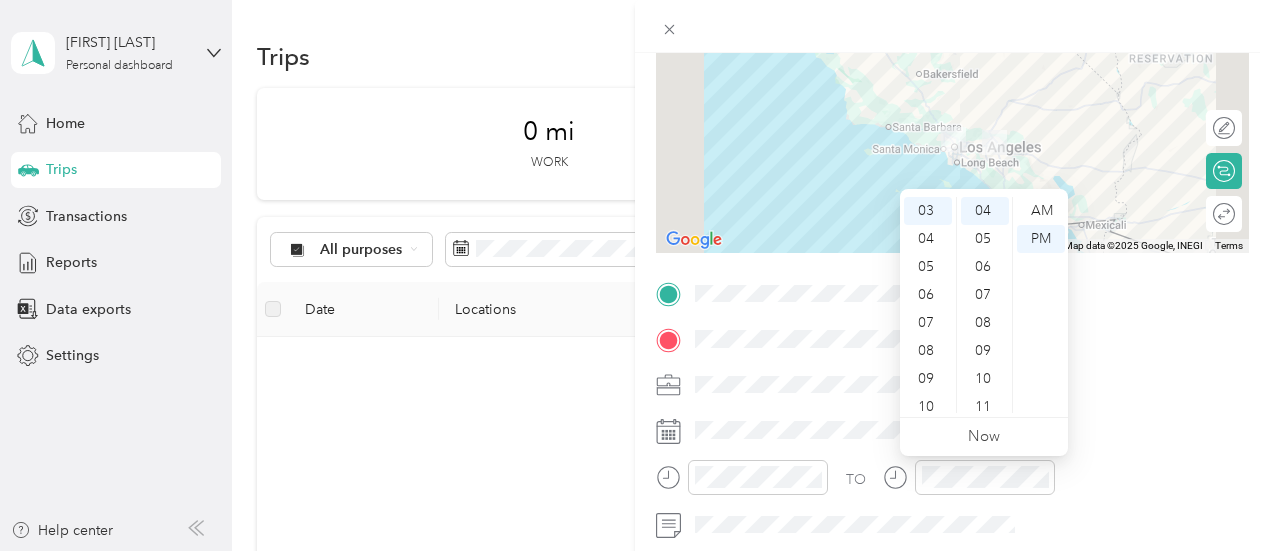scroll, scrollTop: 120, scrollLeft: 0, axis: vertical 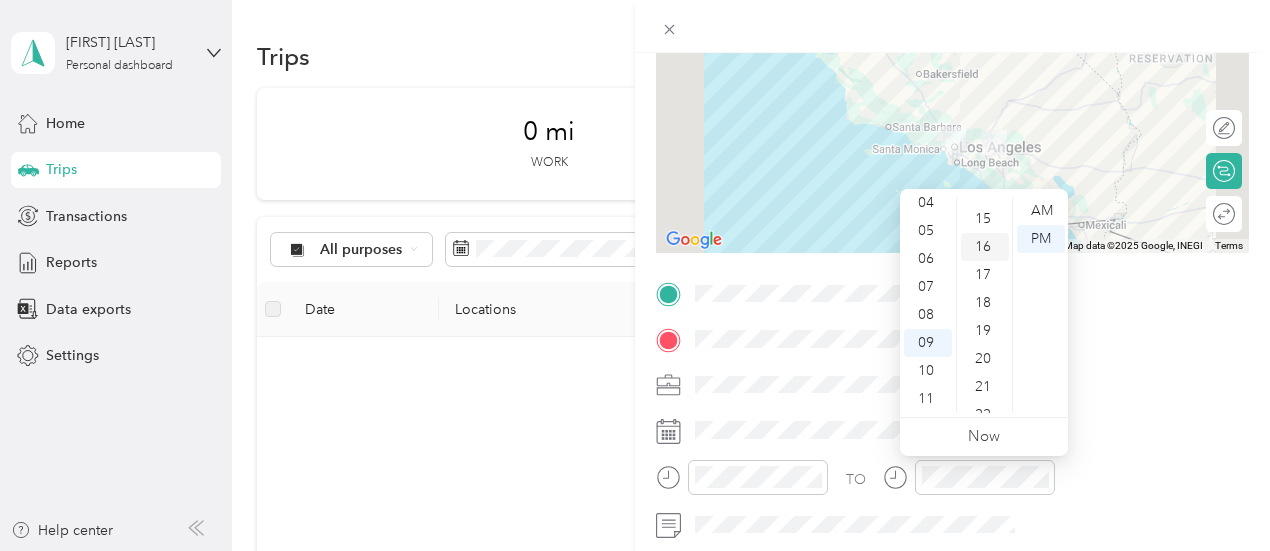 click on "16" at bounding box center (985, 247) 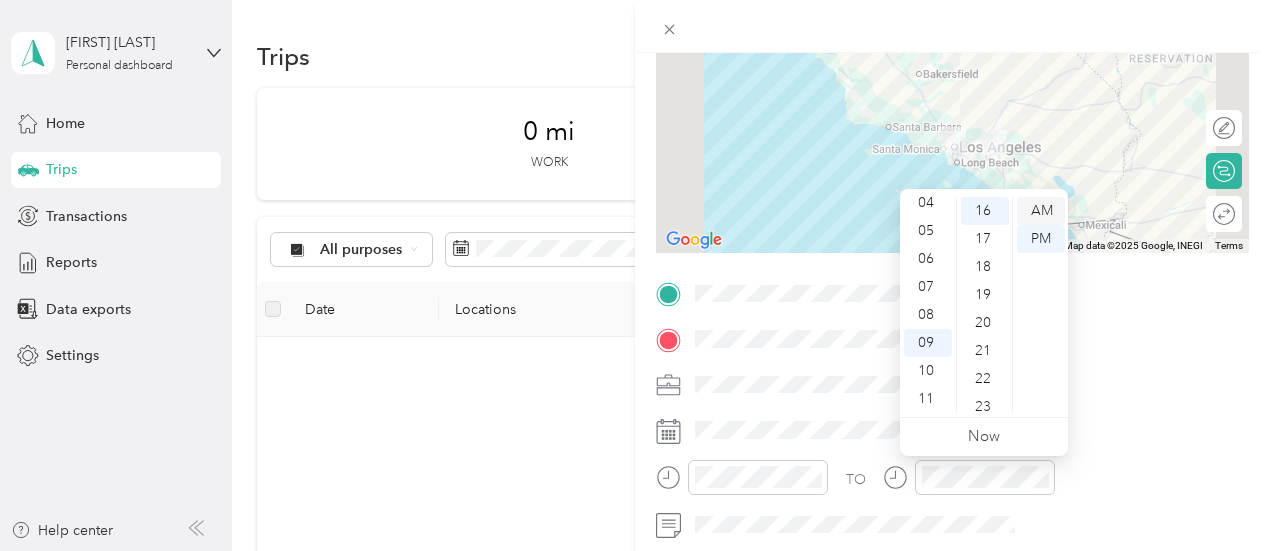 click on "AM" at bounding box center (1041, 211) 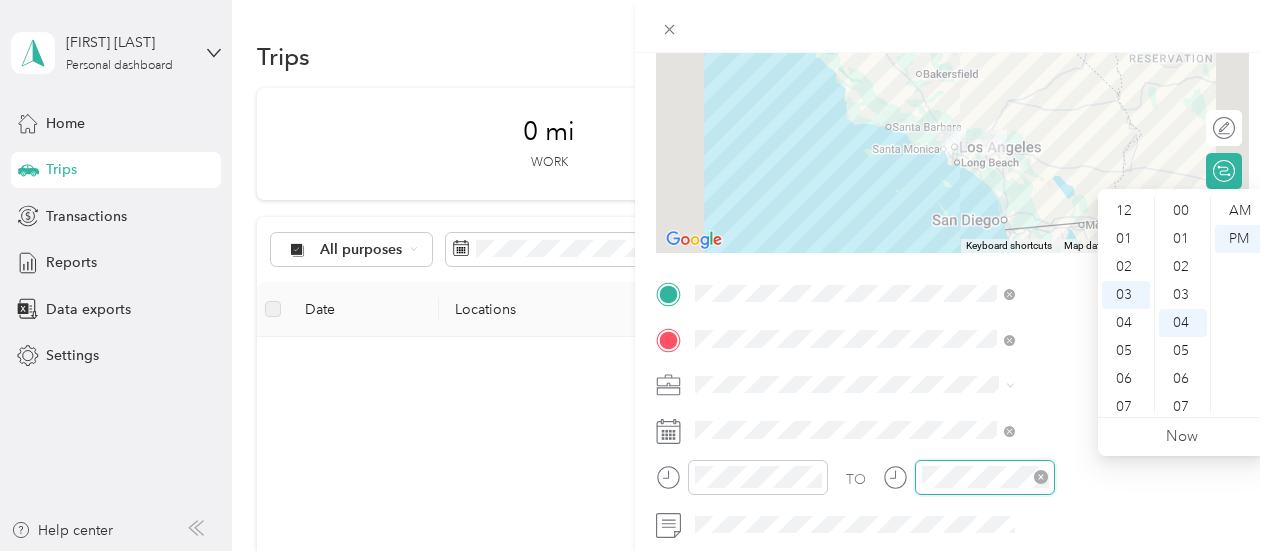 scroll, scrollTop: 112, scrollLeft: 0, axis: vertical 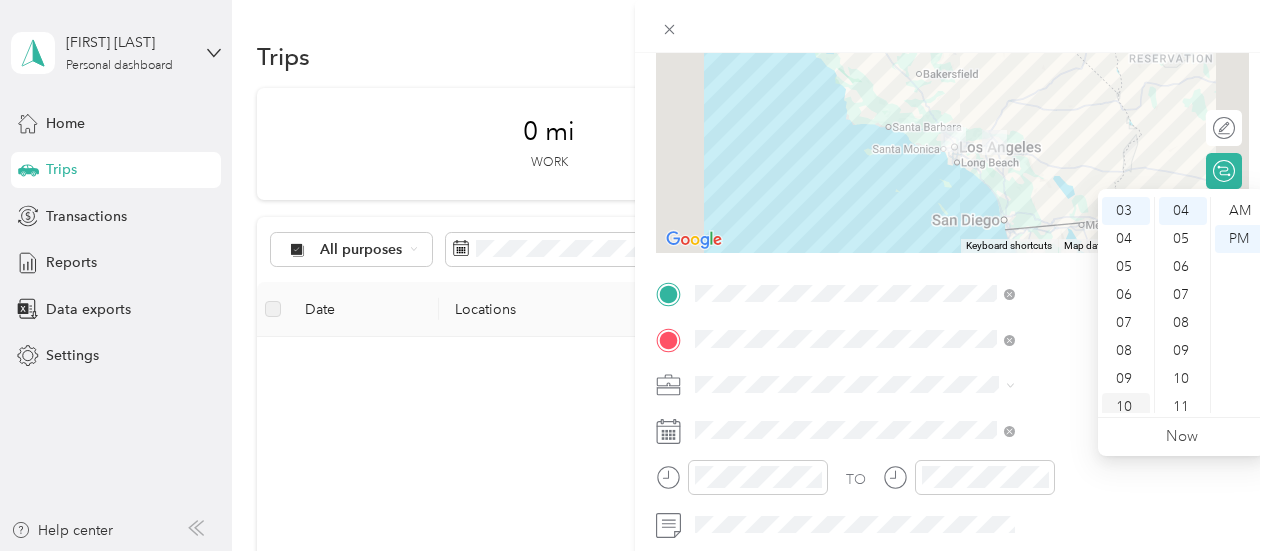 click on "10" at bounding box center [1126, 407] 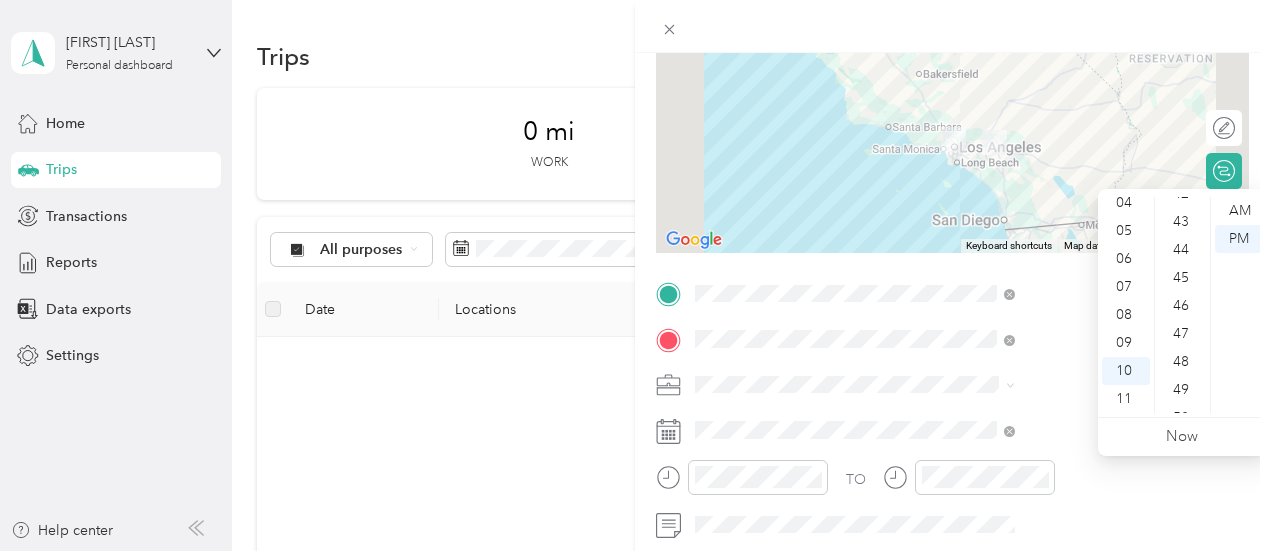 scroll, scrollTop: 1412, scrollLeft: 0, axis: vertical 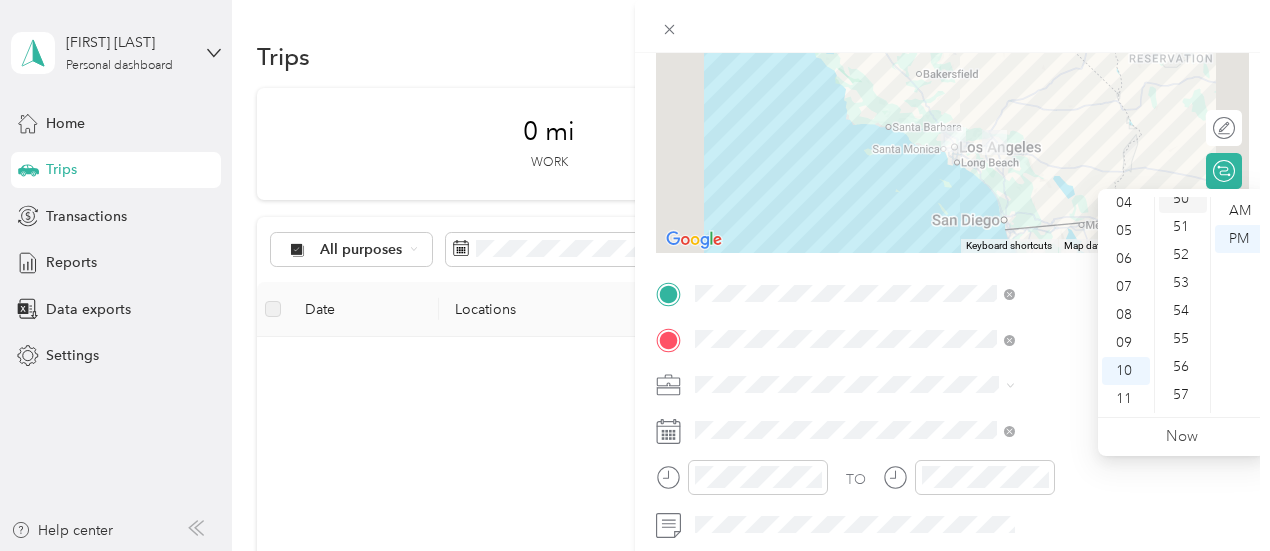 click on "50" at bounding box center (1183, 199) 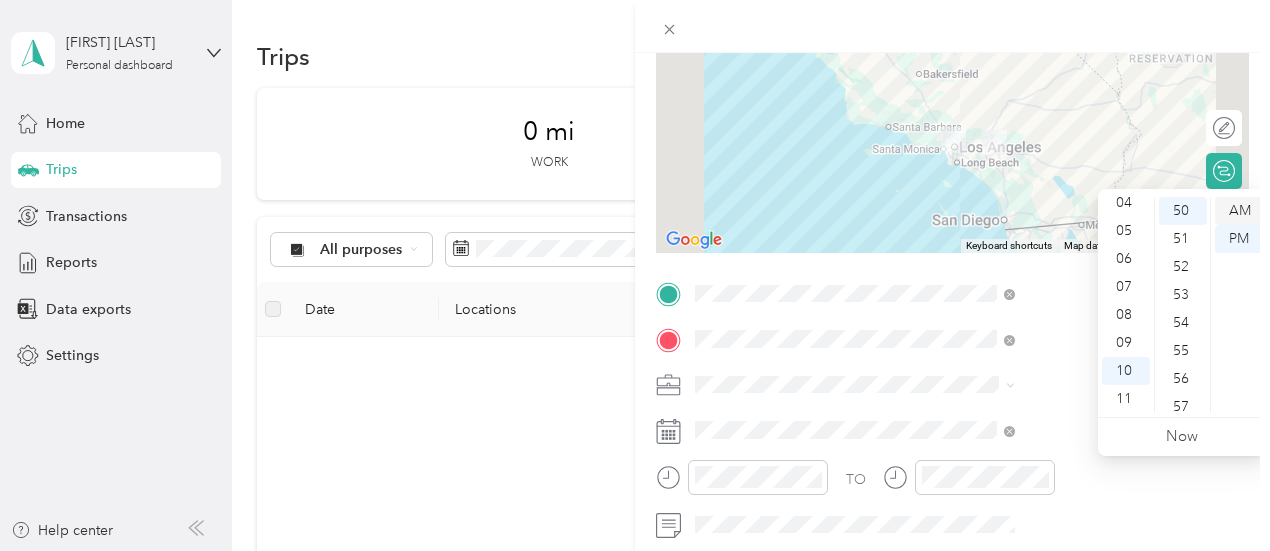 click on "AM" at bounding box center (1239, 211) 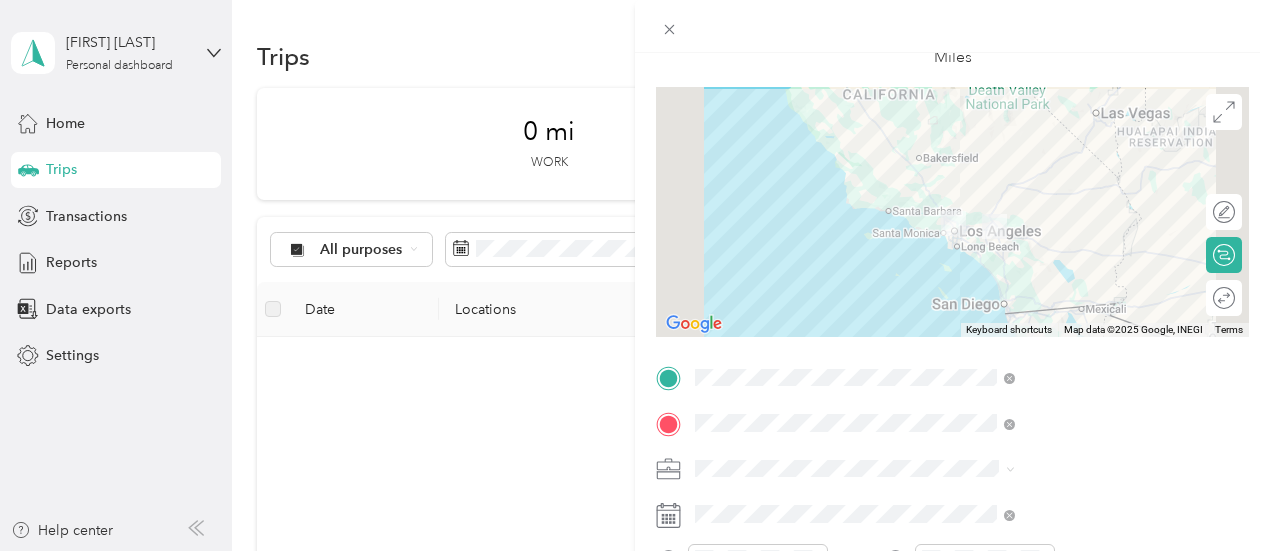 scroll, scrollTop: 0, scrollLeft: 0, axis: both 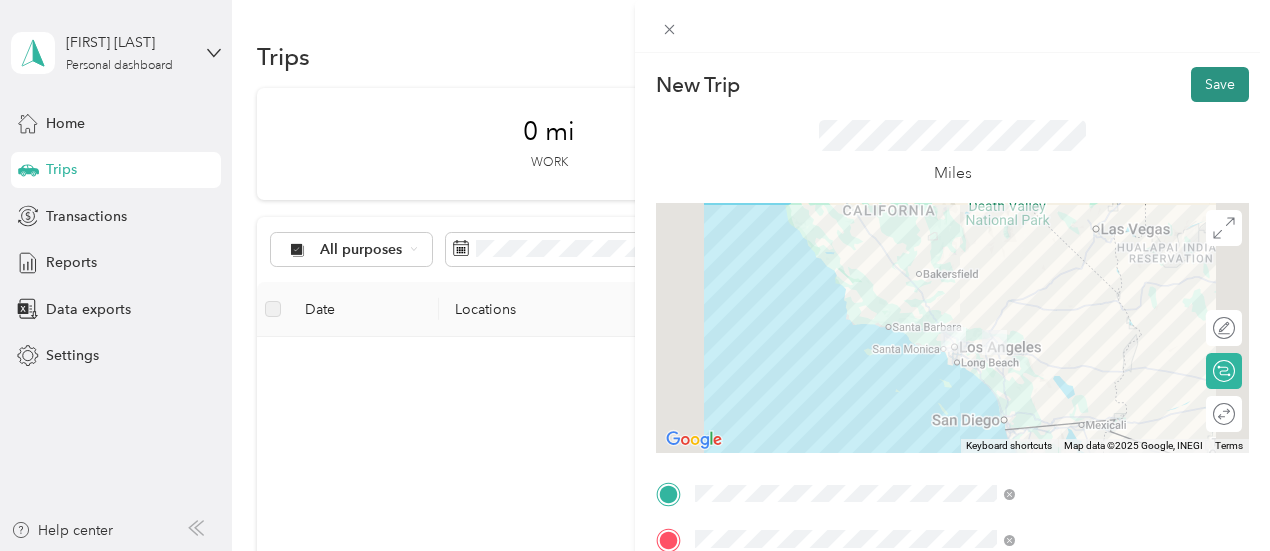 click on "Save" at bounding box center [1220, 84] 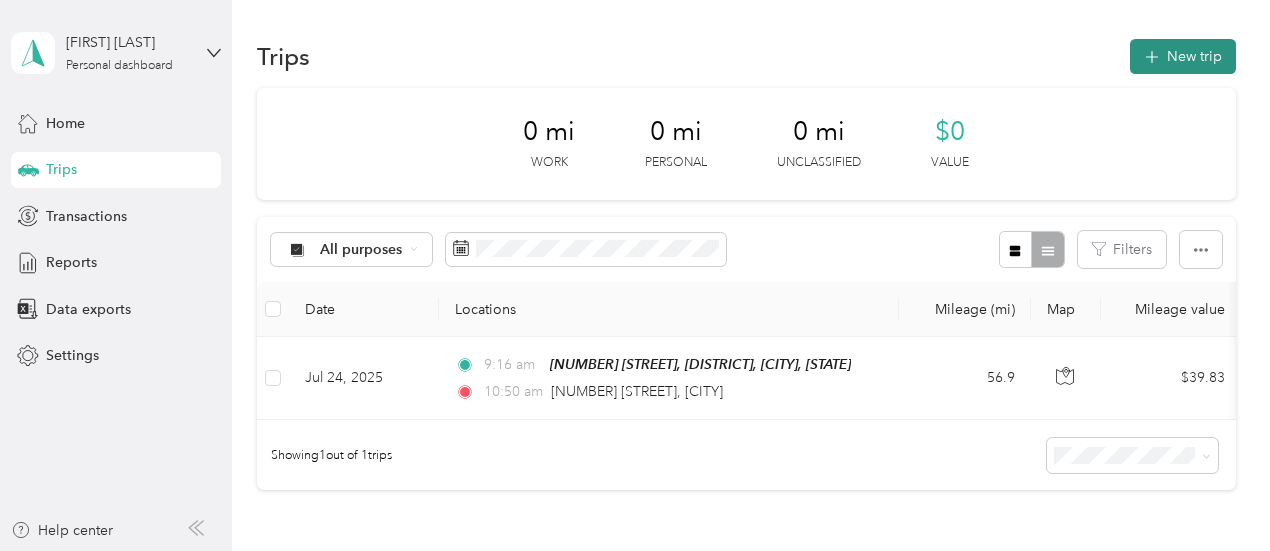 click on "New trip" at bounding box center [1183, 56] 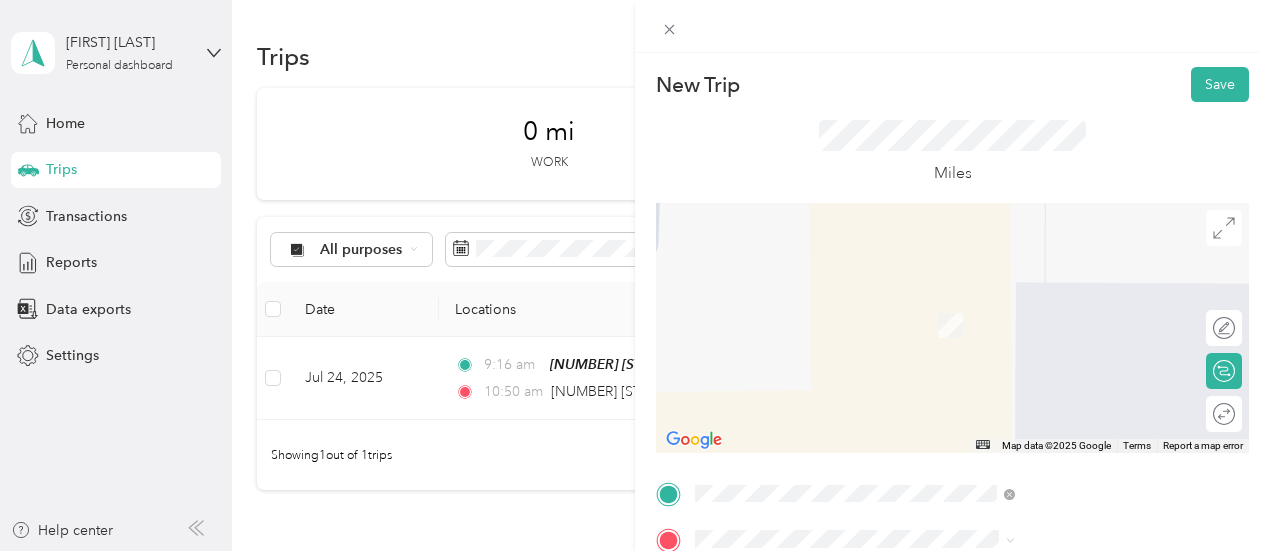 click on "[NUMBER] [STREET]
[CITY], [STATE] [POSTAL_CODE], [COUNTRY]" at bounding box center (1081, 312) 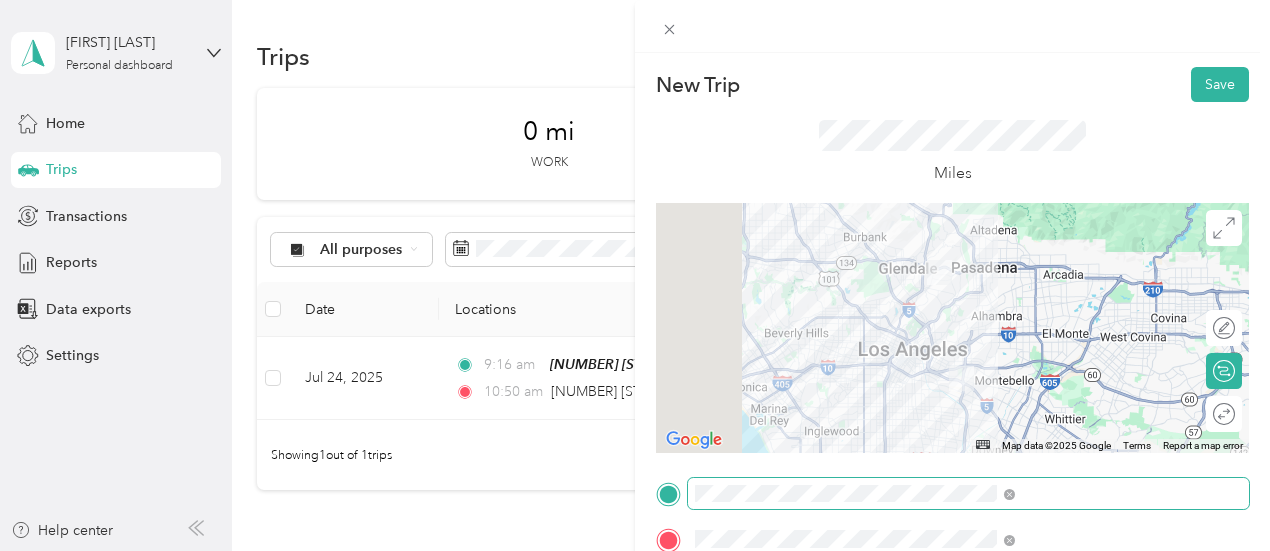 scroll, scrollTop: 100, scrollLeft: 0, axis: vertical 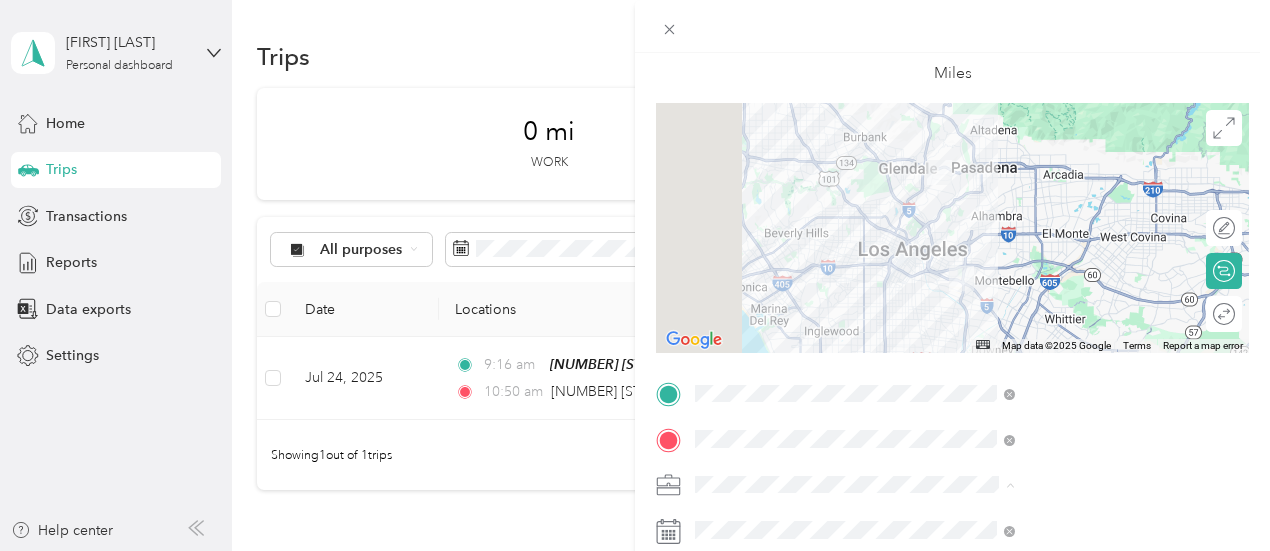 click on "Grupo Deco America" at bounding box center (1067, 414) 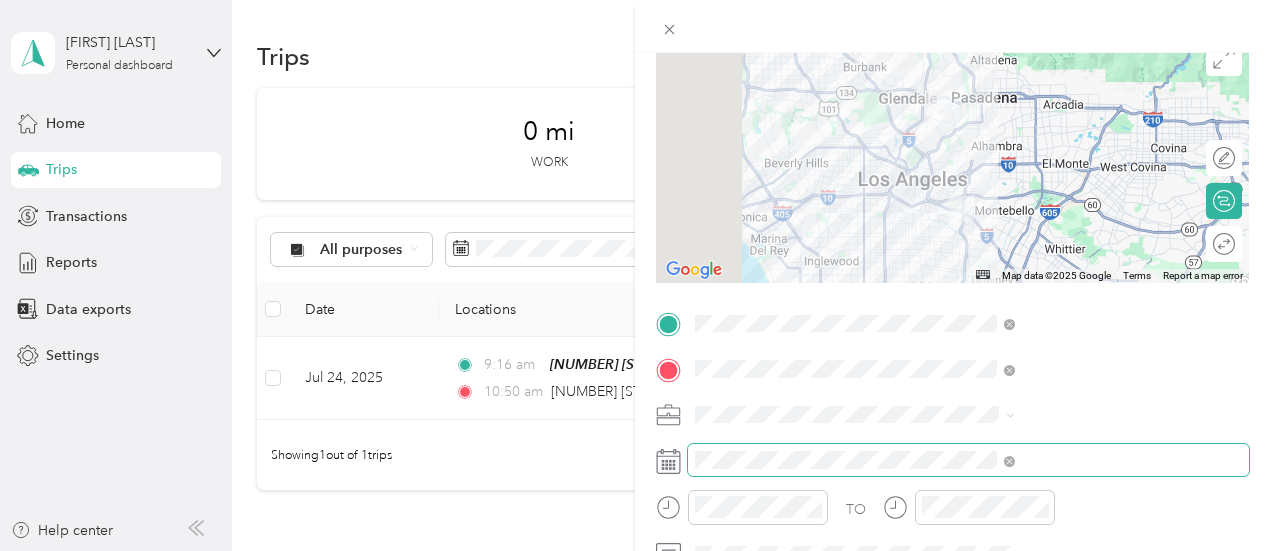 scroll, scrollTop: 200, scrollLeft: 0, axis: vertical 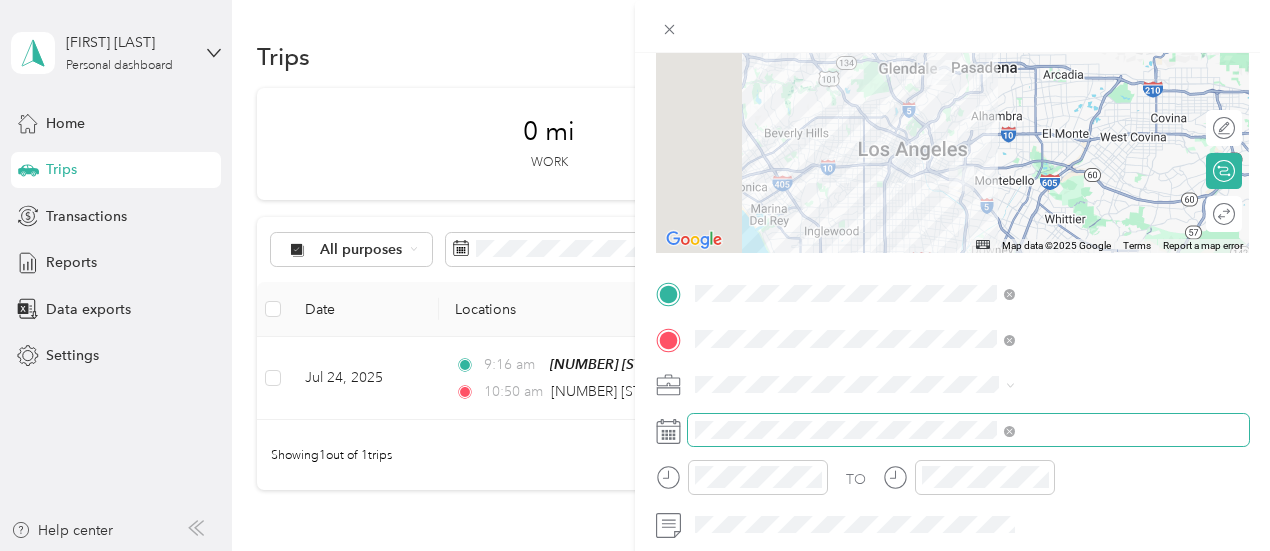 click at bounding box center (968, 430) 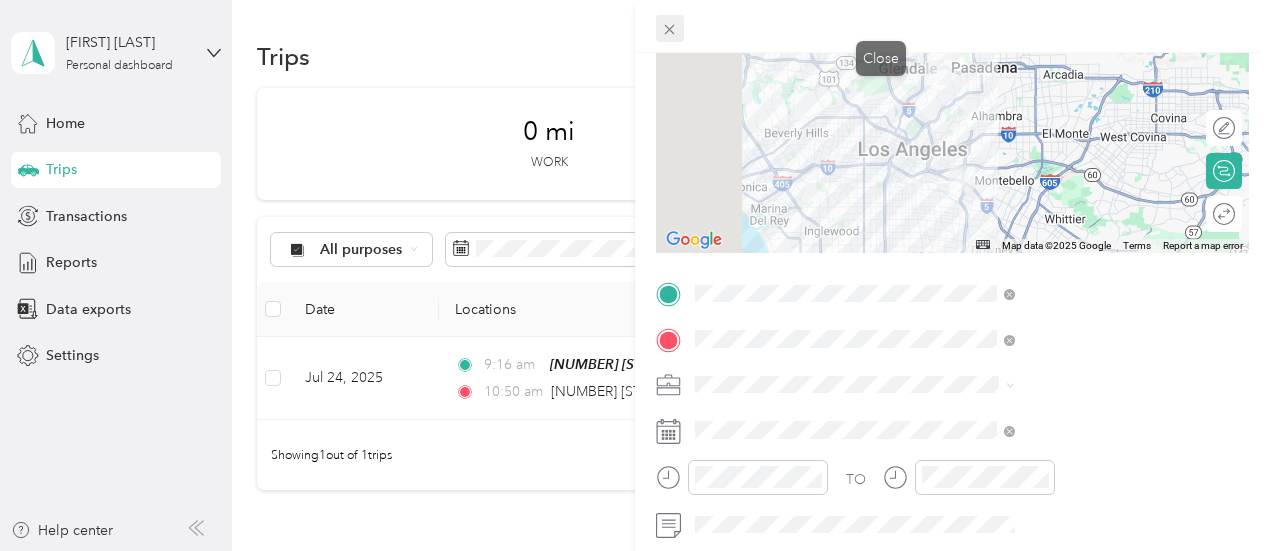 click 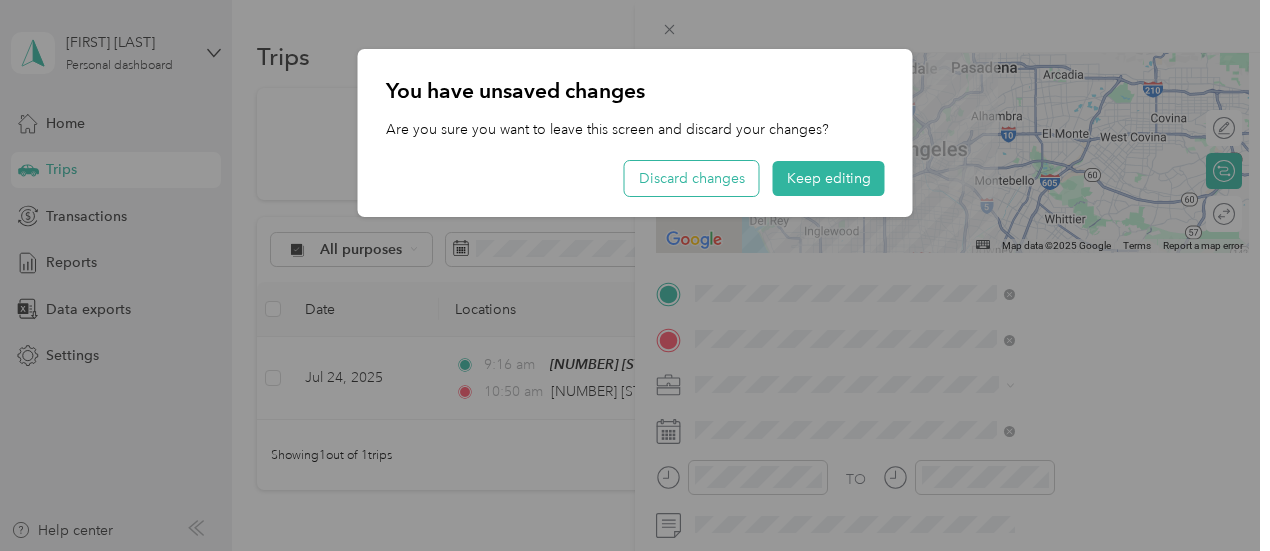 click on "Discard changes" at bounding box center (692, 178) 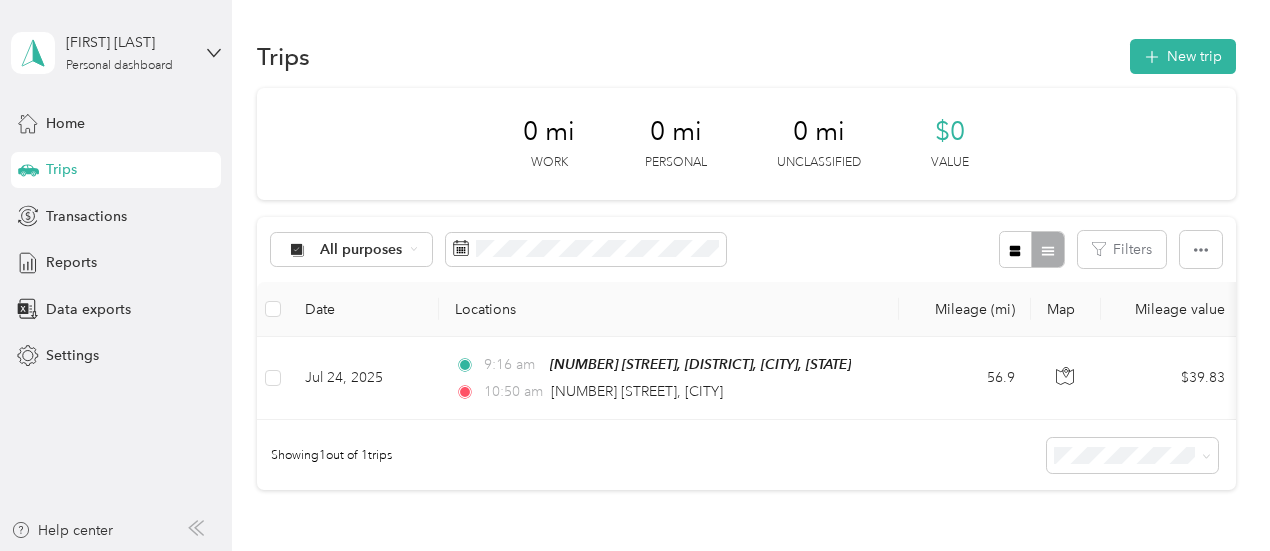 click on "[TIME] [NUMBER] [STREET], [CITY] ([NUMBER] [STREET], [CITY]) [TIME] [NUMBER] [STREET], [CITY]" at bounding box center (665, 378) 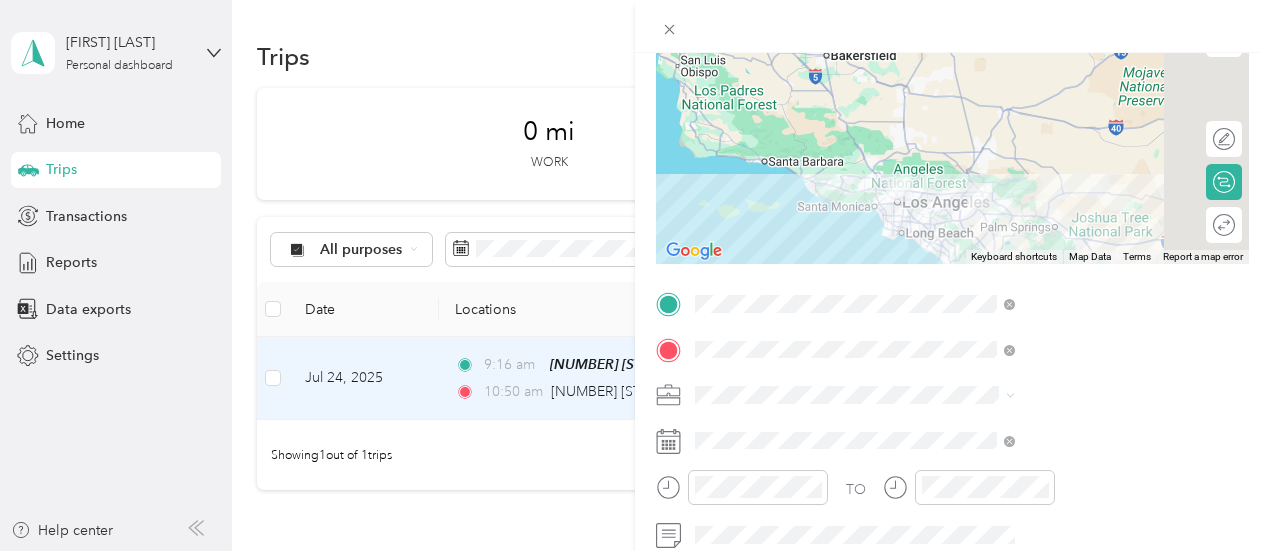 scroll, scrollTop: 200, scrollLeft: 0, axis: vertical 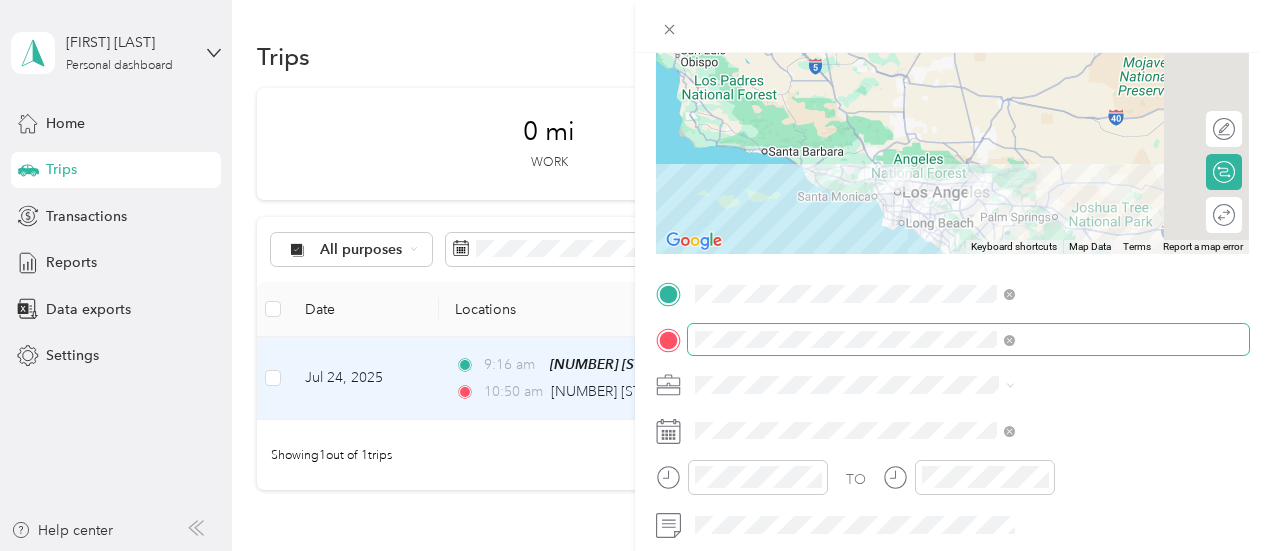 click at bounding box center (1006, 340) 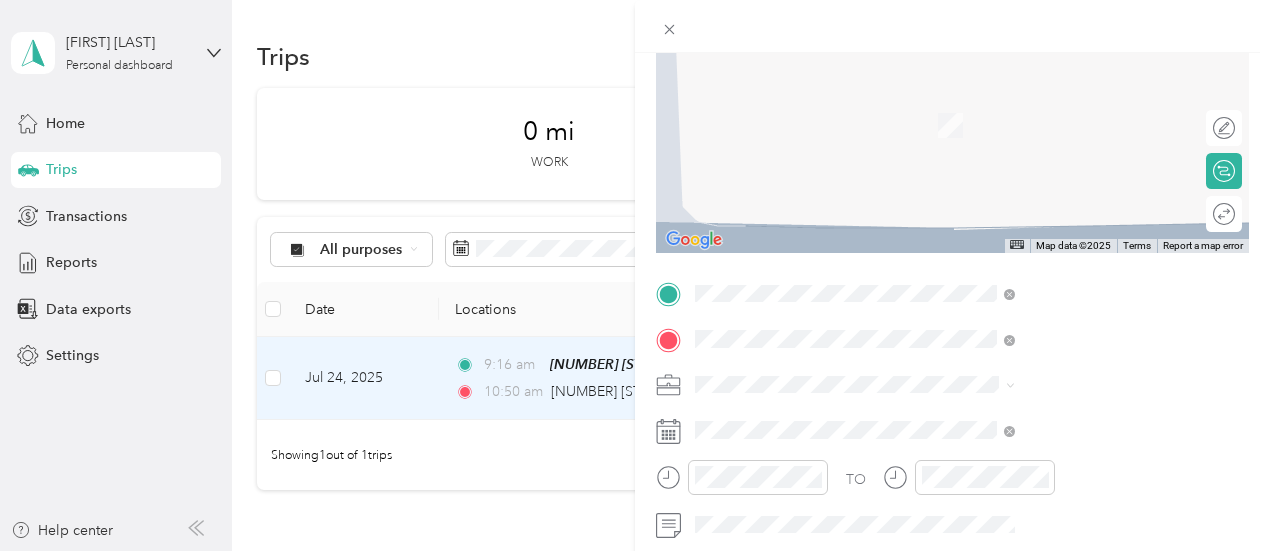 click on "[NUMBER] [STREET]
[CITY], [STATE] [POSTAL_CODE], [COUNTRY]" at bounding box center (1081, 113) 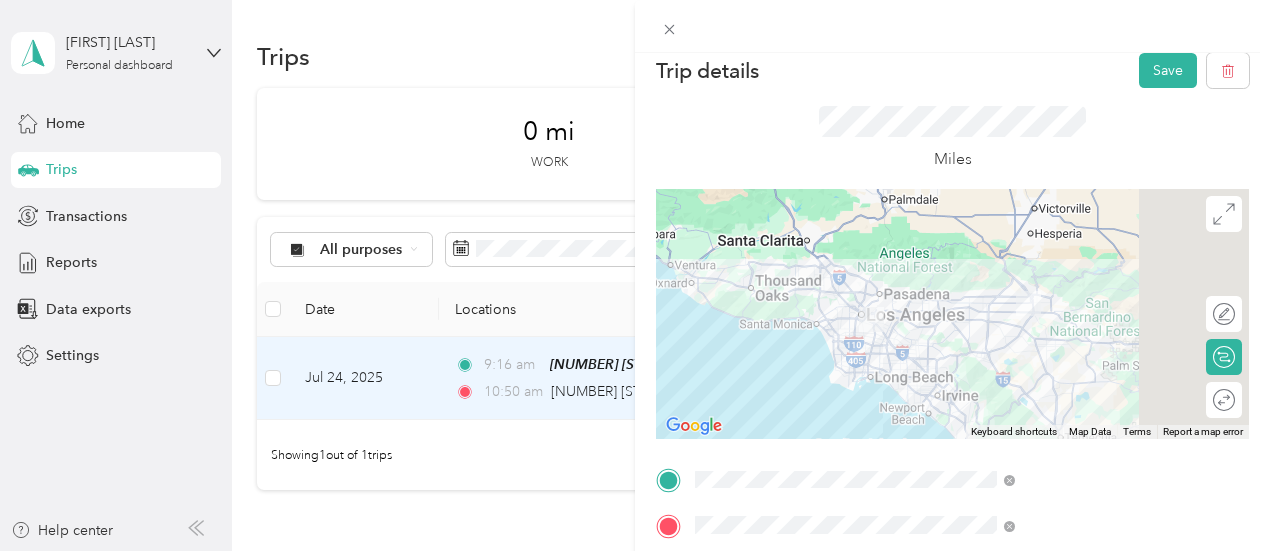 scroll, scrollTop: 0, scrollLeft: 0, axis: both 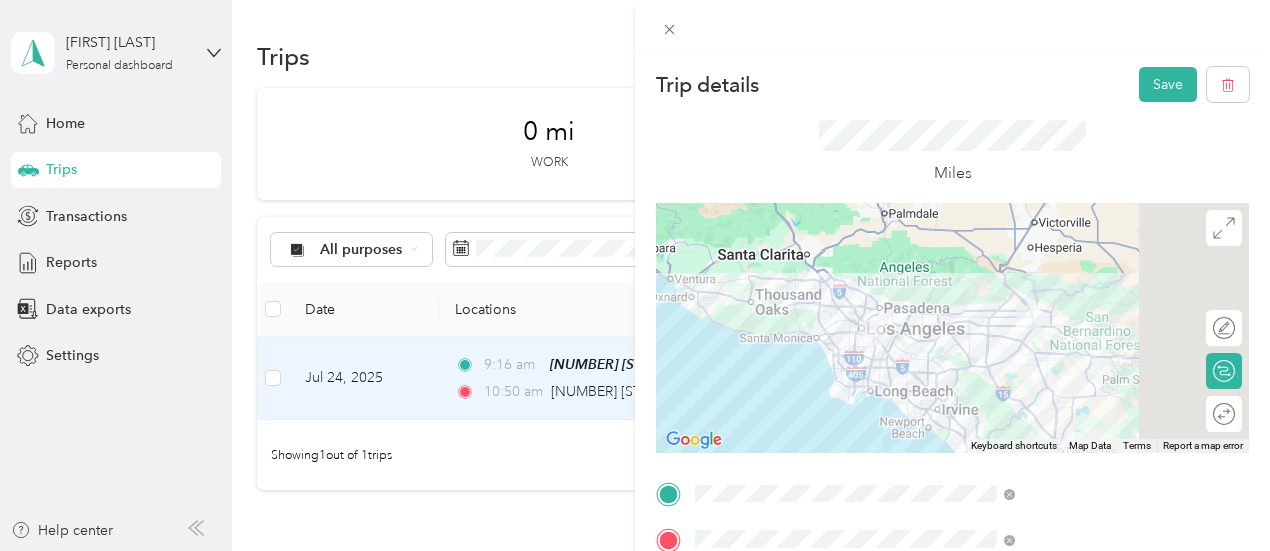 click at bounding box center [952, 328] 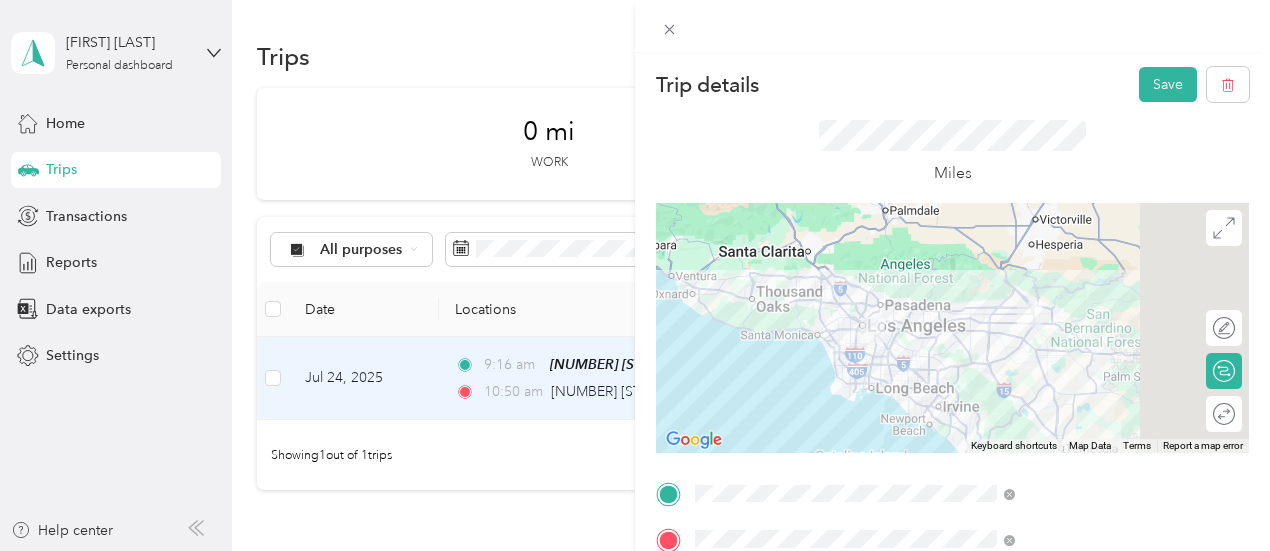 click at bounding box center [952, 328] 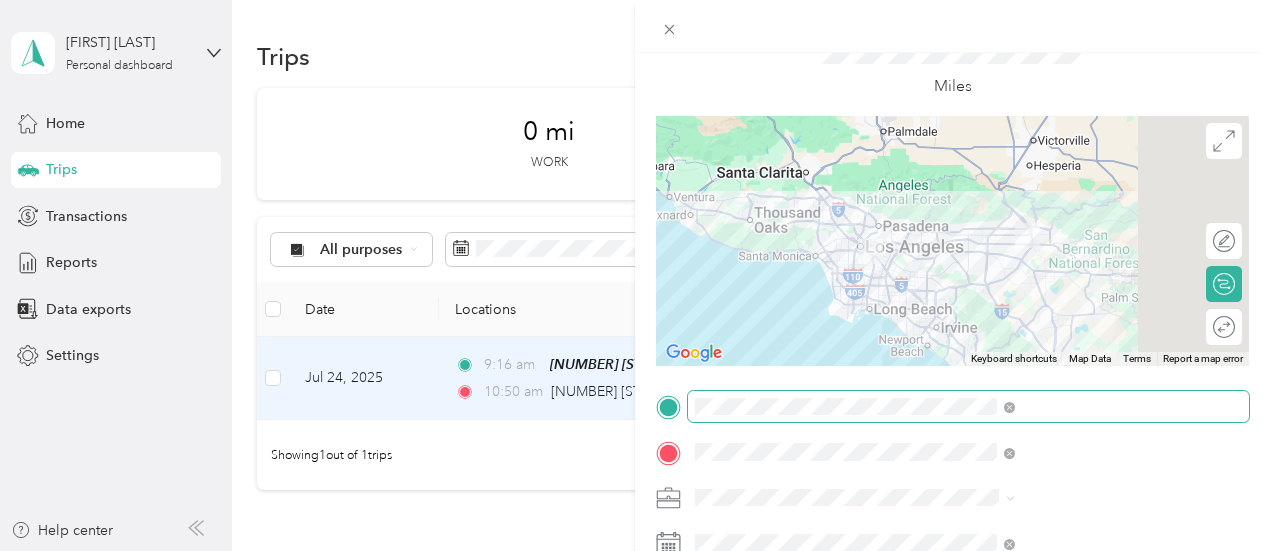 scroll, scrollTop: 200, scrollLeft: 0, axis: vertical 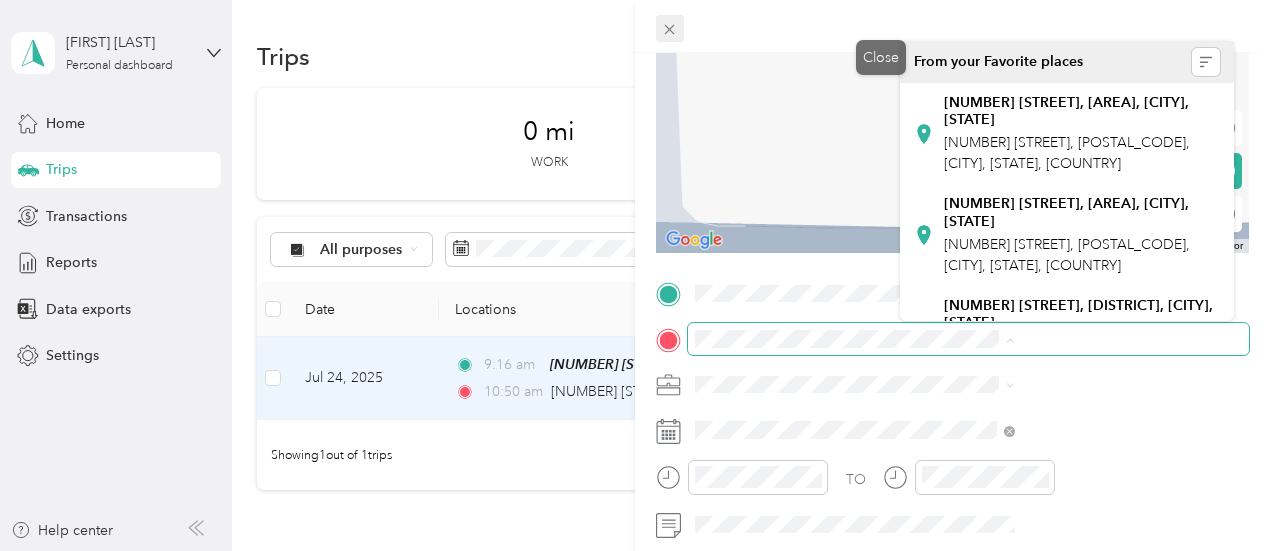 click 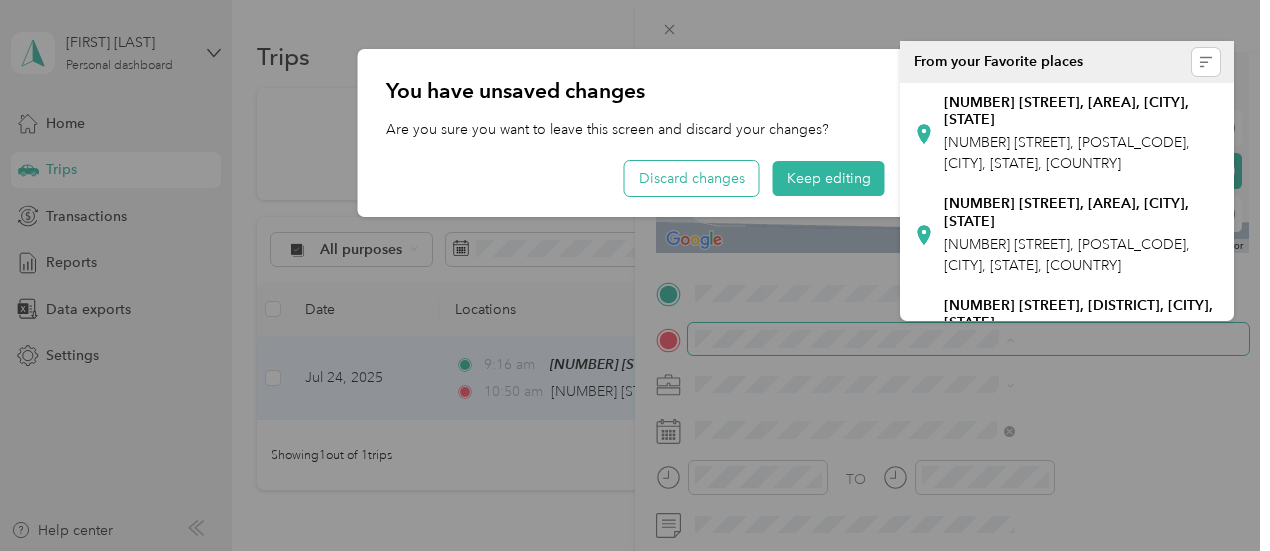 click on "Discard changes" at bounding box center [692, 178] 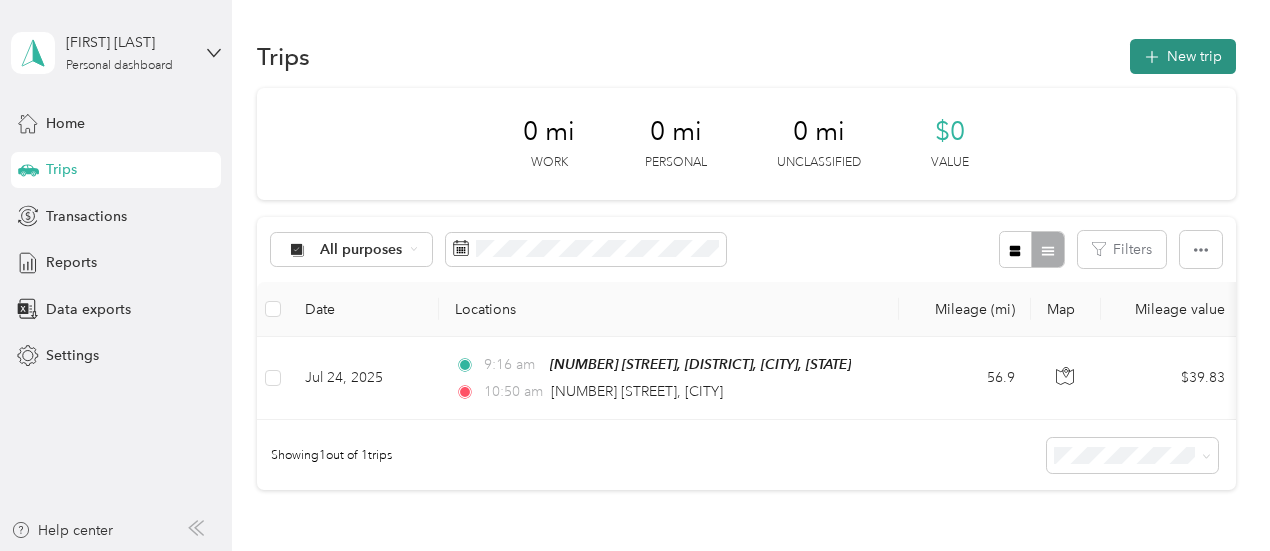 click on "New trip" at bounding box center [1183, 56] 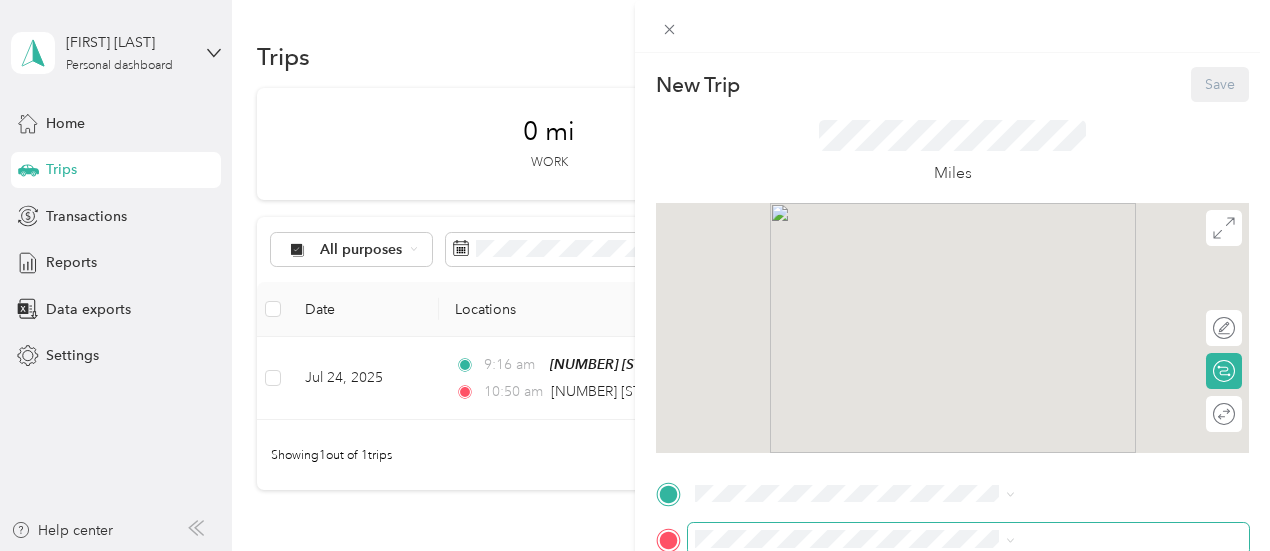 click on "New Trip Save This trip cannot be edited because it is either under review, approved, or paid. Contact your Team Manager to edit it. Miles Edit route Calculate route Round trip TO Add photo" at bounding box center [952, 514] 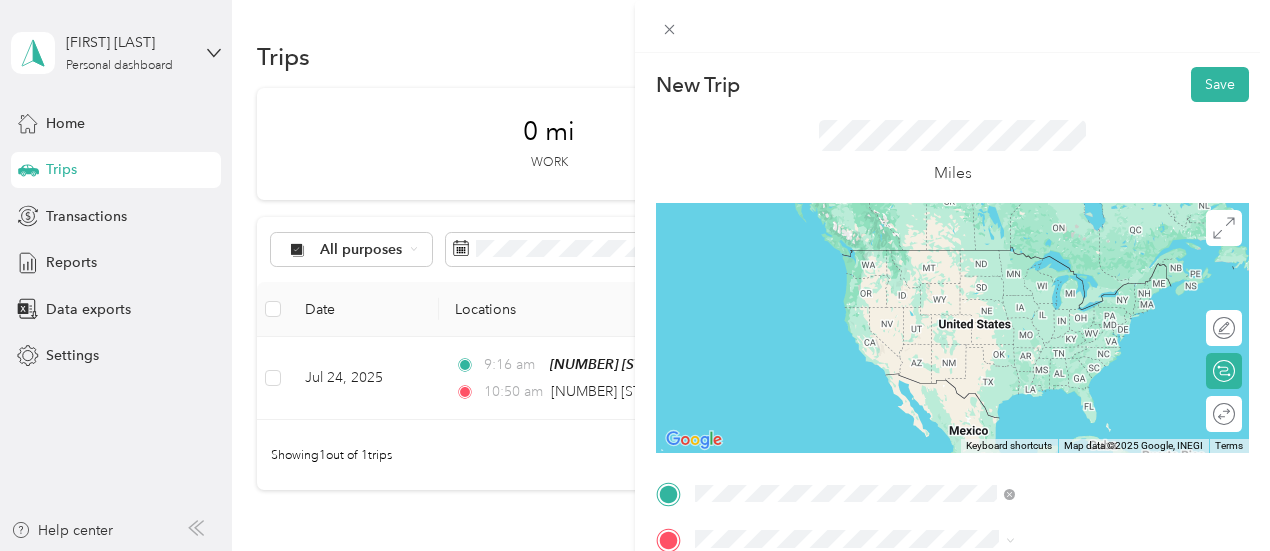 click on "[NUMBER] [STREET]
[CITY], [STATE] [POSTAL_CODE], [COUNTRY]" at bounding box center [1081, 292] 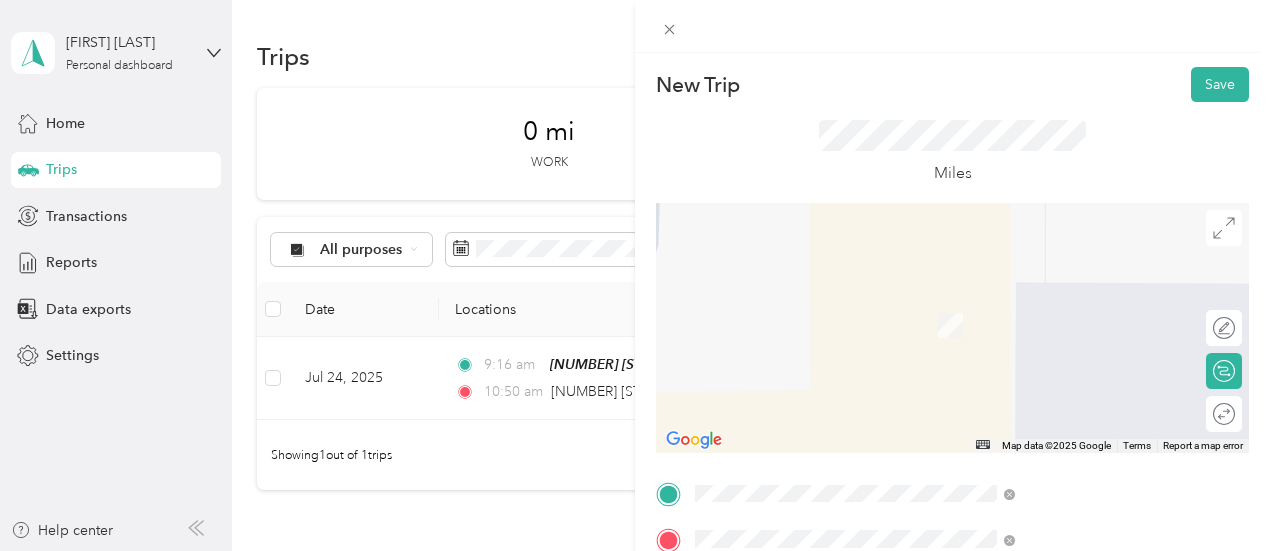 click on "[NUMBER] [STREET]
[CITY], [STATE] [POSTAL_CODE], [COUNTRY]" at bounding box center [1081, 313] 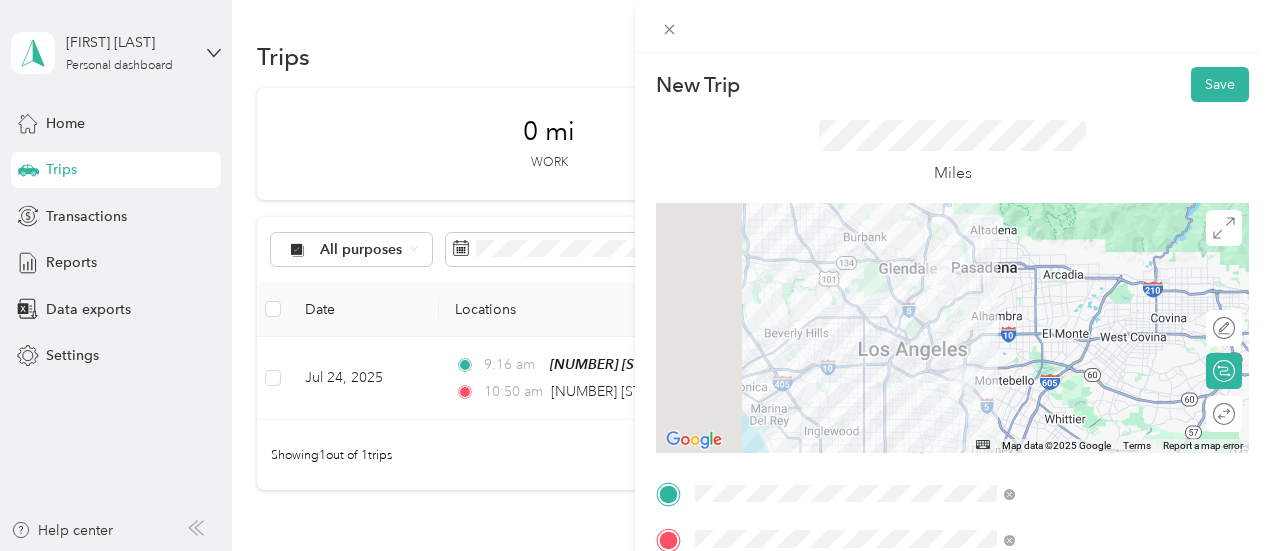 click at bounding box center [952, 328] 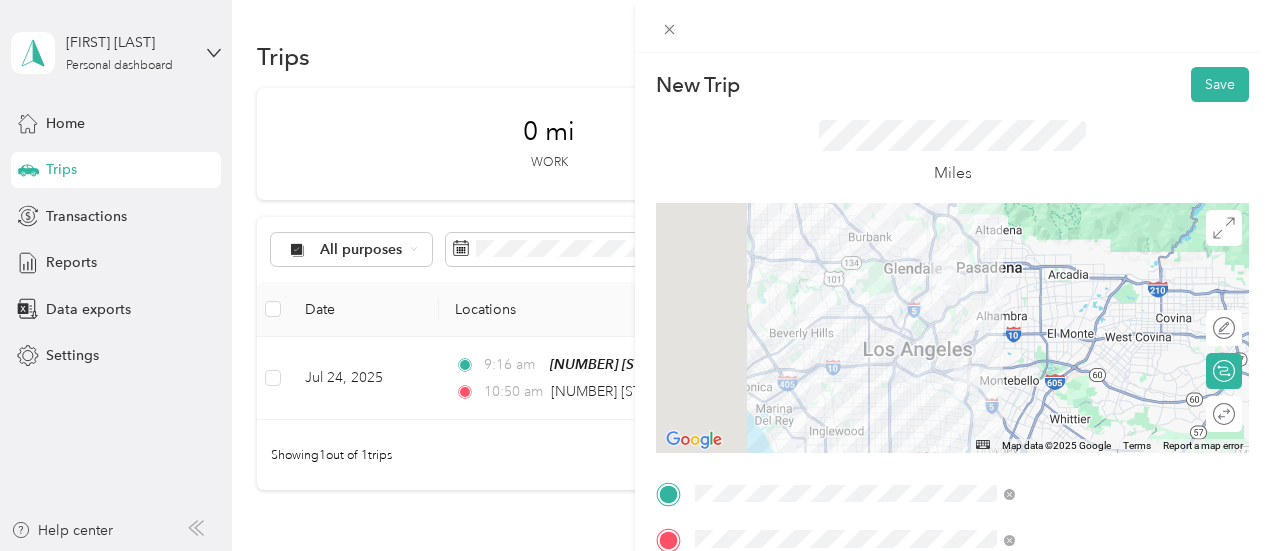 click at bounding box center (952, 328) 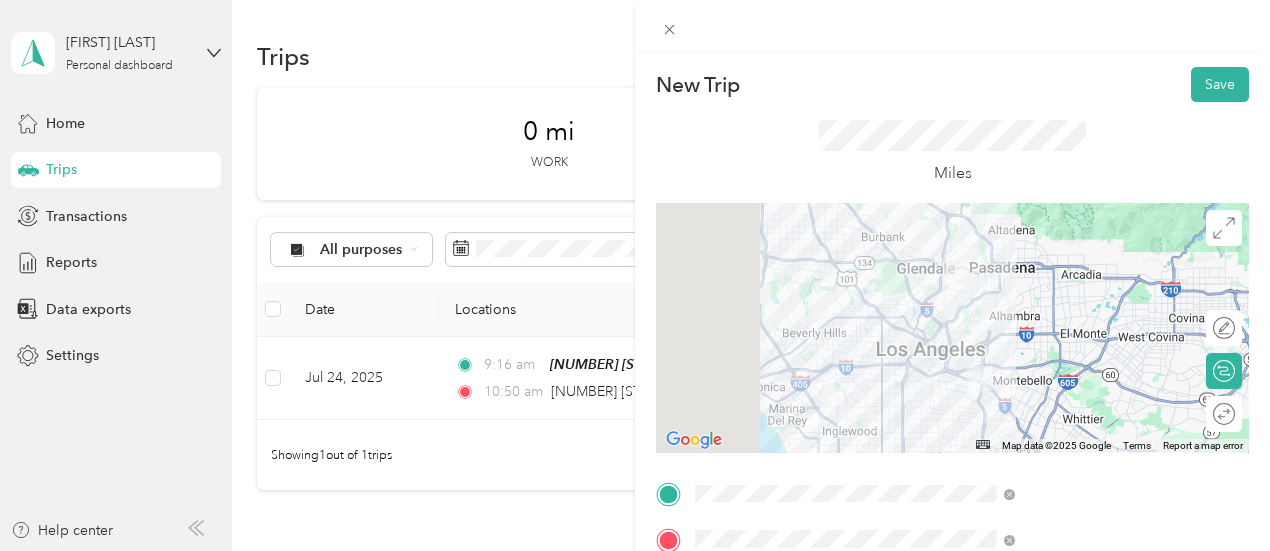 click at bounding box center (952, 328) 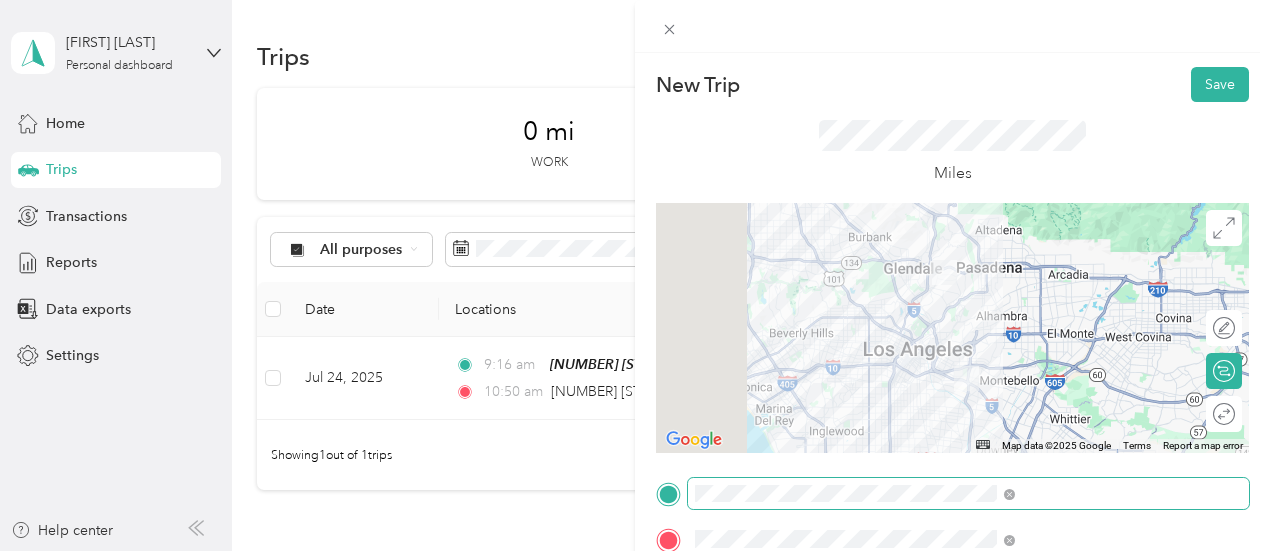 scroll, scrollTop: 200, scrollLeft: 0, axis: vertical 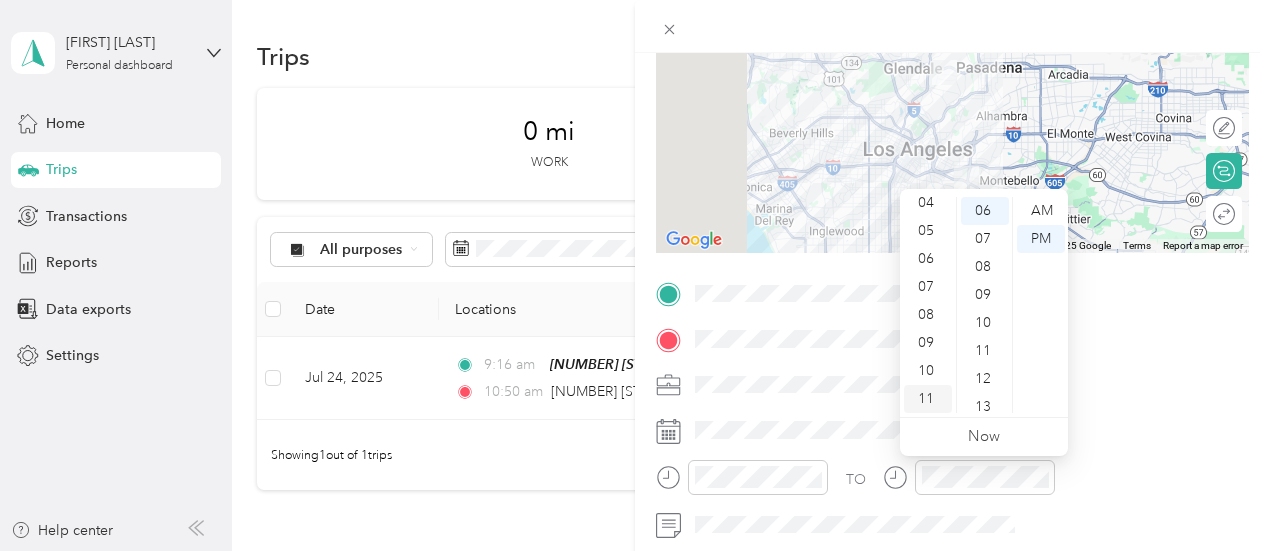 click on "11" at bounding box center (928, 399) 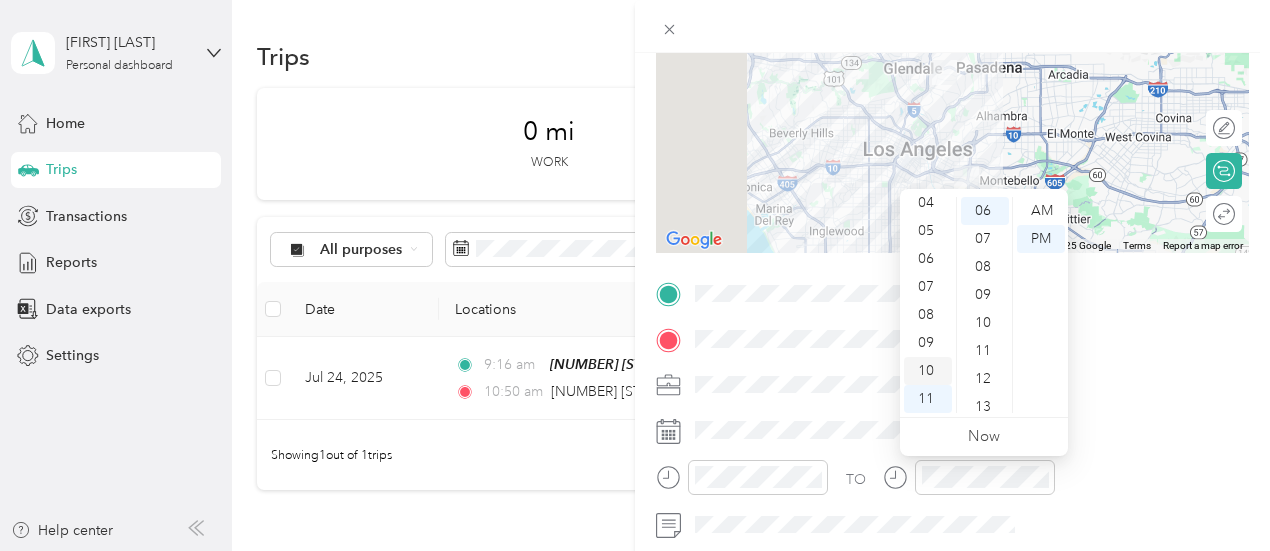 click on "10" at bounding box center [928, 371] 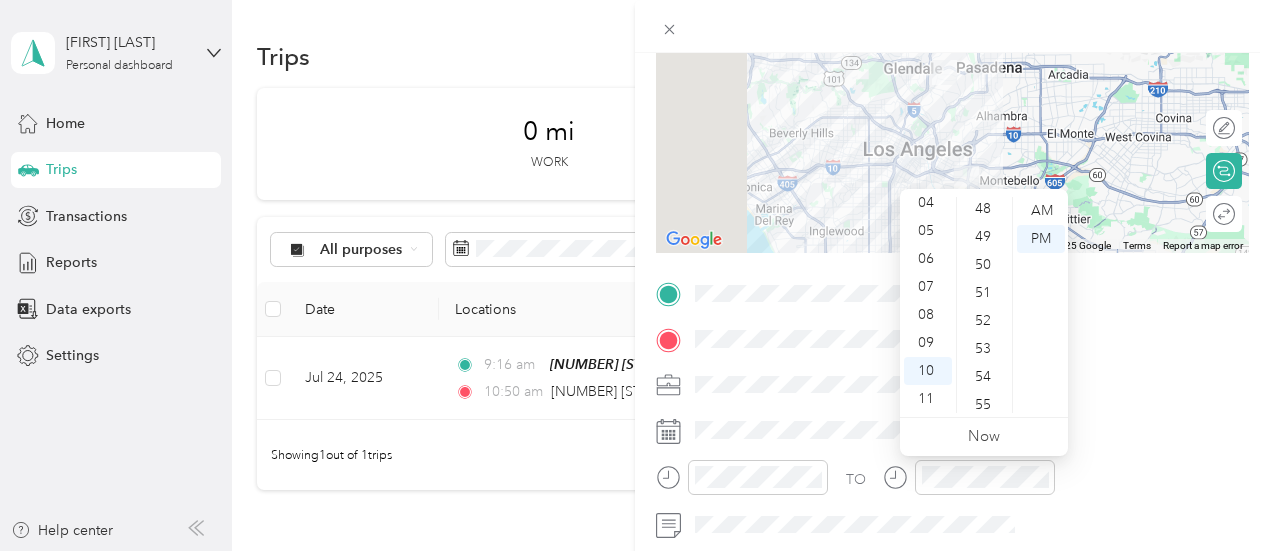 scroll, scrollTop: 1464, scrollLeft: 0, axis: vertical 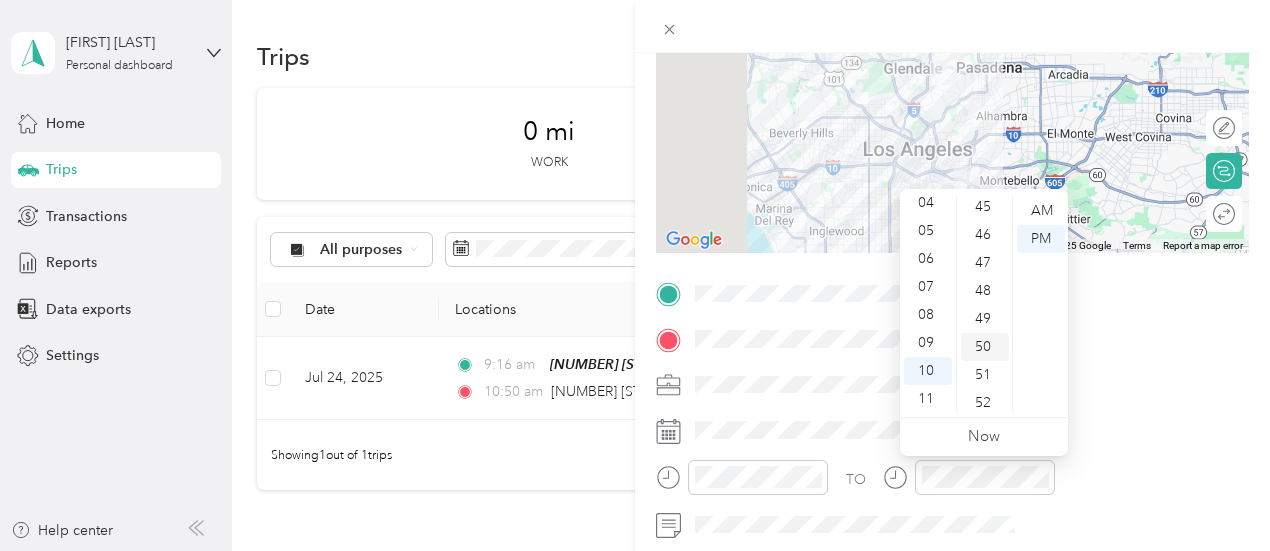 click on "50" at bounding box center (985, 347) 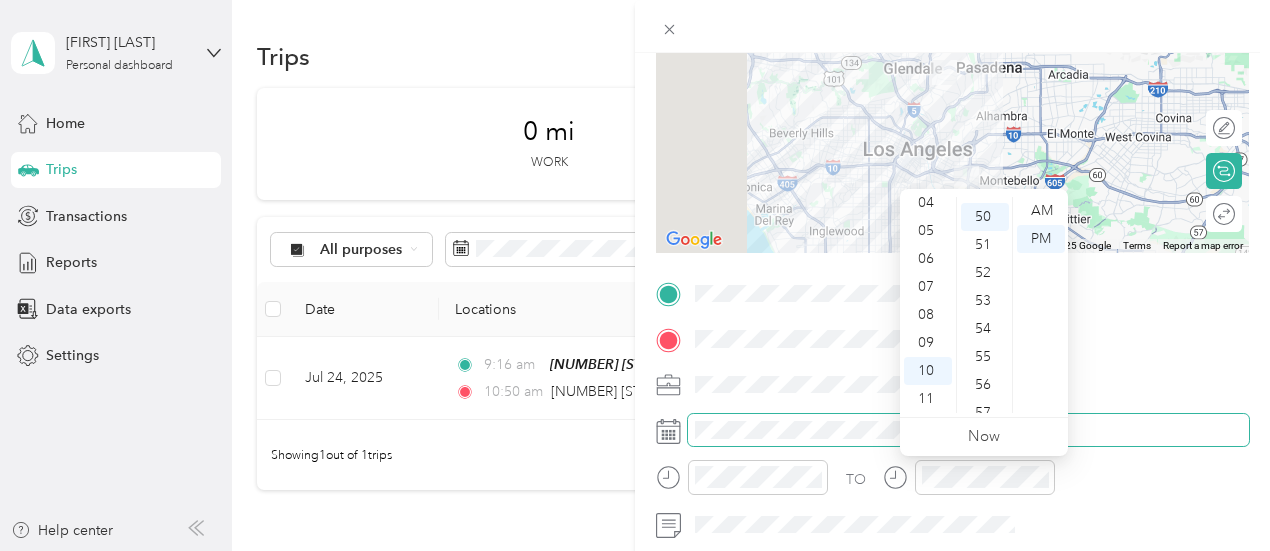 scroll, scrollTop: 1400, scrollLeft: 0, axis: vertical 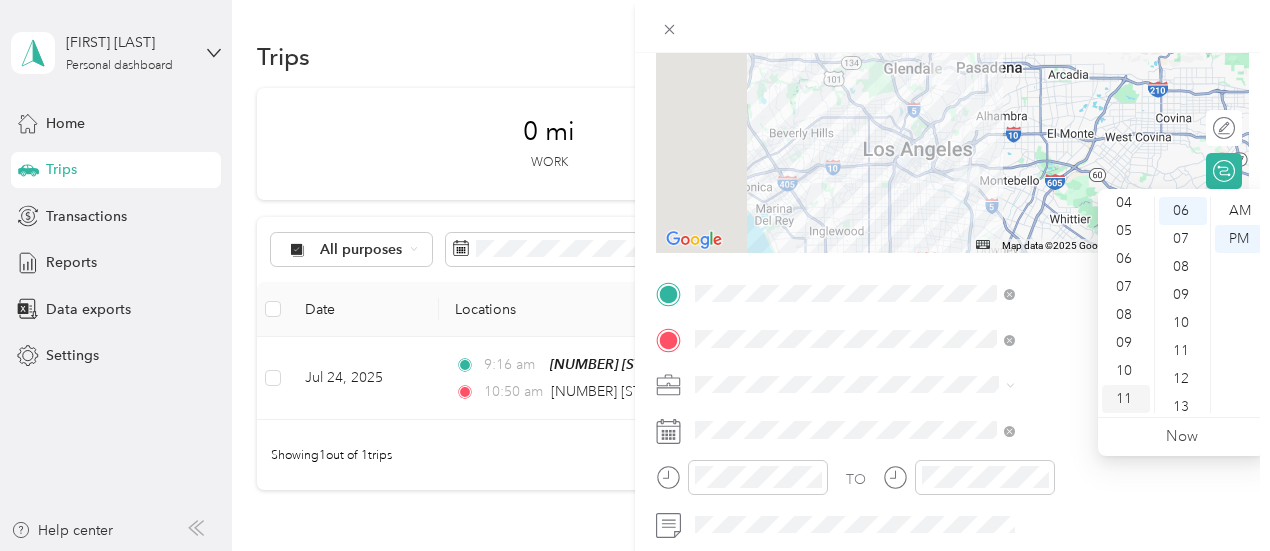 click on "11" at bounding box center [1126, 399] 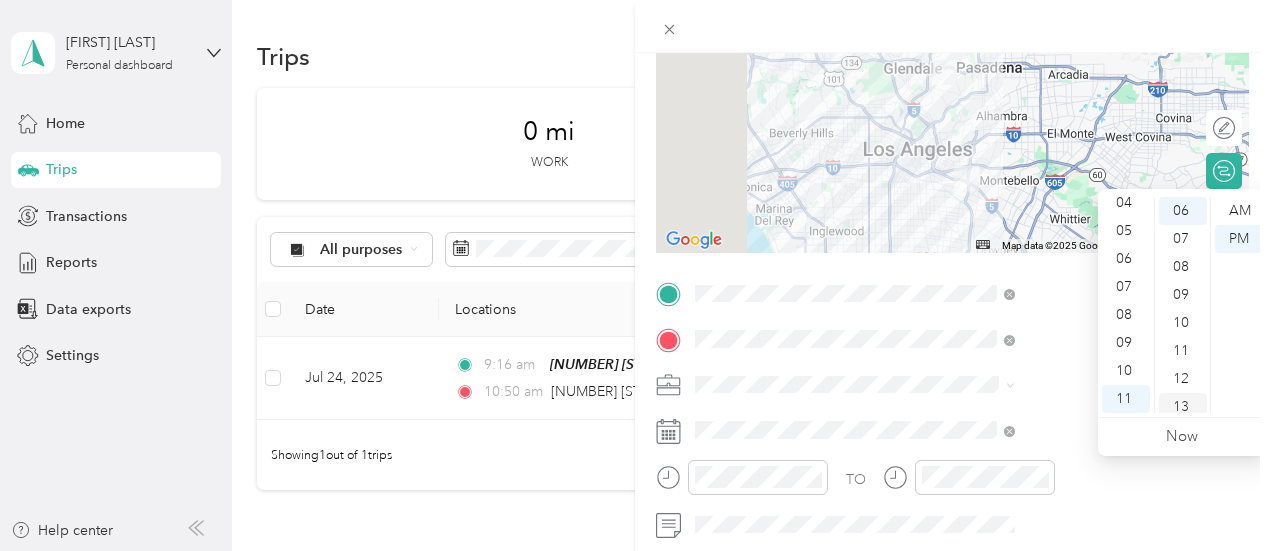 click on "13" at bounding box center [1183, 407] 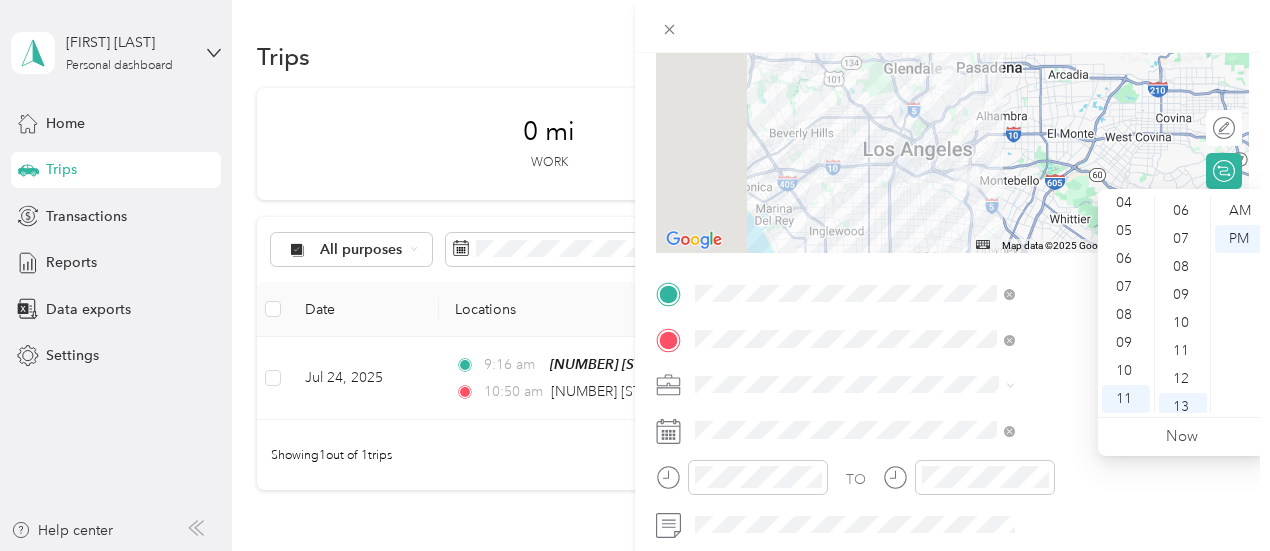 scroll, scrollTop: 364, scrollLeft: 0, axis: vertical 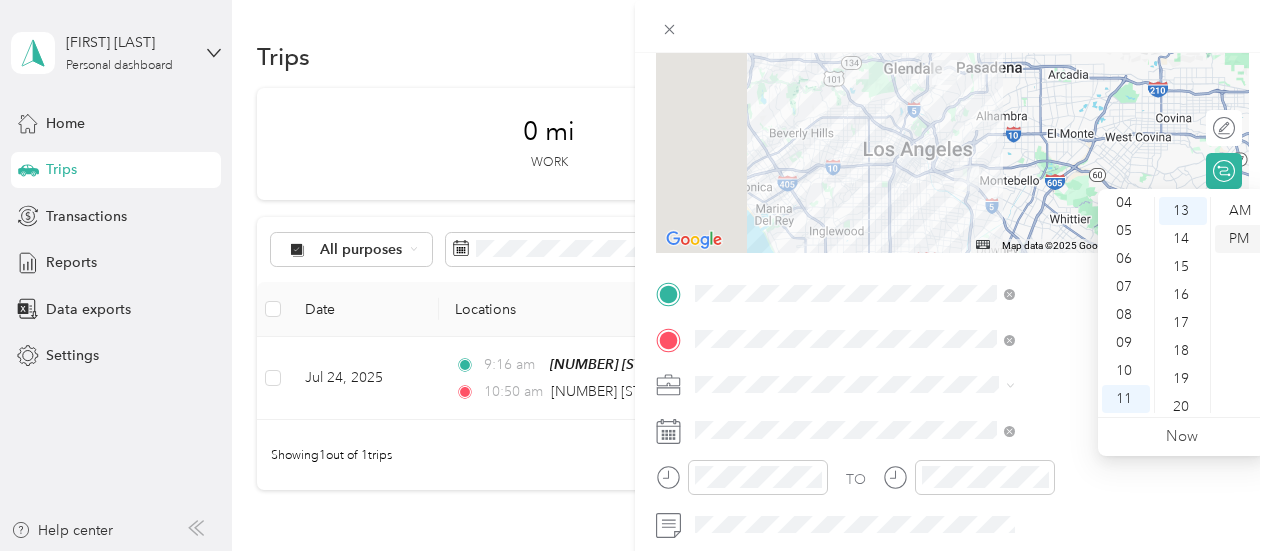 drag, startPoint x: 1254, startPoint y: 211, endPoint x: 1241, endPoint y: 227, distance: 20.615528 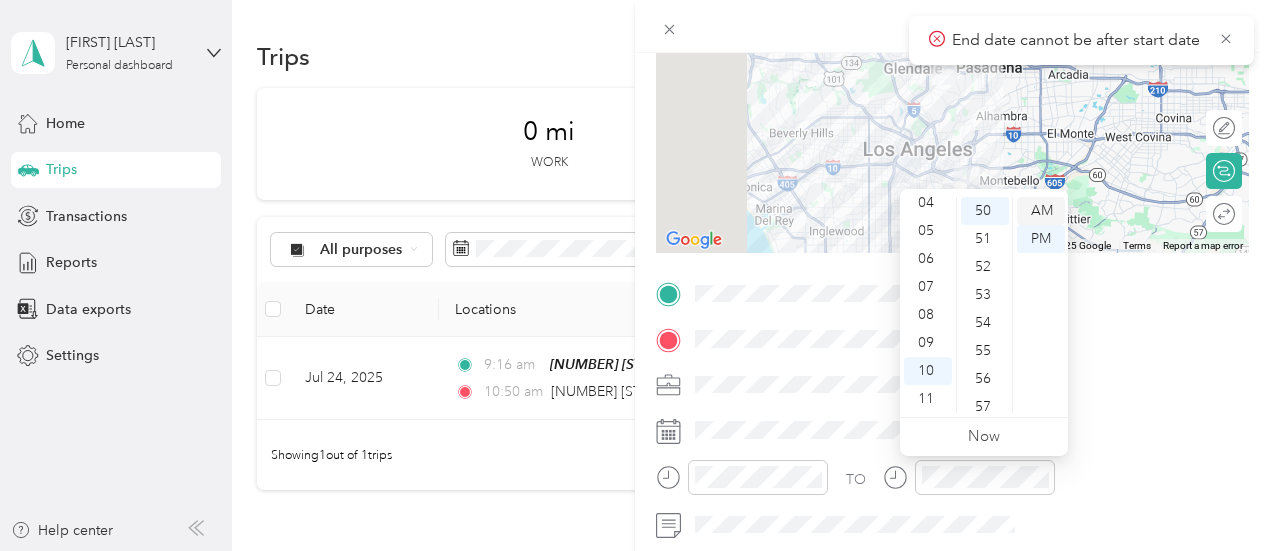 click on "AM" at bounding box center (1041, 211) 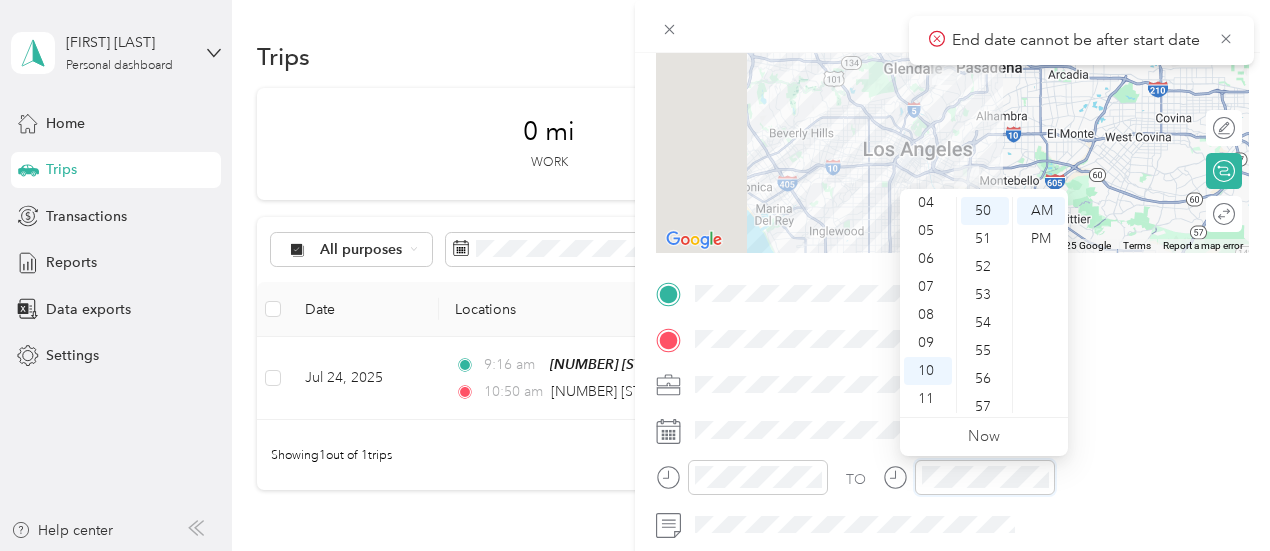 scroll, scrollTop: 84, scrollLeft: 0, axis: vertical 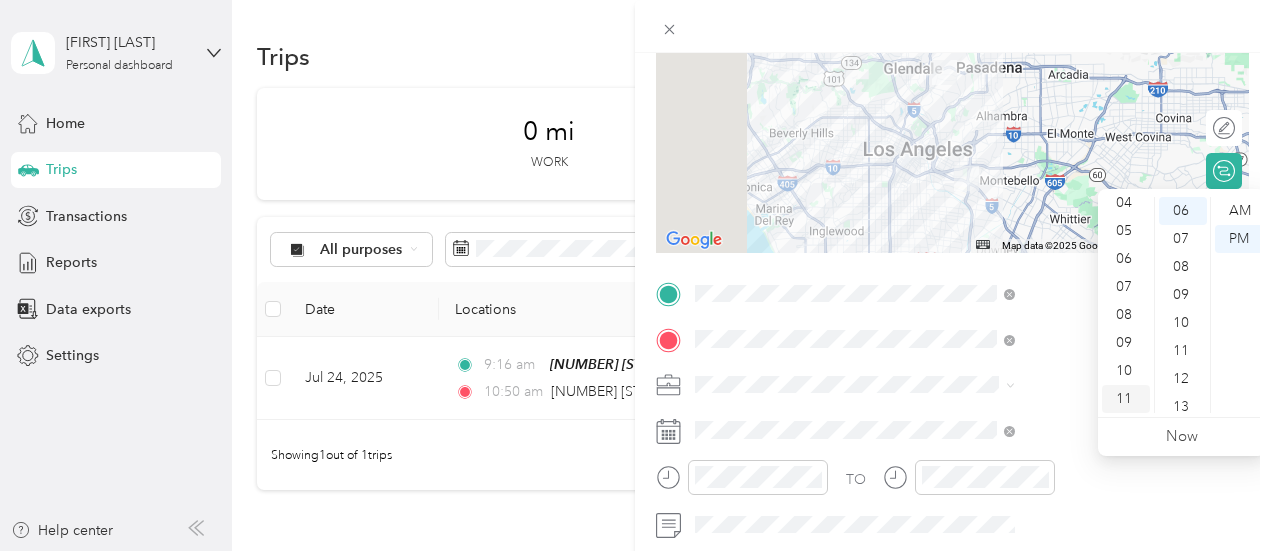 click on "11" at bounding box center [1126, 399] 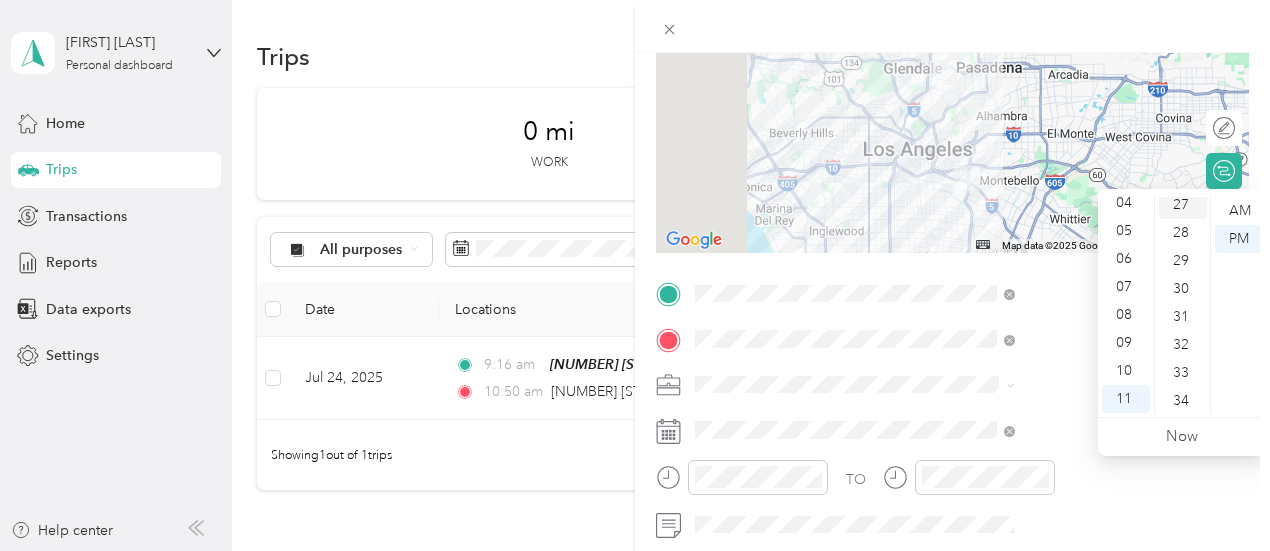 scroll, scrollTop: 968, scrollLeft: 0, axis: vertical 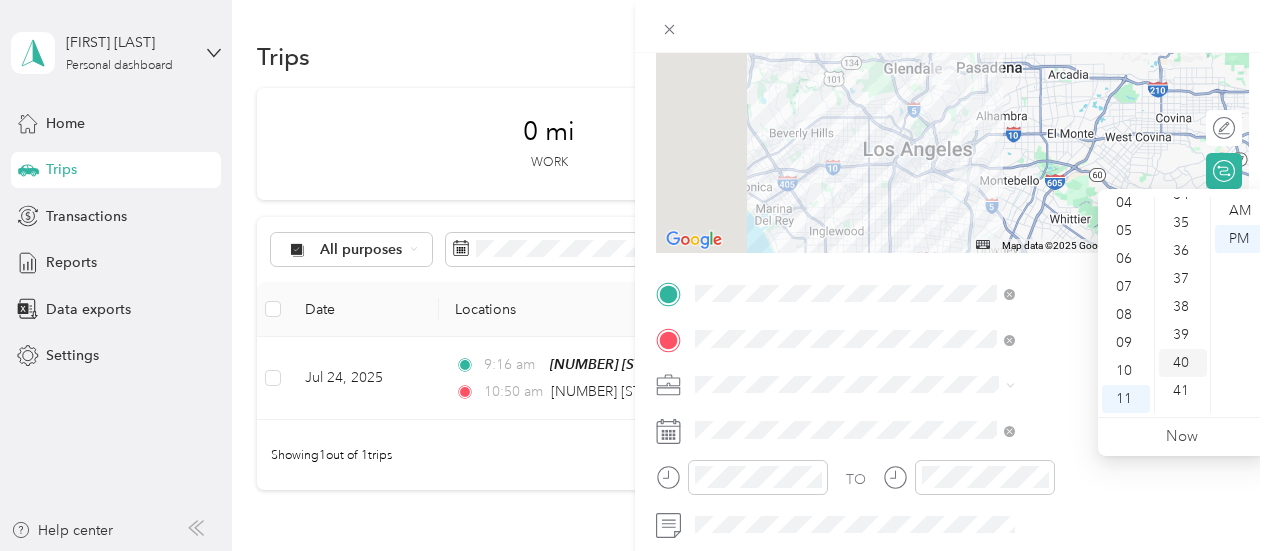 click on "40" at bounding box center [1183, 363] 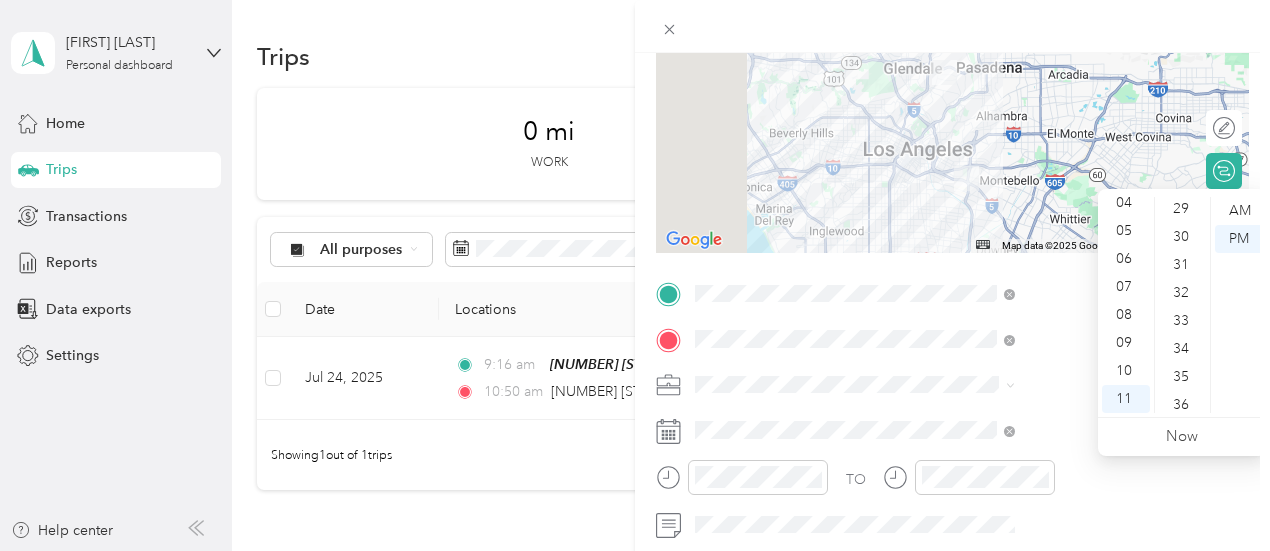 scroll, scrollTop: 720, scrollLeft: 0, axis: vertical 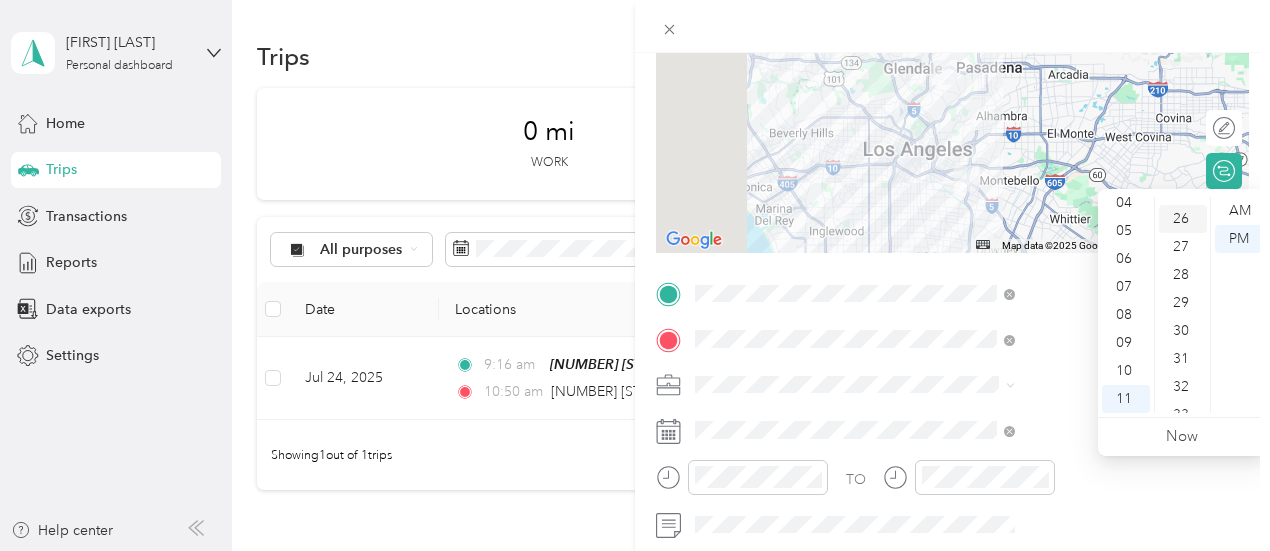 click on "26" at bounding box center (1183, 219) 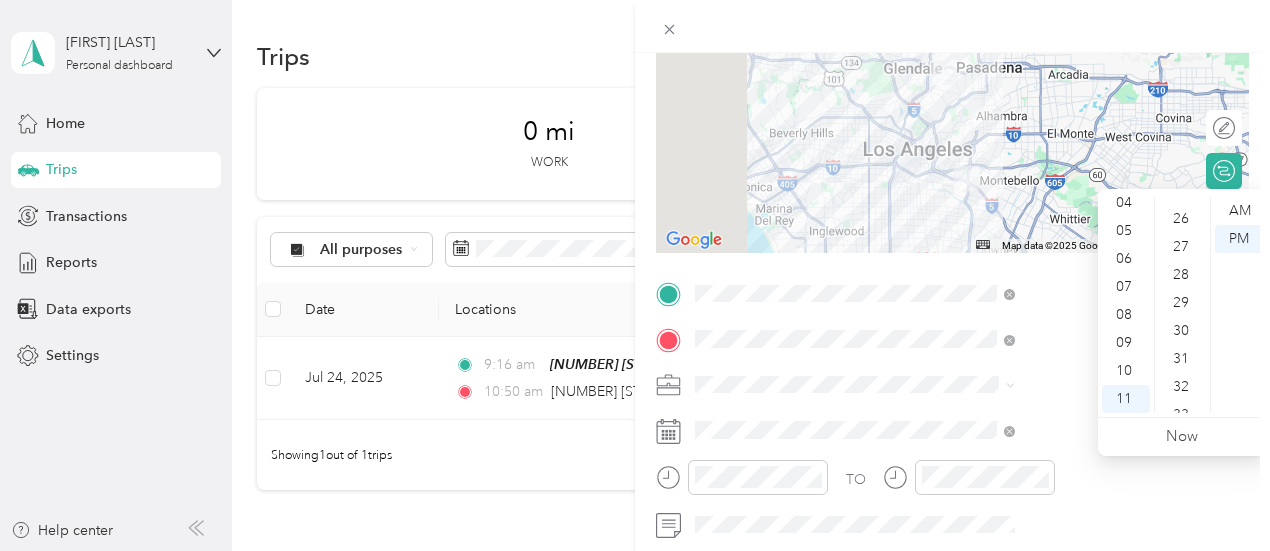 scroll, scrollTop: 728, scrollLeft: 0, axis: vertical 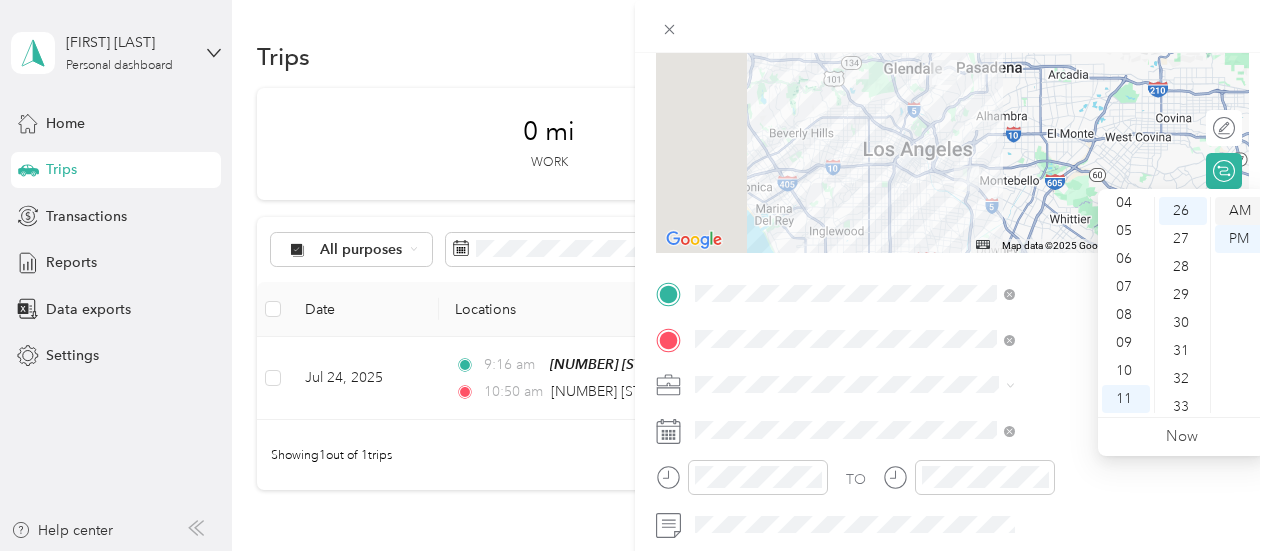 click on "AM" at bounding box center (1239, 211) 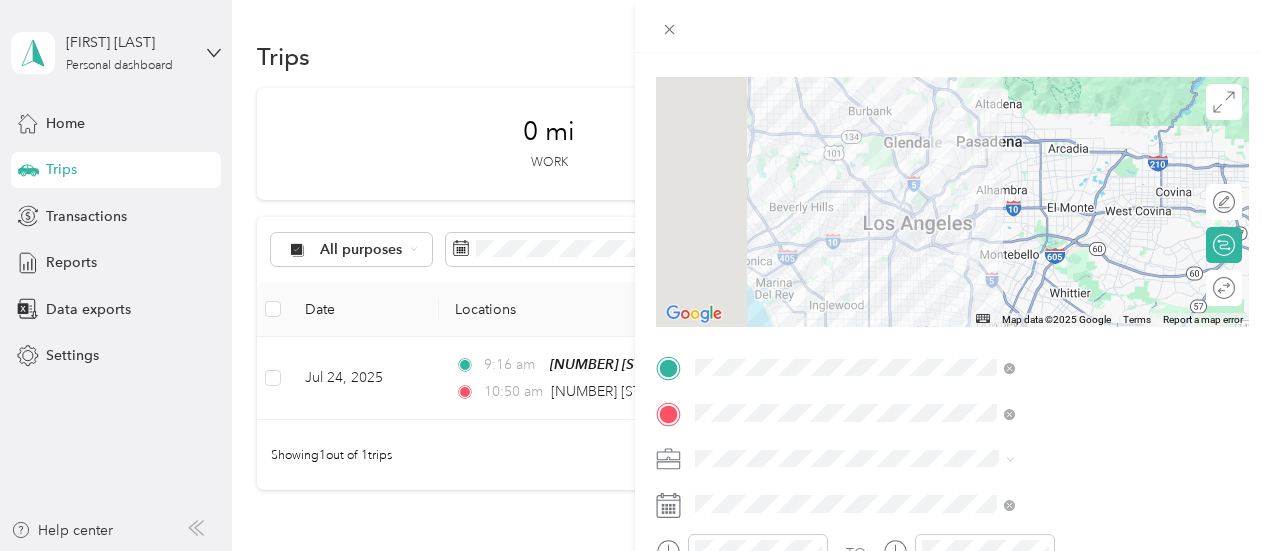 scroll, scrollTop: 0, scrollLeft: 0, axis: both 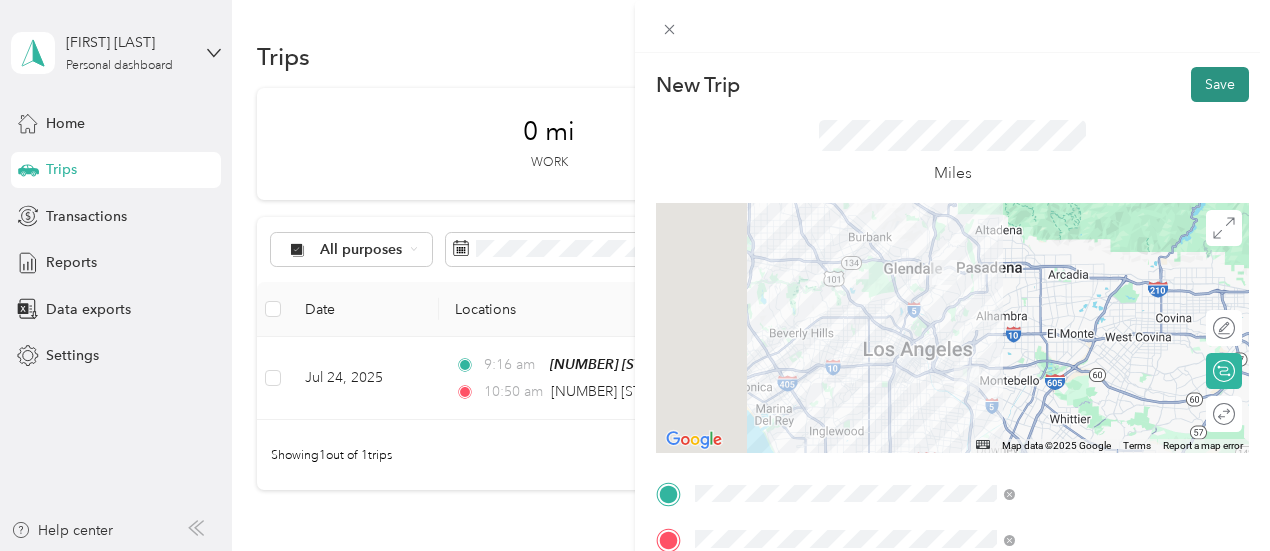 click on "Save" at bounding box center (1220, 84) 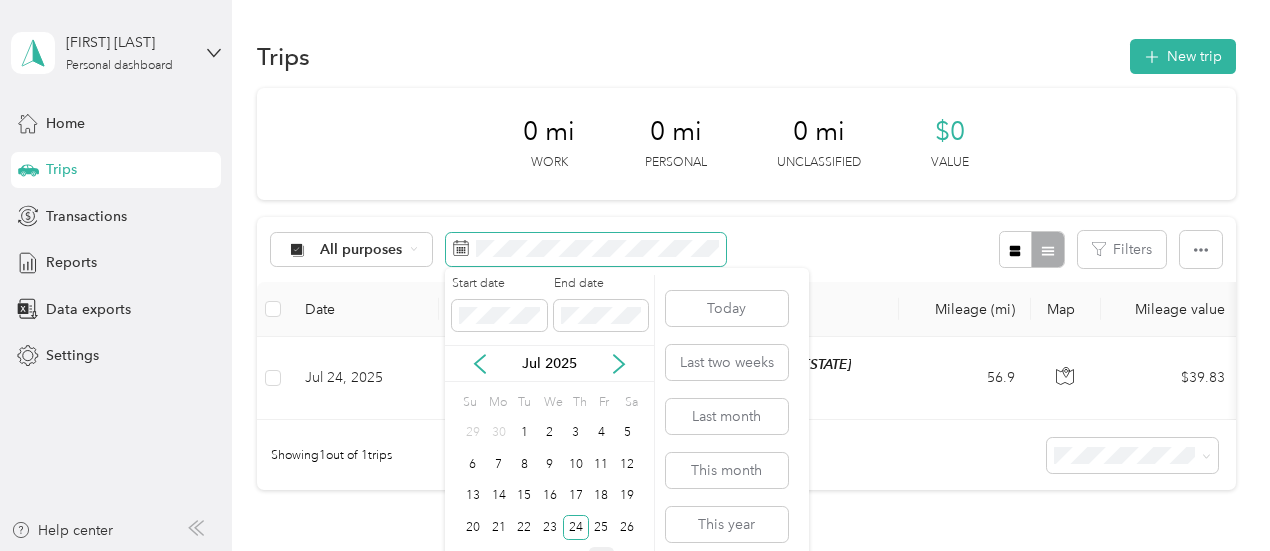 scroll, scrollTop: 66, scrollLeft: 0, axis: vertical 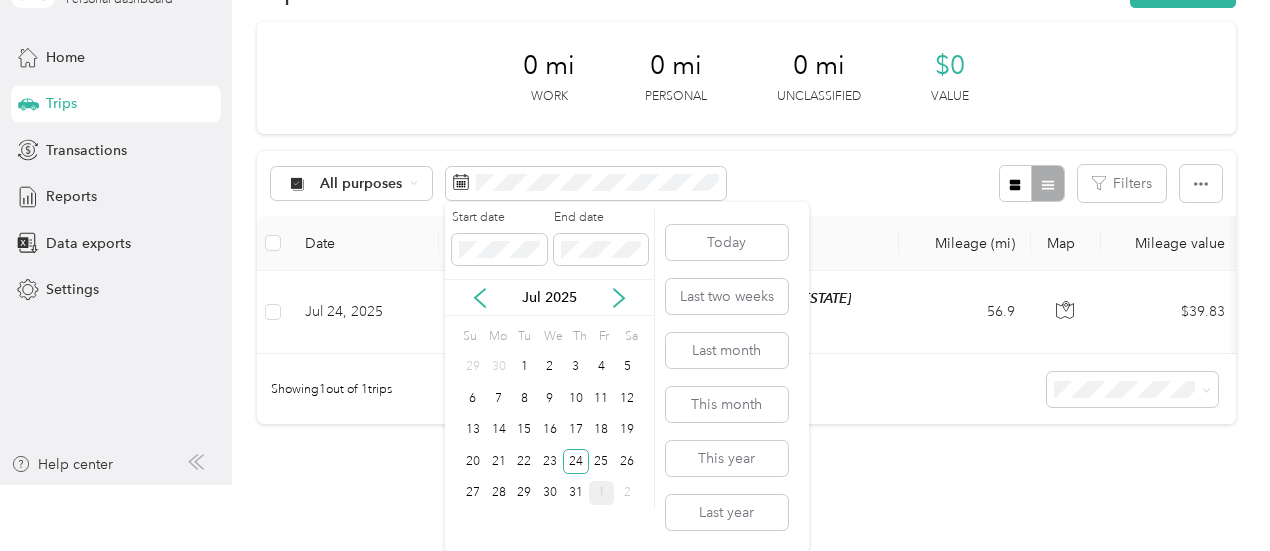 click on "1" at bounding box center [602, 493] 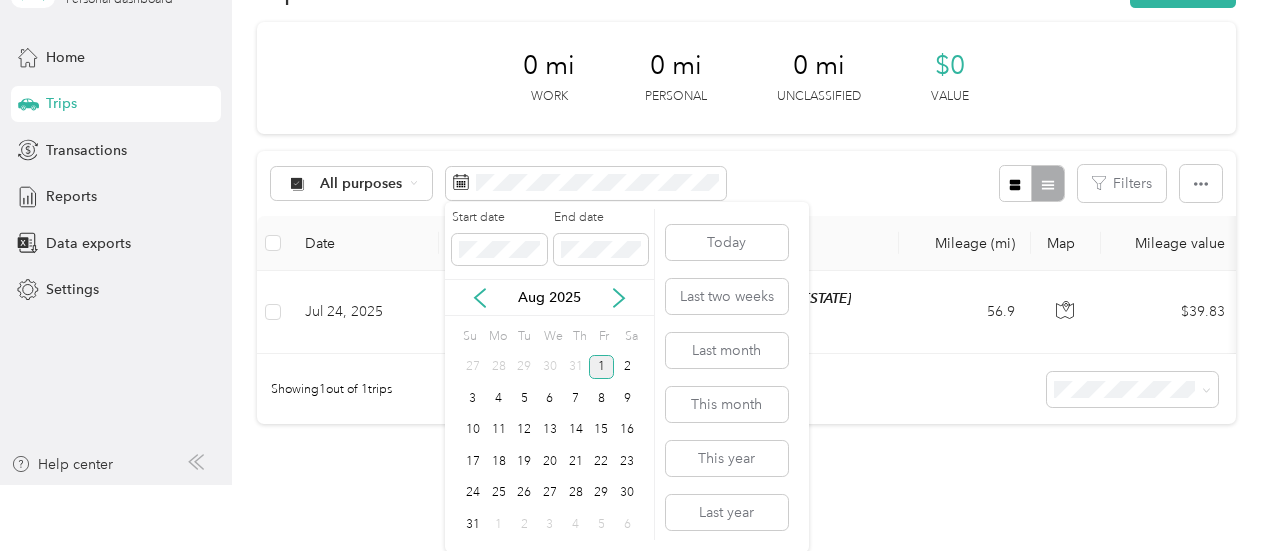 click on "29" at bounding box center [602, 493] 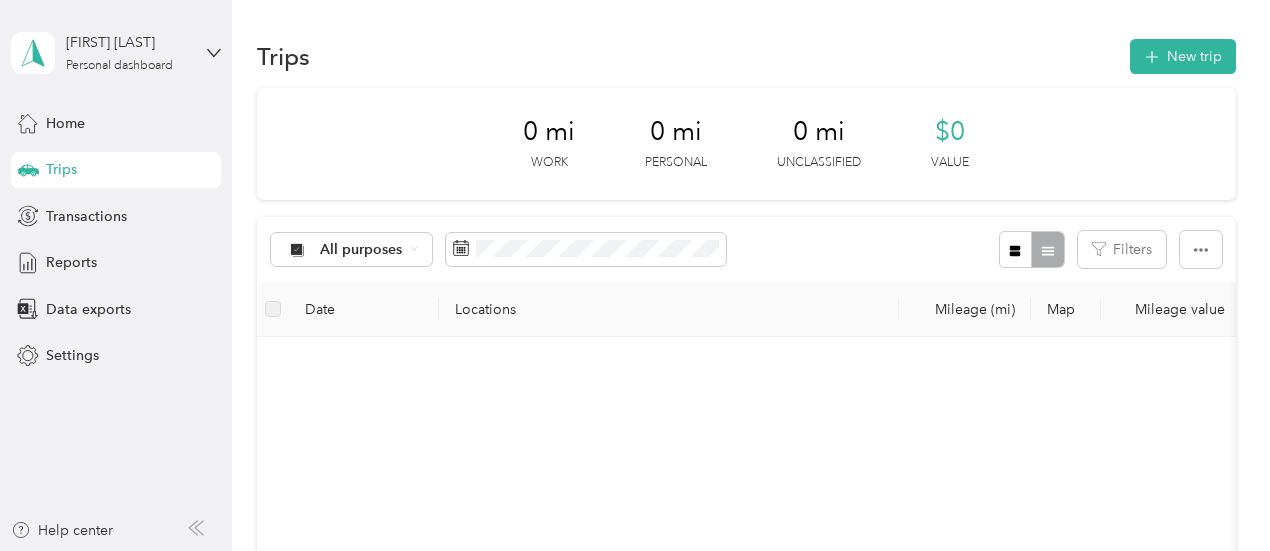 scroll, scrollTop: 0, scrollLeft: 0, axis: both 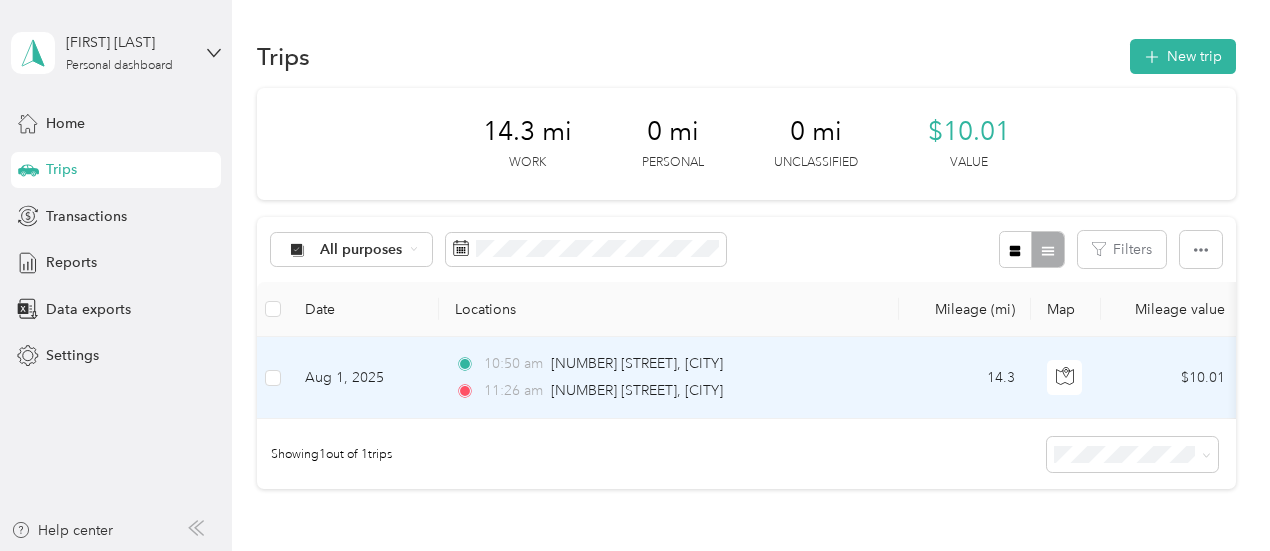 click on "[TIME] [NUMBER] [STREET], [CITY]" at bounding box center [665, 364] 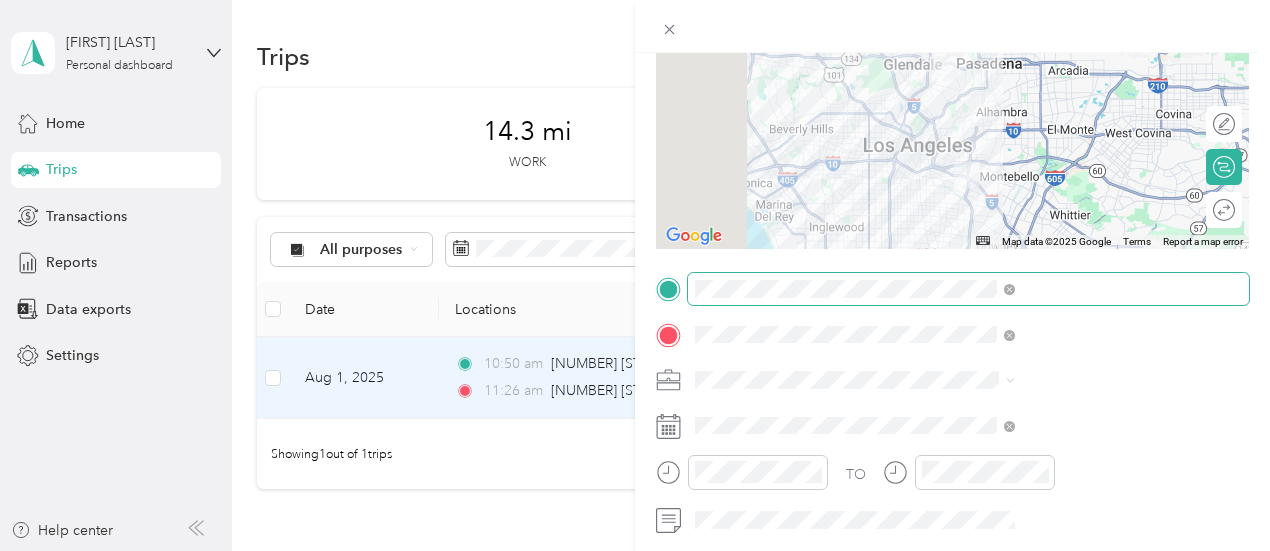 scroll, scrollTop: 300, scrollLeft: 0, axis: vertical 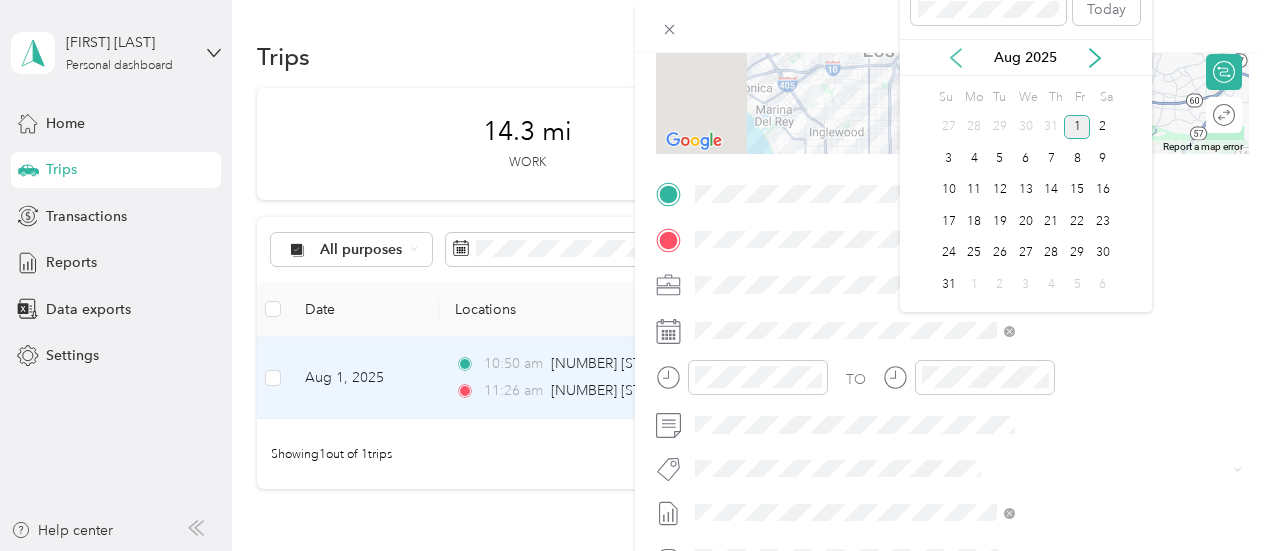 click 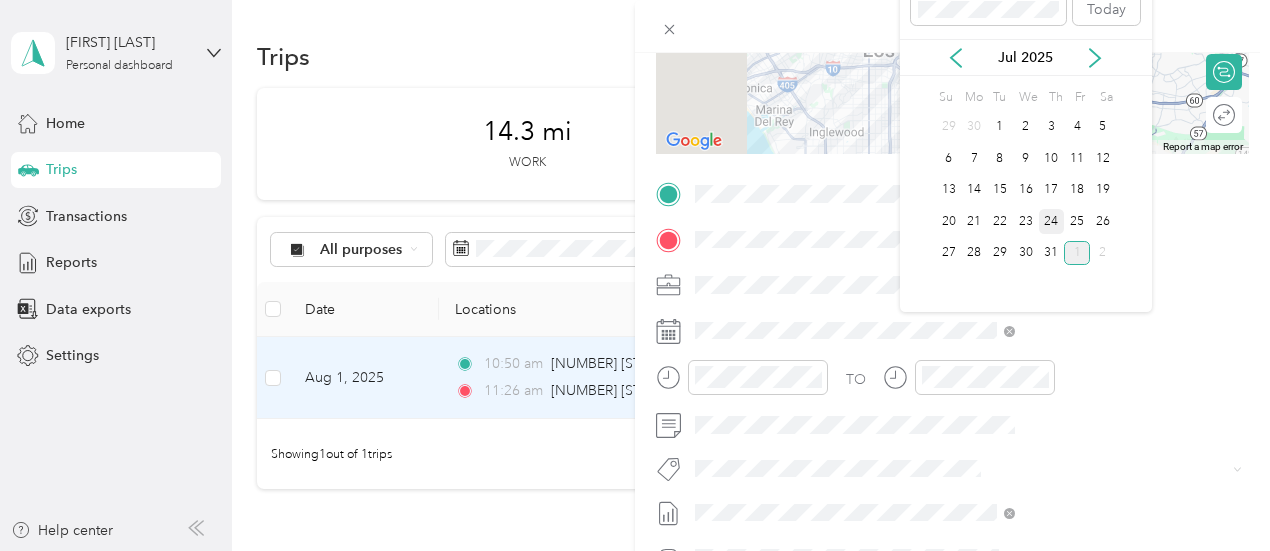 click on "24" at bounding box center (1052, 221) 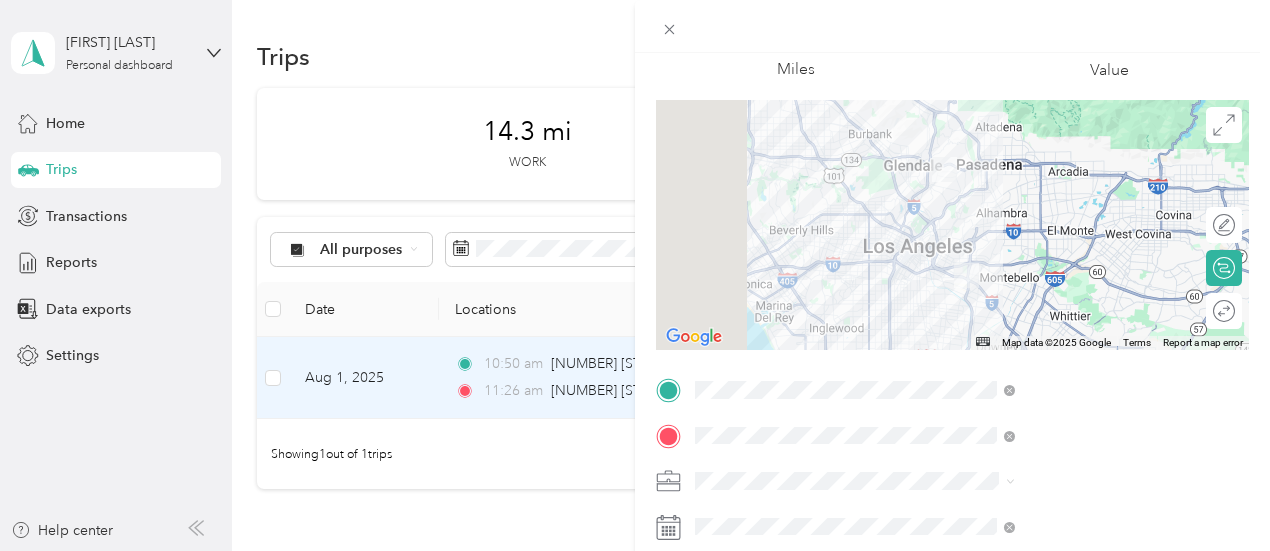 scroll, scrollTop: 0, scrollLeft: 0, axis: both 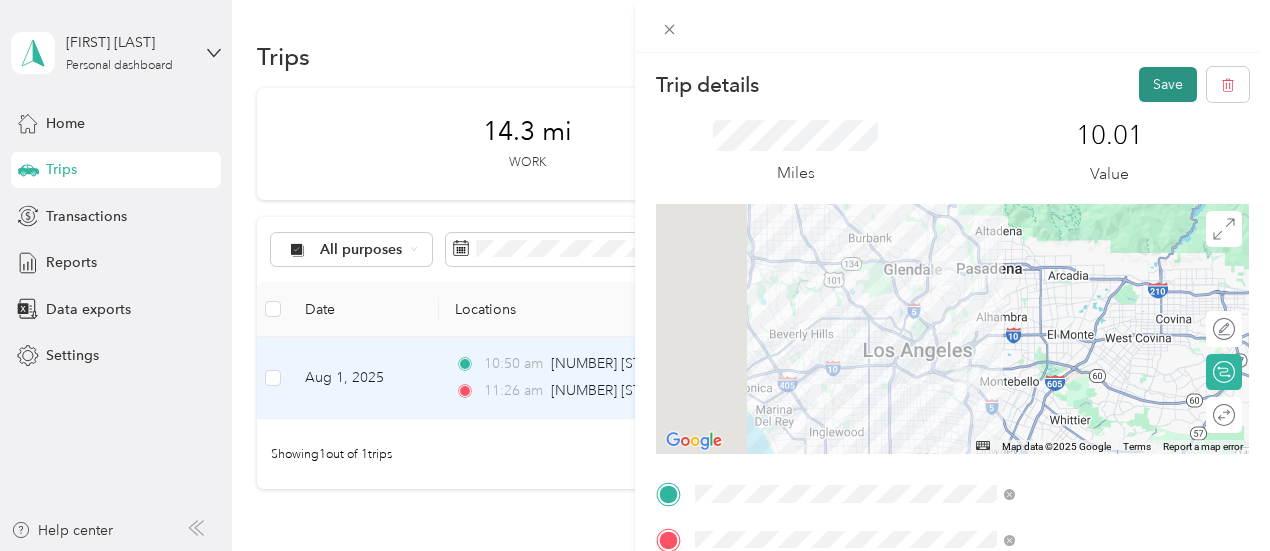 click on "Save" at bounding box center (1168, 84) 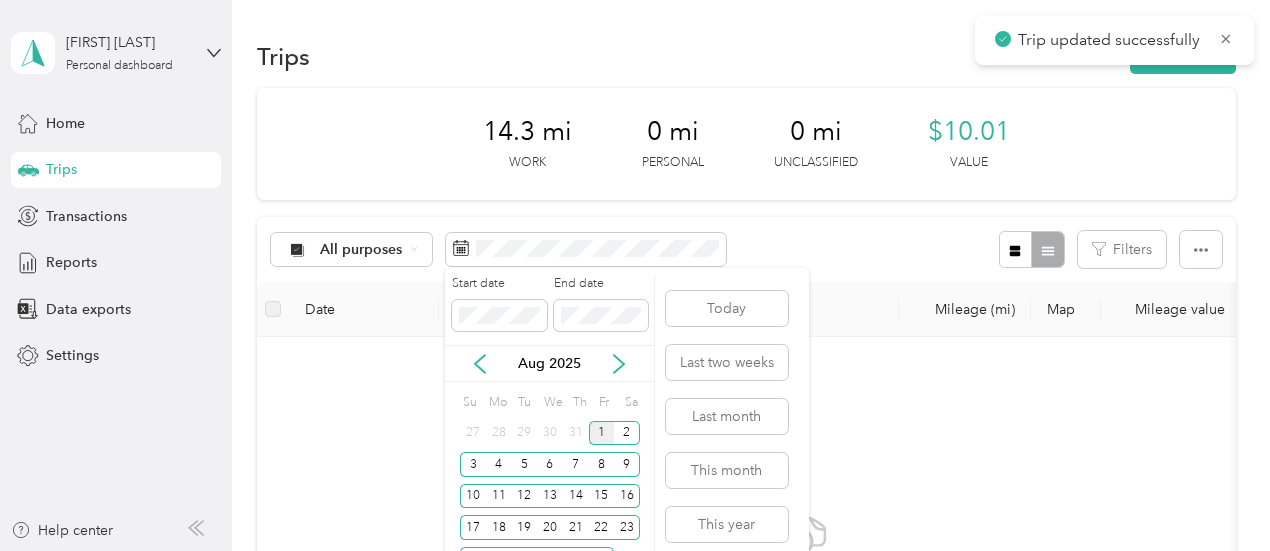 click on "Aug 2025" at bounding box center (549, 363) 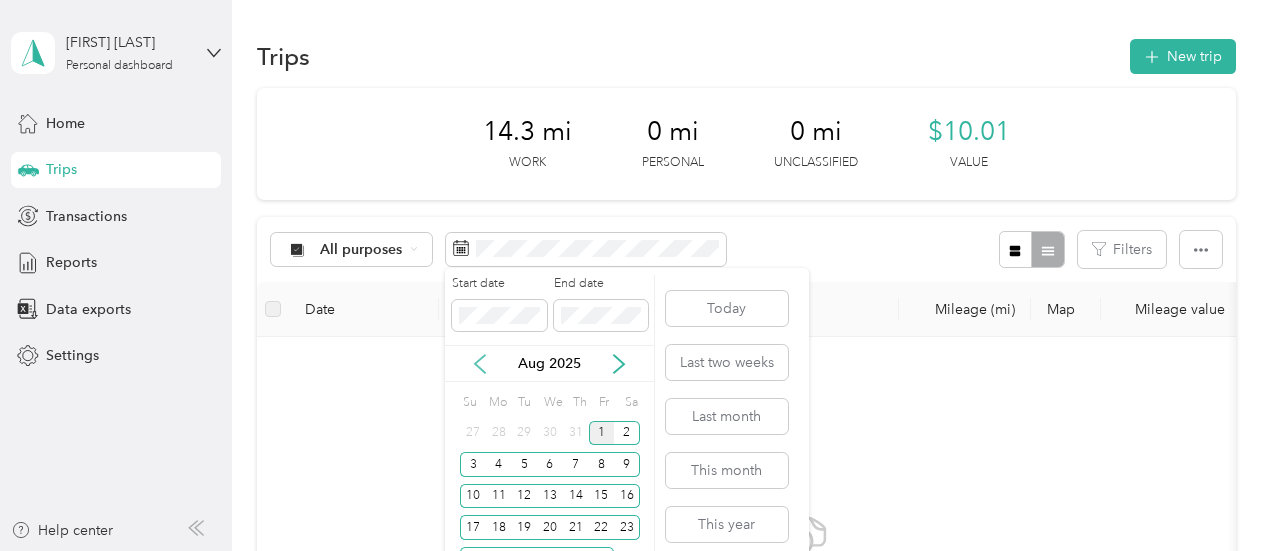 click 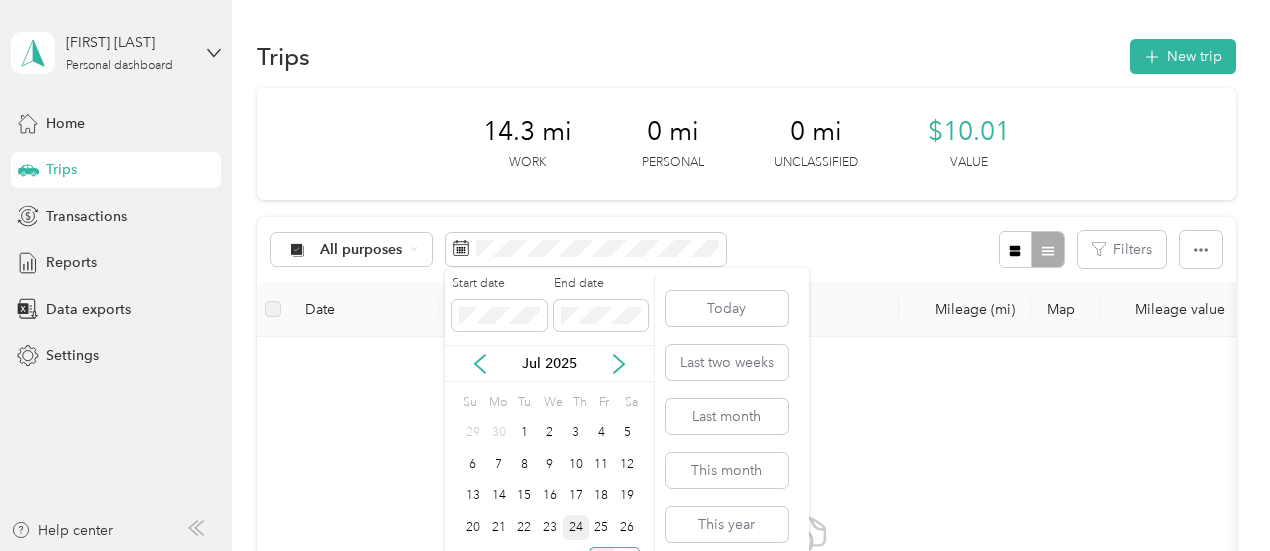 click on "24" at bounding box center (576, 527) 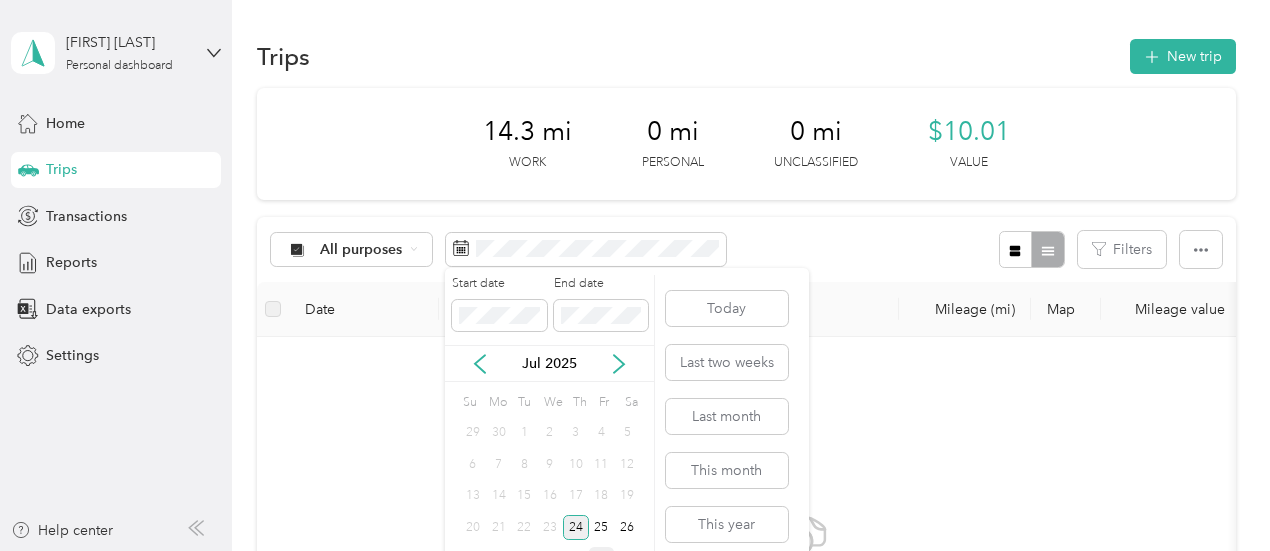 click on "24" at bounding box center (576, 527) 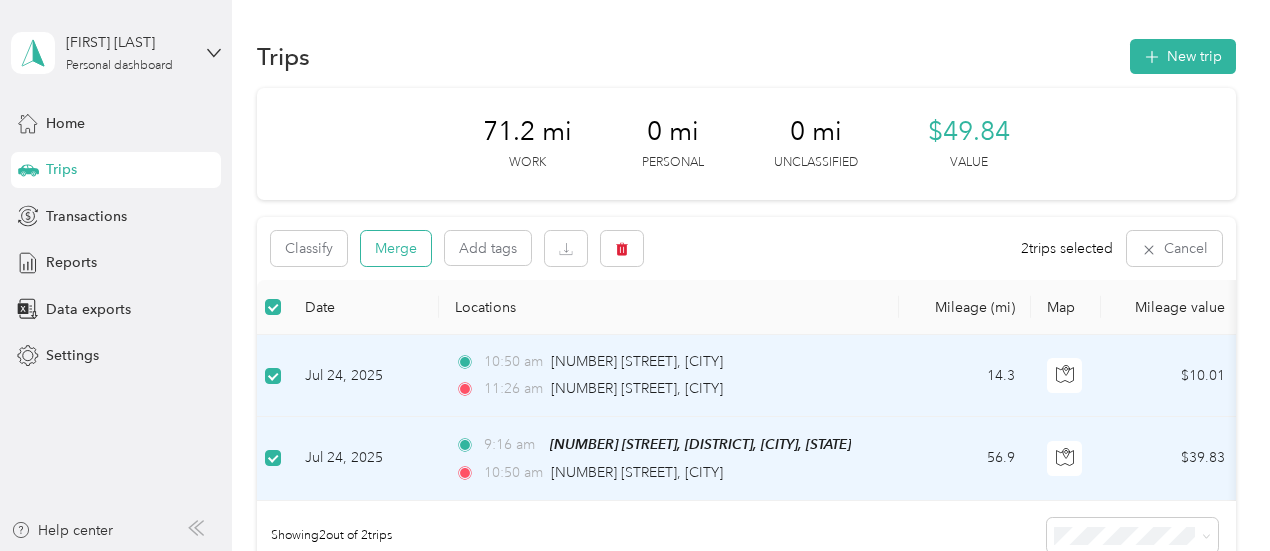 click on "Merge" at bounding box center [396, 248] 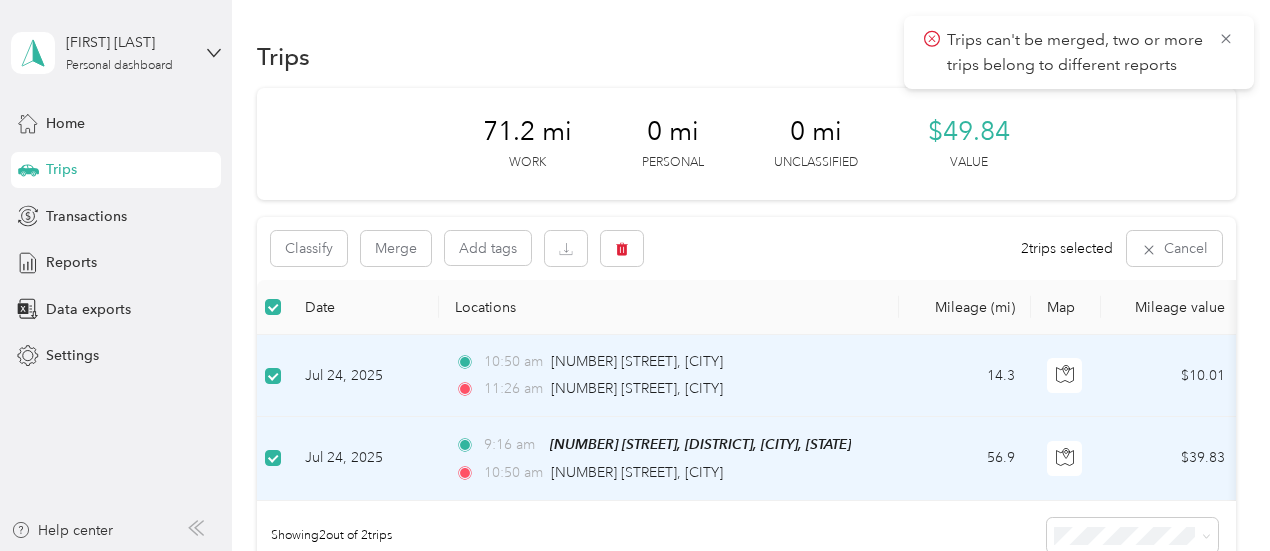 click on "[TIME] [NUMBER] [STREET], [CITY]" at bounding box center [665, 389] 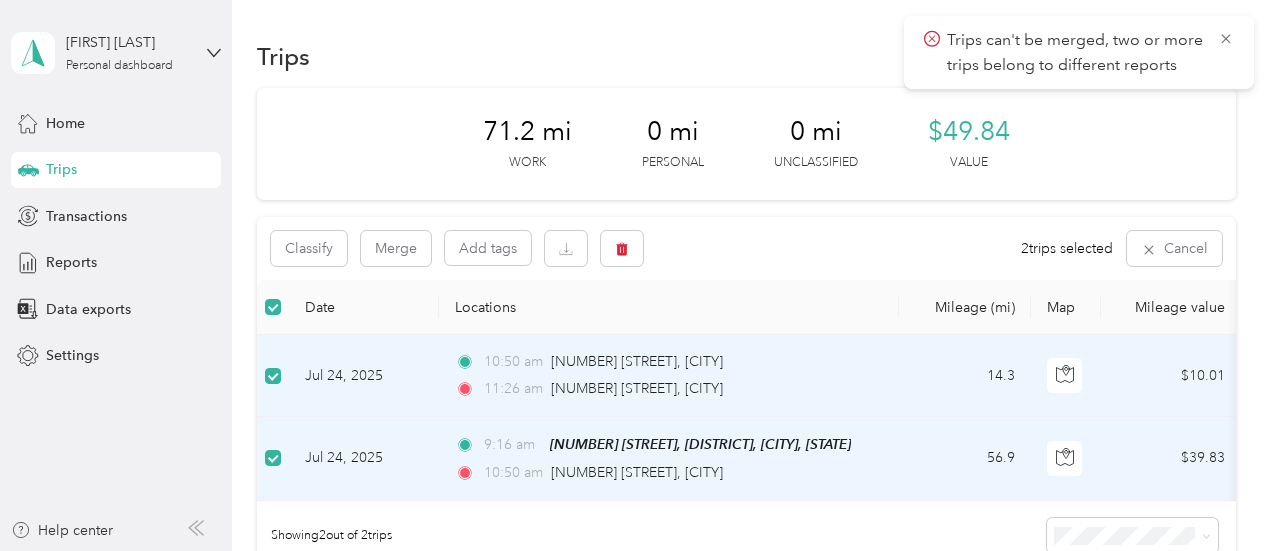 click on "Locations" at bounding box center (669, 307) 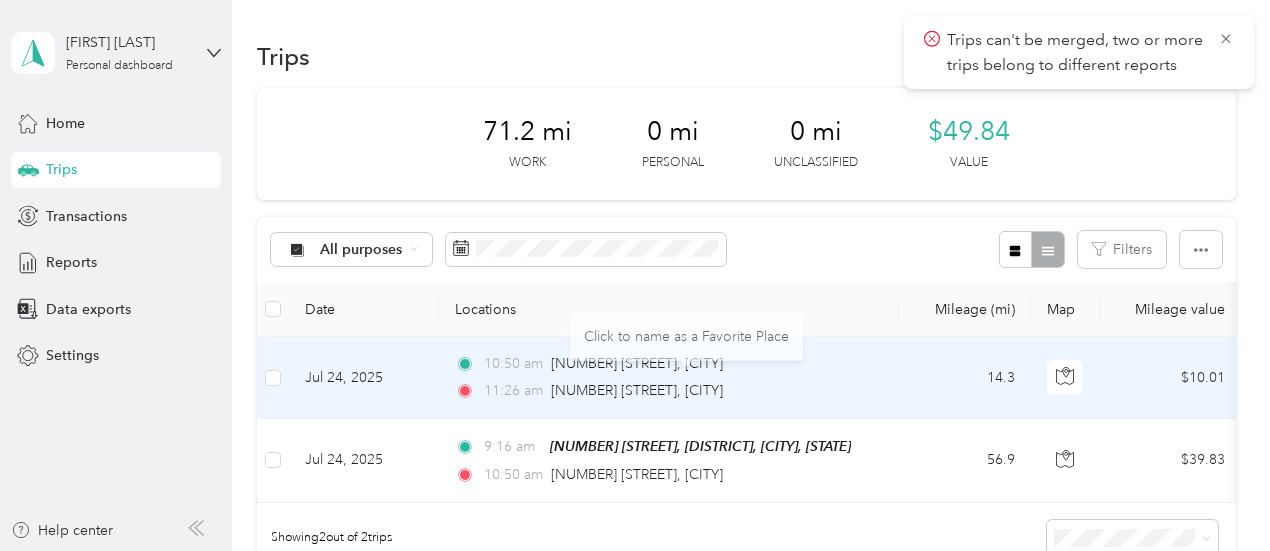 click on "[TIME] [NUMBER] [STREET], [CITY]" at bounding box center (665, 364) 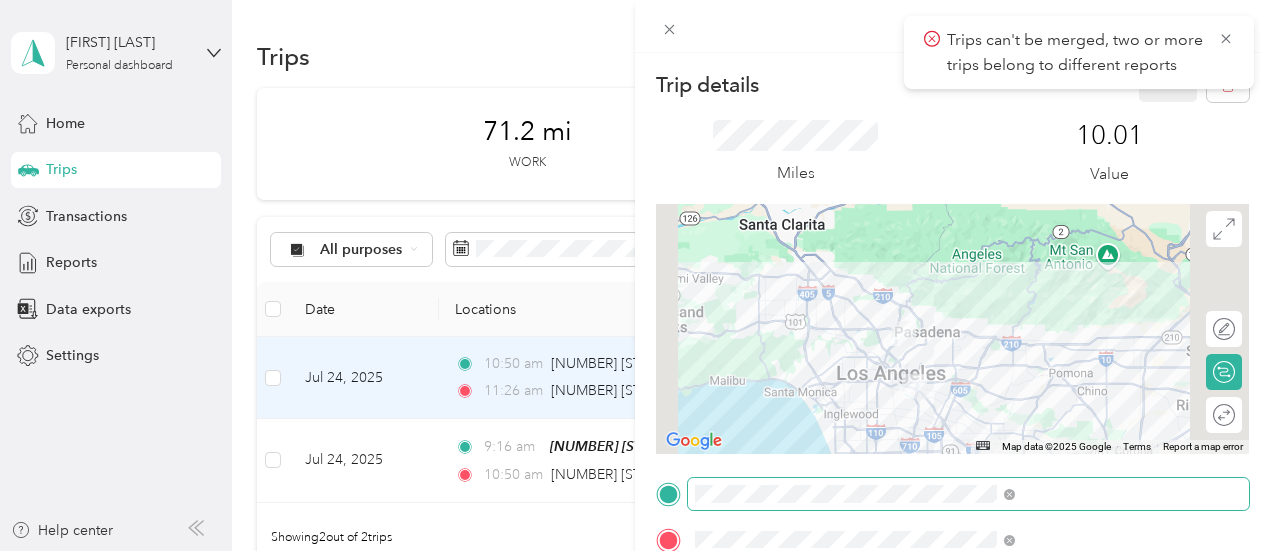 scroll, scrollTop: 498, scrollLeft: 0, axis: vertical 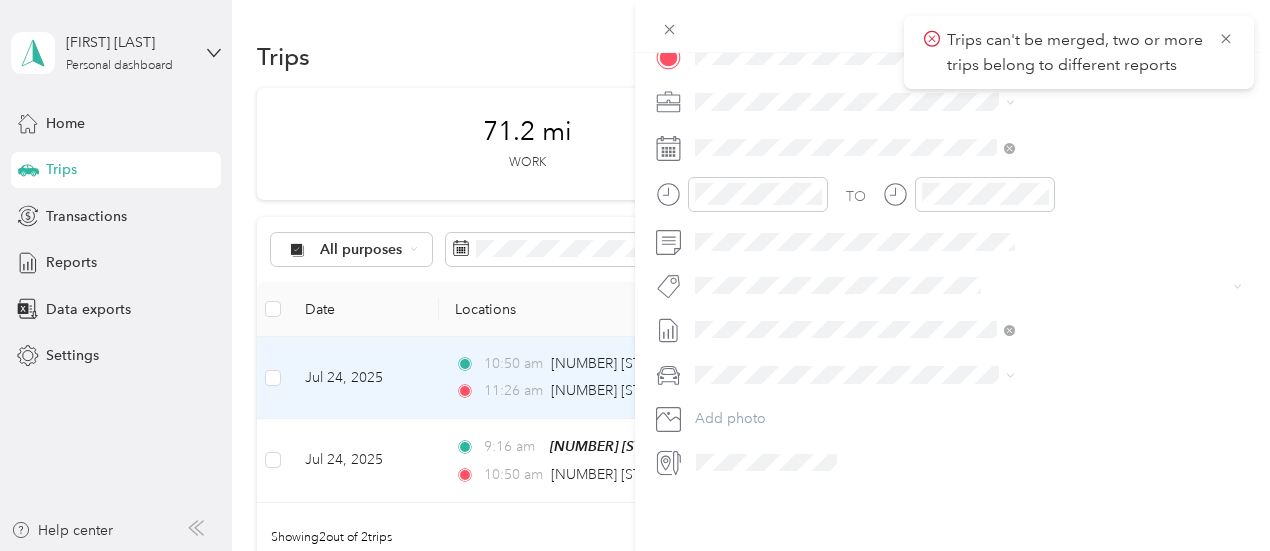 click on "Jul 2025" at bounding box center [934, 96] 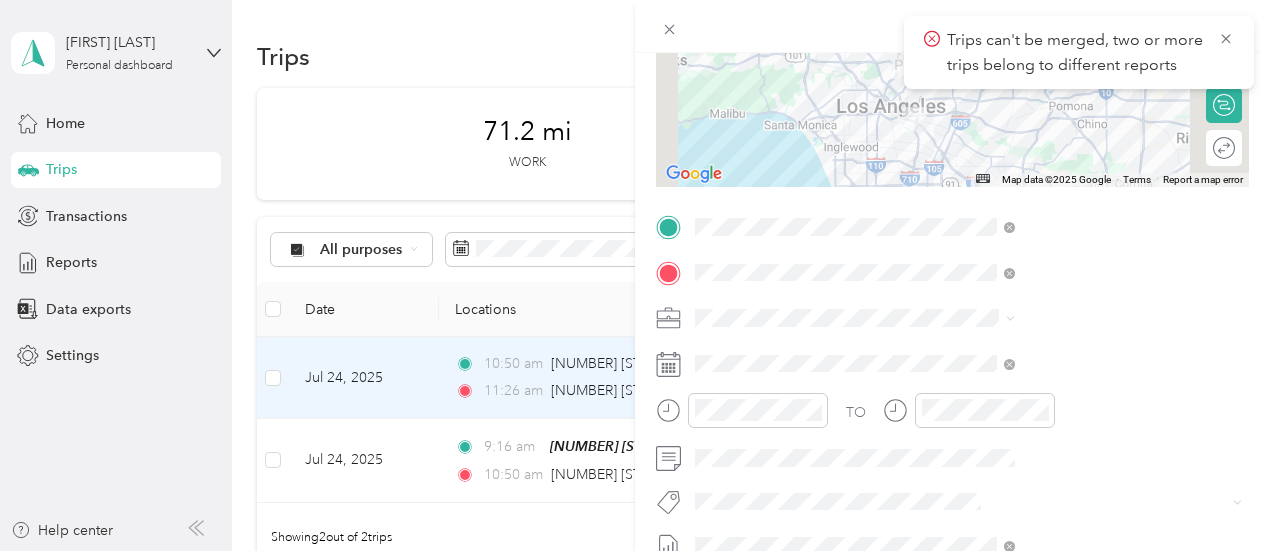 scroll, scrollTop: 98, scrollLeft: 0, axis: vertical 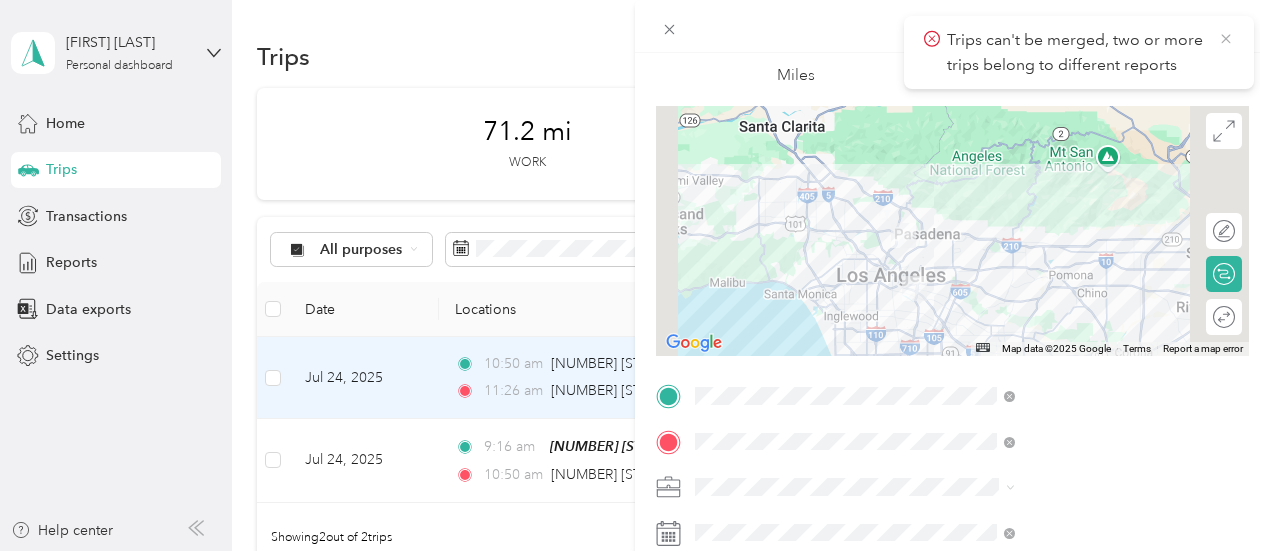 click 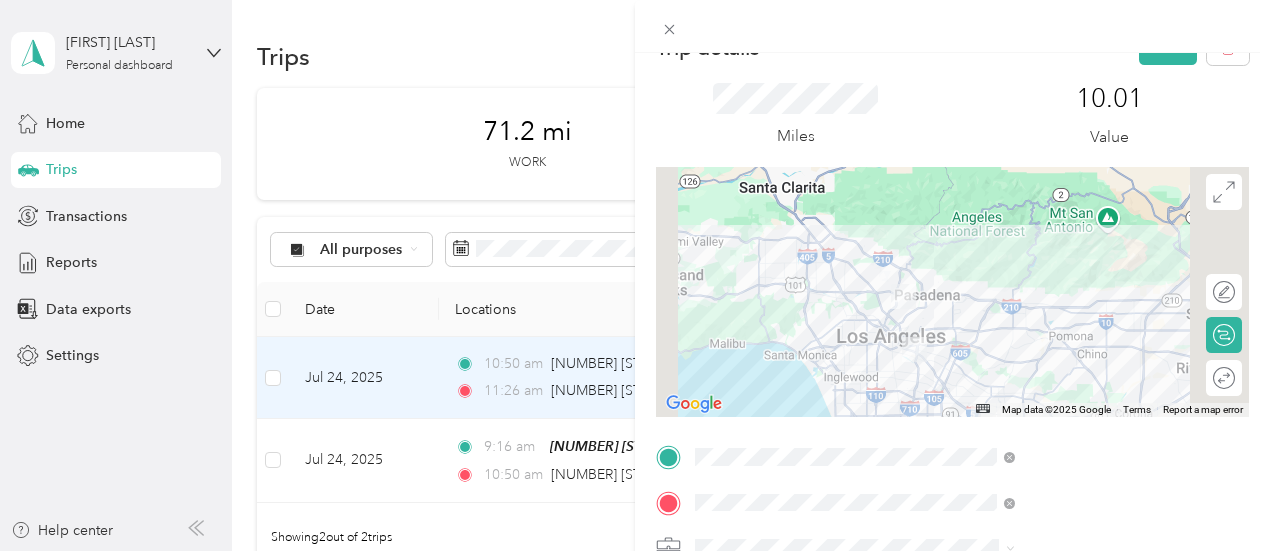 scroll, scrollTop: 0, scrollLeft: 0, axis: both 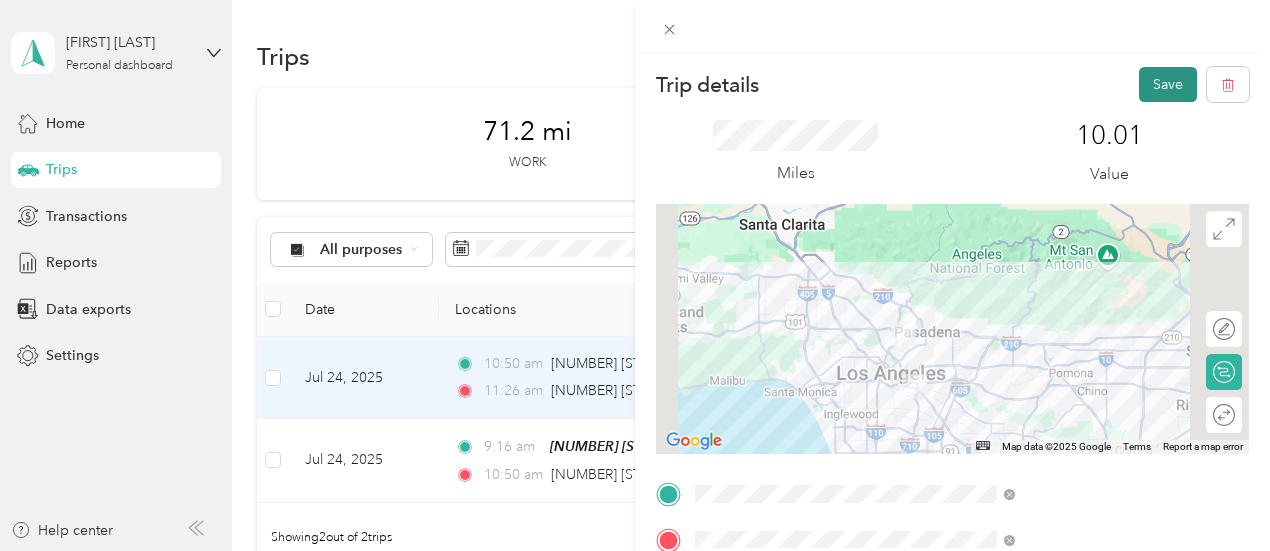 click on "Save" at bounding box center [1168, 84] 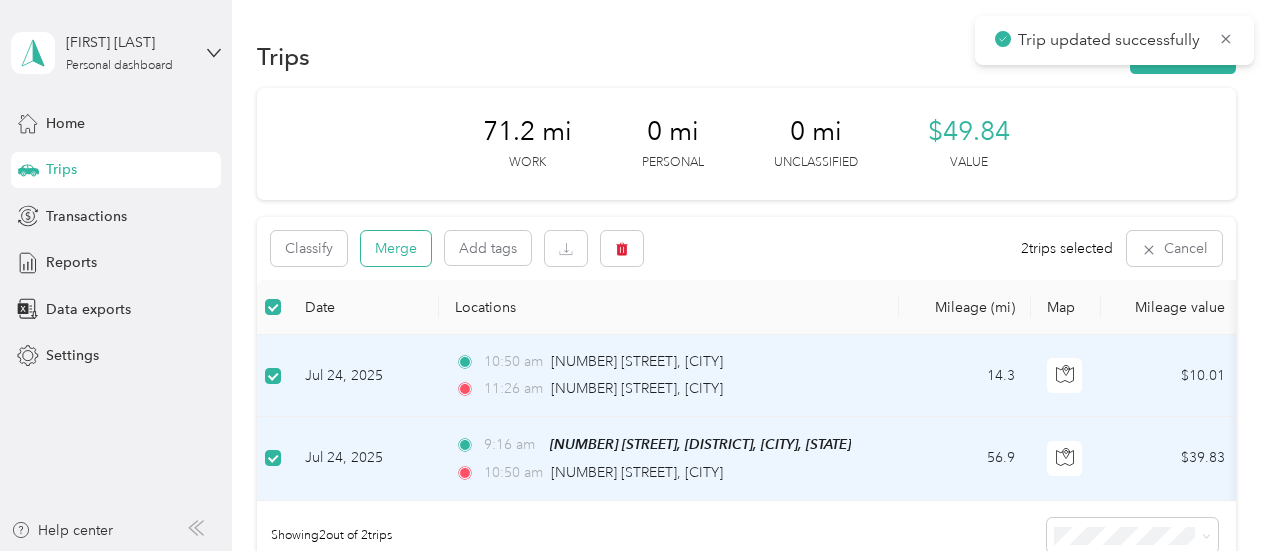 click on "Merge" at bounding box center [396, 248] 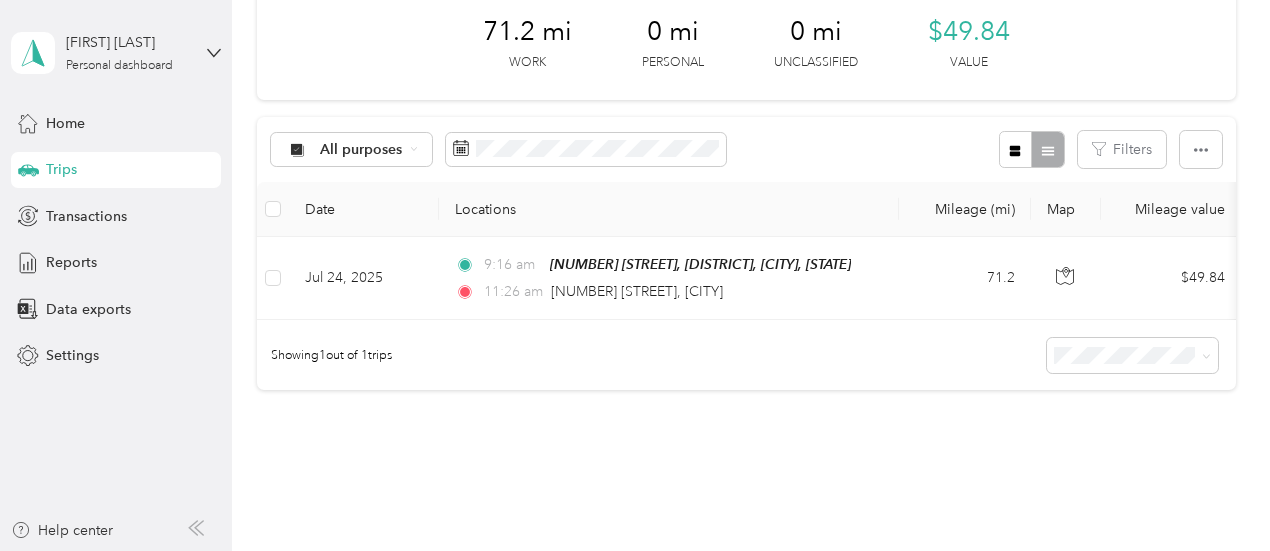 scroll, scrollTop: 0, scrollLeft: 0, axis: both 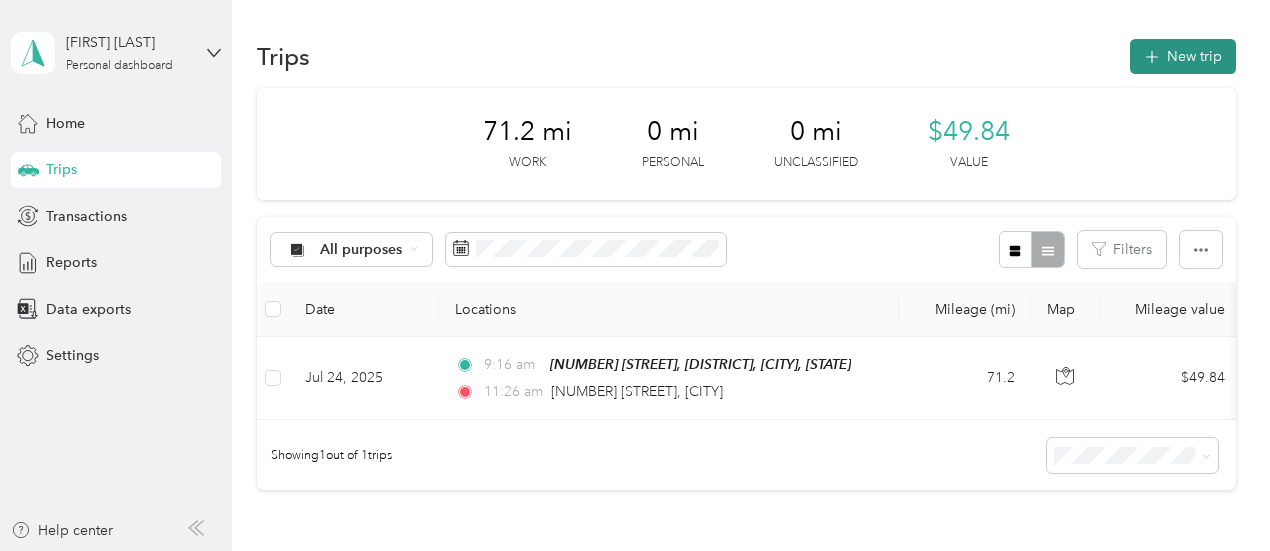 click on "New trip" at bounding box center [1183, 56] 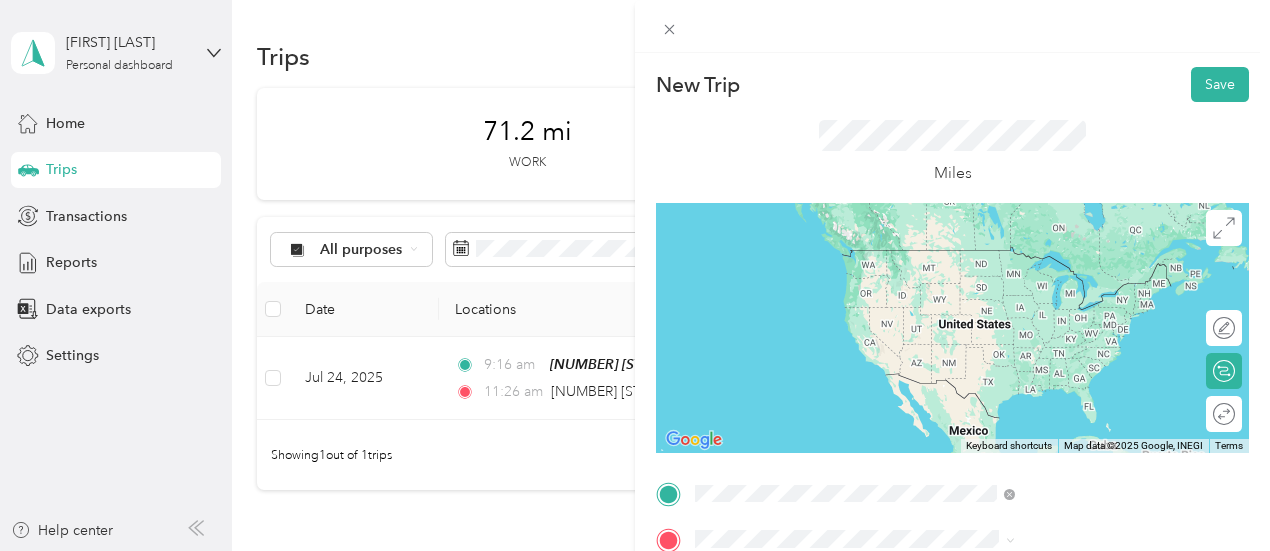 click on "[NUMBER] [STREET]
[CITY], [STATE] [POSTAL_CODE], [COUNTRY]" at bounding box center (1081, 267) 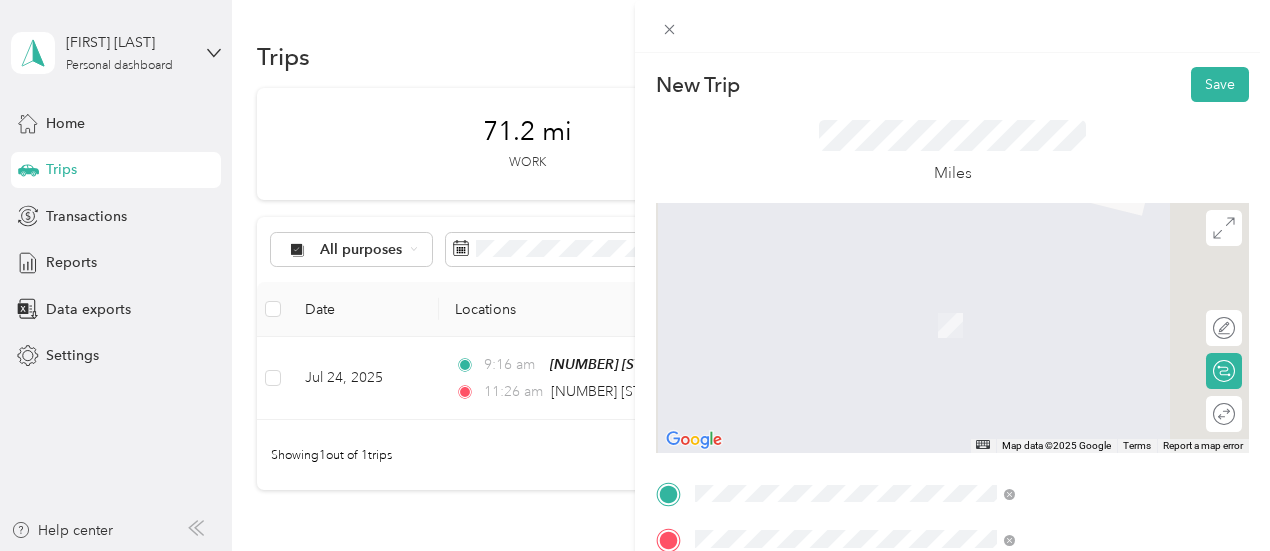 click on "[NUMBER] [STREET]
[CITY], [STATE] [POSTAL_CODE], [COUNTRY]" at bounding box center [1081, 313] 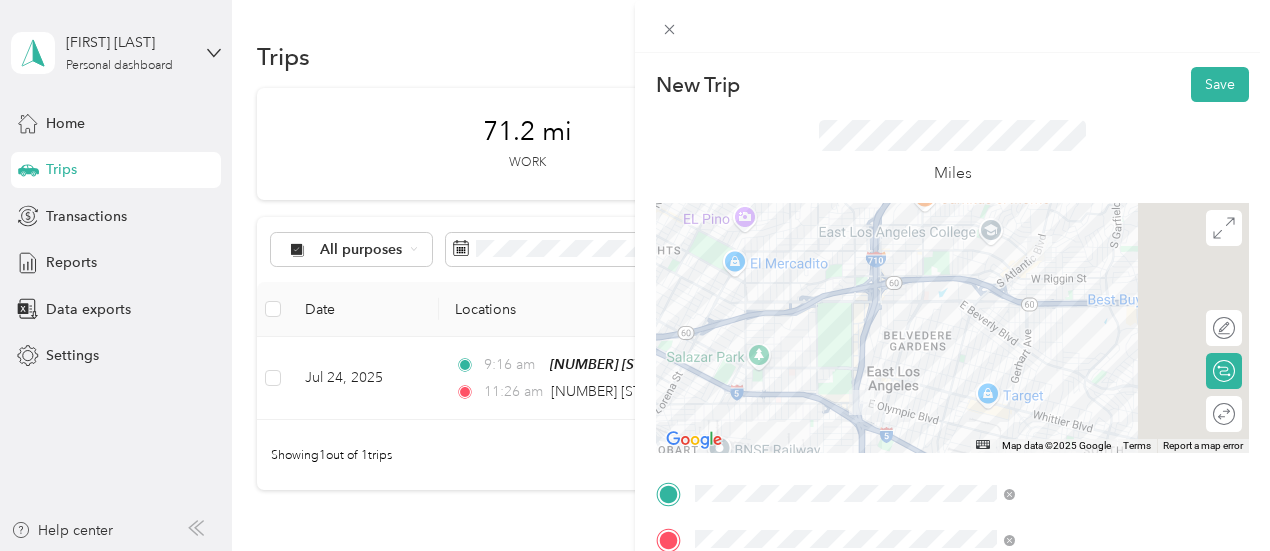 click at bounding box center [952, 328] 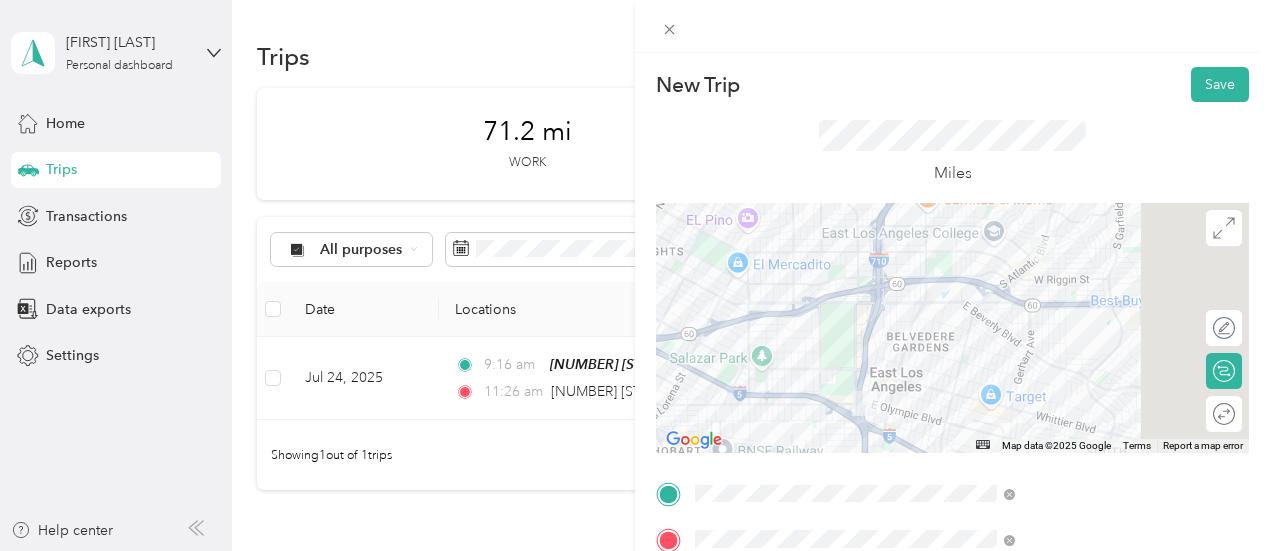 click at bounding box center (952, 328) 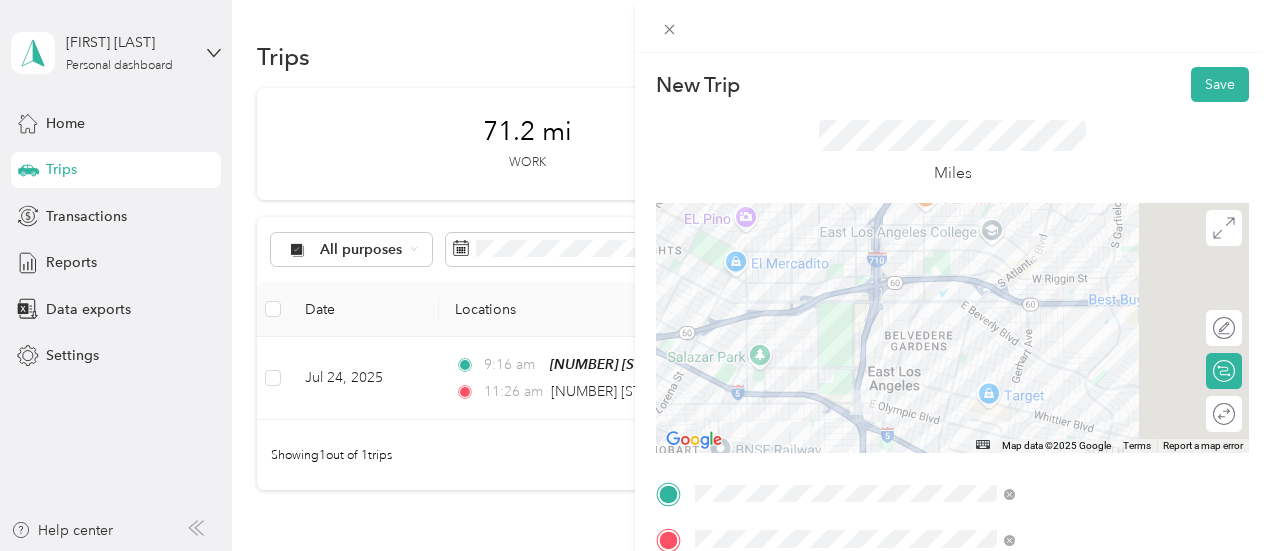 click at bounding box center (952, 328) 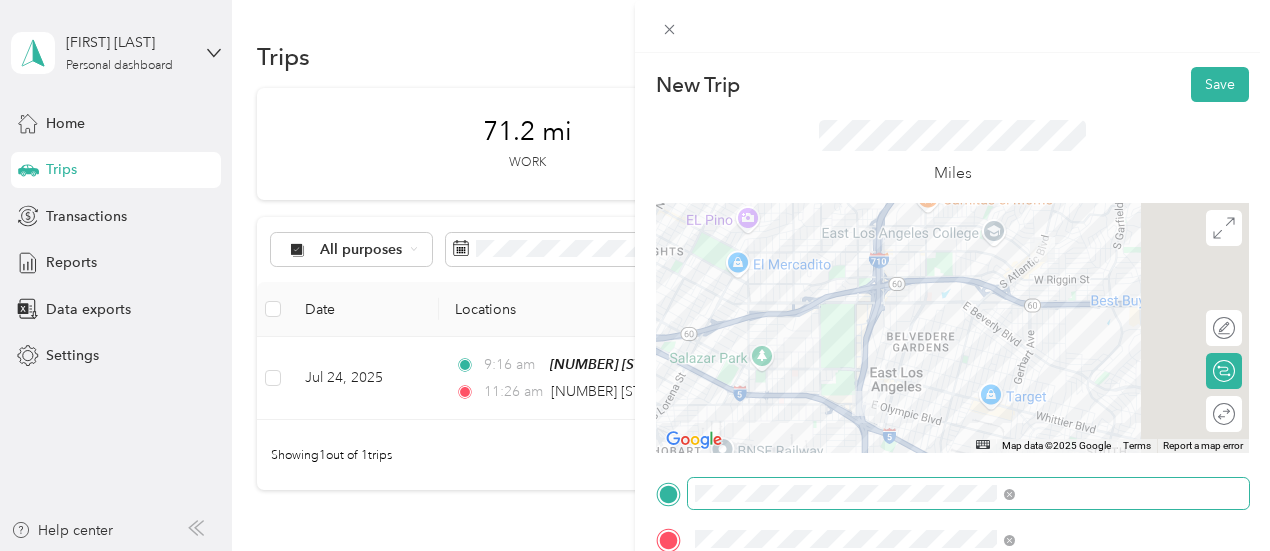 scroll, scrollTop: 200, scrollLeft: 0, axis: vertical 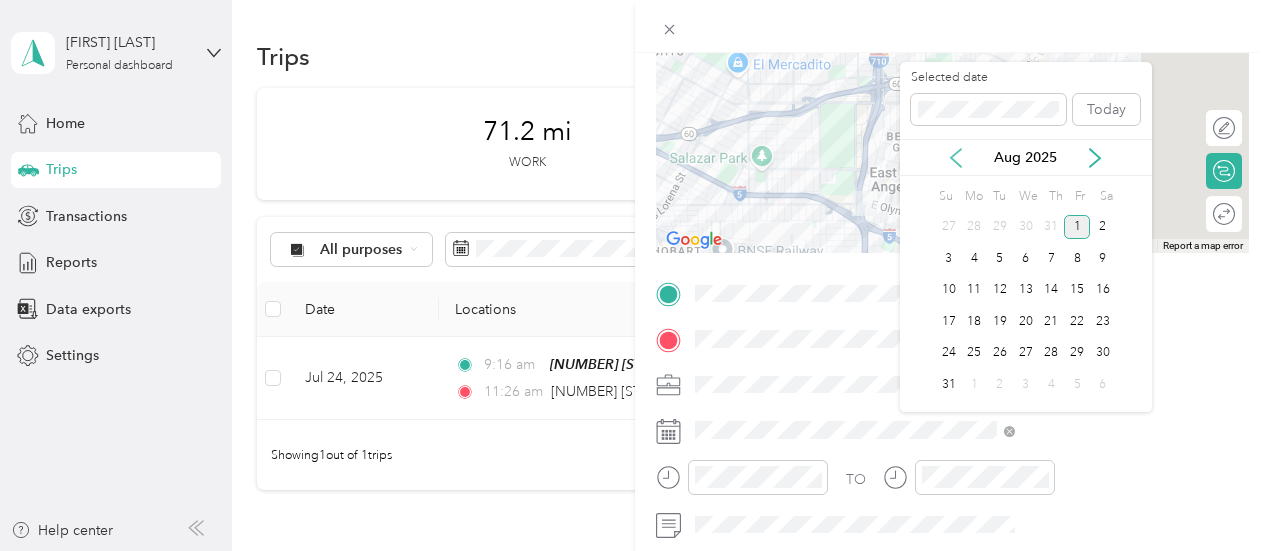 click 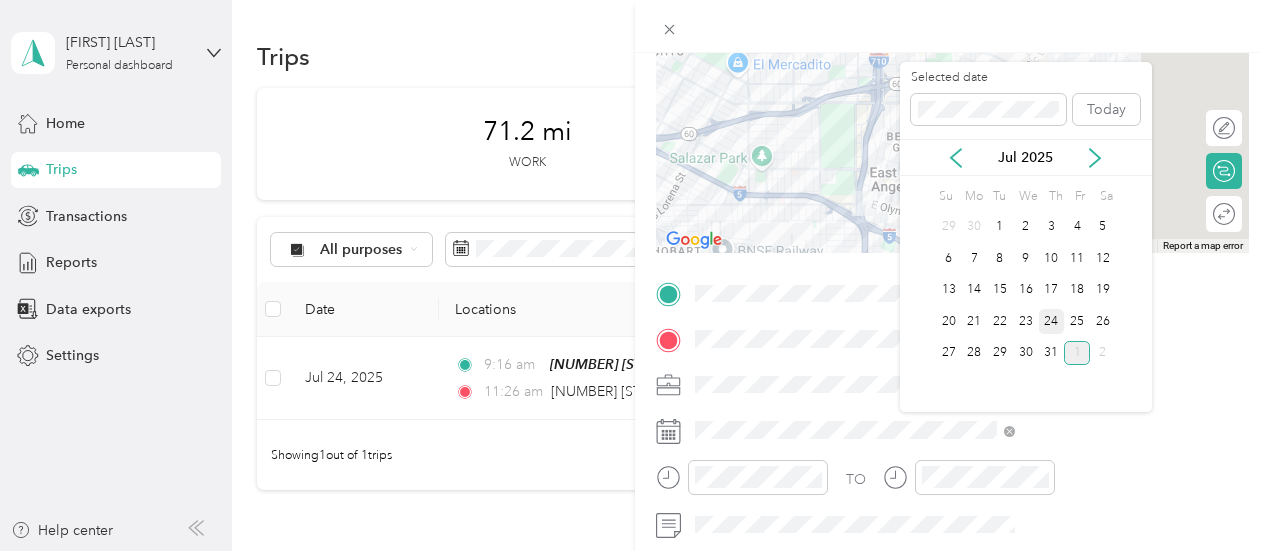 click on "24" at bounding box center [1052, 321] 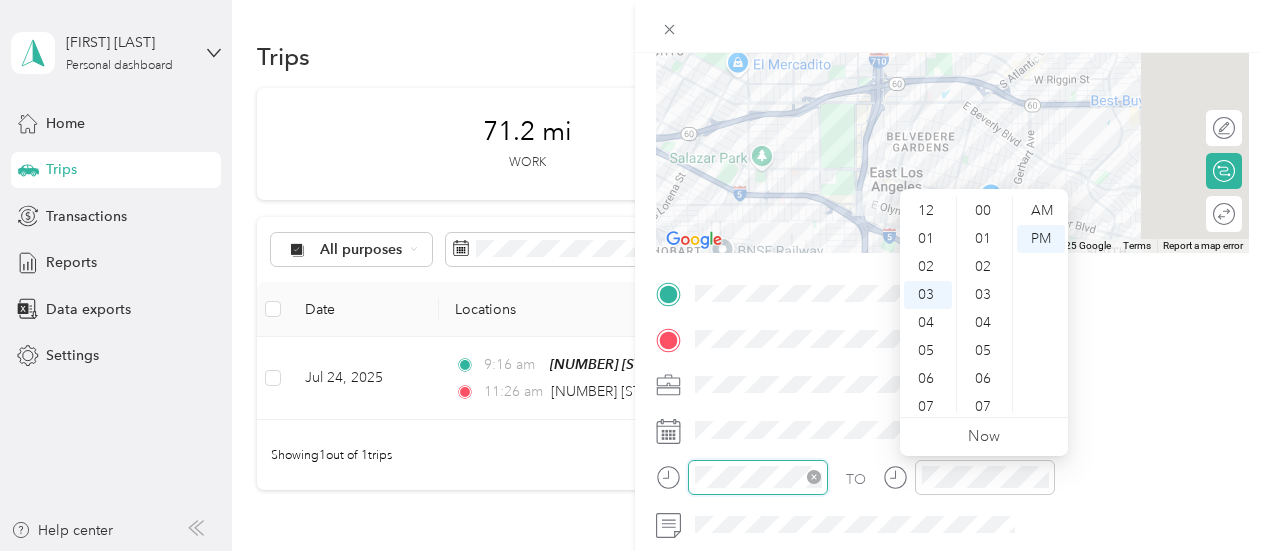 scroll, scrollTop: 84, scrollLeft: 0, axis: vertical 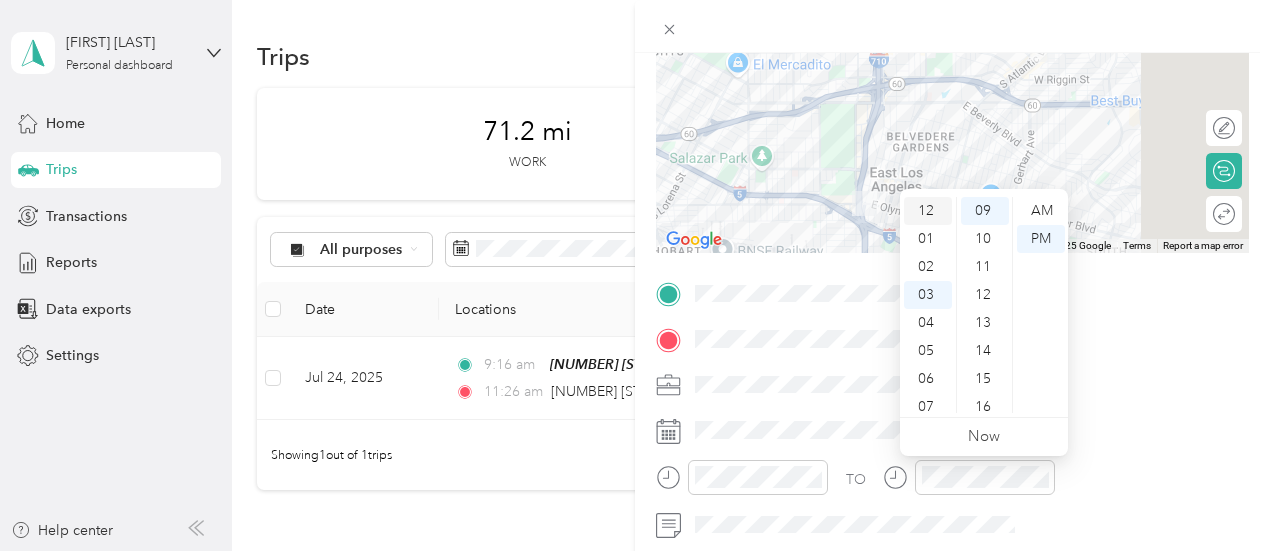 click on "12" at bounding box center [928, 211] 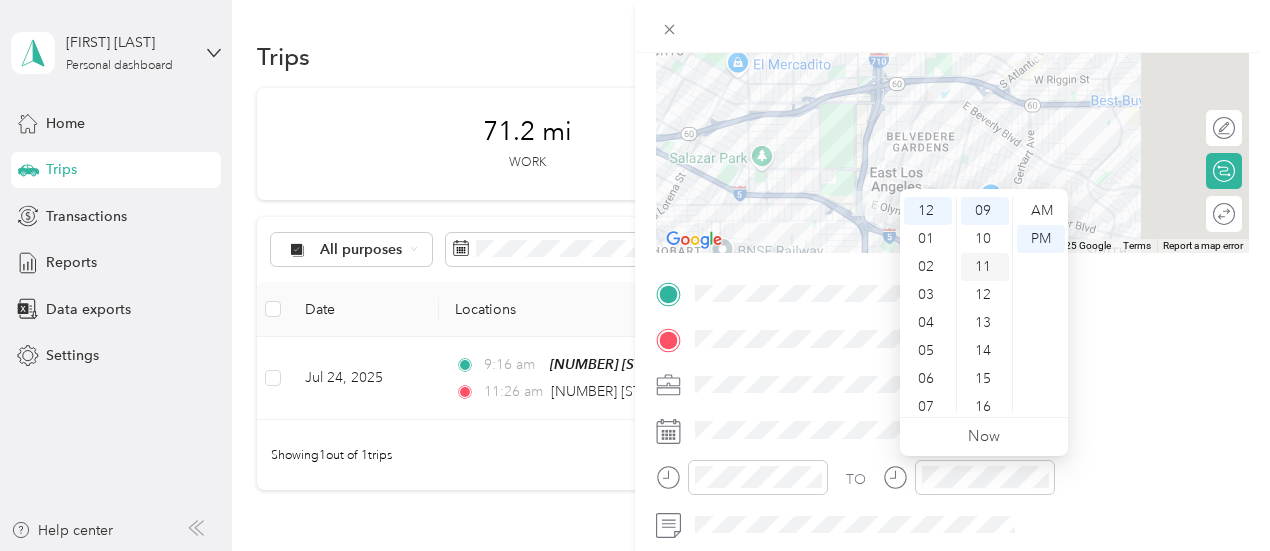 click on "11" at bounding box center (985, 267) 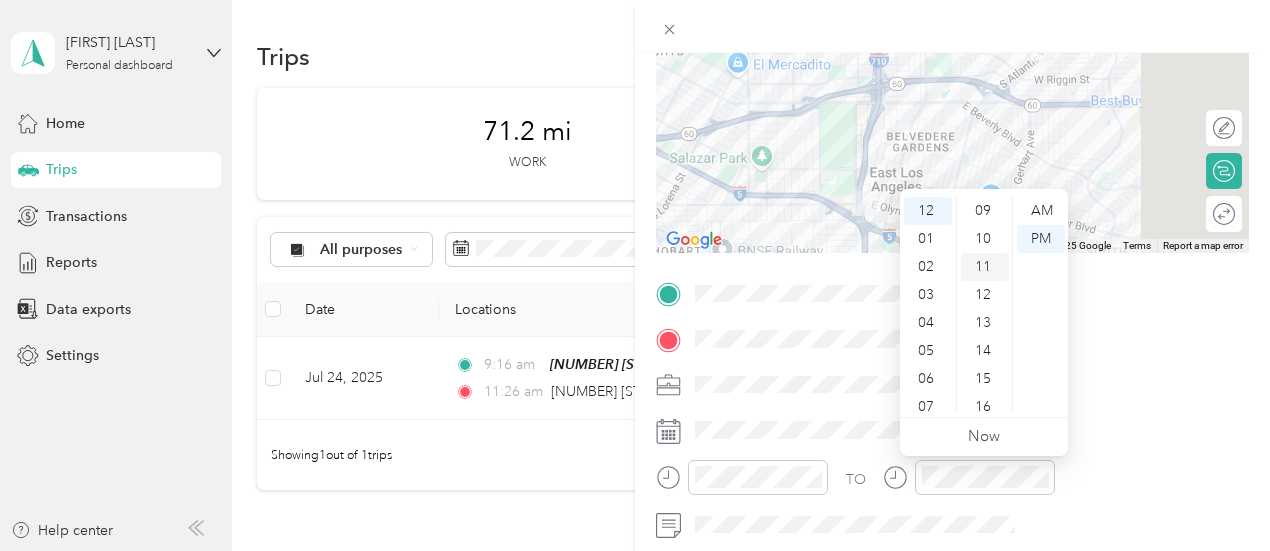 scroll, scrollTop: 308, scrollLeft: 0, axis: vertical 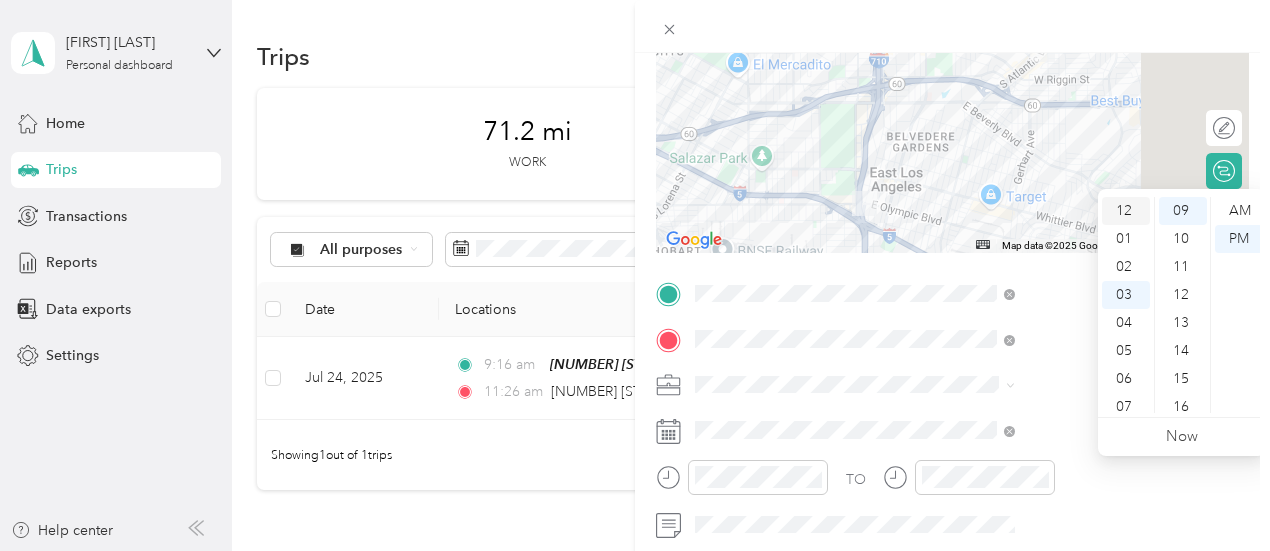 click on "12" at bounding box center [1126, 211] 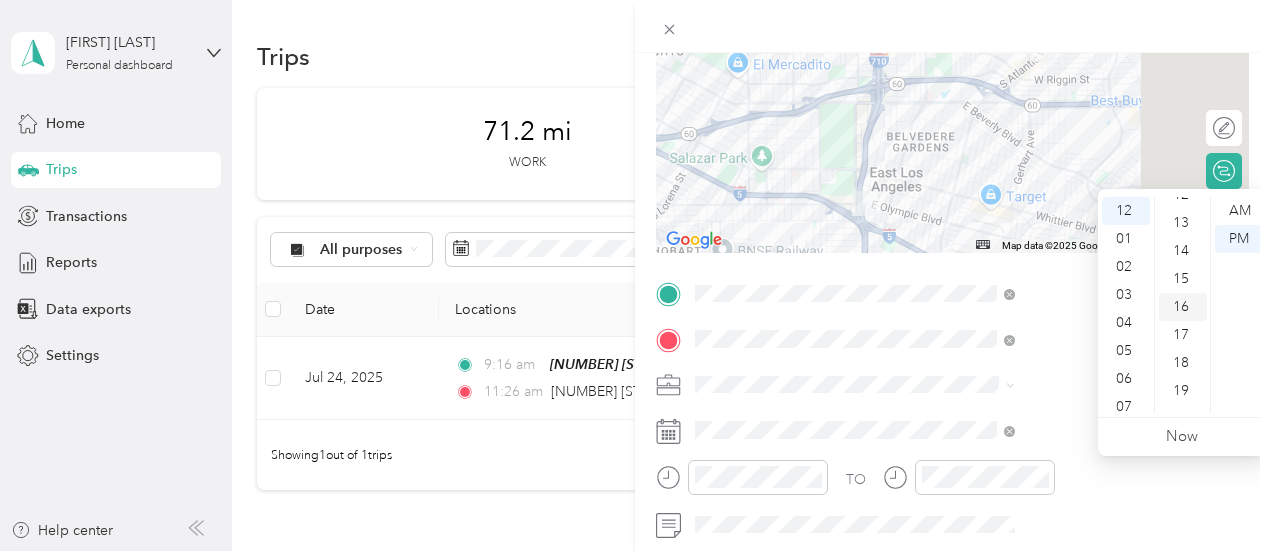 click on "16" at bounding box center [1183, 307] 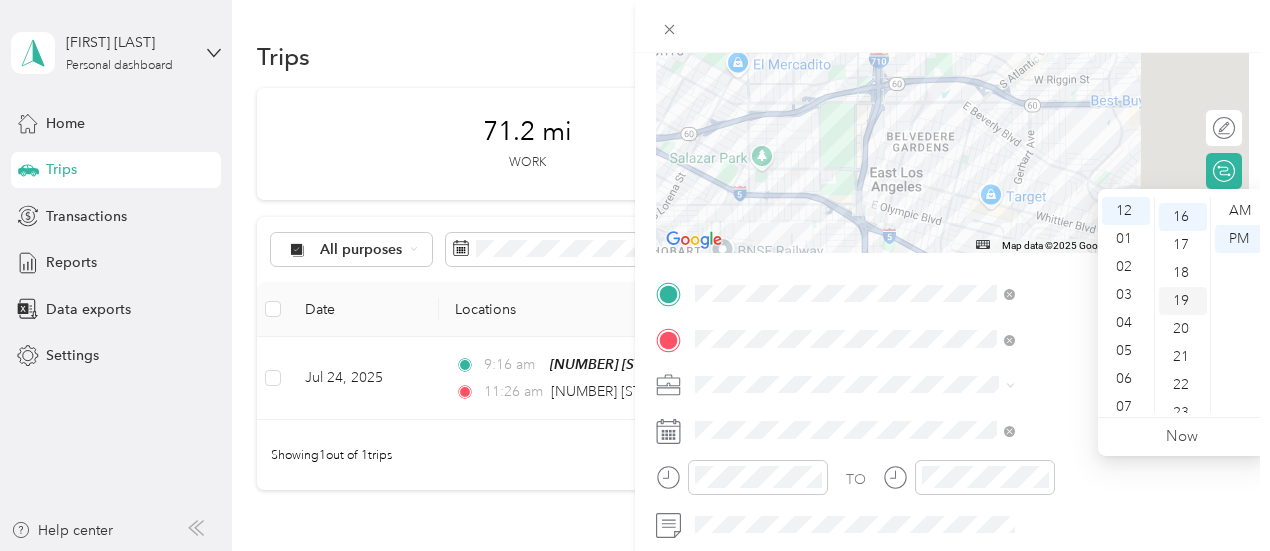 scroll, scrollTop: 448, scrollLeft: 0, axis: vertical 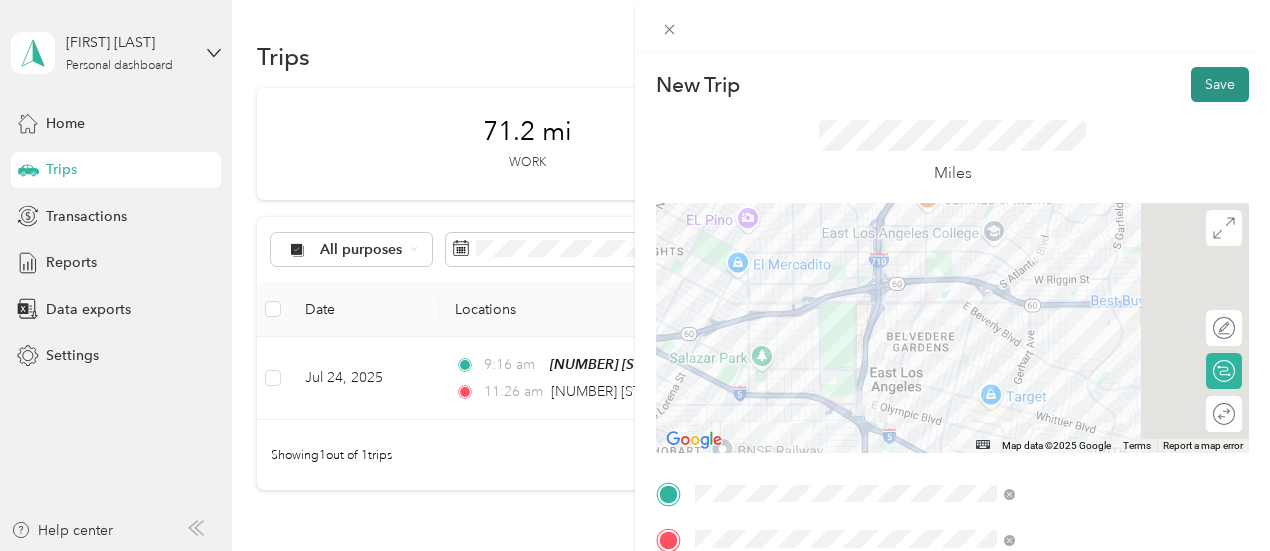 click on "Save" at bounding box center (1220, 84) 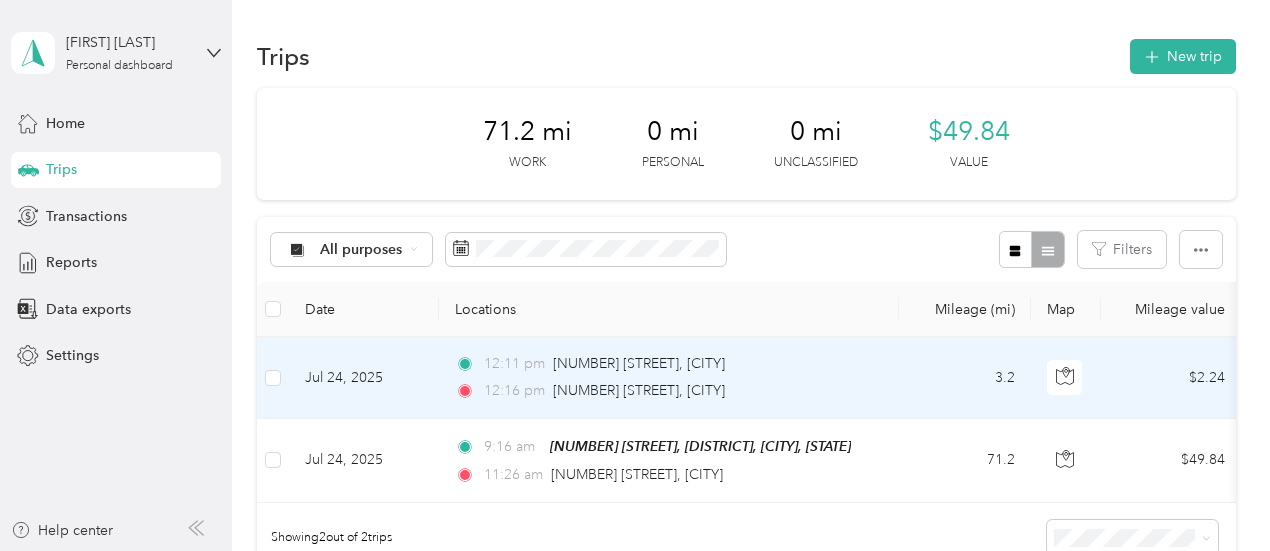 click on "[TIME] [NUMBER] [STREET], [CITY] [TIME] [NUMBER] [STREET], [CITY]" at bounding box center (669, 378) 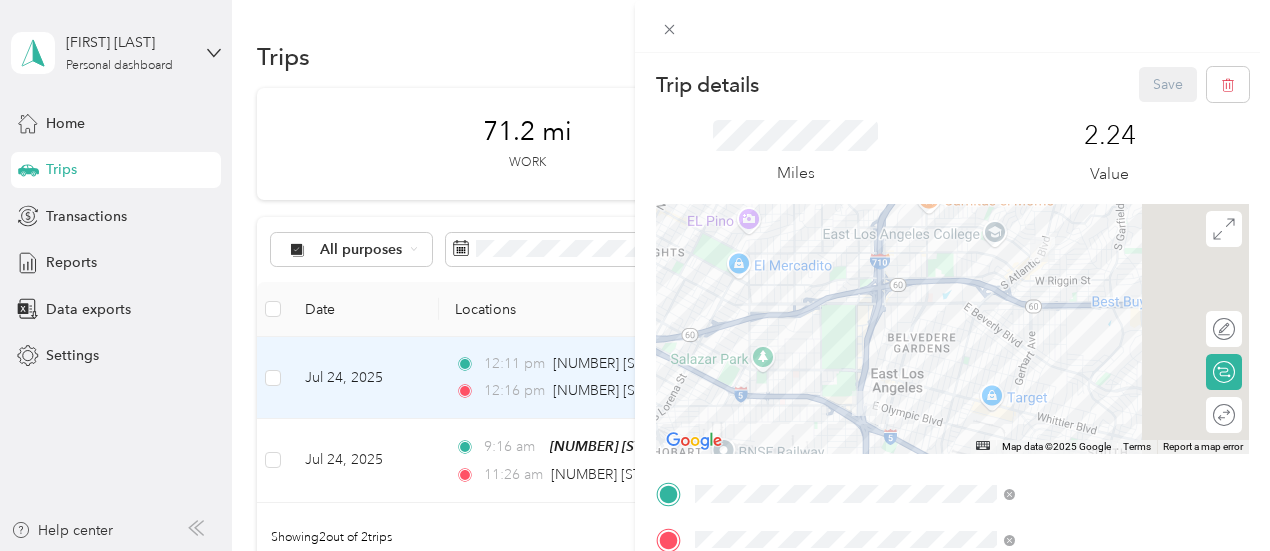 click on "Trip details Save This trip cannot be edited because it is either under review, approved, or paid. Contact your Team Manager to edit it. Miles 2.24 Value  ← Move left → Move right ↑ Move up ↓ Move down + Zoom in - Zoom out Home Jump left by 75% End Jump right by 75% Page Up Jump up by 75% Page Down Jump down by 75% Map Data Map data ©2025 Google Map data ©2025 Google 1 km  Click to toggle between metric and imperial units Terms Report a map error Edit route Calculate route Round trip TO Add photo" at bounding box center [635, 275] 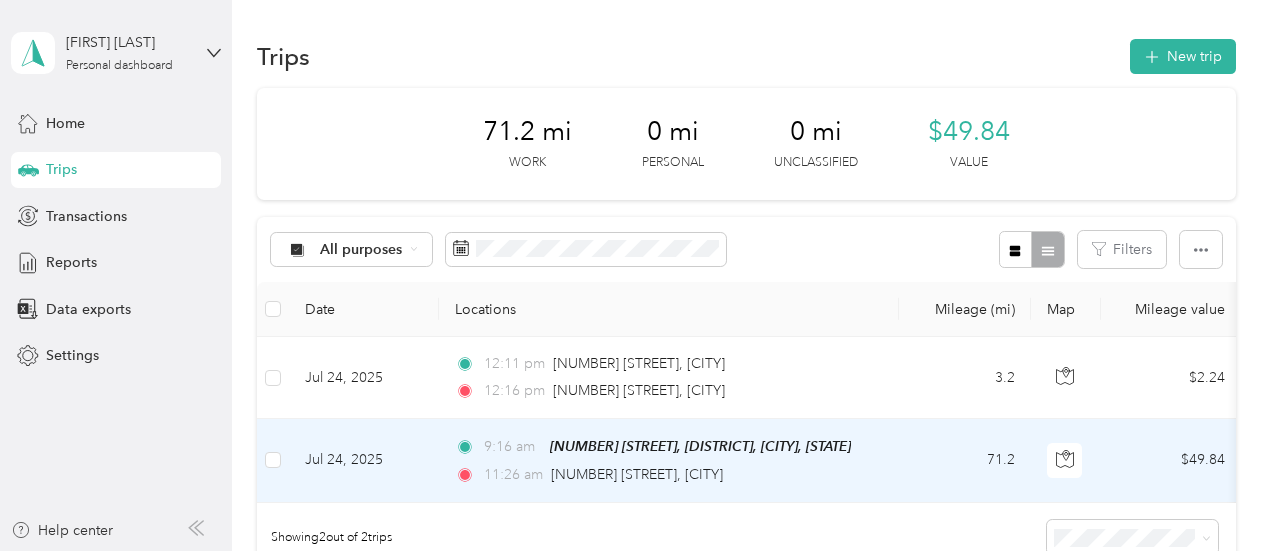click on "71.2" at bounding box center (965, 460) 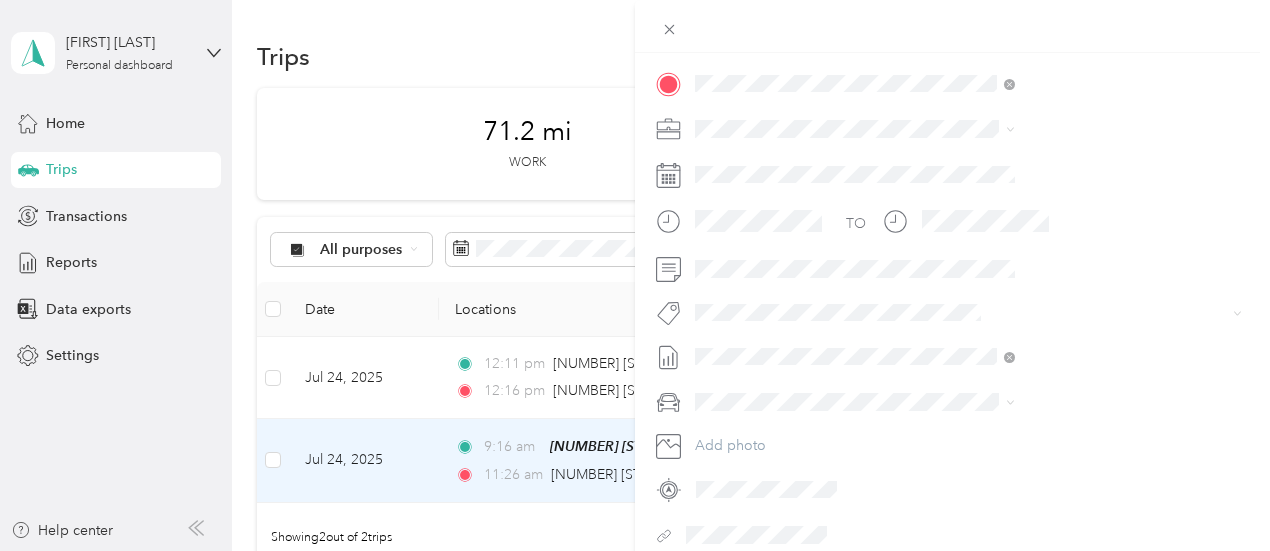scroll, scrollTop: 543, scrollLeft: 0, axis: vertical 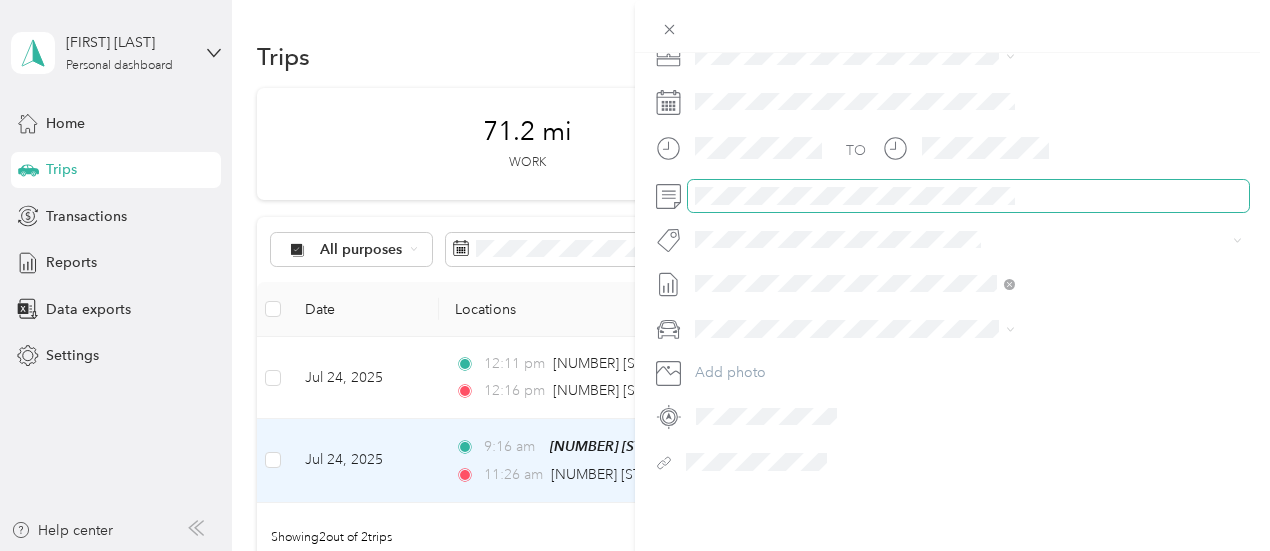 click on "[FIRST] [LAST] Personal dashboard Home Trips Transactions Reports Data exports Settings   Help center Trips New trip 71.2   mi Work 0   mi Personal 0   mi Unclassified $49.84 Value All purposes Filters Date Locations Mileage (mi) Map Mileage value Purpose Track Method Report                     [MONTH] [YEAR] [TIME] [NUMBER] [STREET], [CITY] [TIME] [NUMBER] [STREET], [CITY] 3.2 $2.24 Work Manual [MONTH] [YEAR] [MONTH] [DAY], [YEAR] [TIME] [NUMBER] [STREET] [CITY] ([NUMBER] [STREET], [CITY], [STATE]) [TIME] [NUMBER] [STREET], [CITY] 71.2 $49.84 Work GPS [MONTH] [YEAR] Showing  2  out of   2  trips Trip details Save This trip cannot be edited because it is either under review, approved, or paid. Contact your Team Manager to edit it. Miles 49.84 Value  ← Move left → Move right ↑ Move up ↓ Move down + Zoom in - Zoom out Home Jump left by 75% End Jump right by 75% Page Up Jump up by 75% Page Down Jump down by 75% Keyboard shortcuts Map Data 20 km  Terms TO" at bounding box center [630, 275] 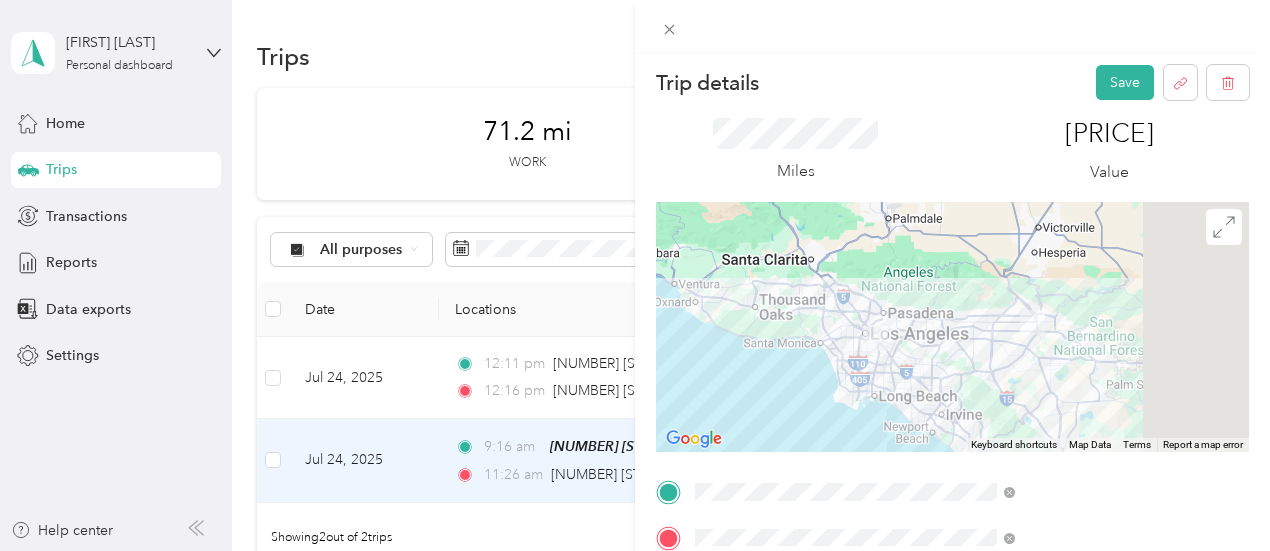 scroll, scrollTop: 0, scrollLeft: 11, axis: horizontal 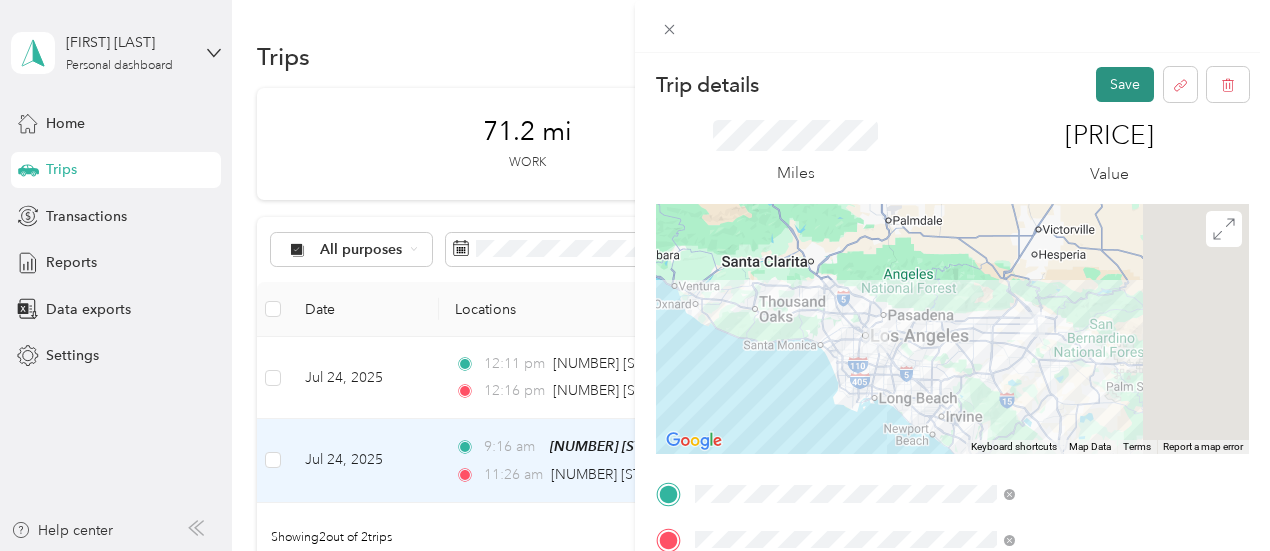 click on "Save" at bounding box center [1125, 84] 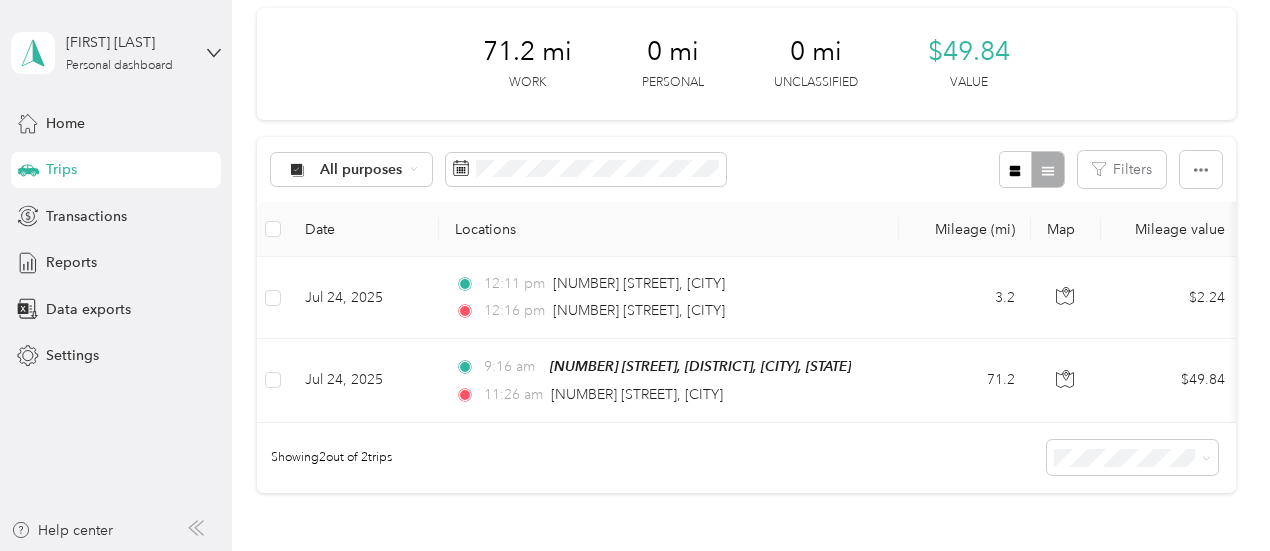 scroll, scrollTop: 0, scrollLeft: 0, axis: both 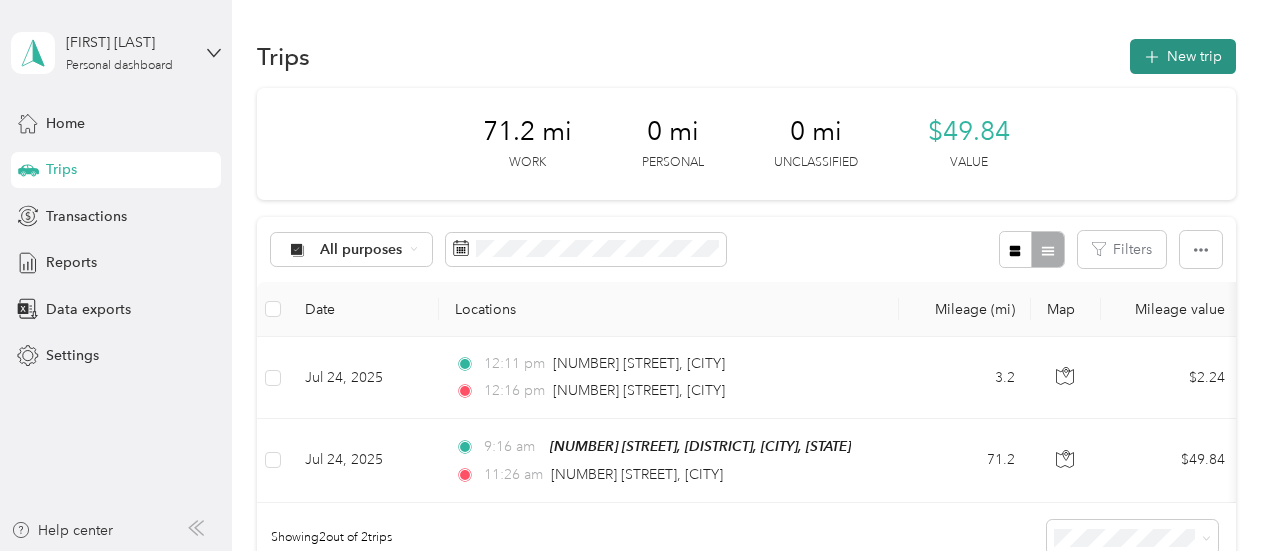click on "New trip" at bounding box center [1183, 56] 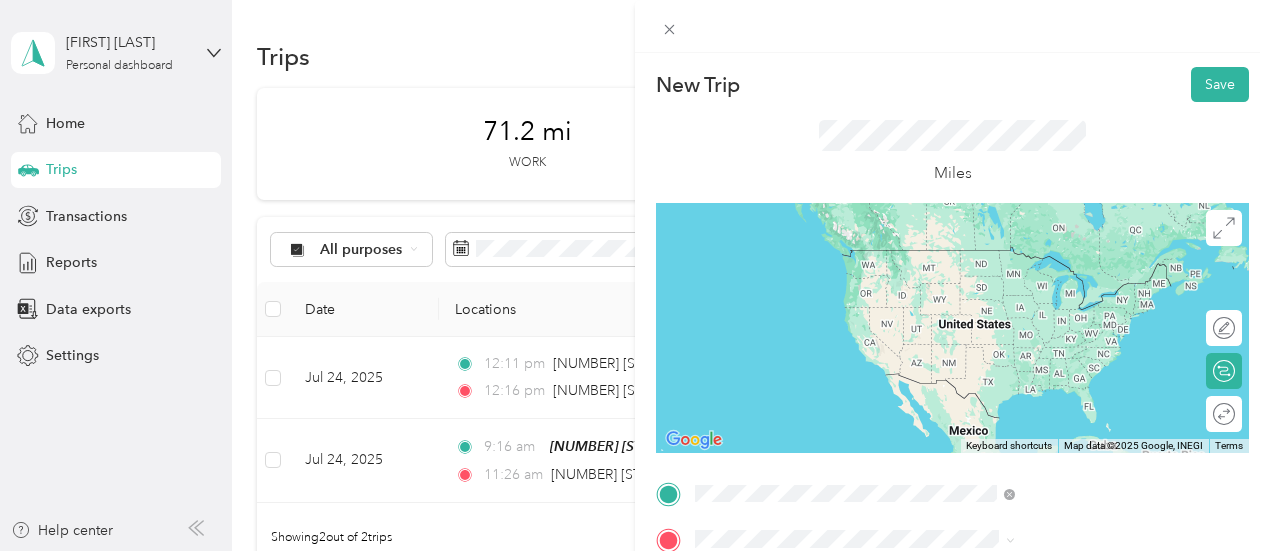 click on "[NUMBER] [STREET]
[CITY], [STATE] [POSTAL_CODE], [COUNTRY]" at bounding box center [1081, 267] 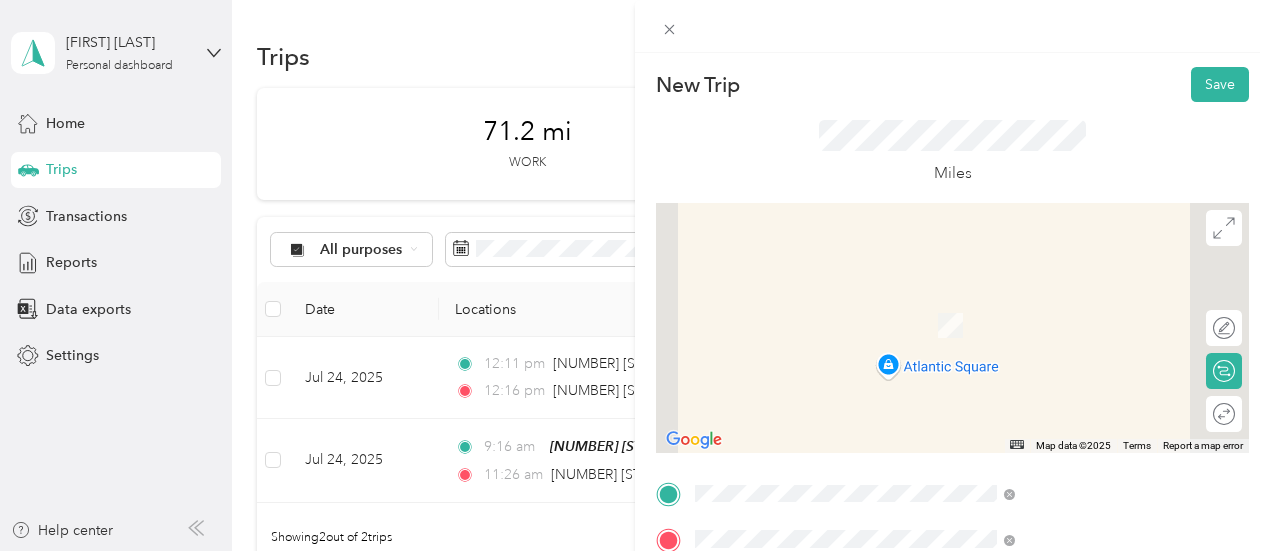 click on "[NUMBER] [STREET]
[CITY], [STATE] [POSTAL_CODE], [COUNTRY]" at bounding box center [1081, 313] 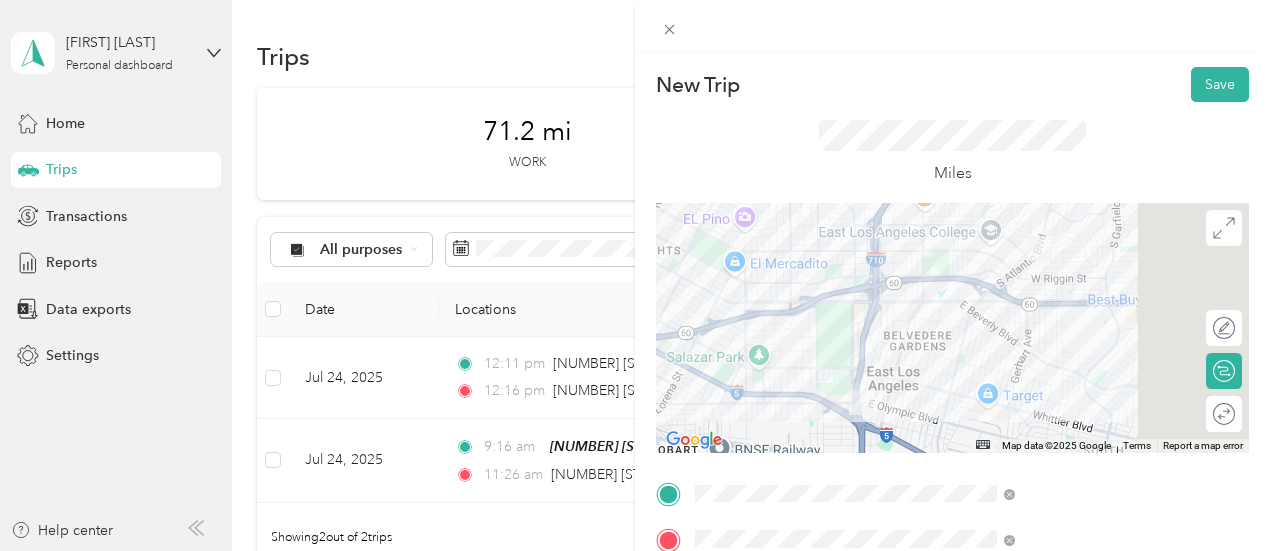 click at bounding box center (952, 328) 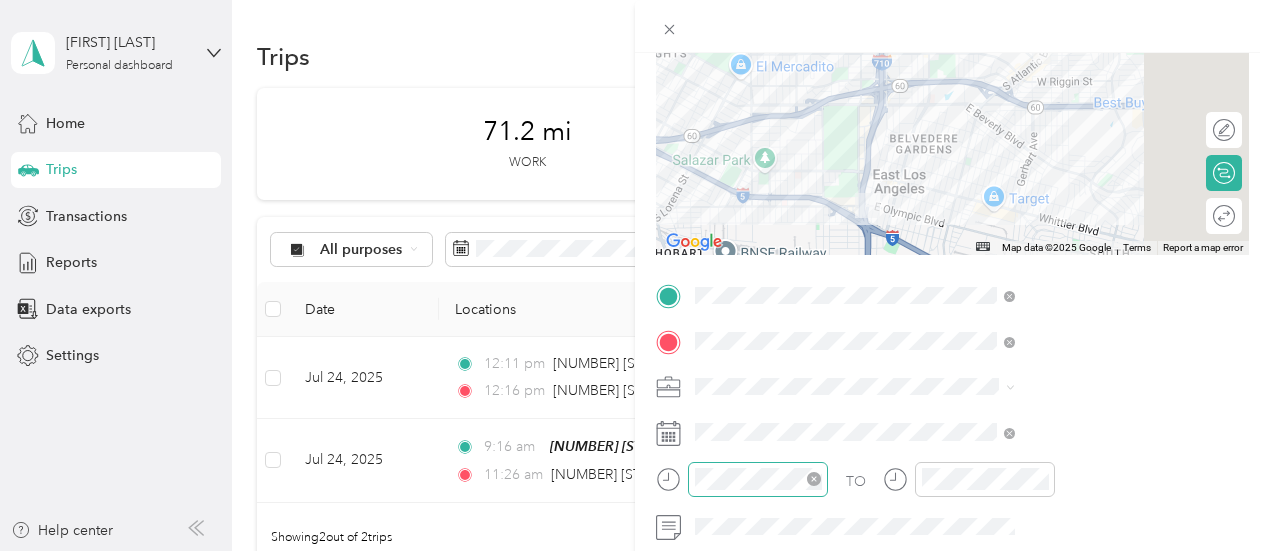 scroll, scrollTop: 200, scrollLeft: 0, axis: vertical 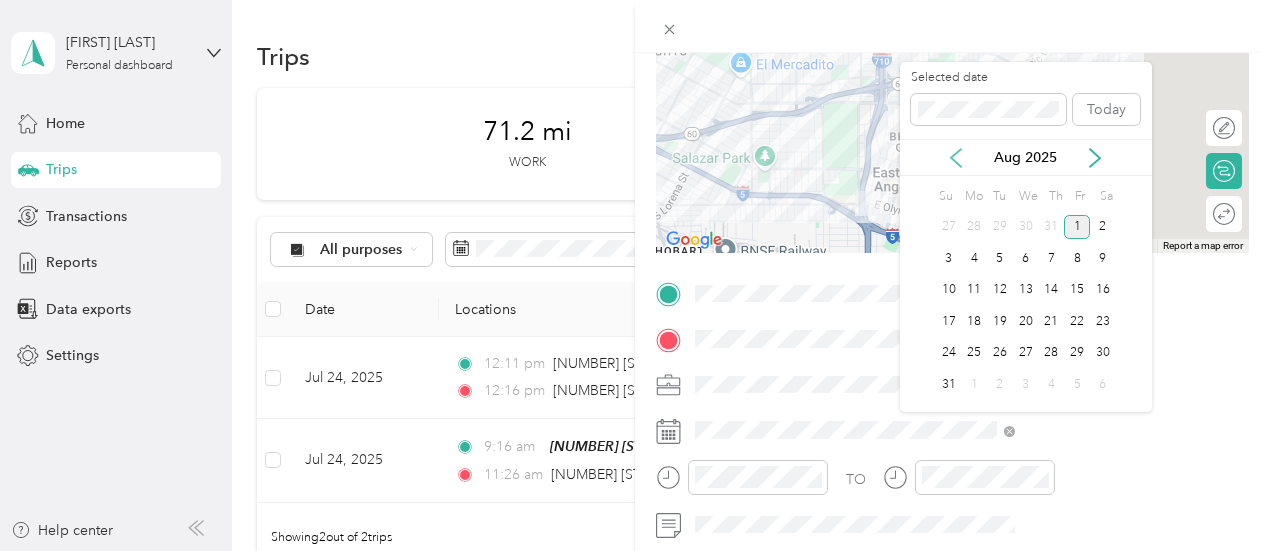 click 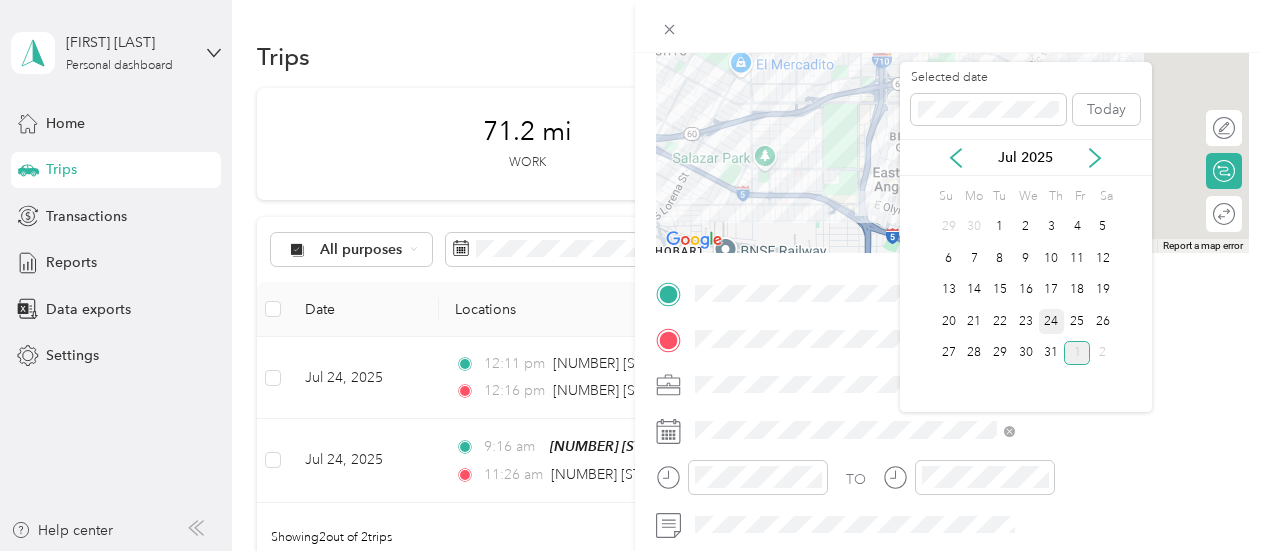 click on "24" at bounding box center (1052, 321) 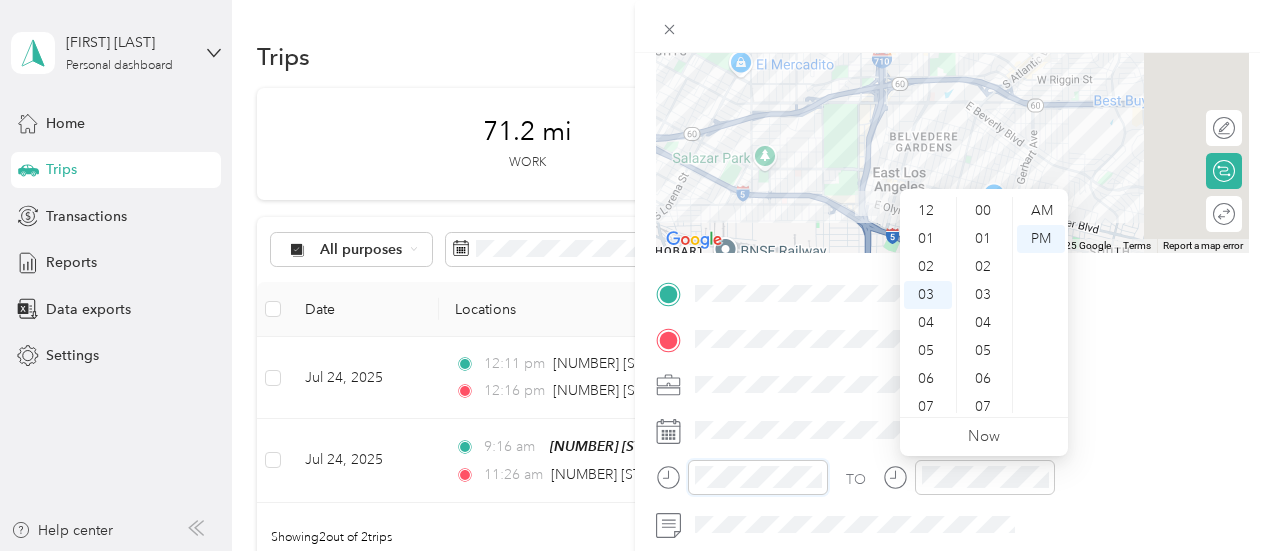 scroll, scrollTop: 84, scrollLeft: 0, axis: vertical 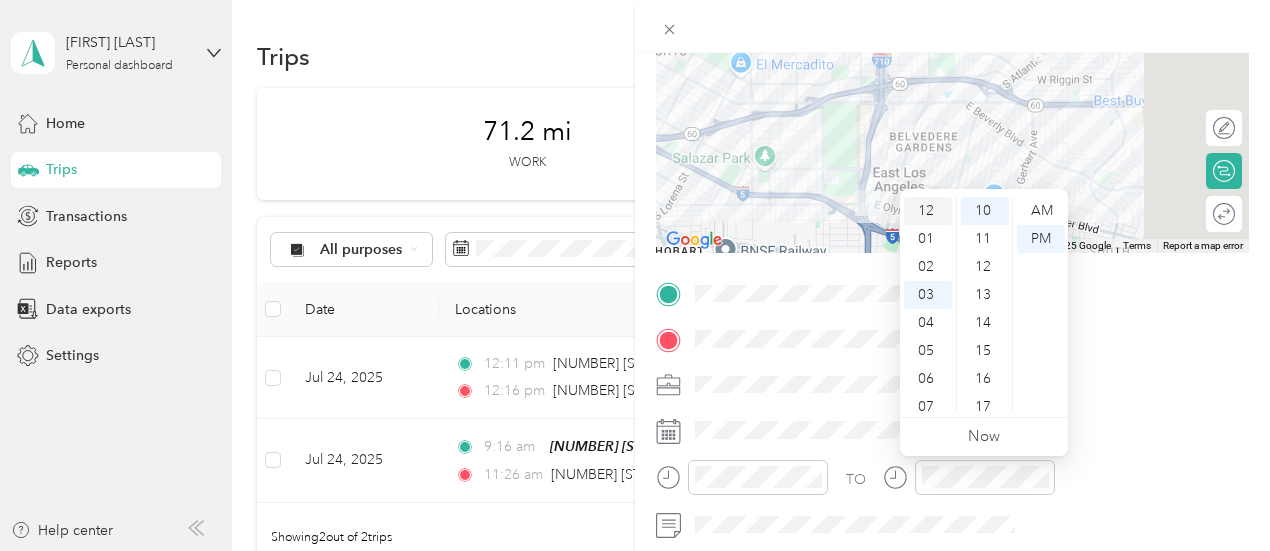 click on "12" at bounding box center (928, 211) 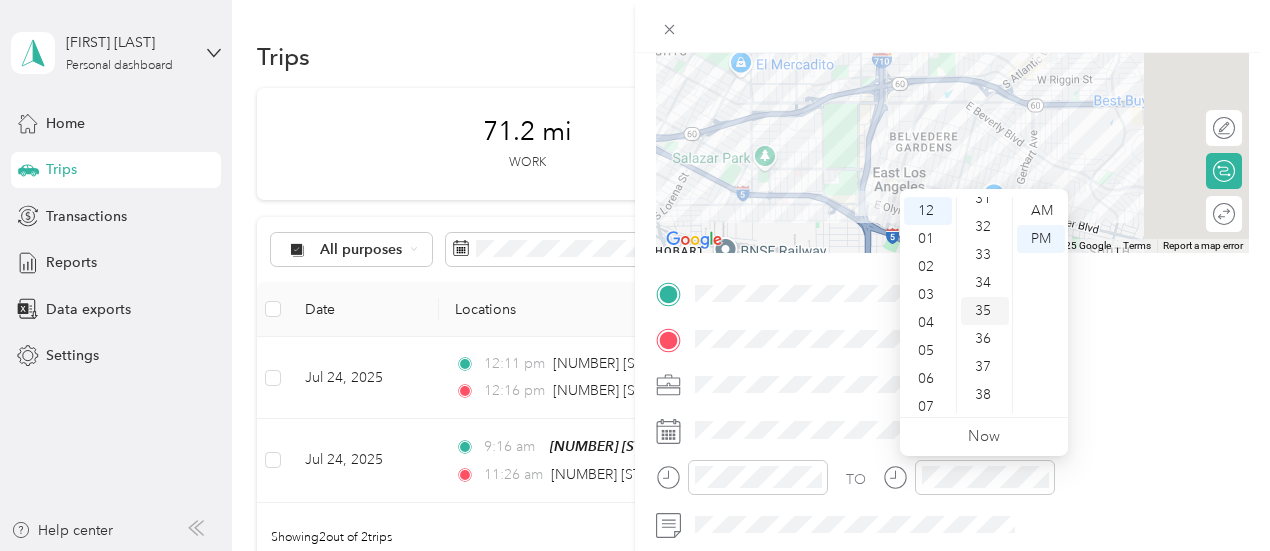 click on "35" at bounding box center (985, 311) 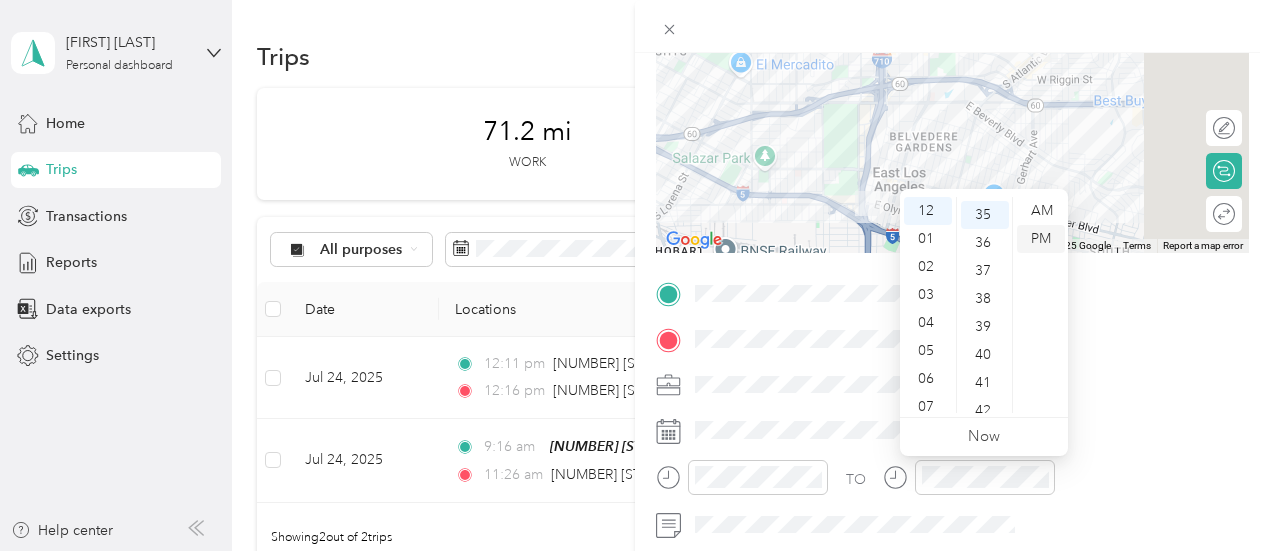 scroll, scrollTop: 980, scrollLeft: 0, axis: vertical 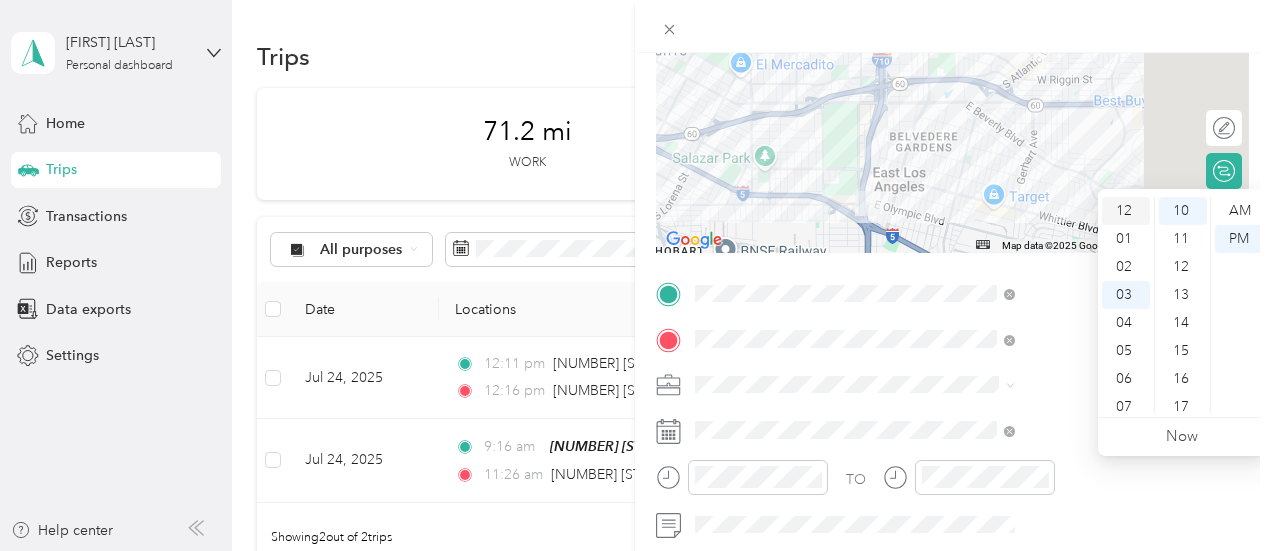 click on "12" at bounding box center (1126, 211) 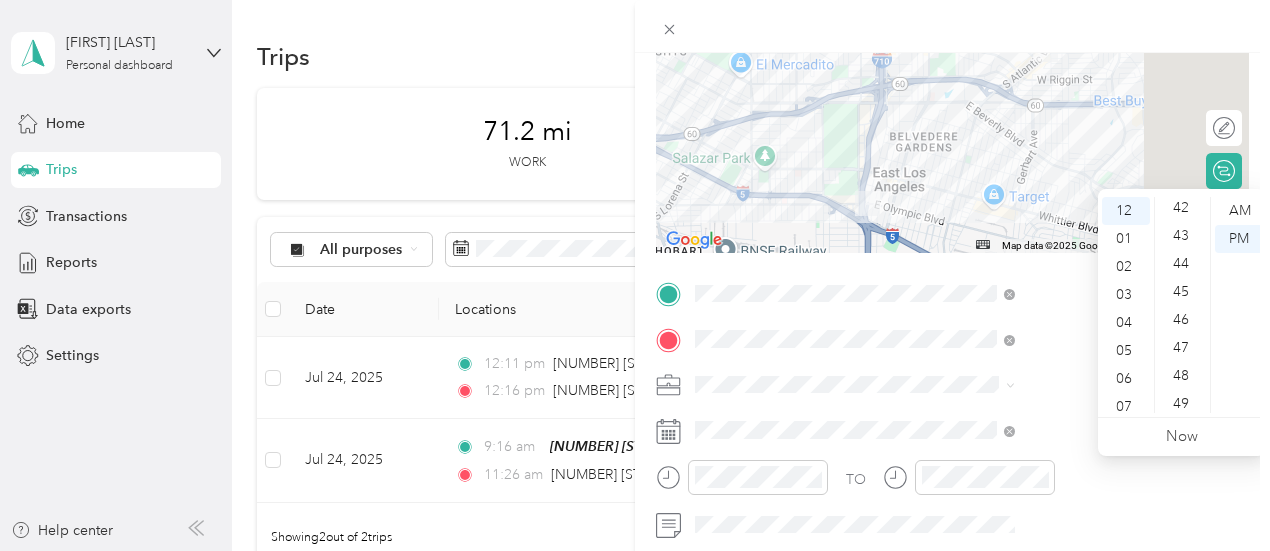 scroll, scrollTop: 1180, scrollLeft: 0, axis: vertical 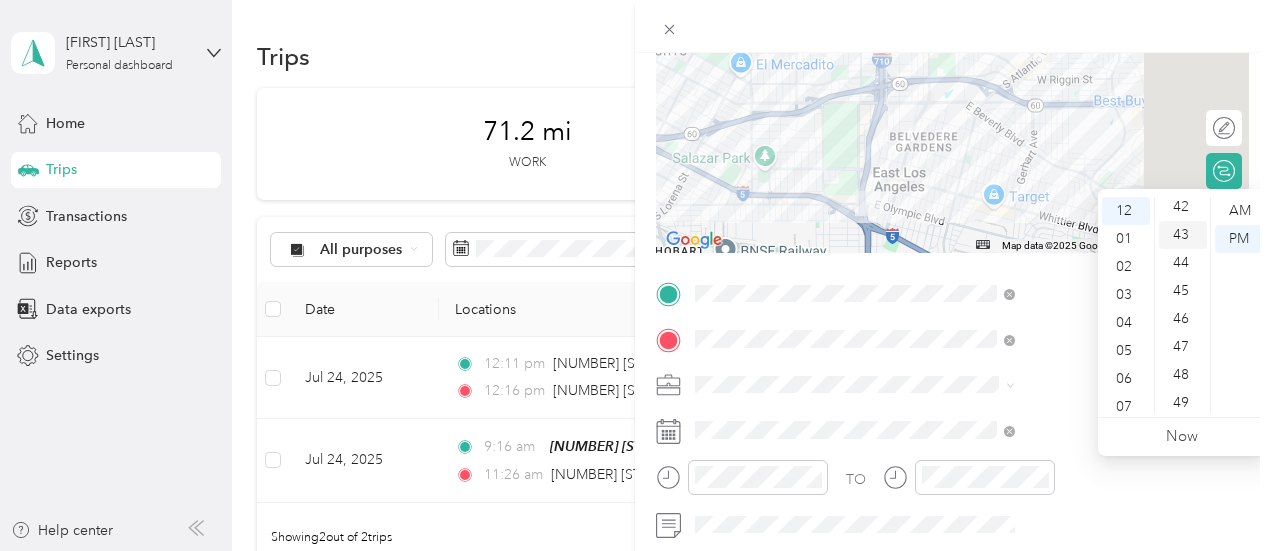 click on "43" at bounding box center [1183, 235] 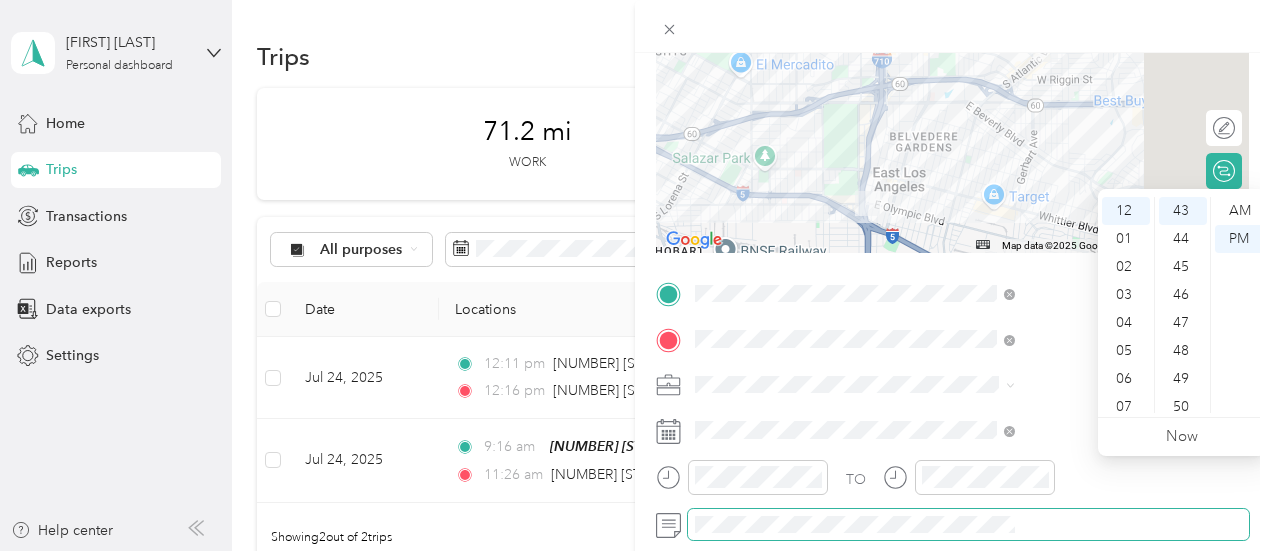 click at bounding box center (968, 525) 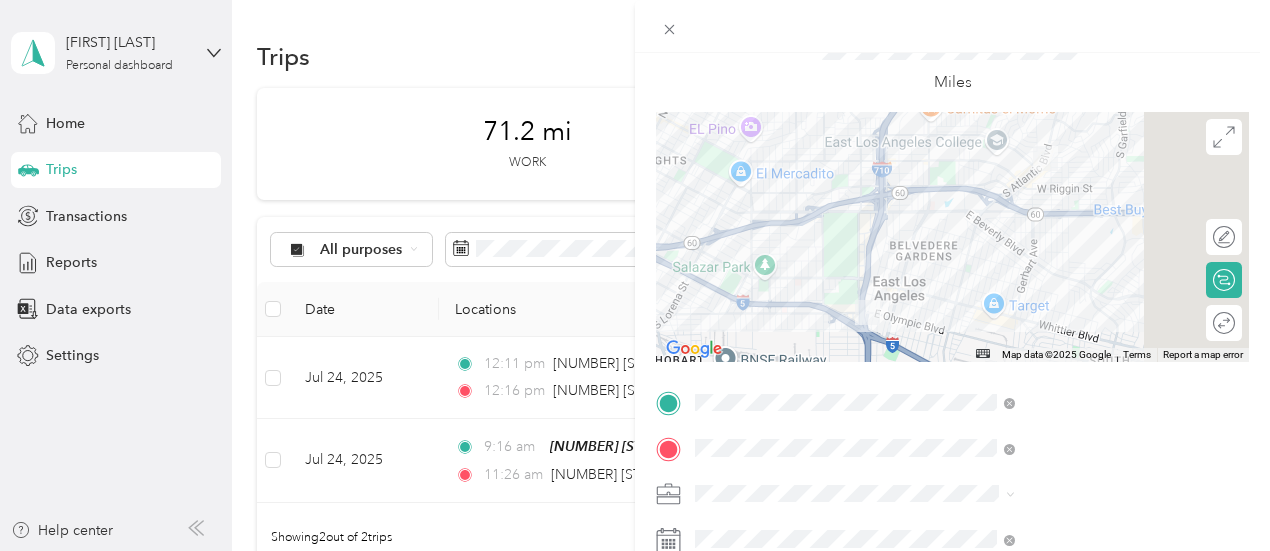 scroll, scrollTop: 0, scrollLeft: 0, axis: both 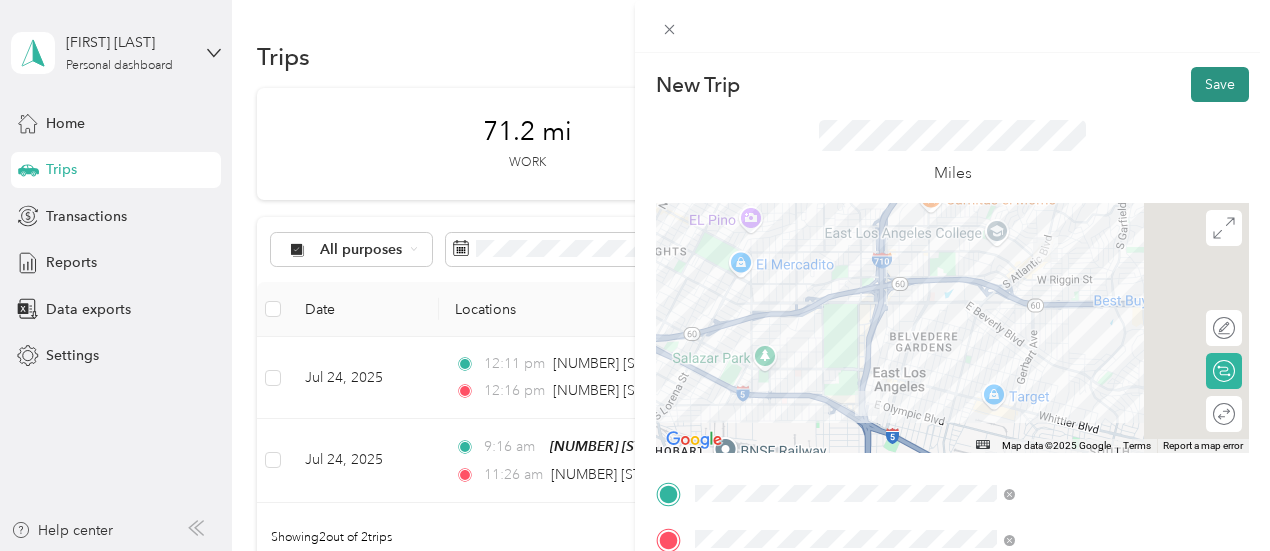click on "Save" at bounding box center [1220, 84] 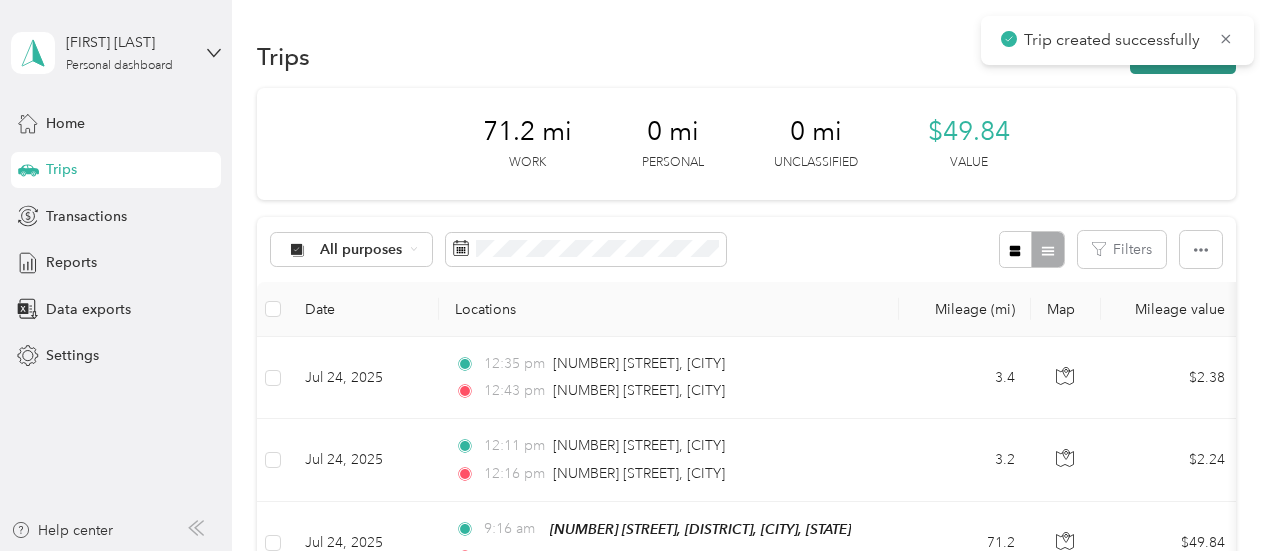 click on "New trip" at bounding box center (1183, 56) 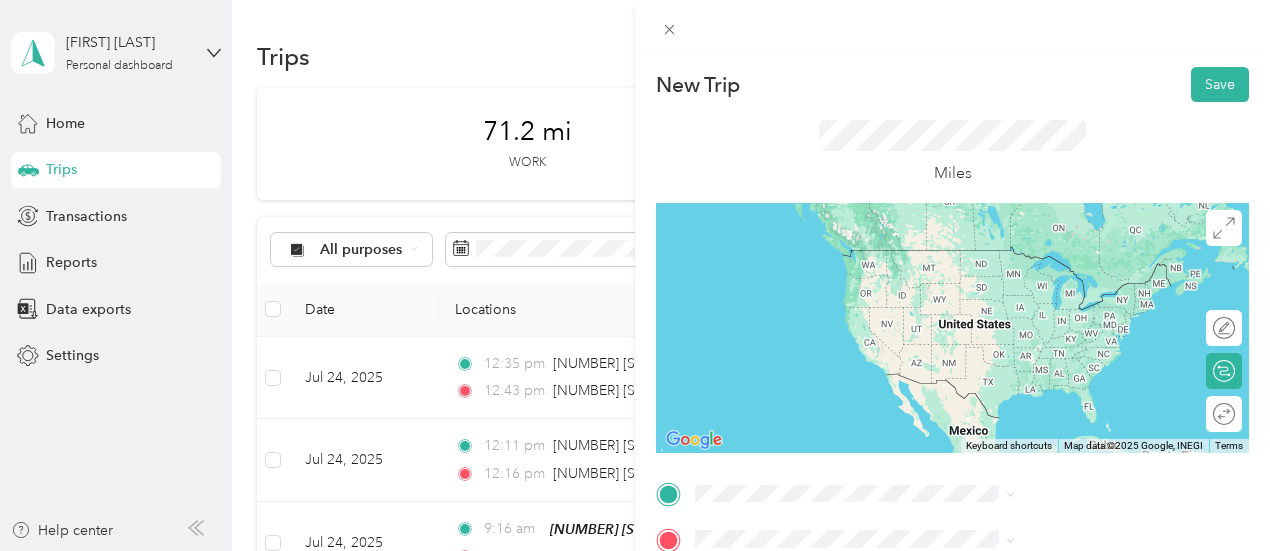 click on "[NUMBER] [STREET]
[CITY], [STATE] [POSTAL_CODE], [COUNTRY]" at bounding box center (1081, 265) 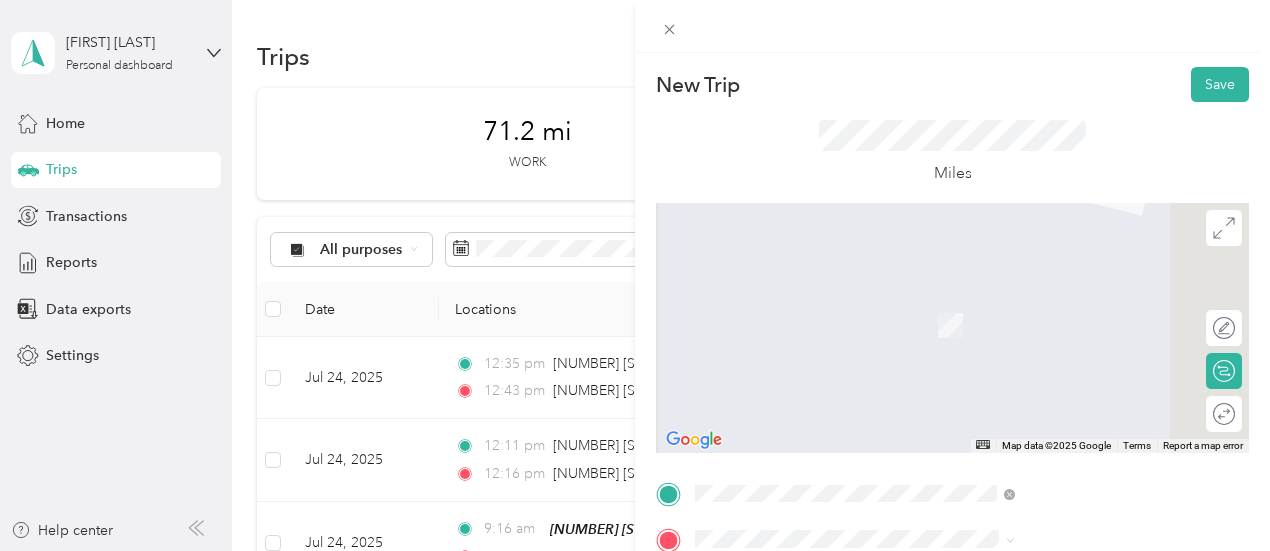 click on "[NUMBER] [STREET], [CITY], [STATE], [COUNTRY]" at bounding box center [1060, 350] 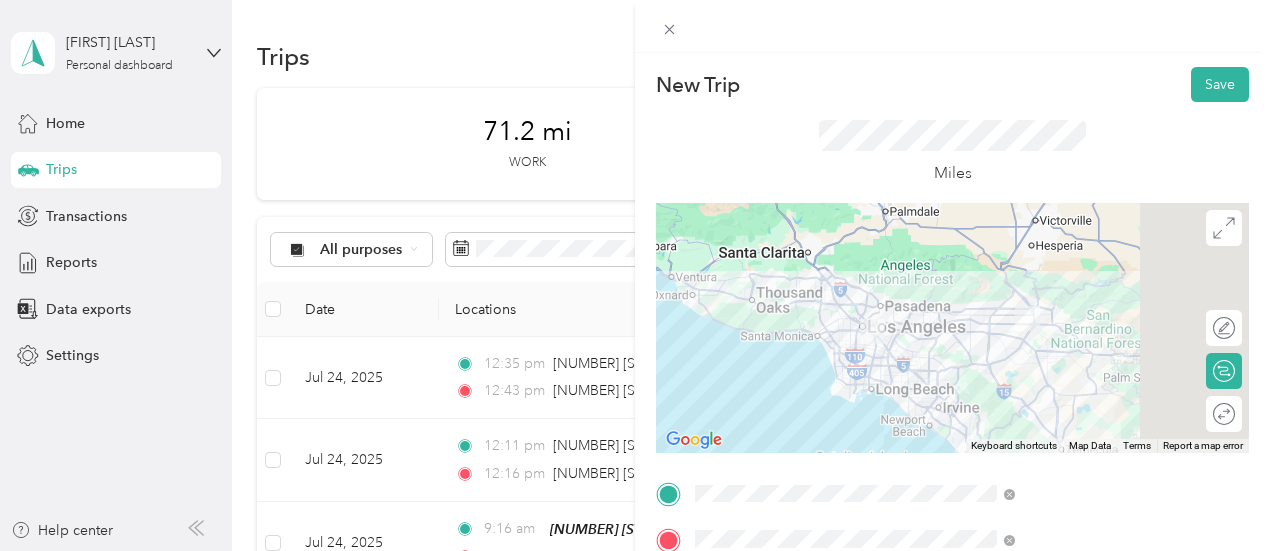 click at bounding box center [952, 328] 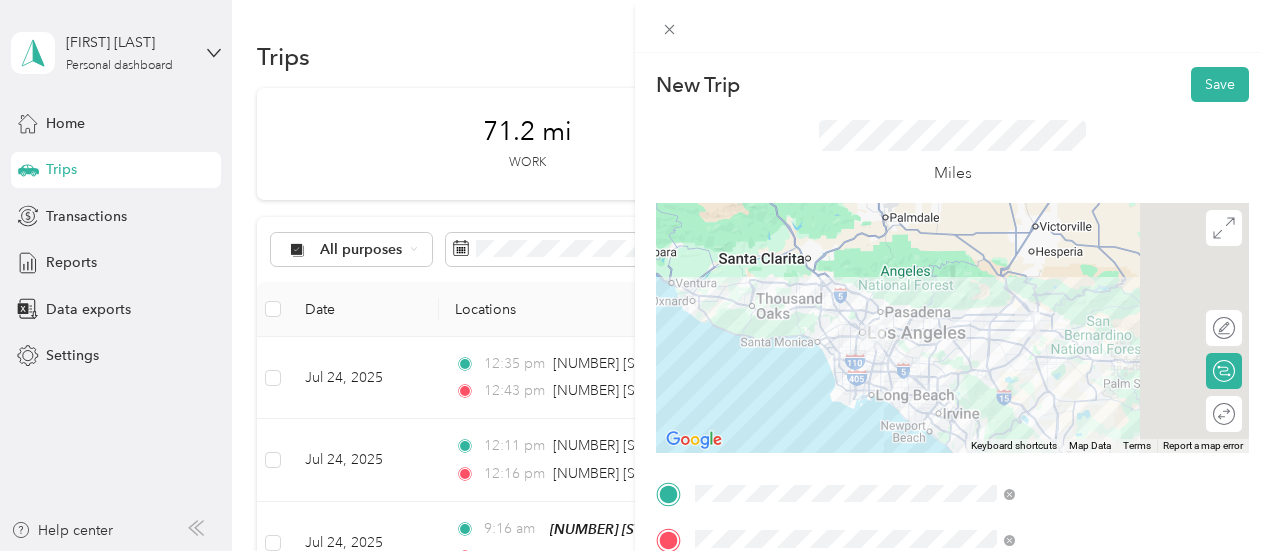 click at bounding box center [952, 328] 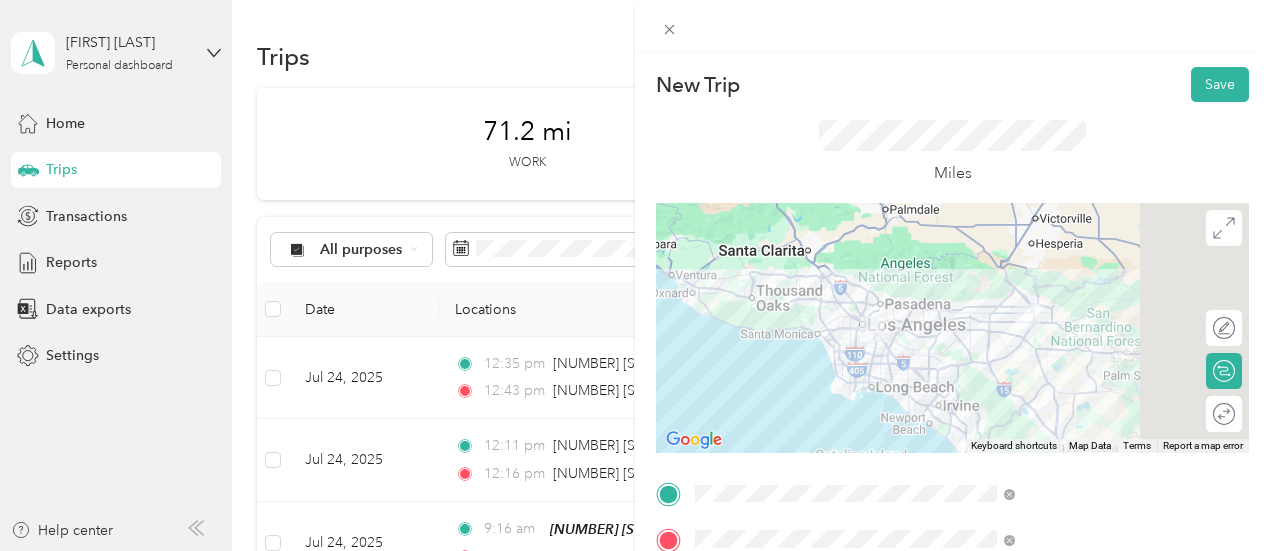 click at bounding box center [952, 328] 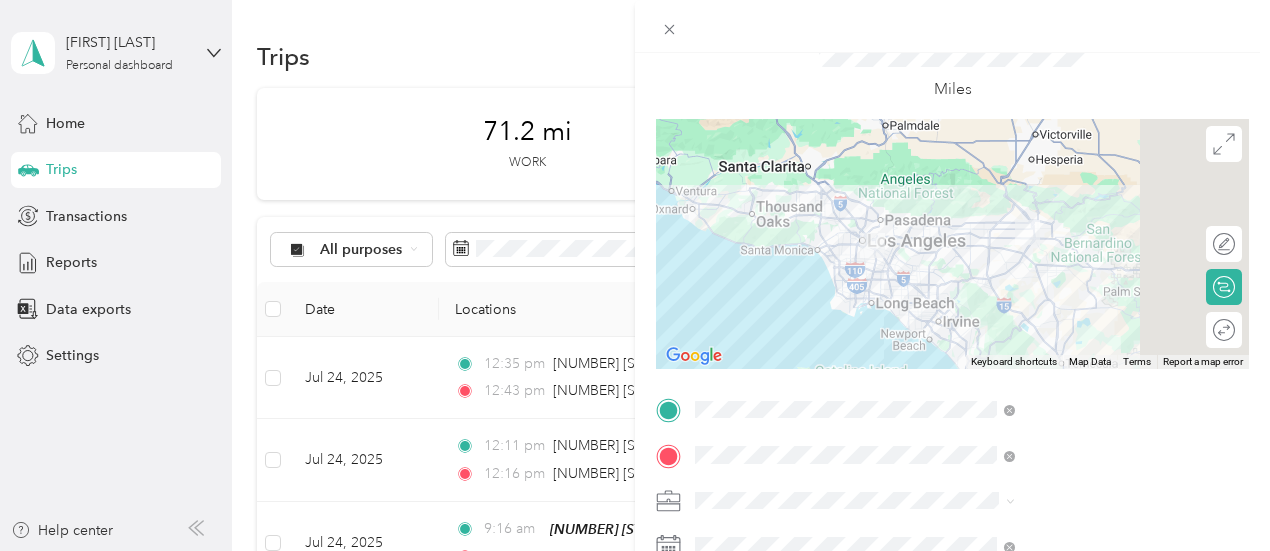 scroll, scrollTop: 200, scrollLeft: 0, axis: vertical 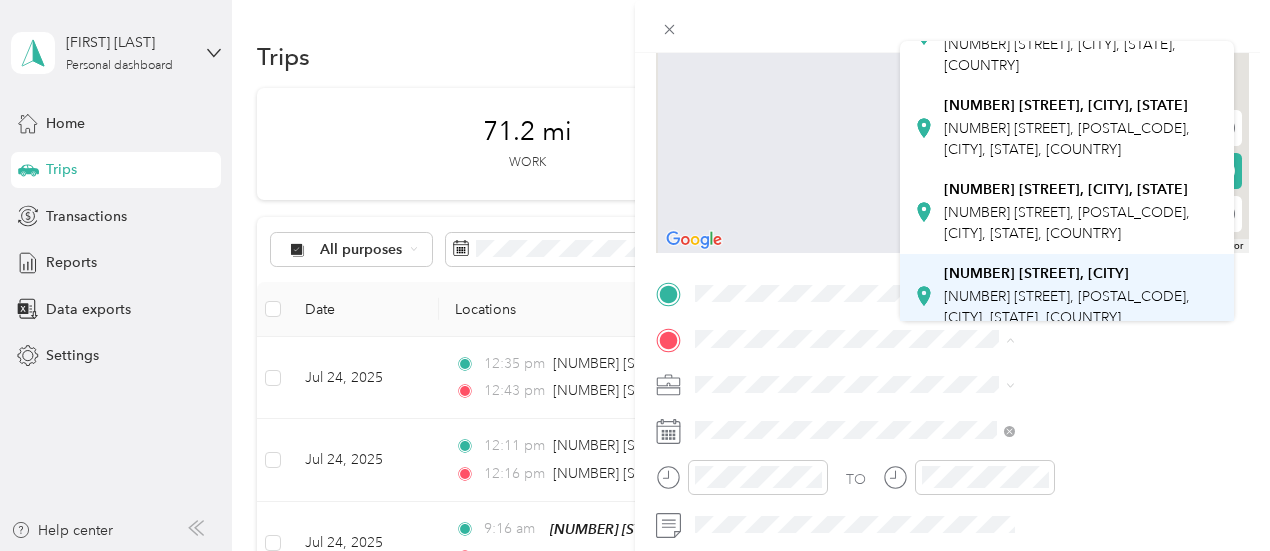 click on "[NUMBER] [STREET], [CITY]" at bounding box center [1036, 274] 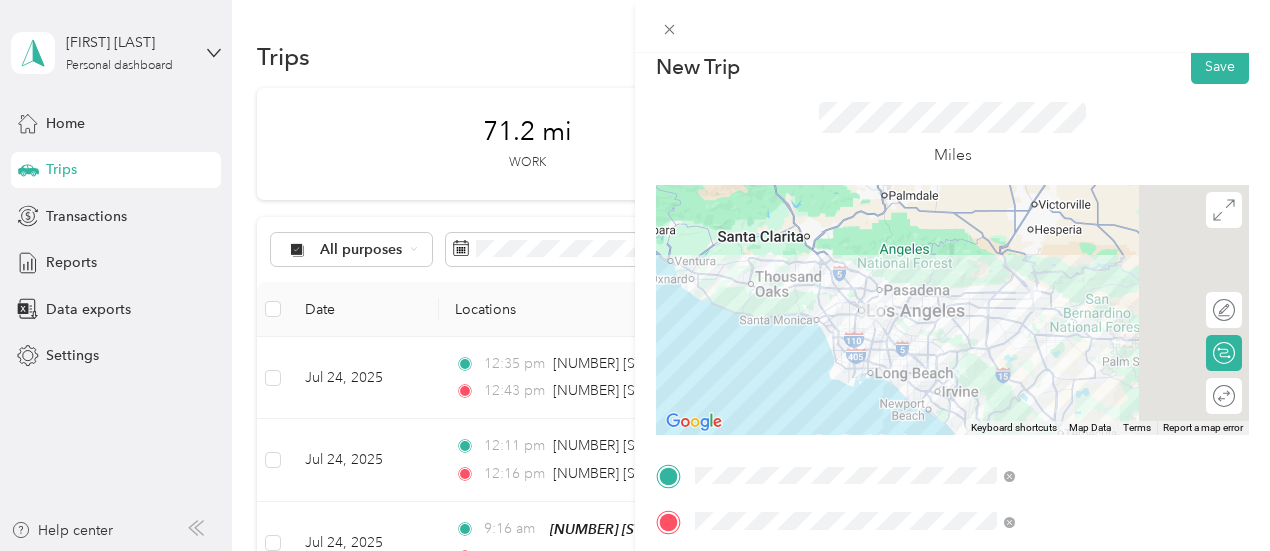 scroll, scrollTop: 0, scrollLeft: 0, axis: both 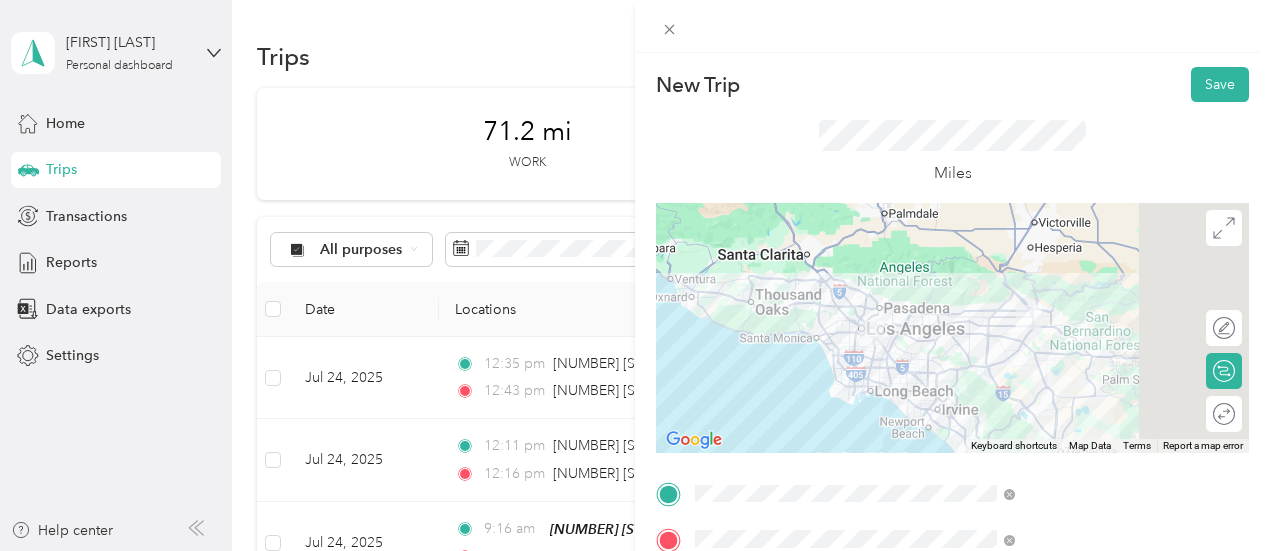 click at bounding box center (952, 328) 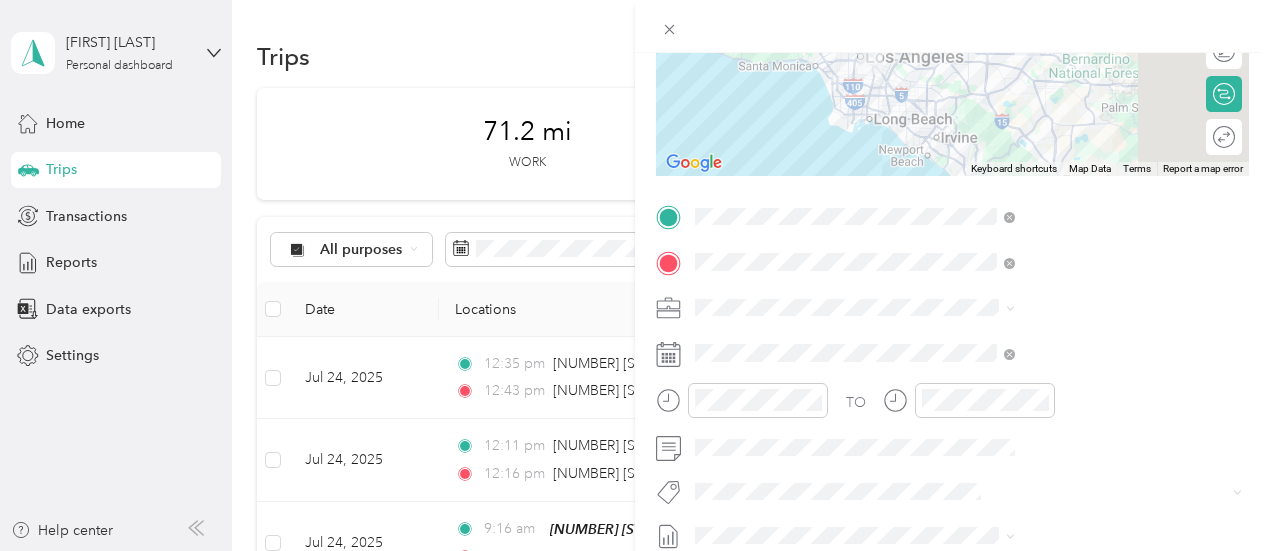 scroll, scrollTop: 300, scrollLeft: 0, axis: vertical 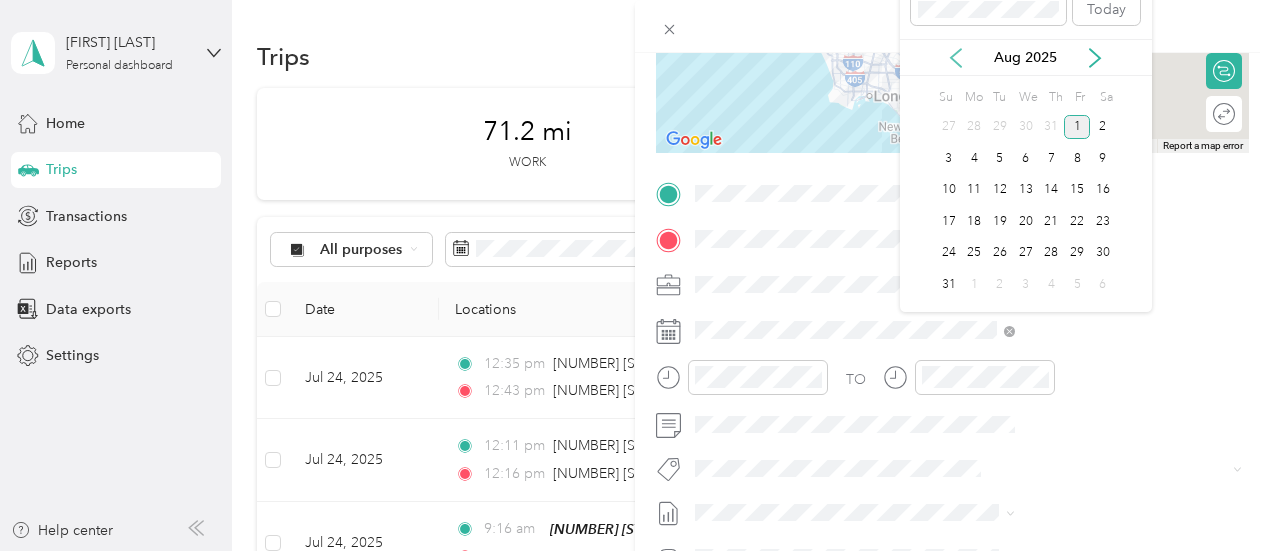 click 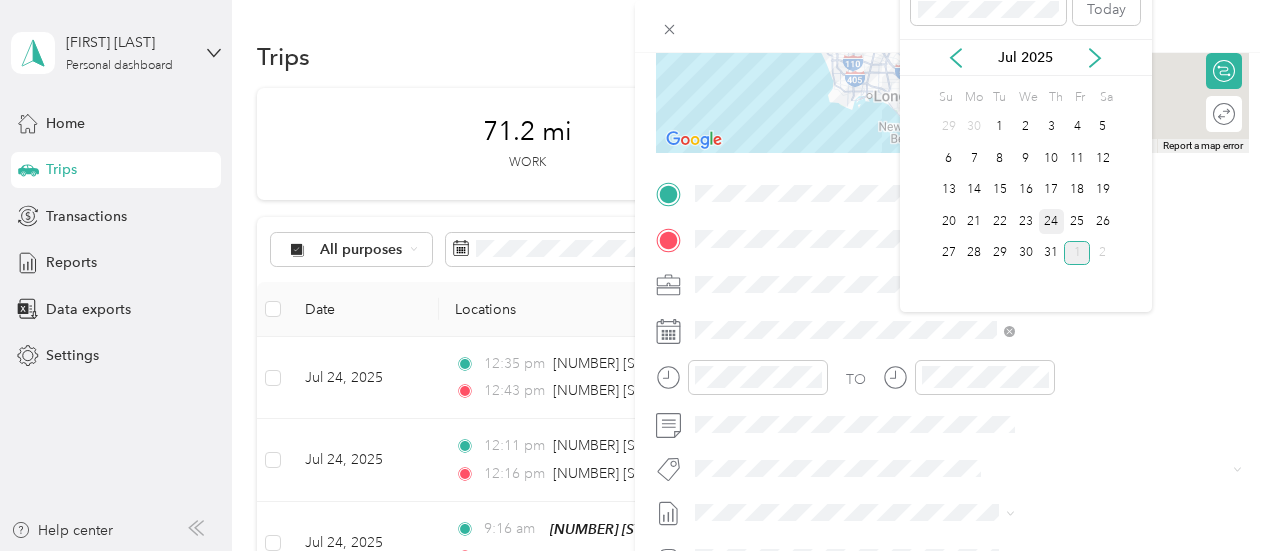 click on "24" at bounding box center (1052, 221) 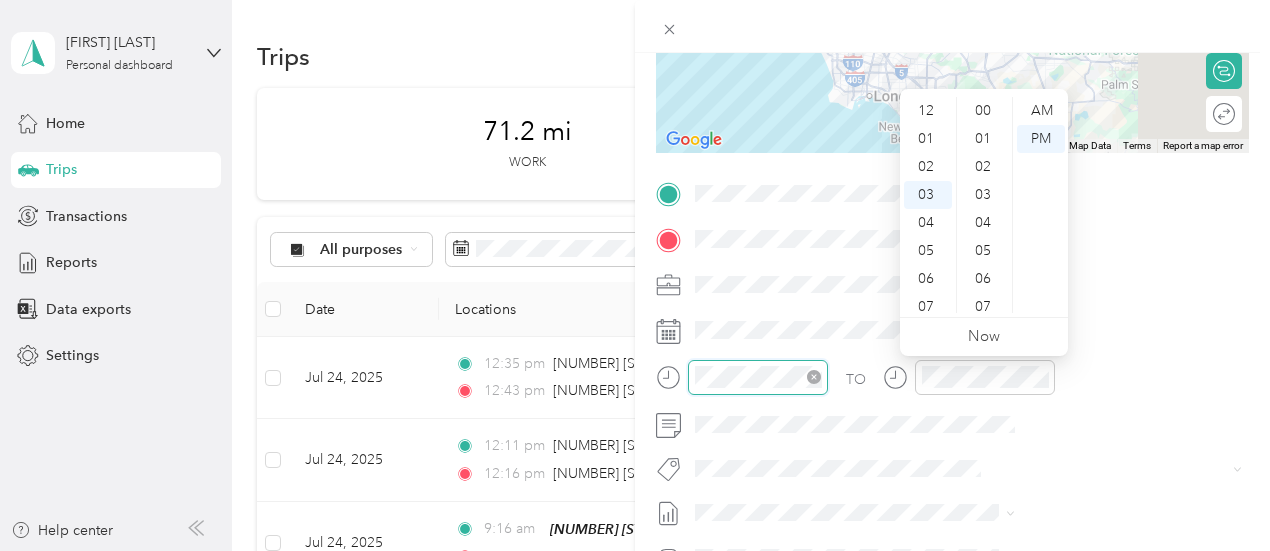 scroll, scrollTop: 308, scrollLeft: 0, axis: vertical 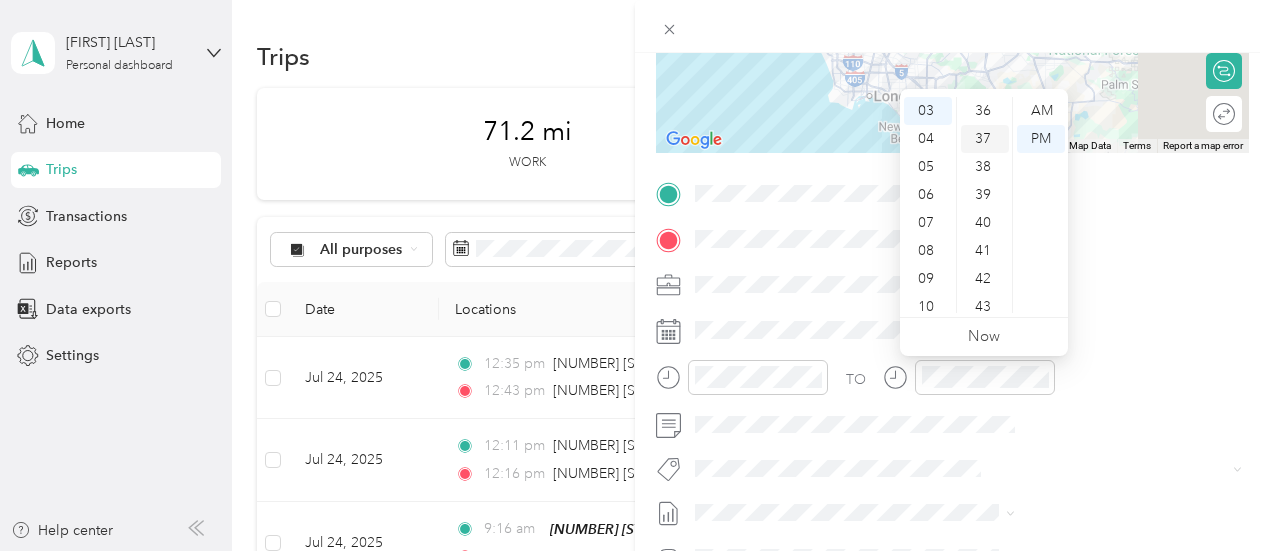 click on "37" at bounding box center [985, 139] 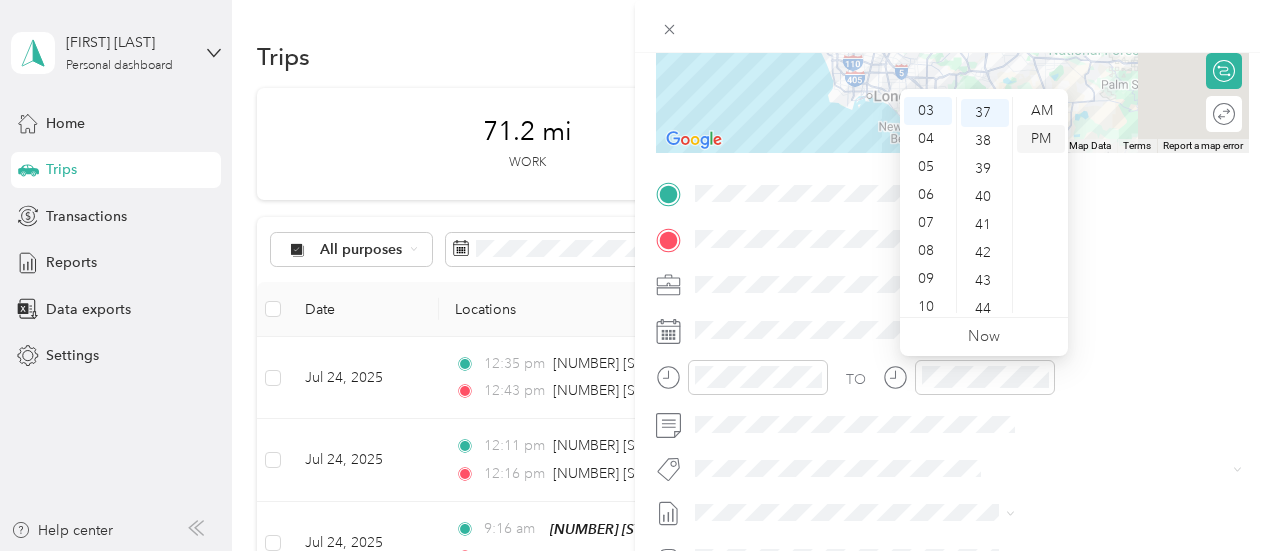 scroll, scrollTop: 1036, scrollLeft: 0, axis: vertical 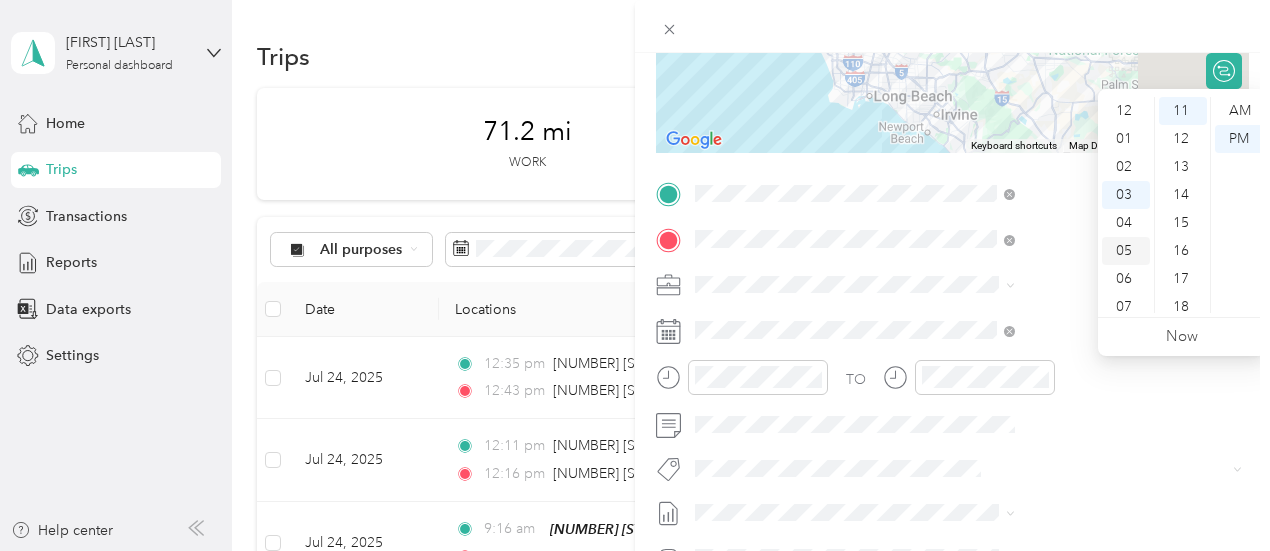 click on "05" at bounding box center [1126, 251] 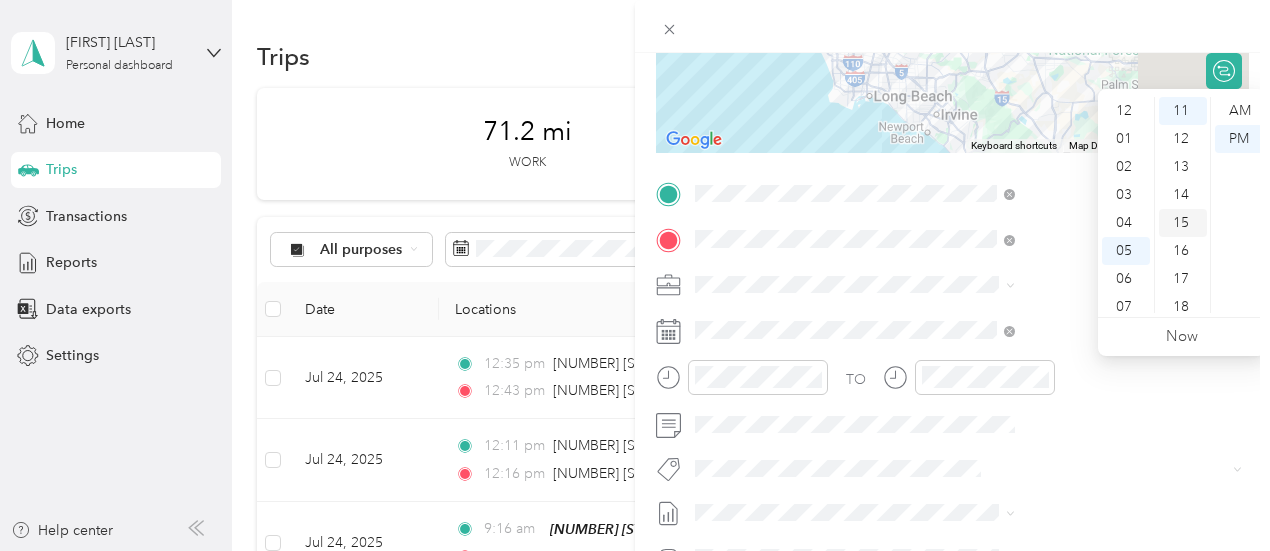 scroll, scrollTop: 120, scrollLeft: 0, axis: vertical 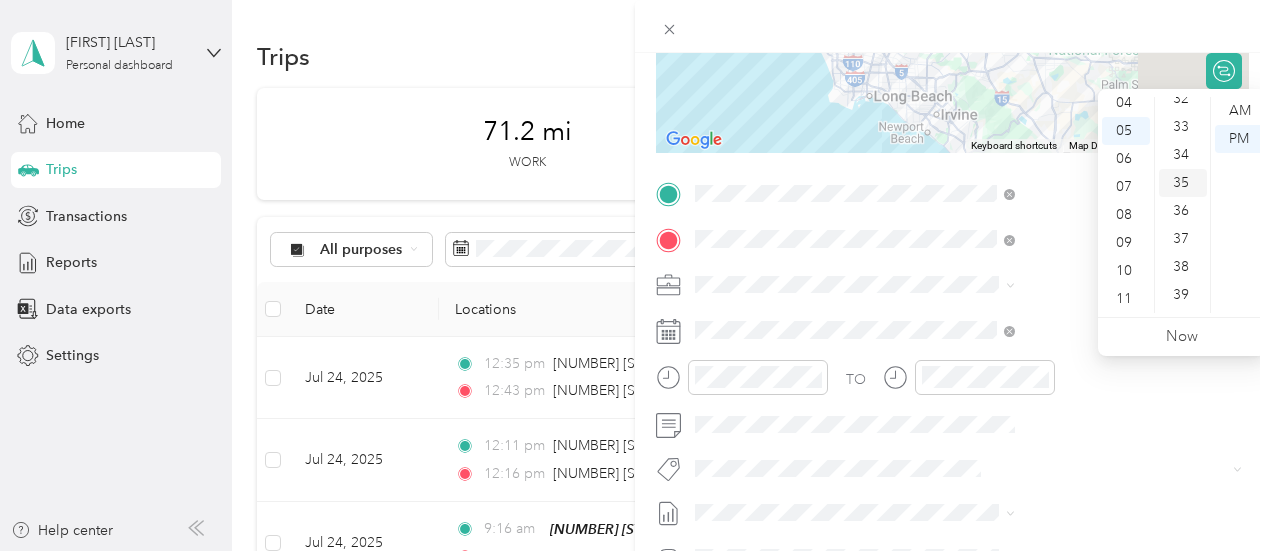 click on "35" at bounding box center (1183, 183) 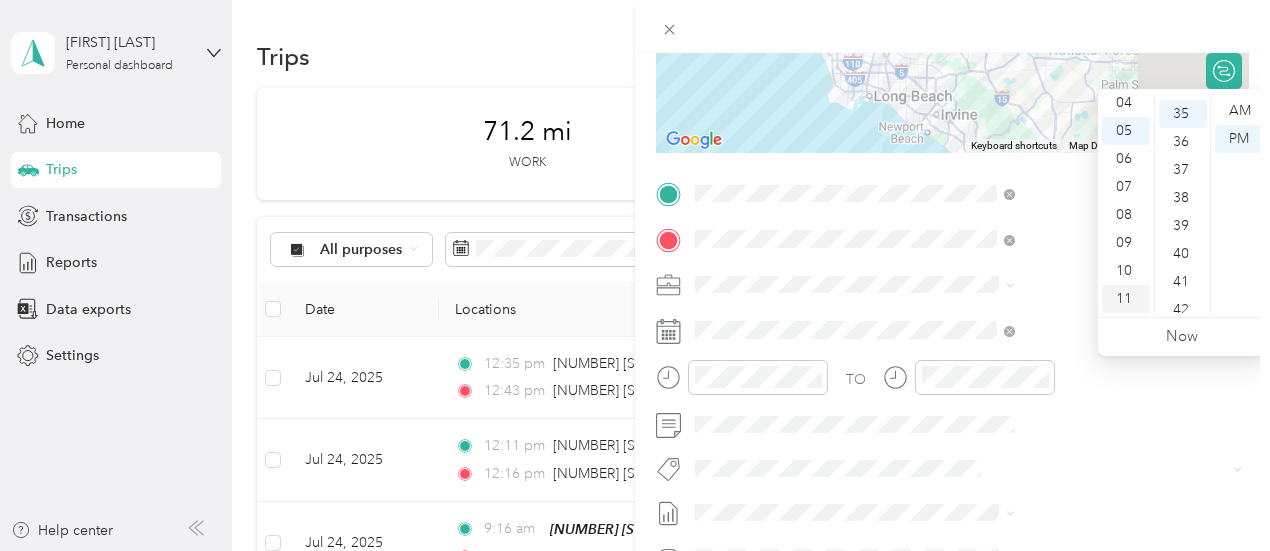 scroll, scrollTop: 980, scrollLeft: 0, axis: vertical 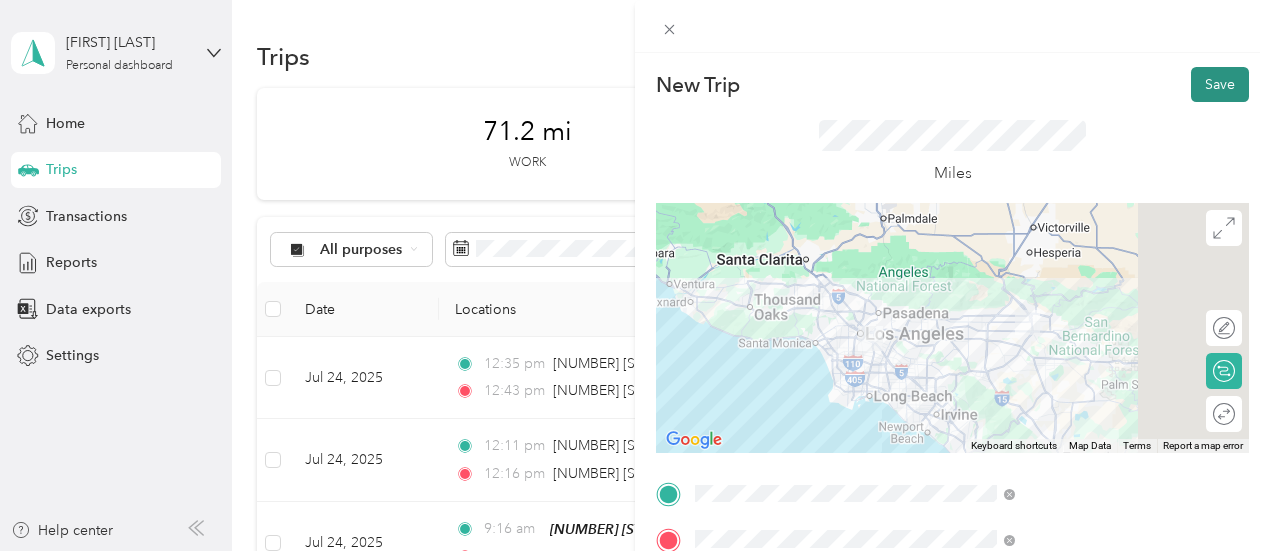 click on "Save" at bounding box center [1220, 84] 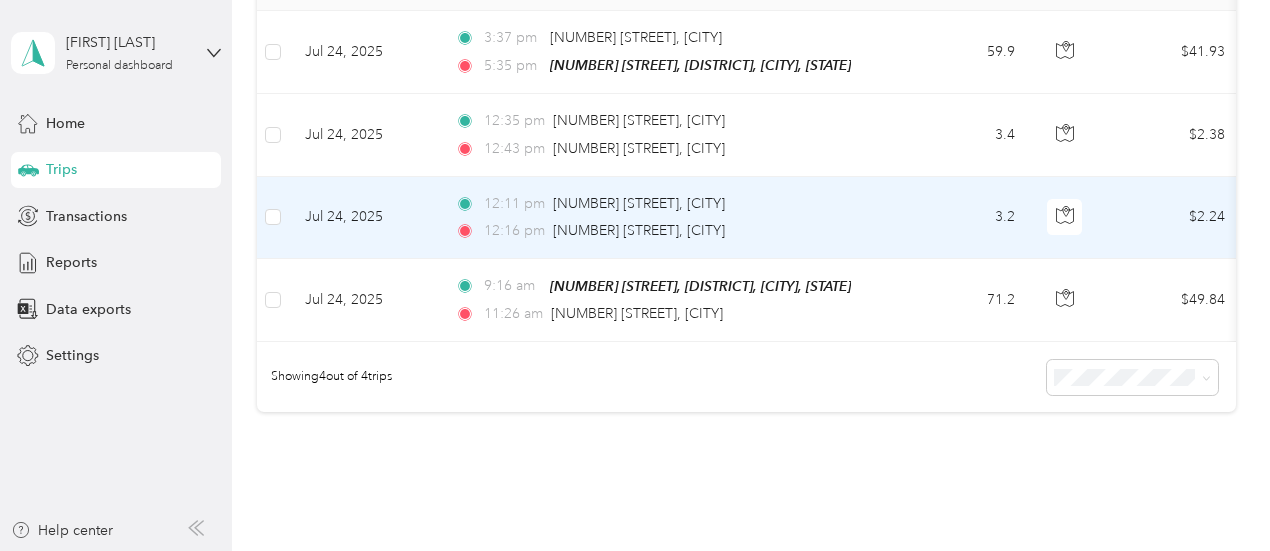 scroll, scrollTop: 74, scrollLeft: 0, axis: vertical 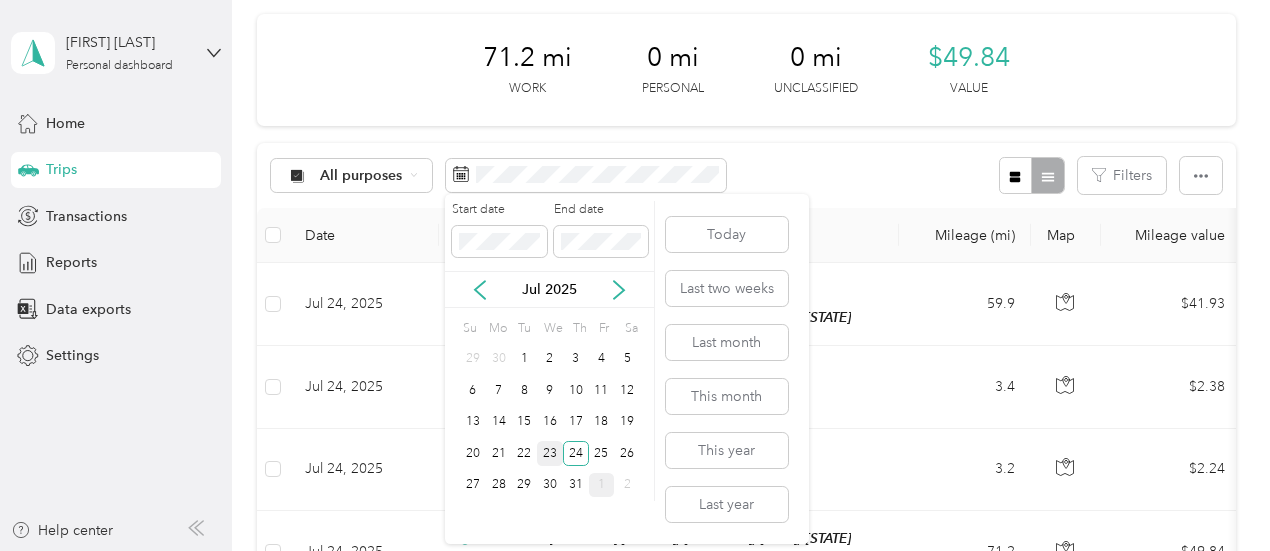 click on "23" at bounding box center (550, 453) 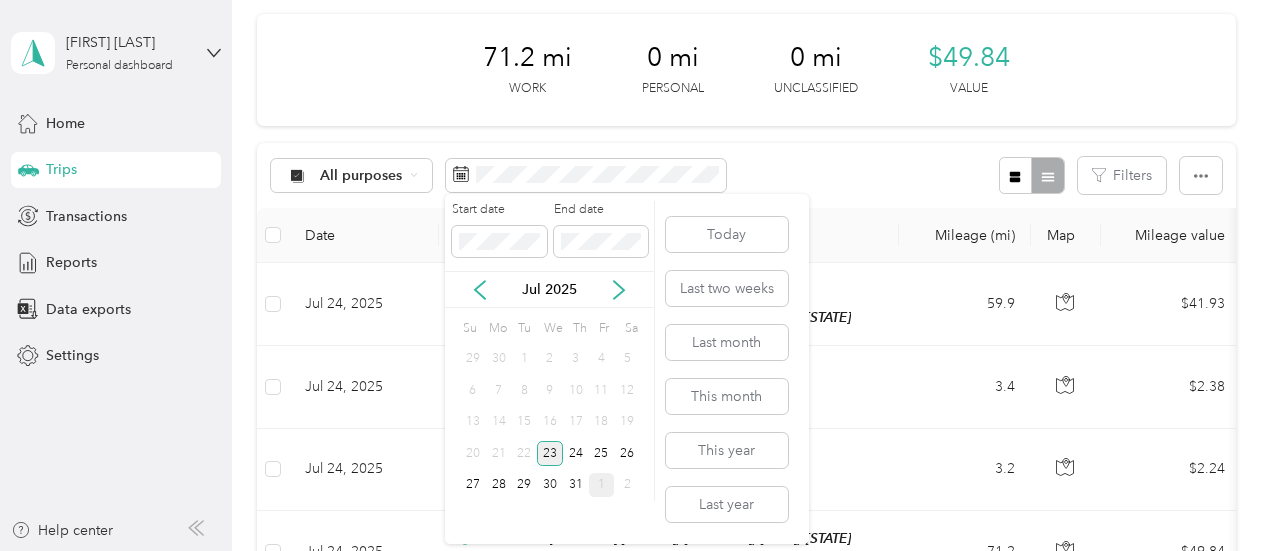click on "23" at bounding box center (550, 453) 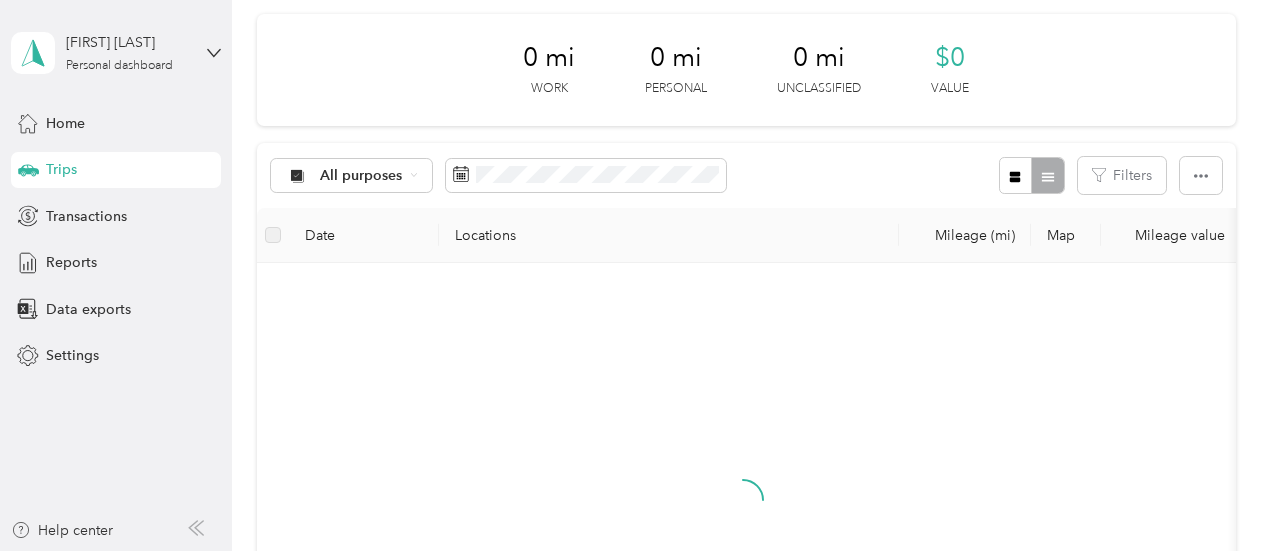 click on "23" at bounding box center (550, 452) 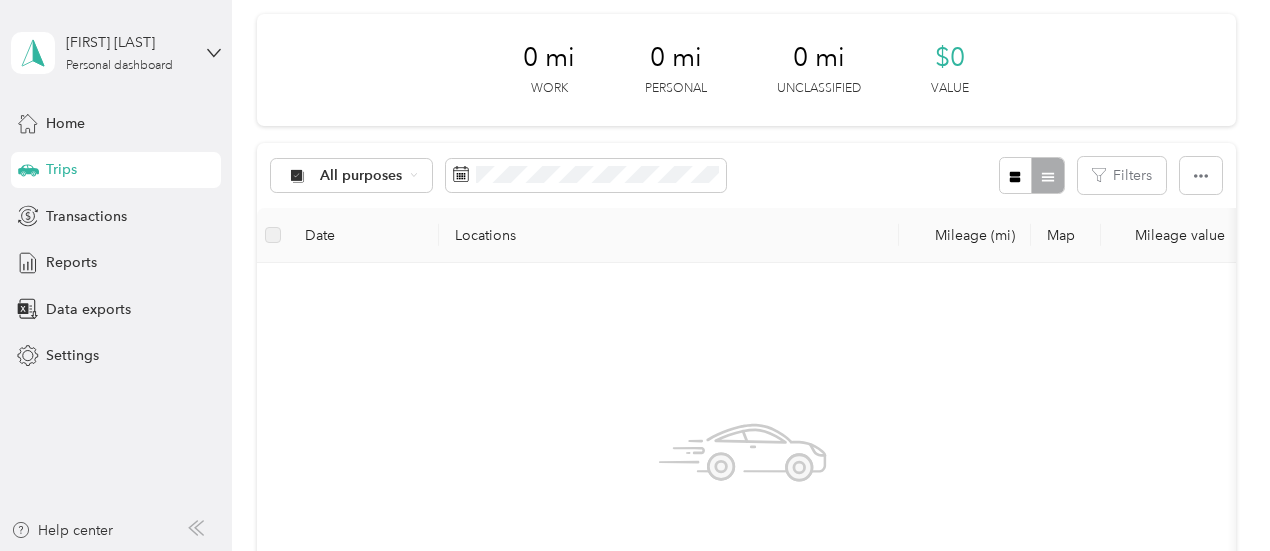 scroll, scrollTop: 0, scrollLeft: 0, axis: both 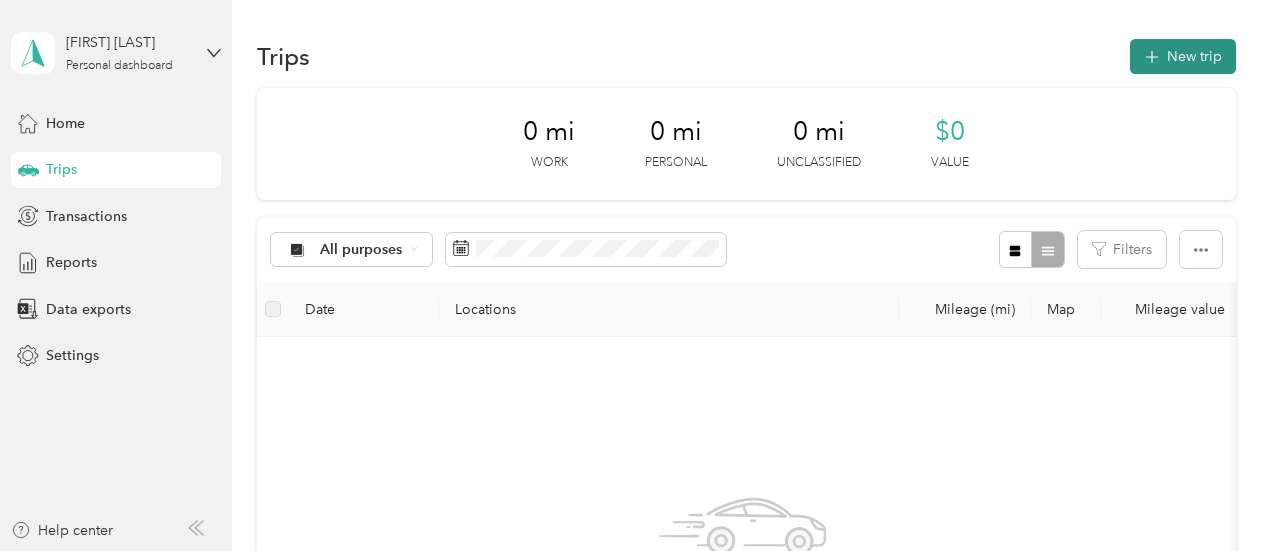 click on "New trip" at bounding box center (1183, 56) 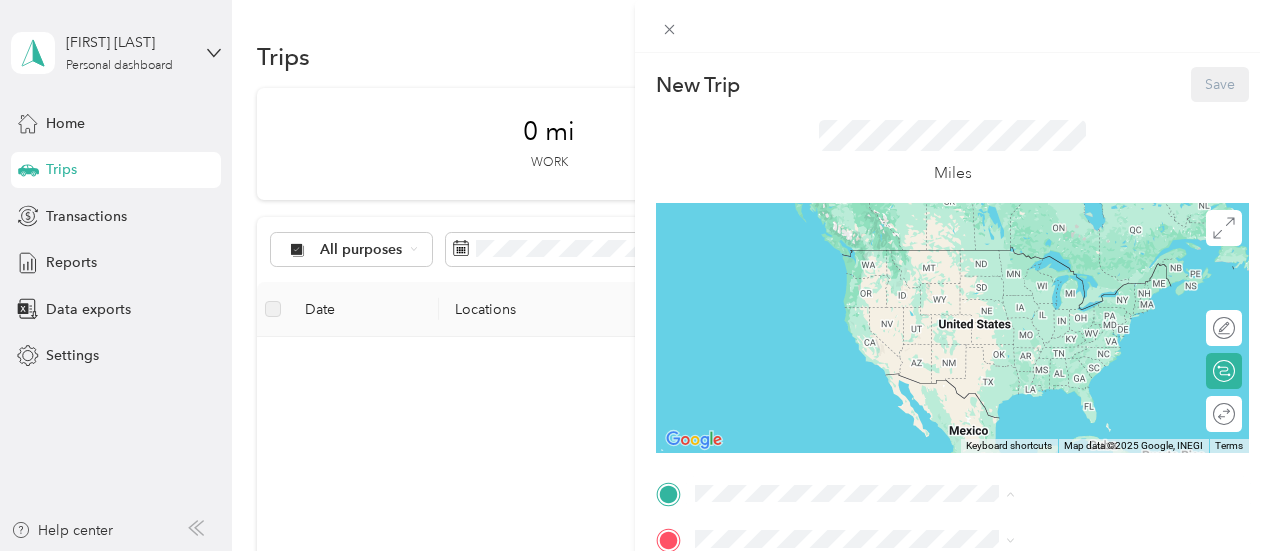 click on "[NUMBER] [STREET], [CITY], [STATE], [COUNTRY]" at bounding box center (1060, 308) 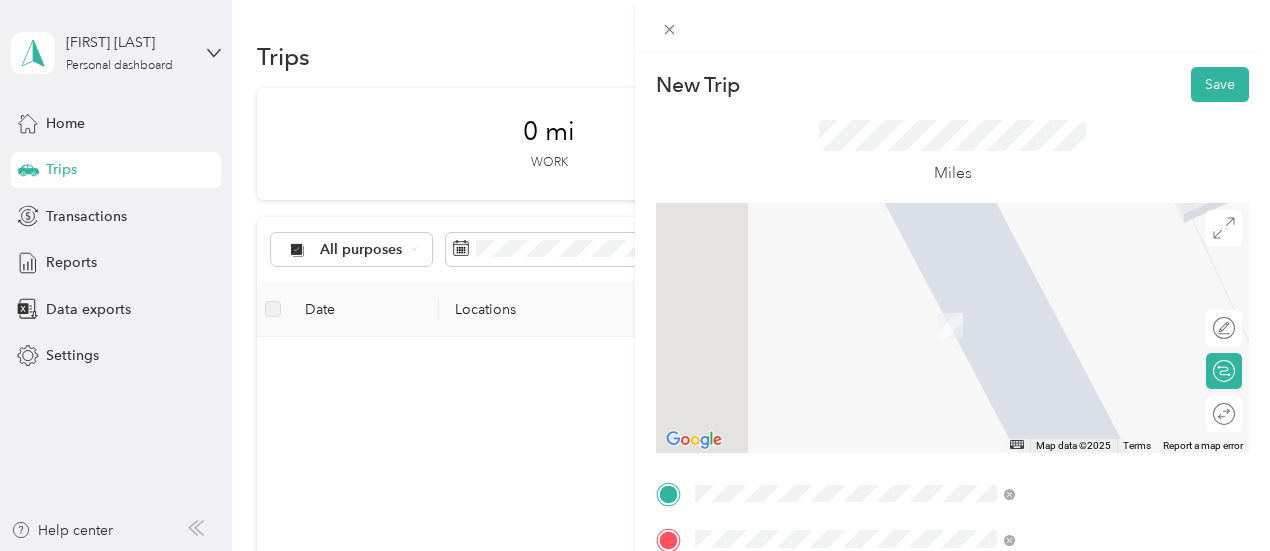 click on "[NUMBER] [STREET]
[CITY], [STATE] [POSTAL_CODE], [COUNTRY]" at bounding box center (1081, 313) 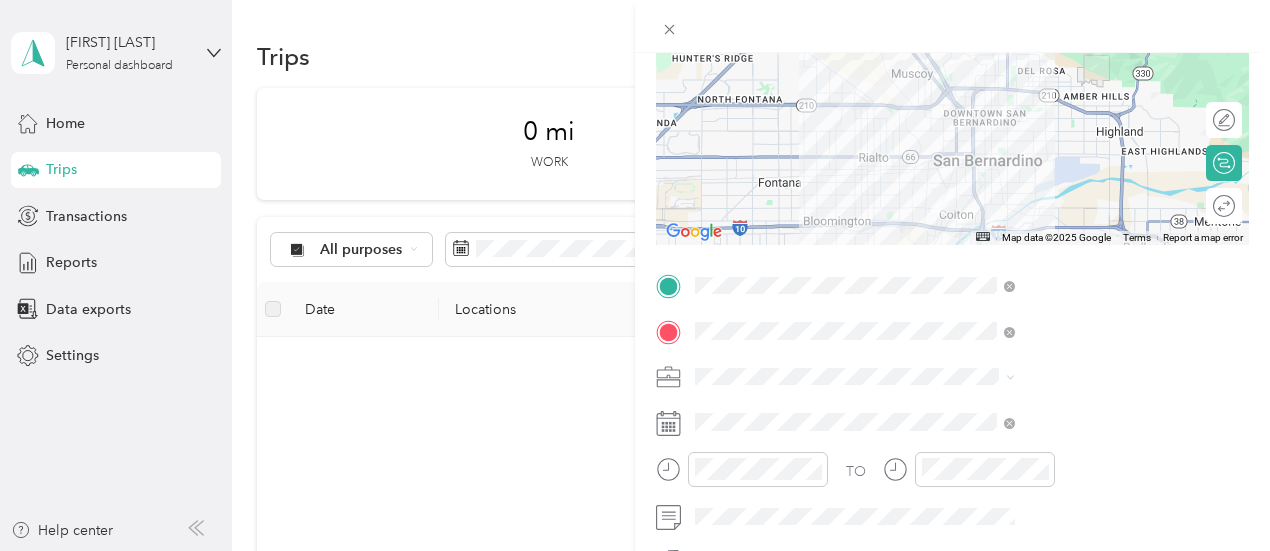 scroll, scrollTop: 300, scrollLeft: 0, axis: vertical 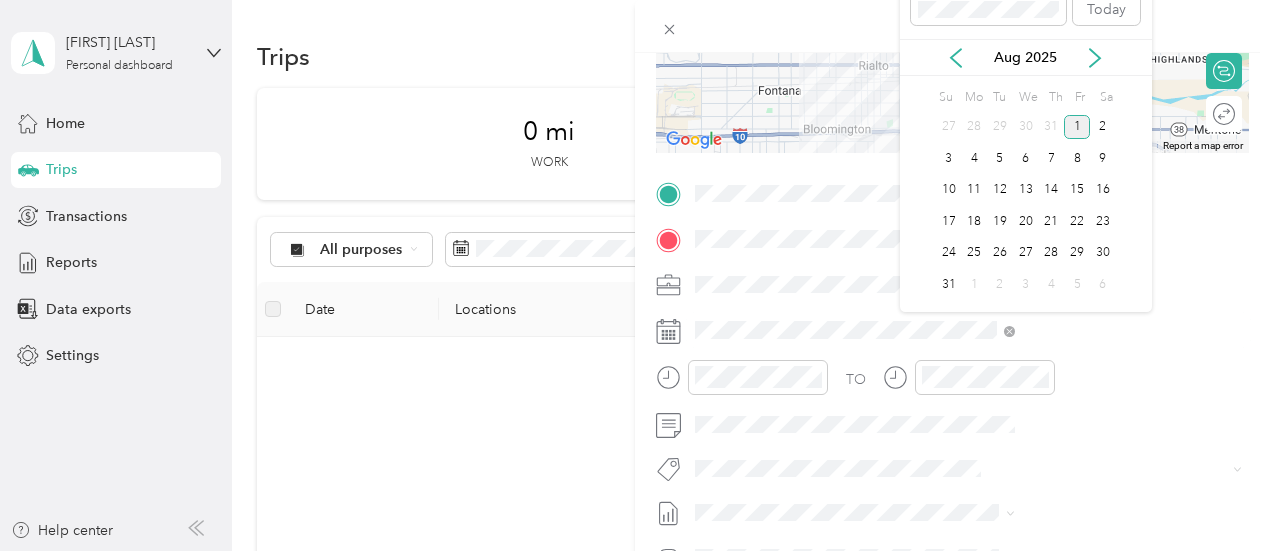 click on "Aug 2025" at bounding box center [1026, 57] 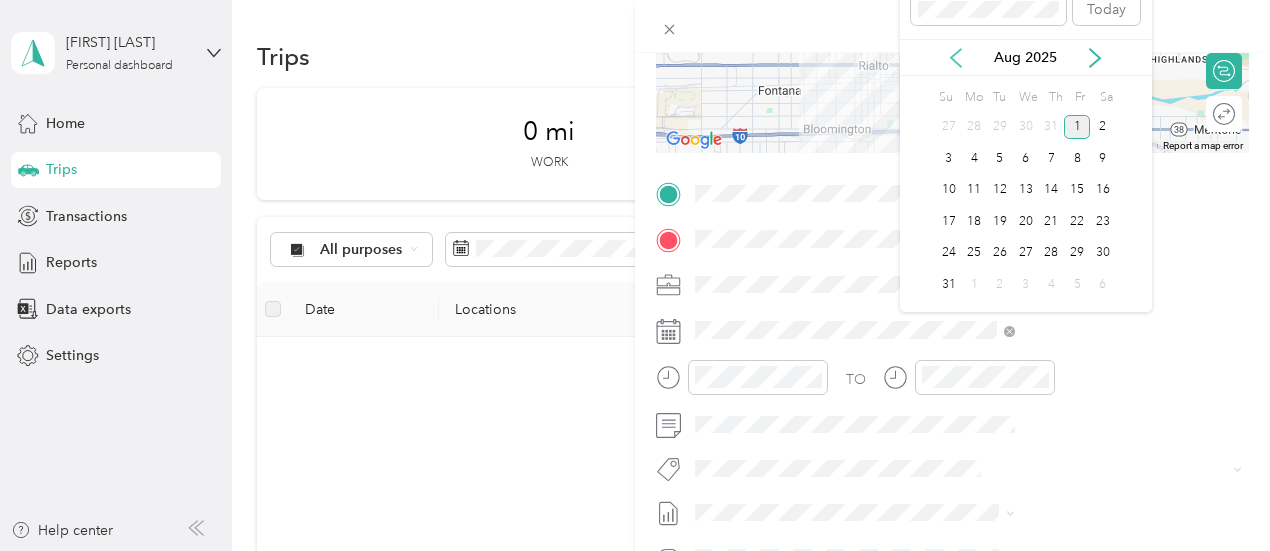 click 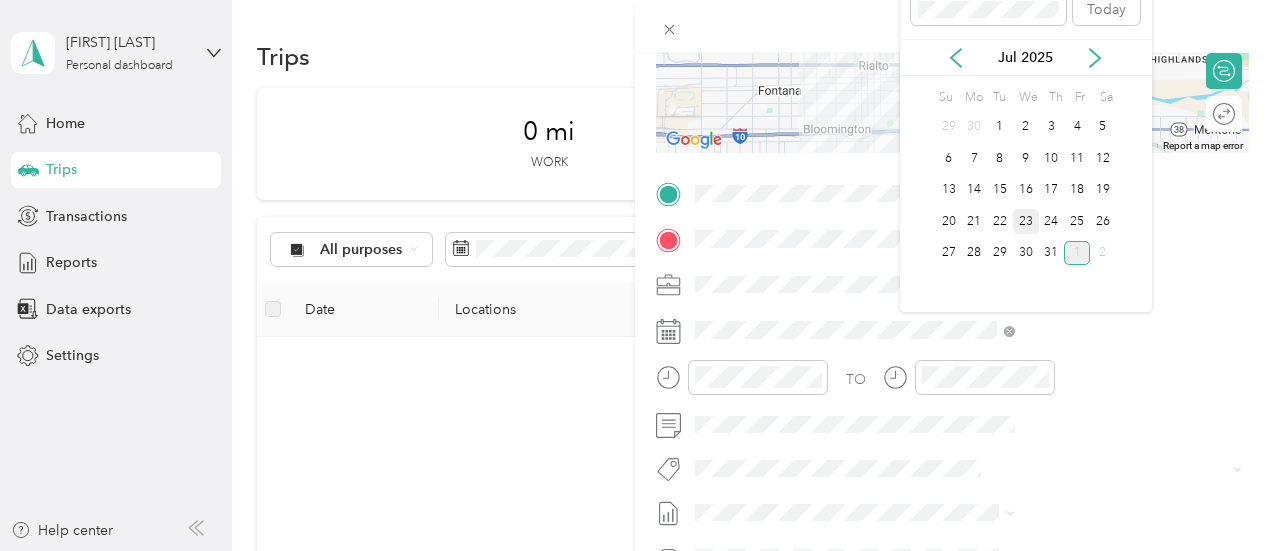click on "23" at bounding box center [1026, 221] 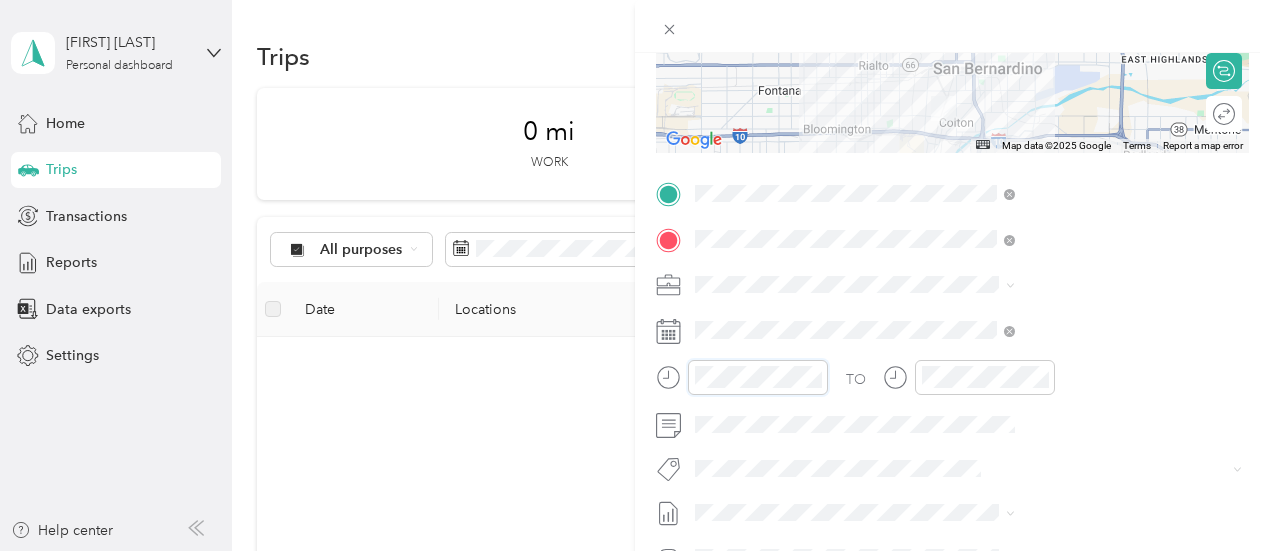 scroll, scrollTop: 82, scrollLeft: 0, axis: vertical 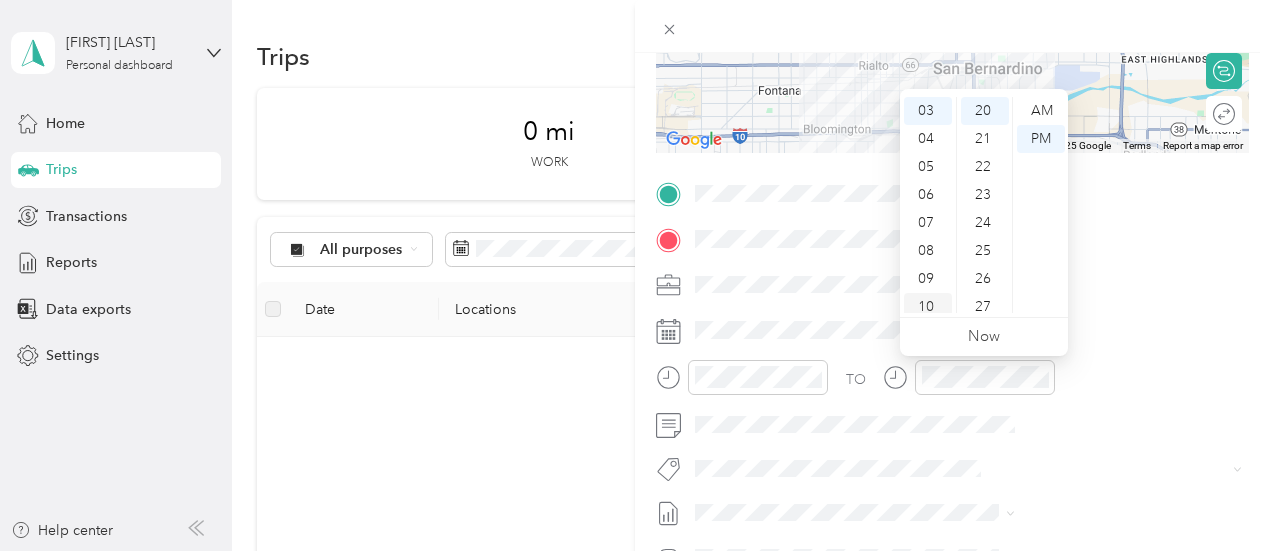 click on "10" at bounding box center (928, 307) 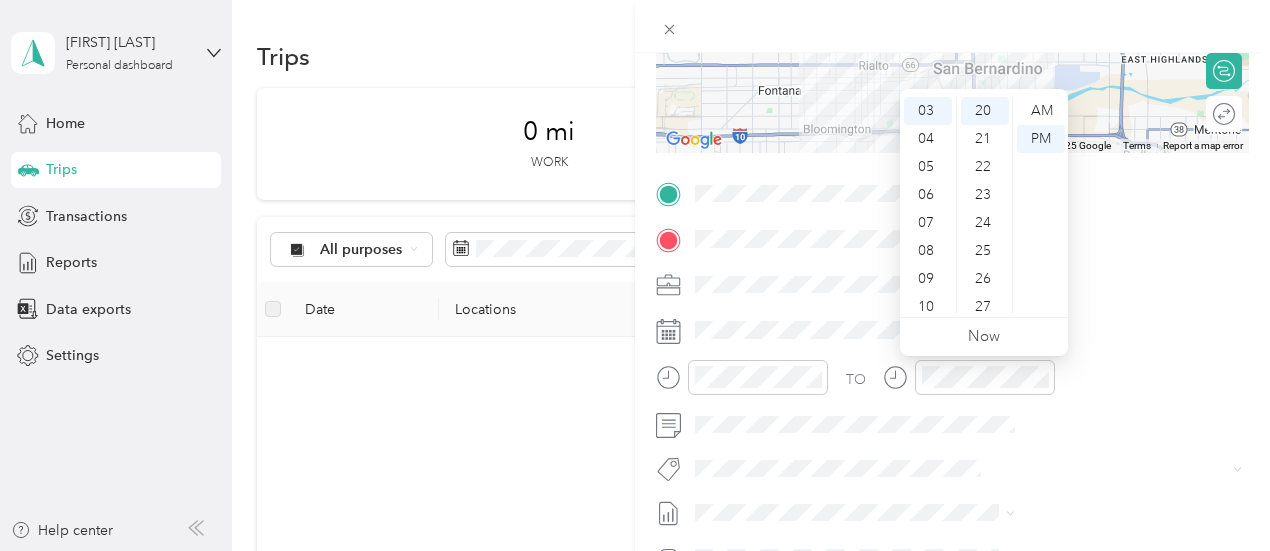 scroll, scrollTop: 120, scrollLeft: 0, axis: vertical 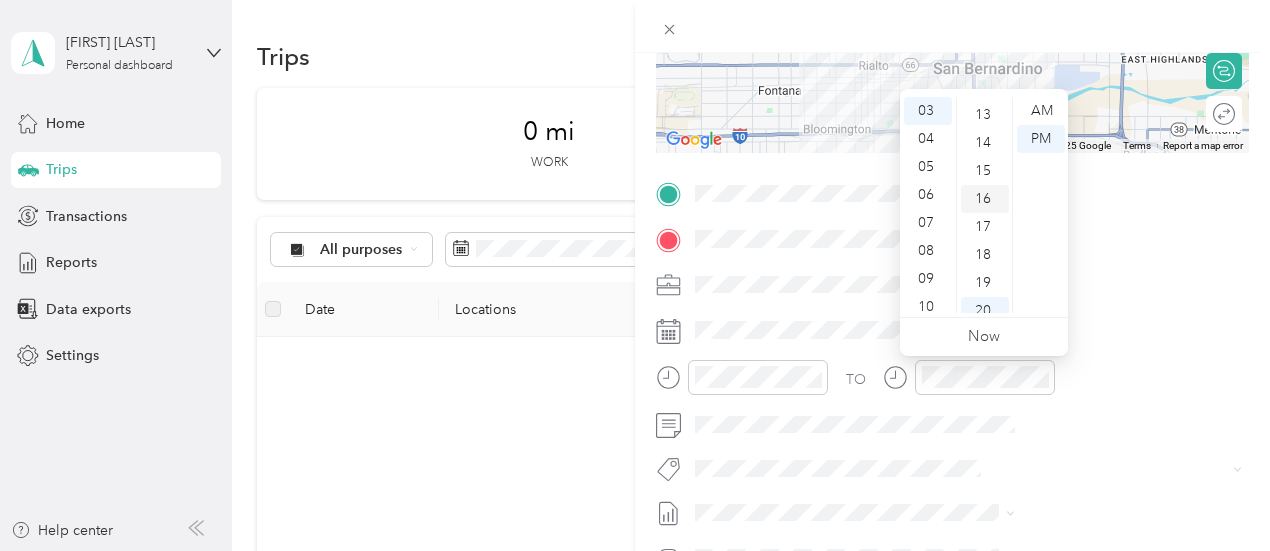 click on "16" at bounding box center (985, 199) 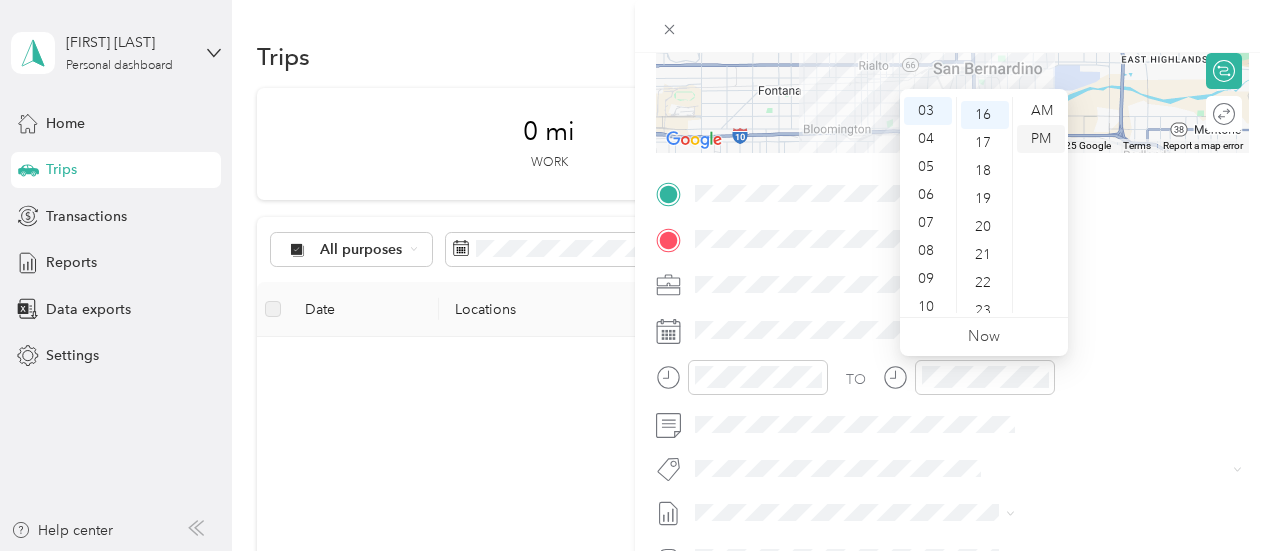 scroll, scrollTop: 448, scrollLeft: 0, axis: vertical 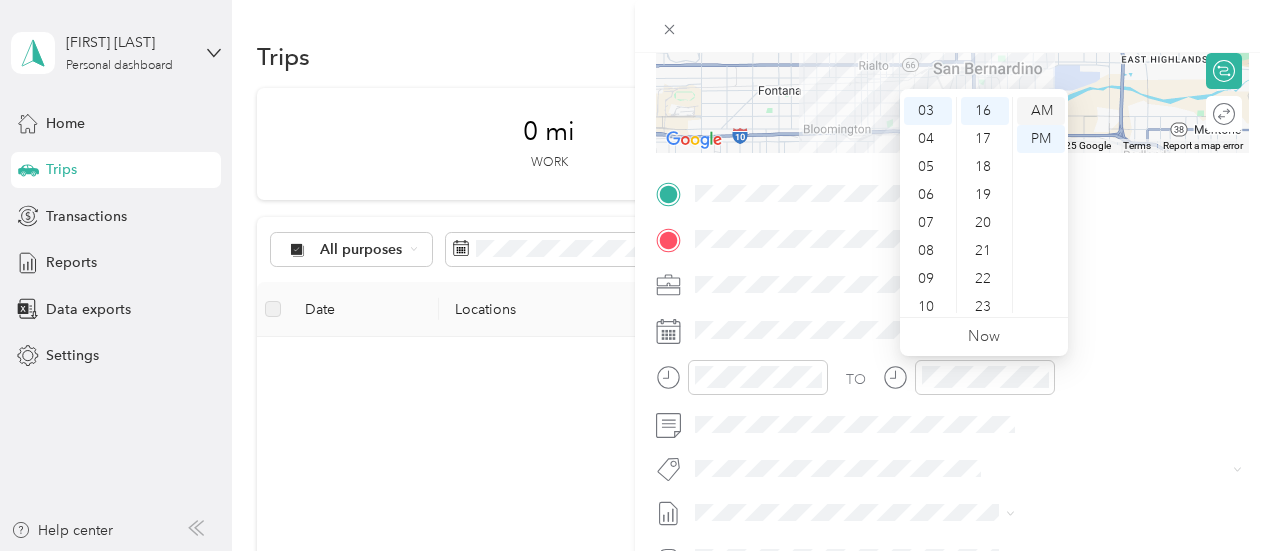 click on "AM" at bounding box center (1041, 111) 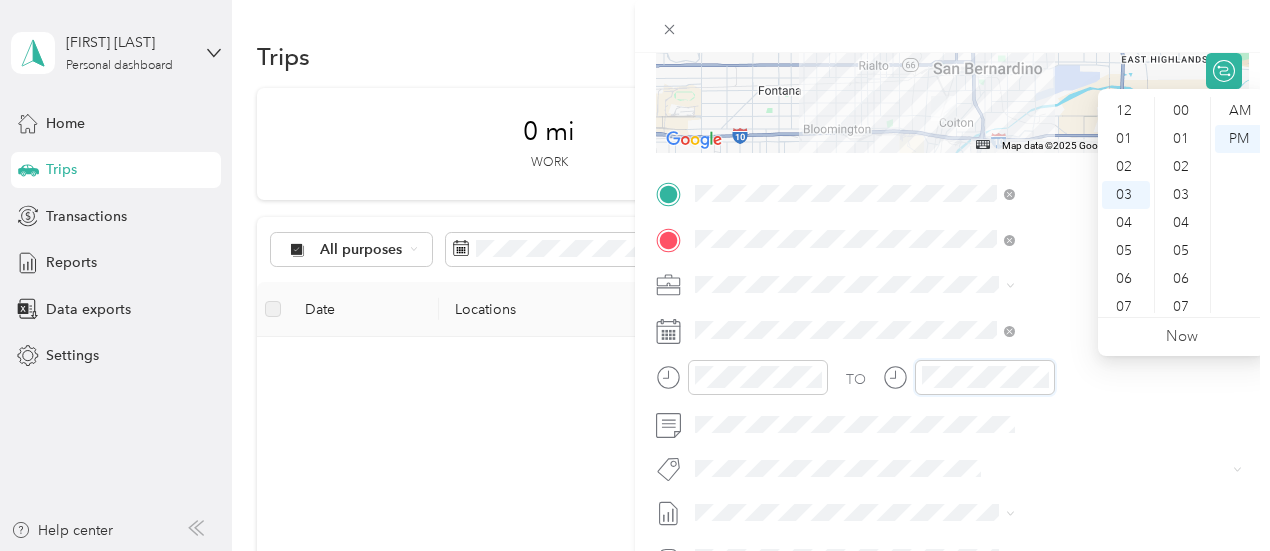 scroll, scrollTop: 84, scrollLeft: 0, axis: vertical 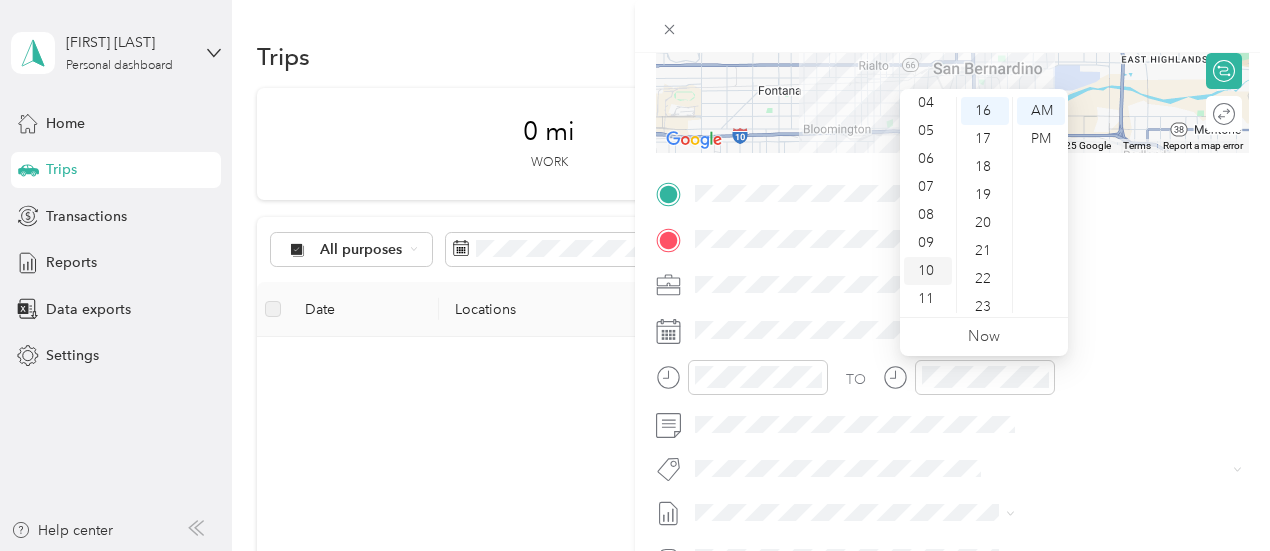 click on "10" at bounding box center [928, 271] 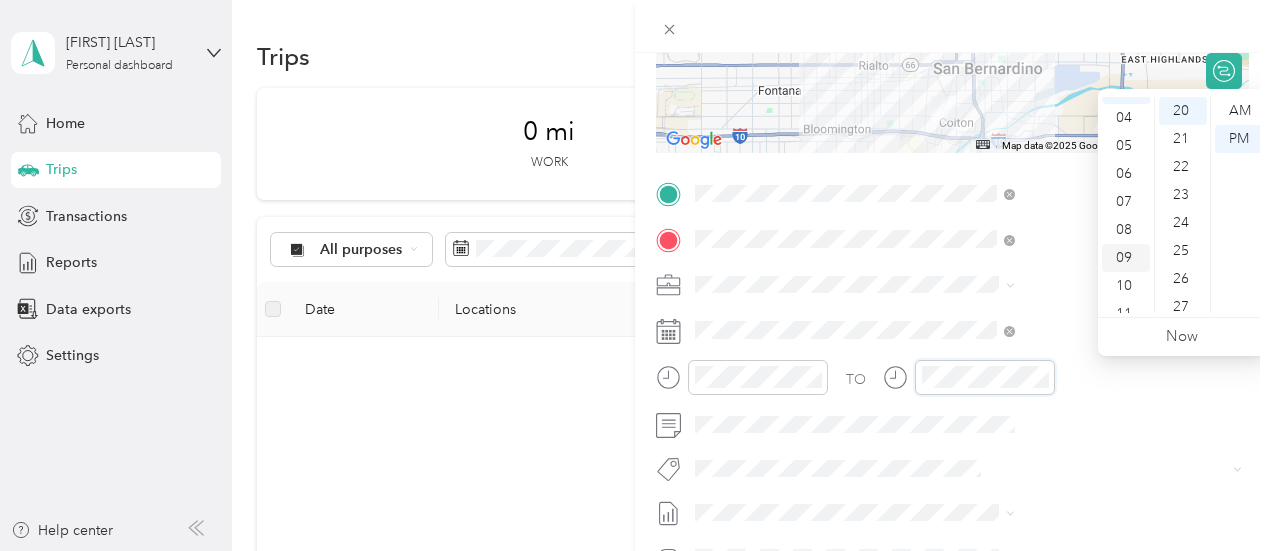 scroll, scrollTop: 120, scrollLeft: 0, axis: vertical 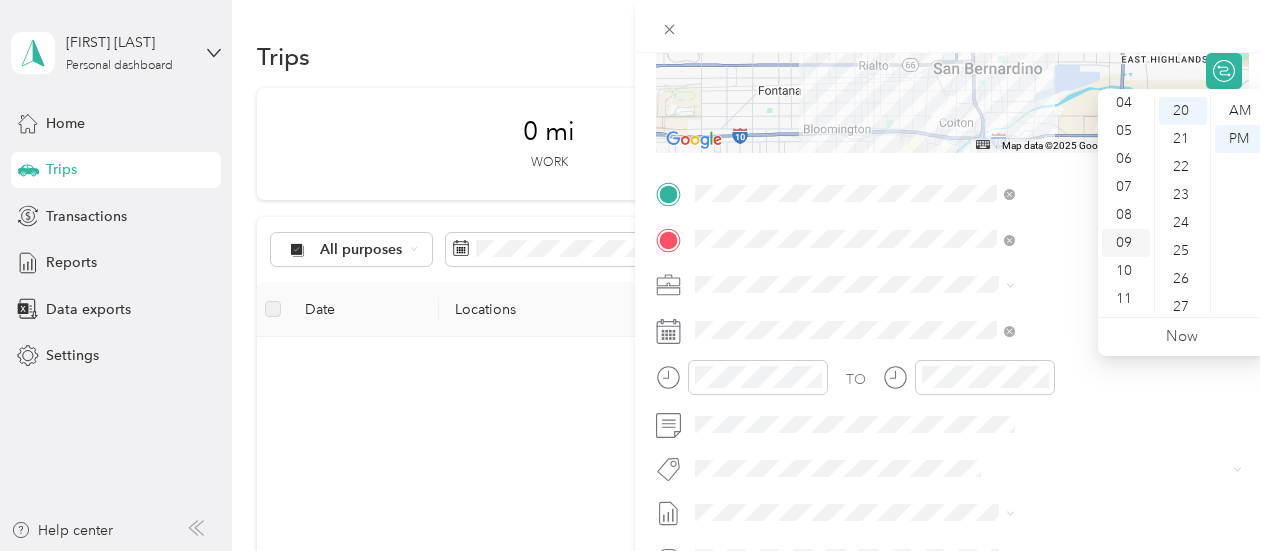 click on "10" at bounding box center [1126, 271] 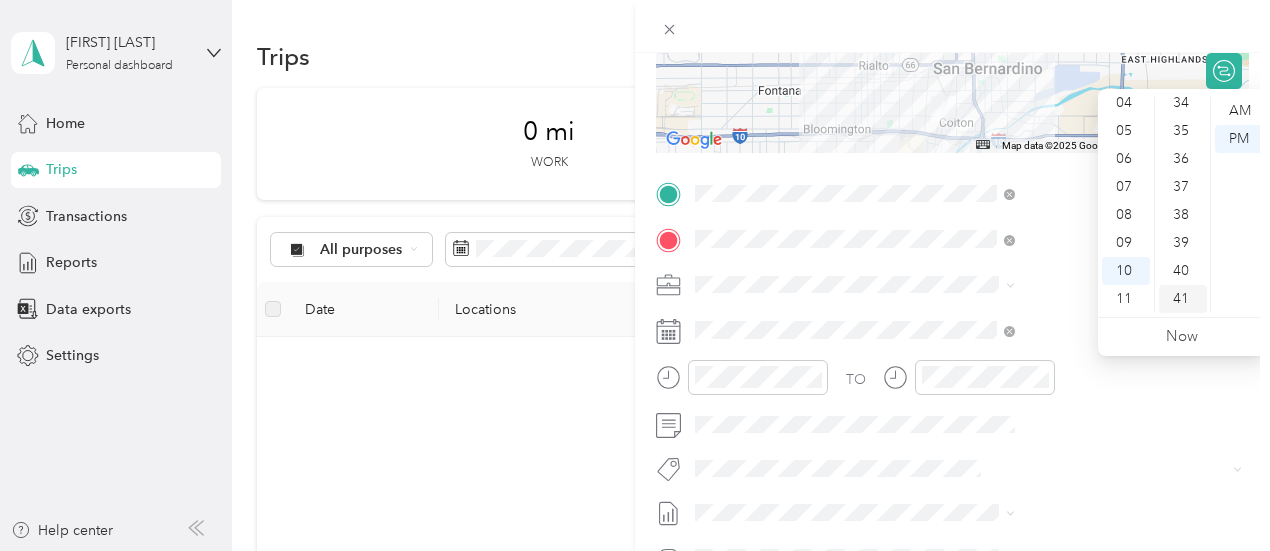 click on "41" at bounding box center [1183, 299] 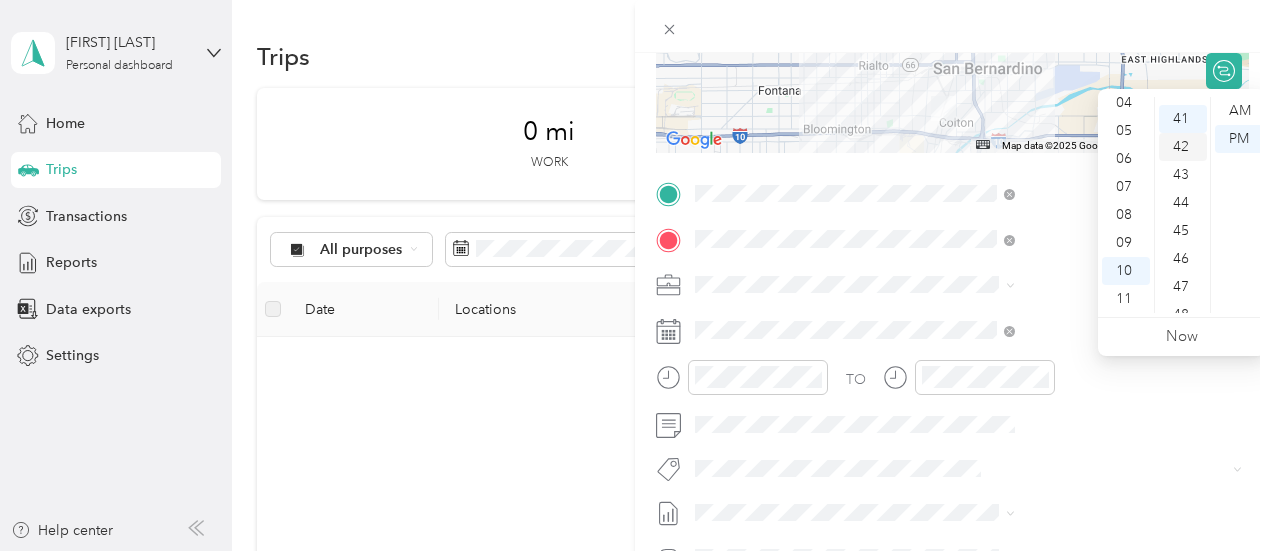scroll, scrollTop: 1148, scrollLeft: 0, axis: vertical 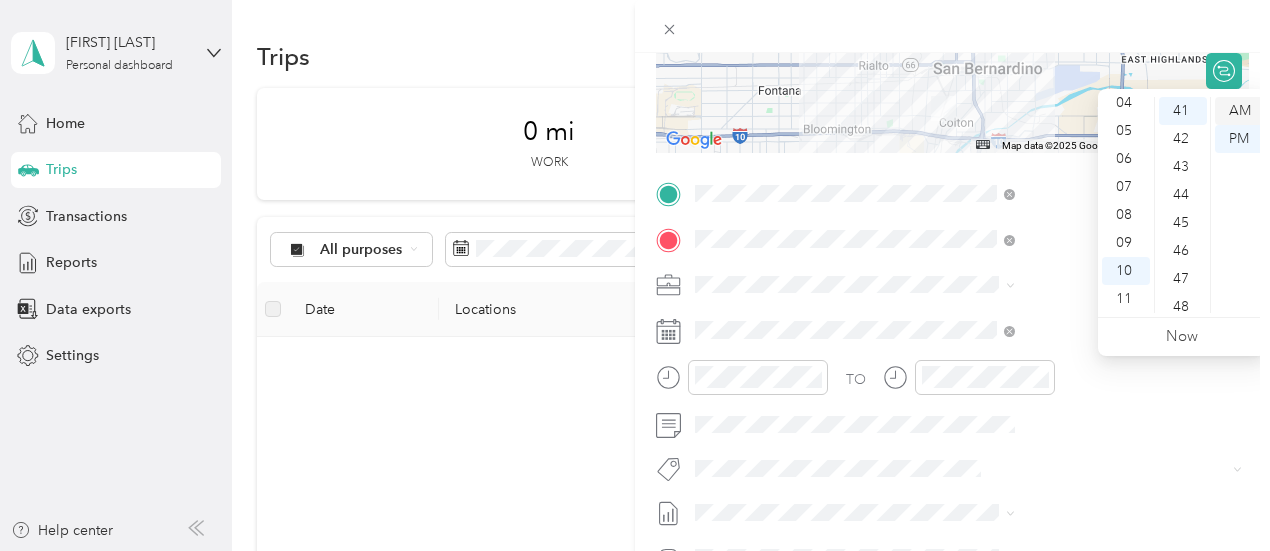 click on "AM" at bounding box center [1239, 111] 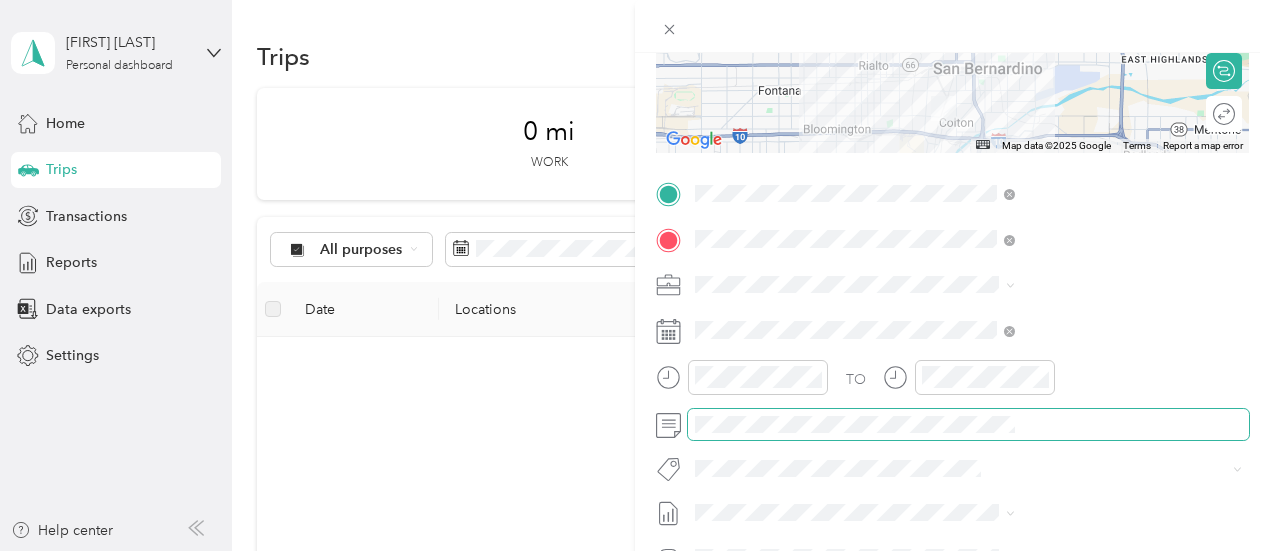 click at bounding box center [968, 425] 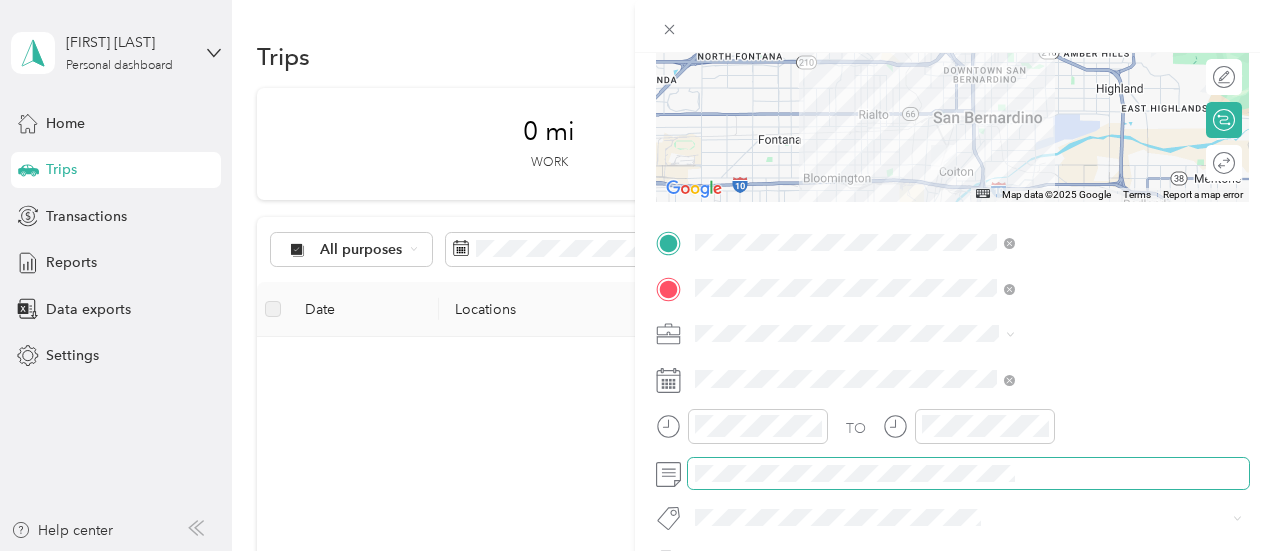 scroll, scrollTop: 0, scrollLeft: 0, axis: both 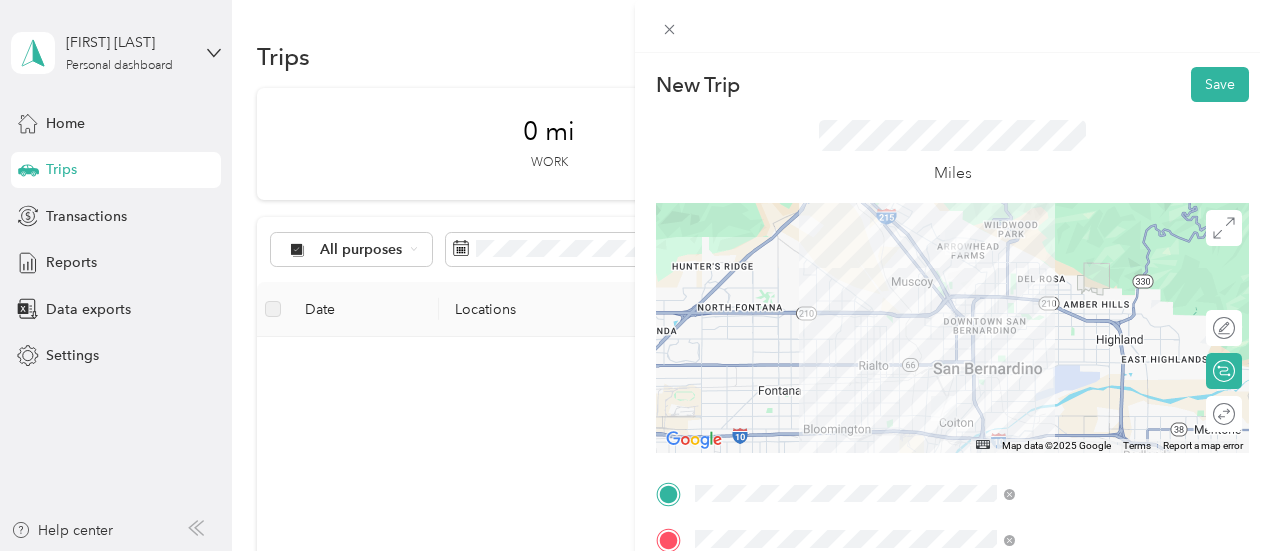 click at bounding box center (952, 328) 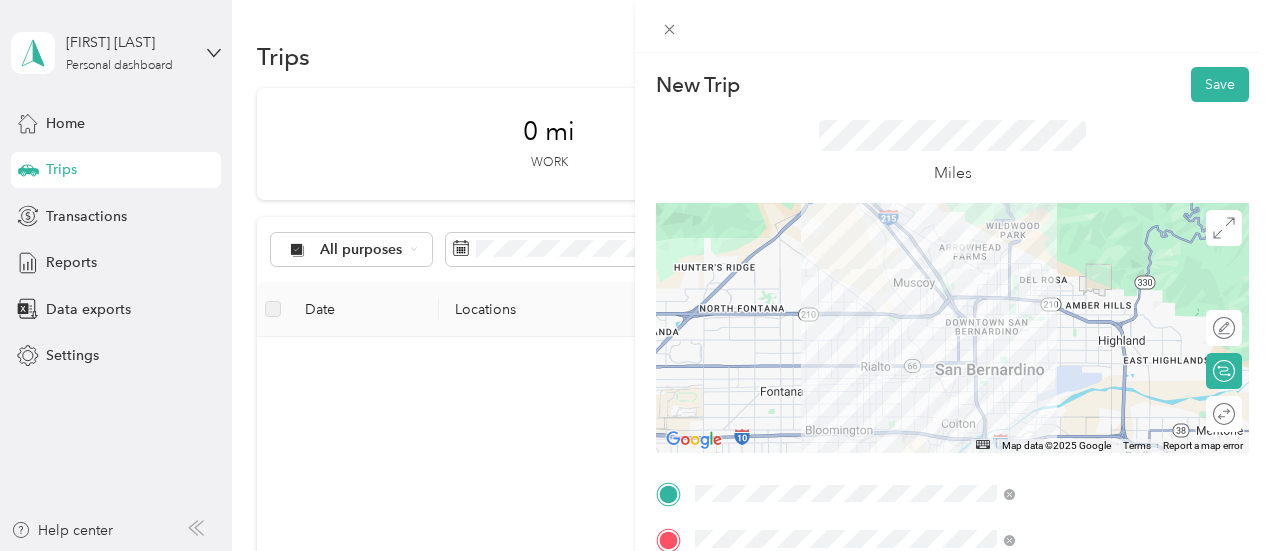 click at bounding box center (952, 328) 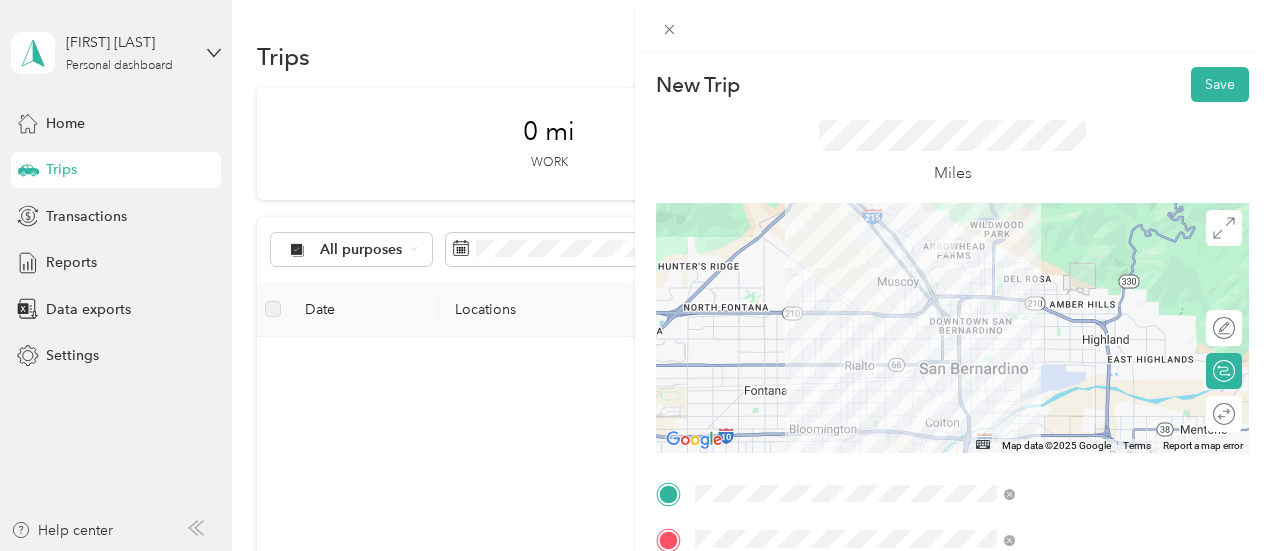 click at bounding box center [952, 328] 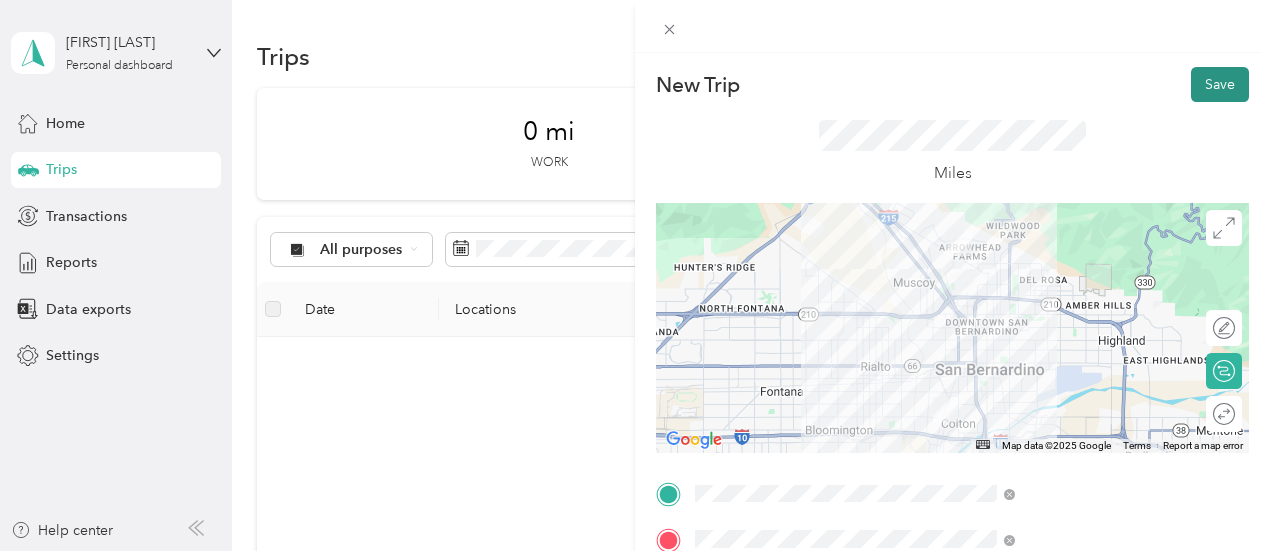 click on "Save" at bounding box center [1220, 84] 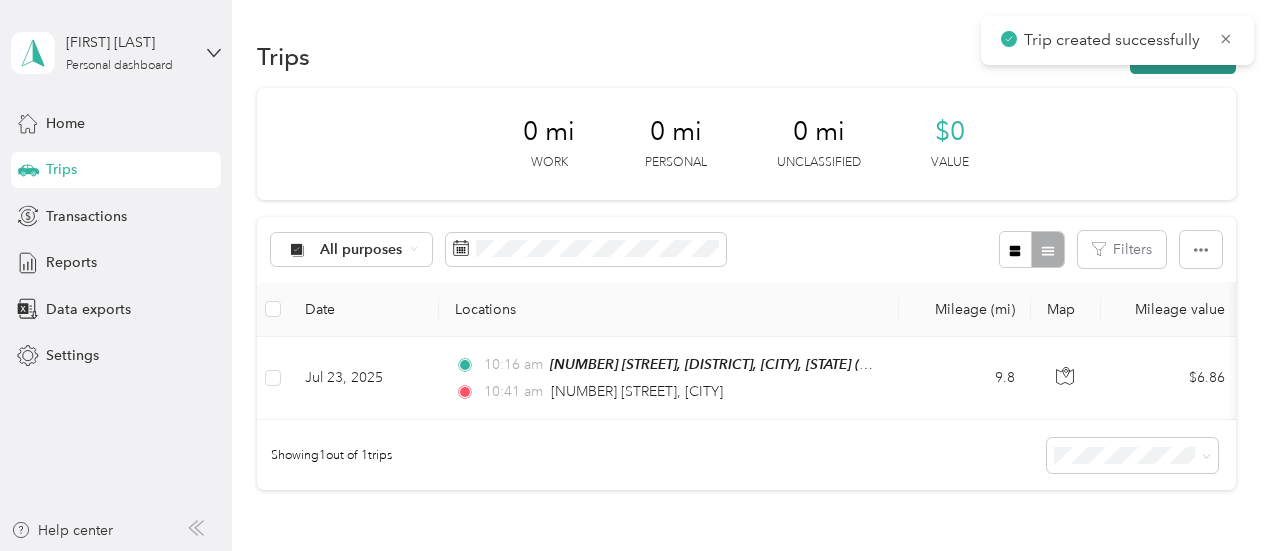 click on "New trip" at bounding box center [1183, 56] 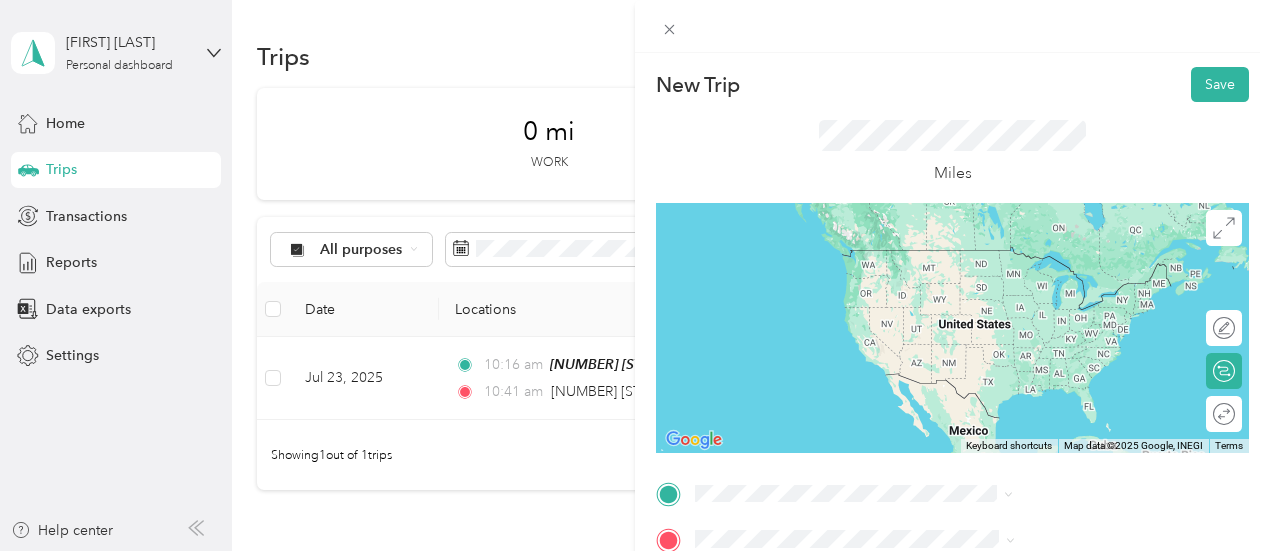 click on "[NUMBER] [STREET]
[CITY], [STATE] [POSTAL_CODE], [COUNTRY]" at bounding box center (1081, 267) 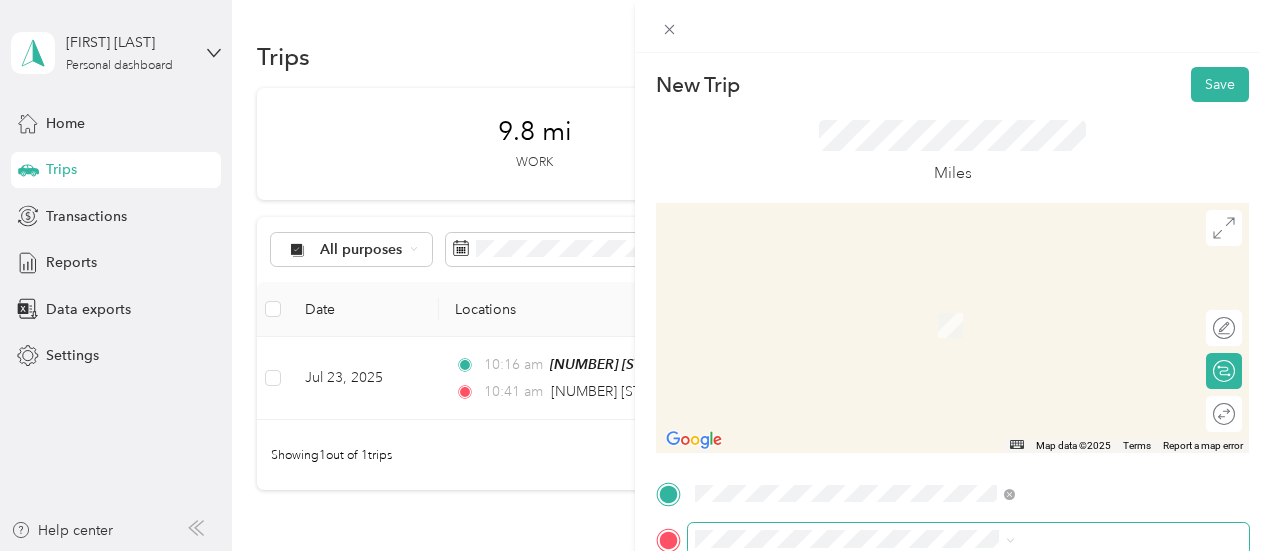 click at bounding box center [968, 539] 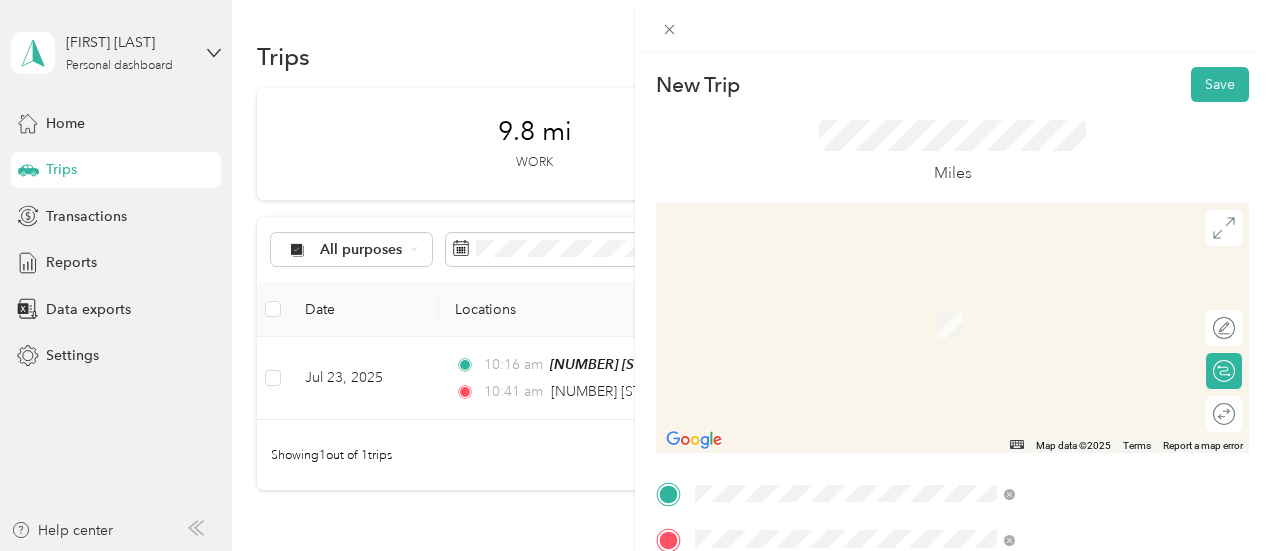 click on "[NUMBER] [STREET]
[CITY], [STATE] [POSTAL_CODE], [COUNTRY]" at bounding box center (1081, 313) 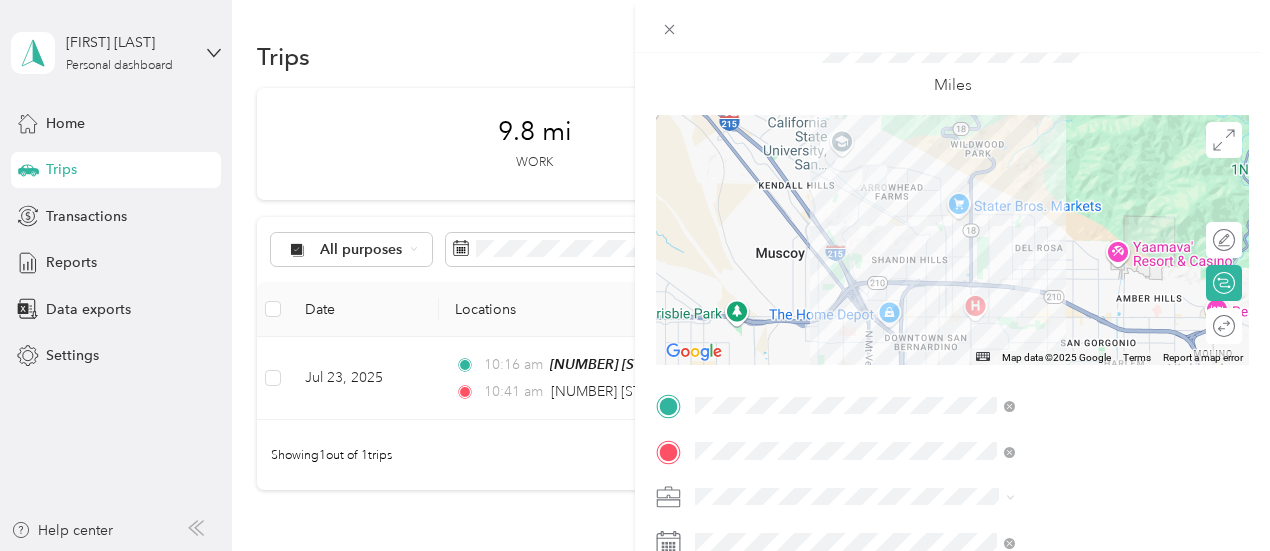 scroll, scrollTop: 200, scrollLeft: 0, axis: vertical 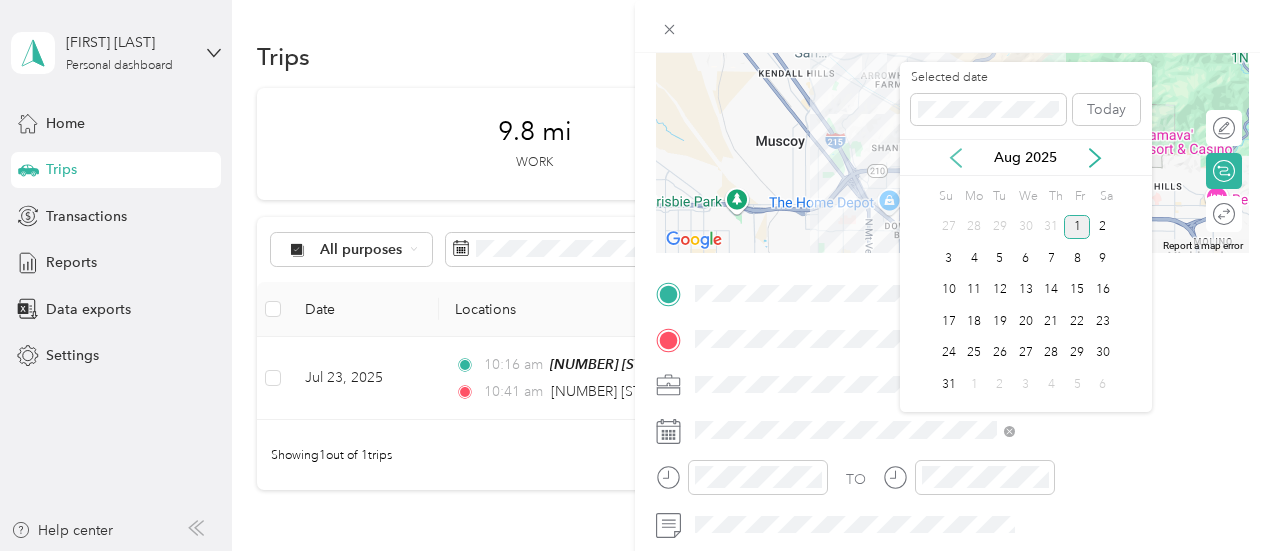 click 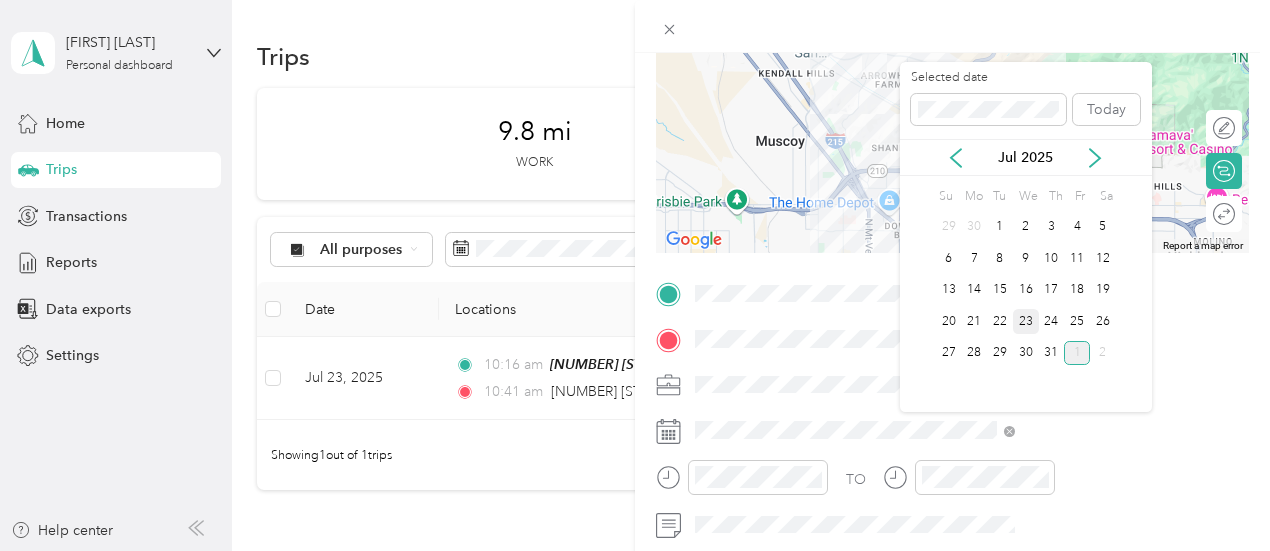 click on "23" at bounding box center (1026, 321) 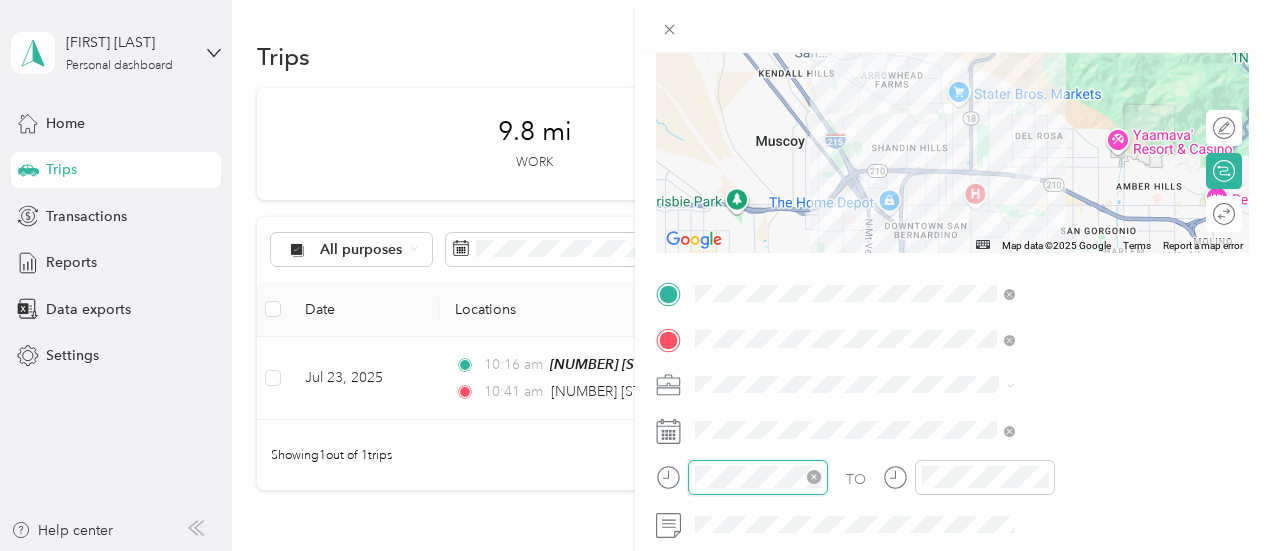 scroll, scrollTop: 82, scrollLeft: 0, axis: vertical 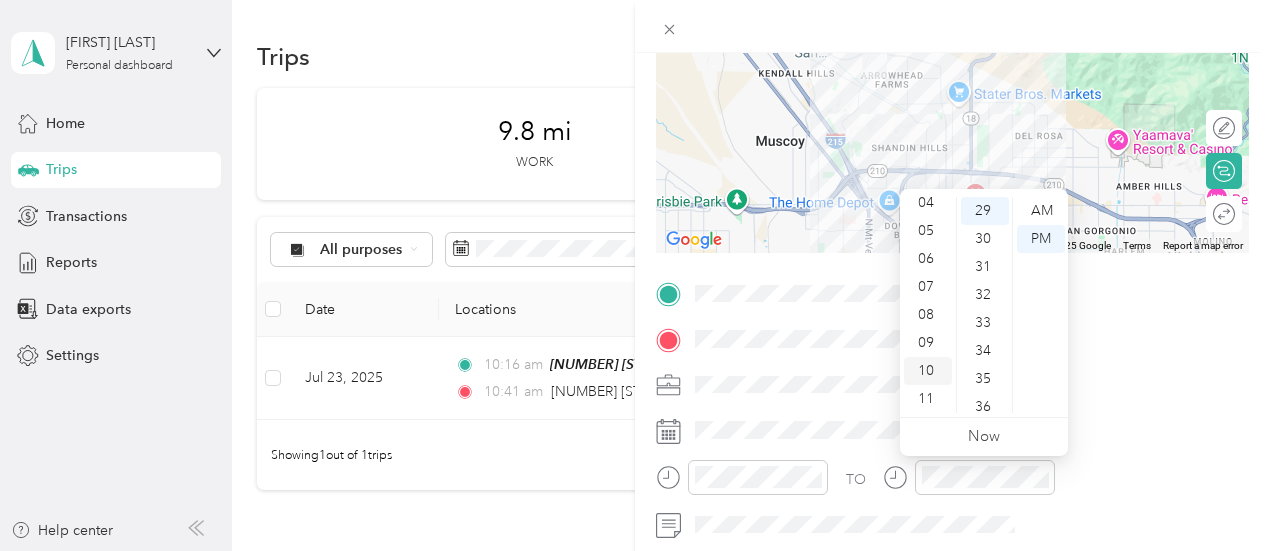 click on "10" at bounding box center (928, 371) 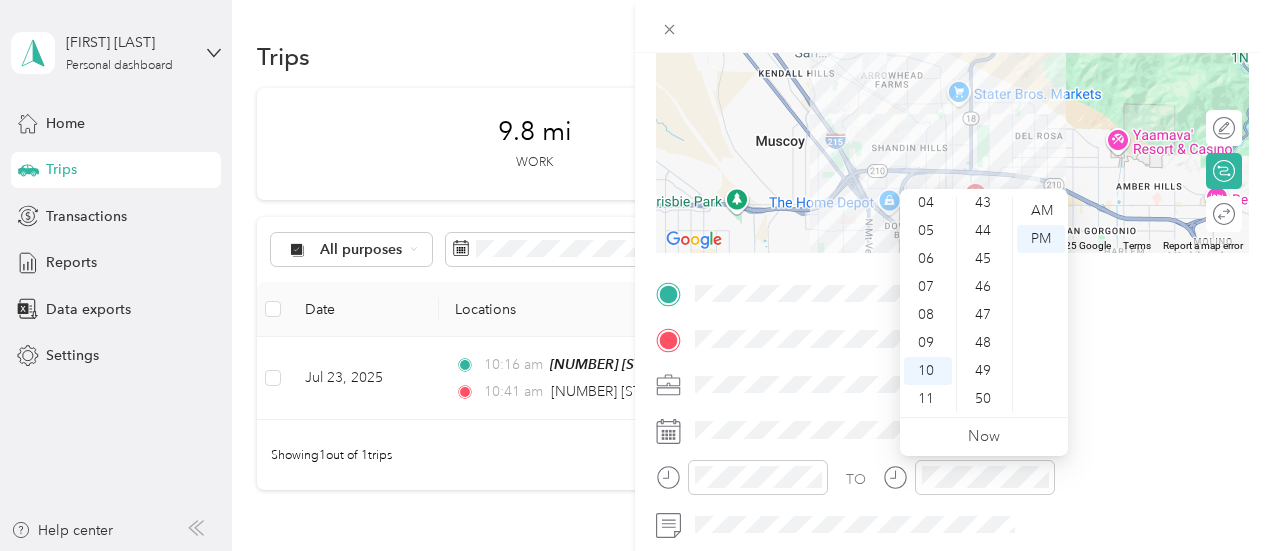 scroll, scrollTop: 1312, scrollLeft: 0, axis: vertical 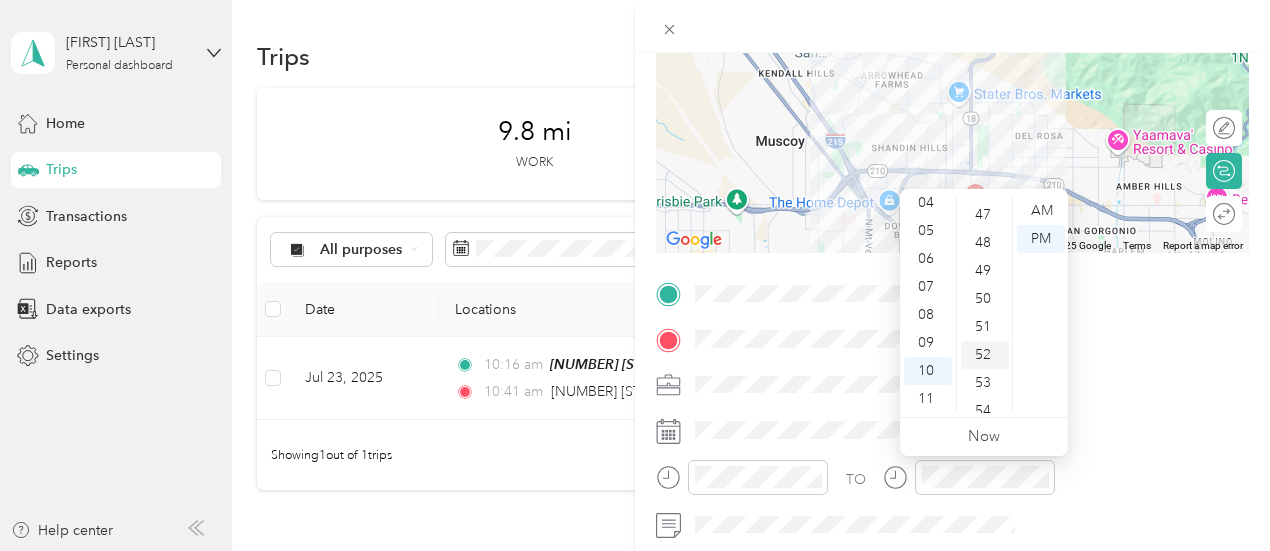 click on "52" at bounding box center [985, 355] 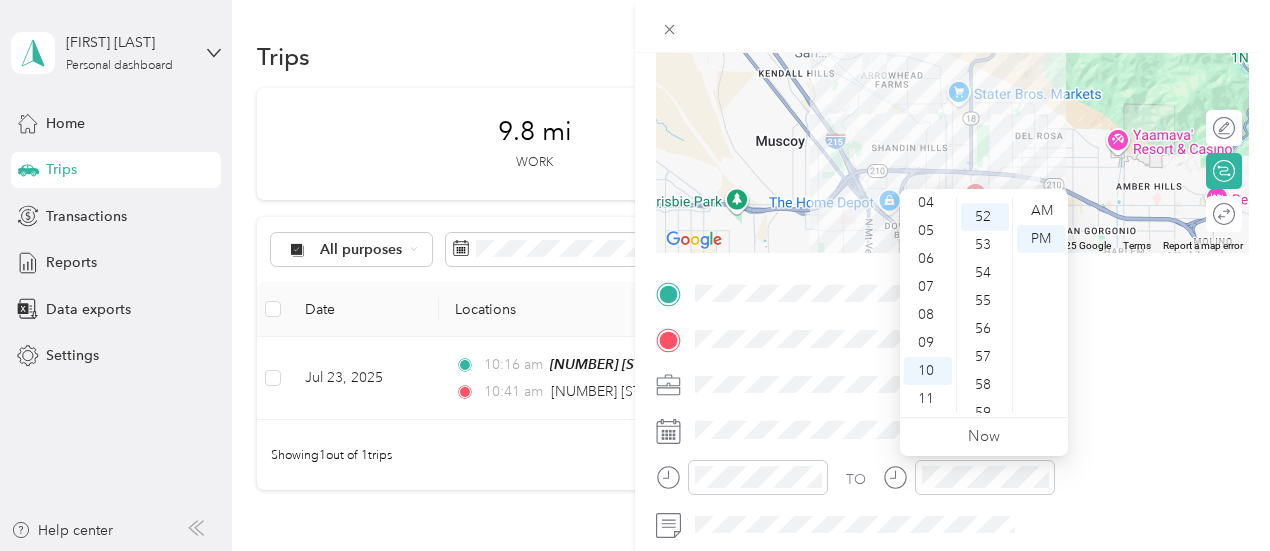 scroll, scrollTop: 1456, scrollLeft: 0, axis: vertical 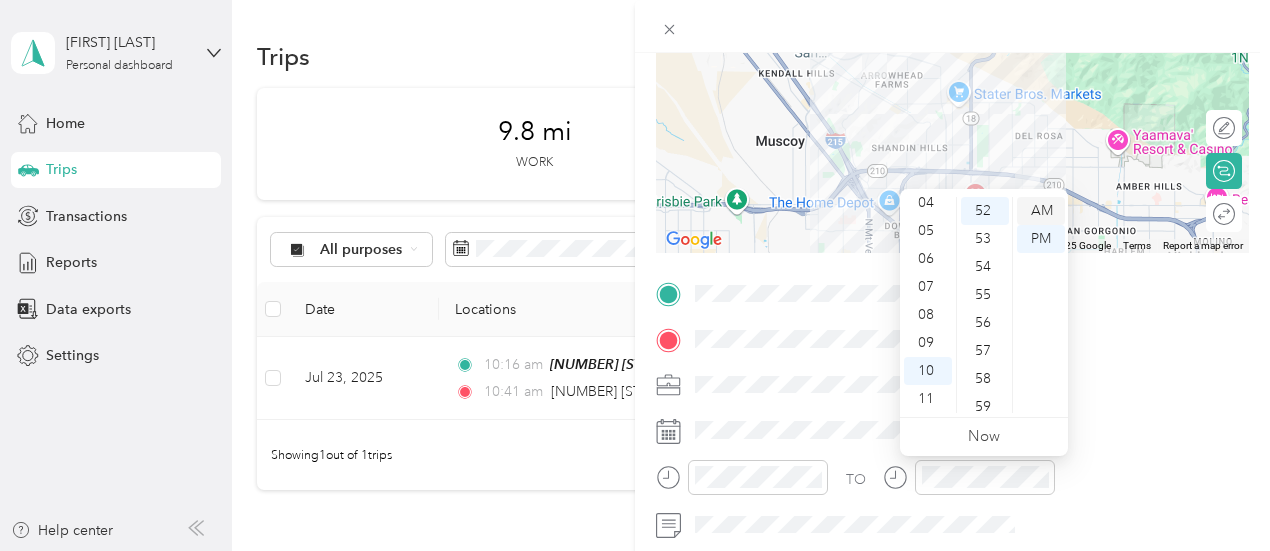 click on "AM" at bounding box center [1041, 211] 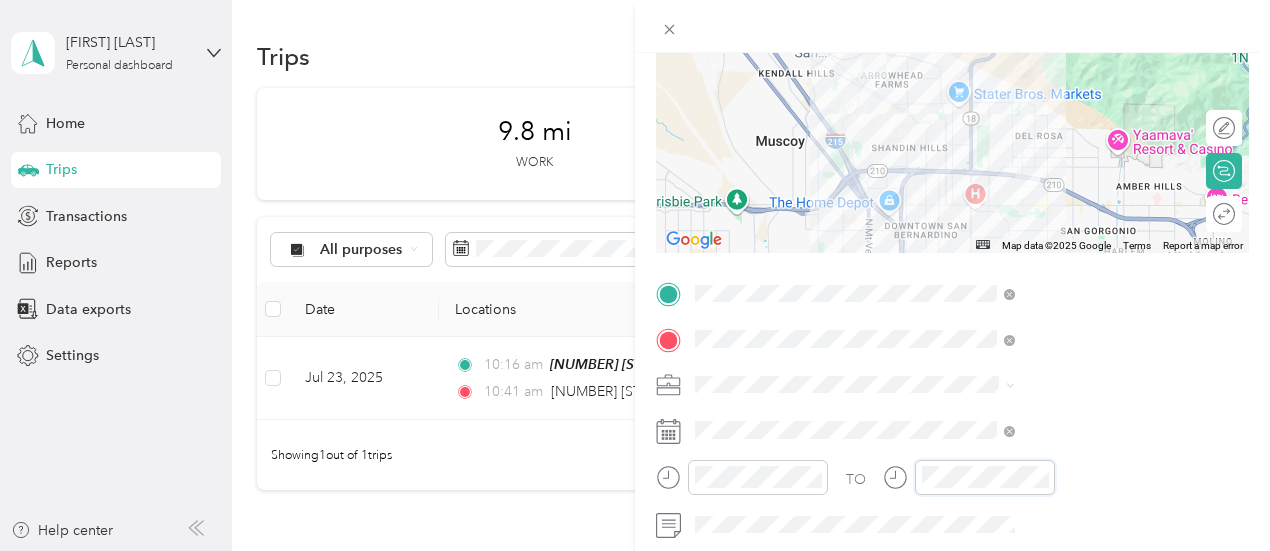 scroll, scrollTop: 82, scrollLeft: 0, axis: vertical 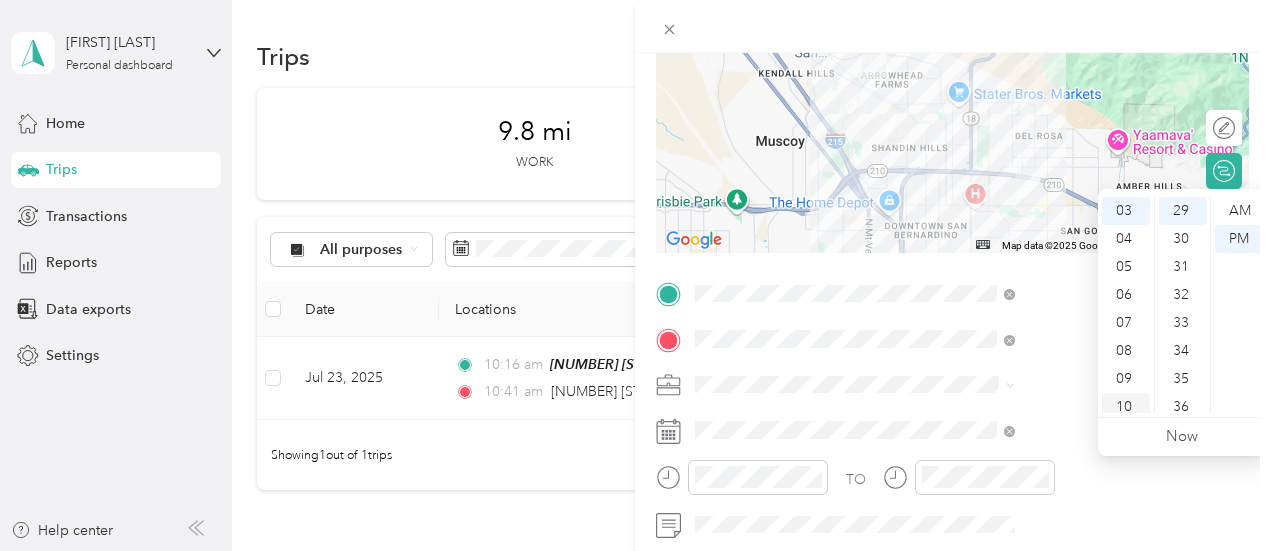 click on "10" at bounding box center [1126, 407] 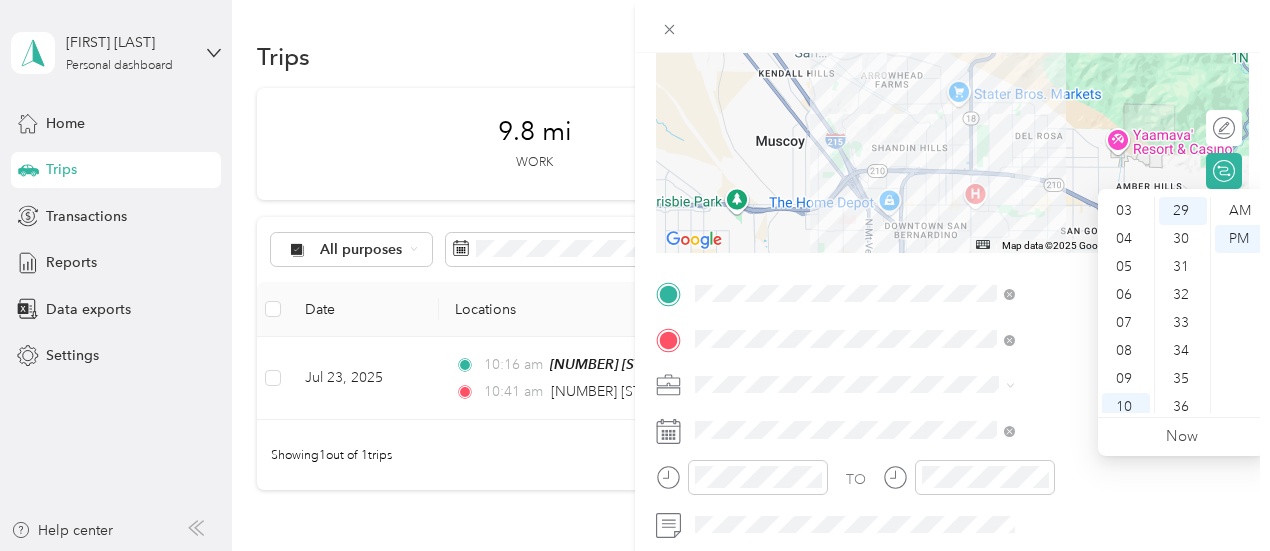 scroll, scrollTop: 120, scrollLeft: 0, axis: vertical 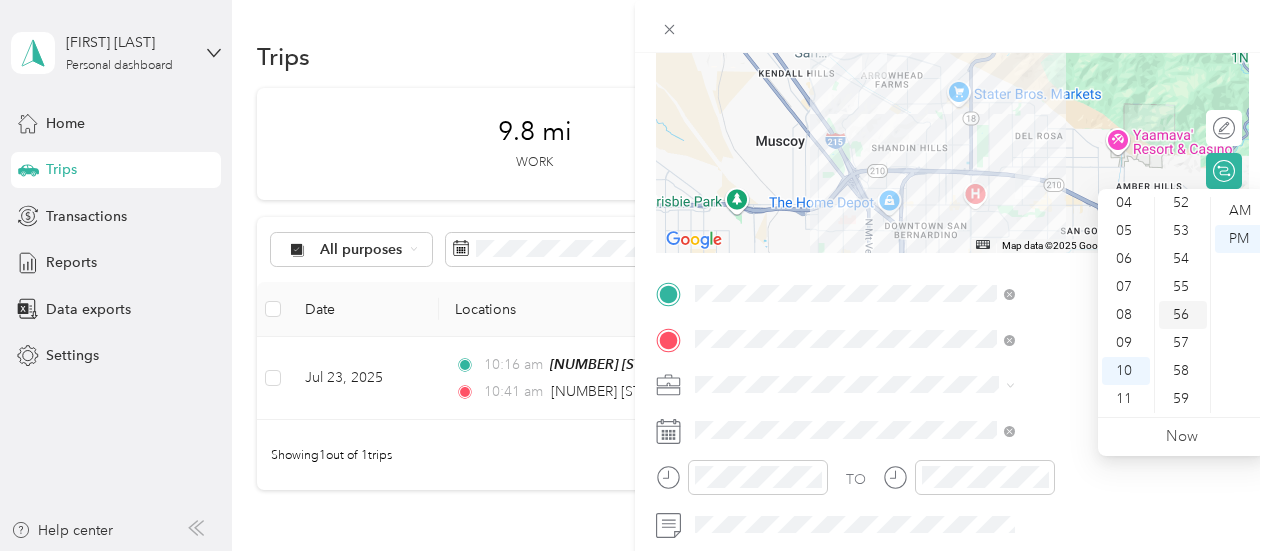 click on "56" at bounding box center (1183, 315) 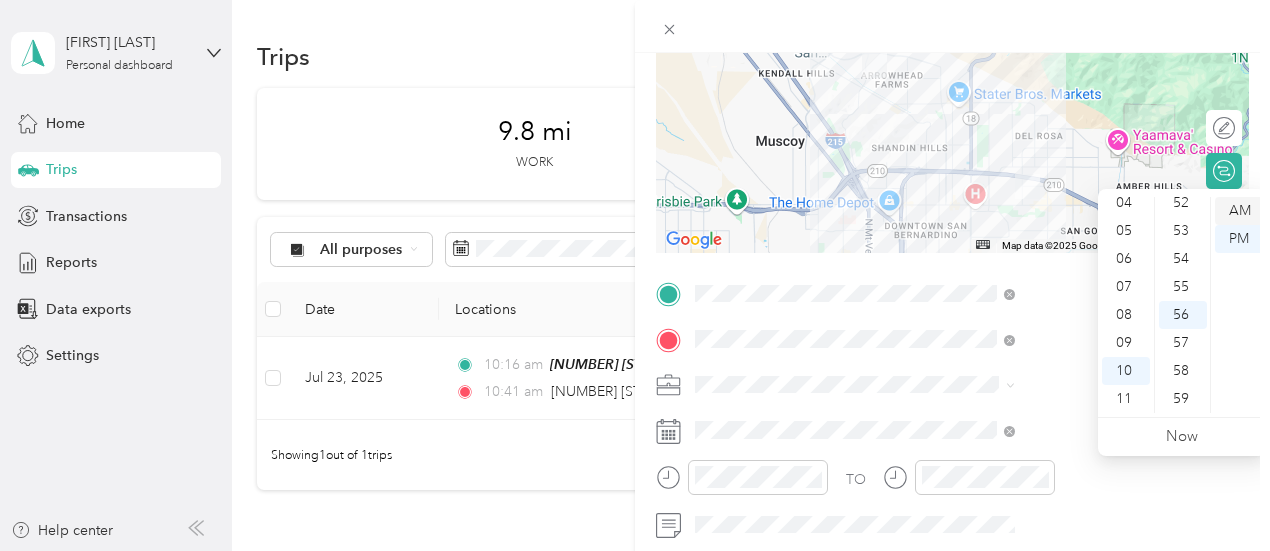 click on "AM" at bounding box center (1239, 211) 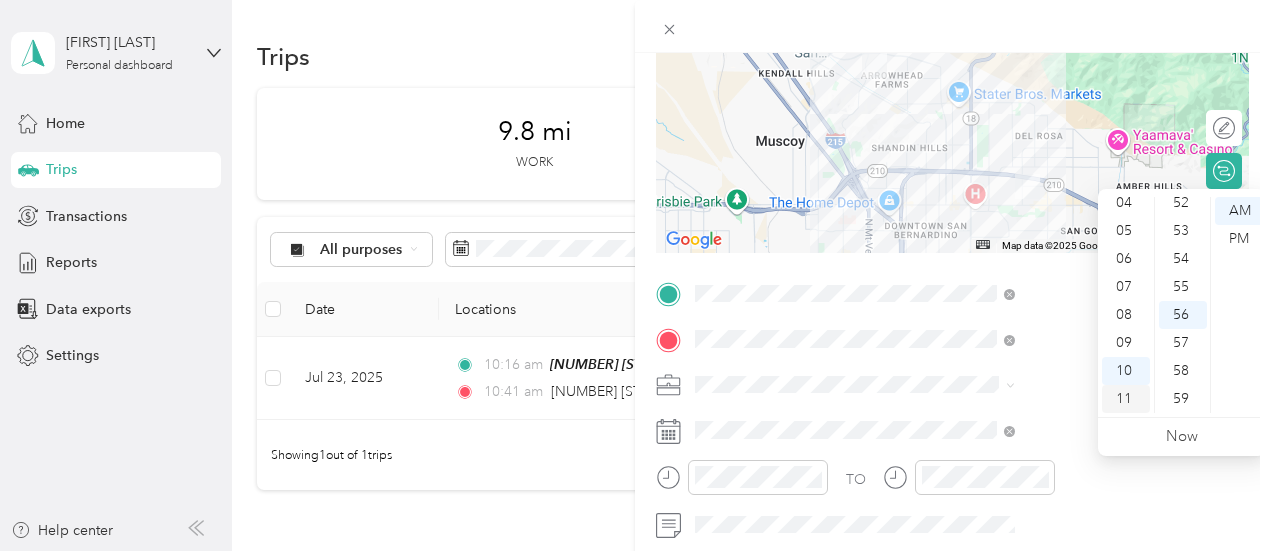 click on "11" at bounding box center (1126, 399) 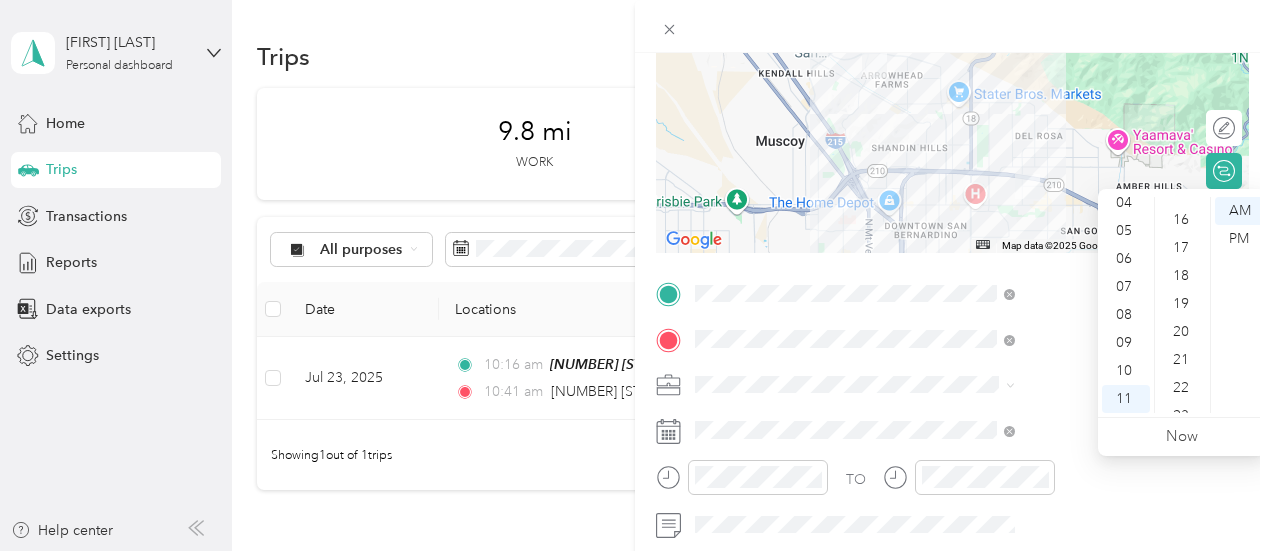 scroll, scrollTop: 464, scrollLeft: 0, axis: vertical 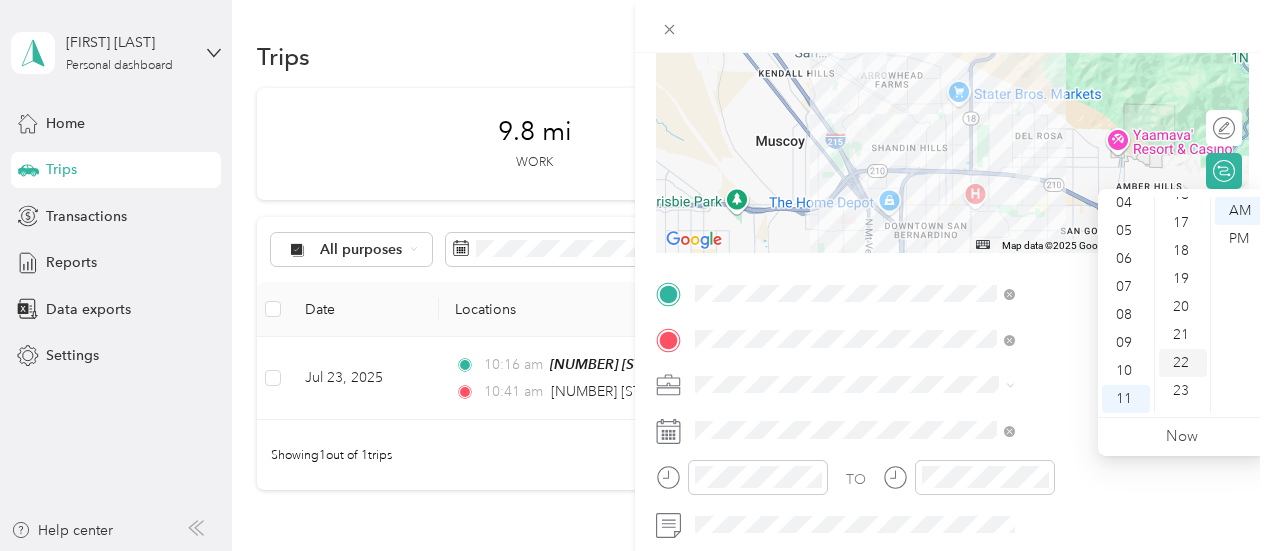click on "22" at bounding box center (1183, 363) 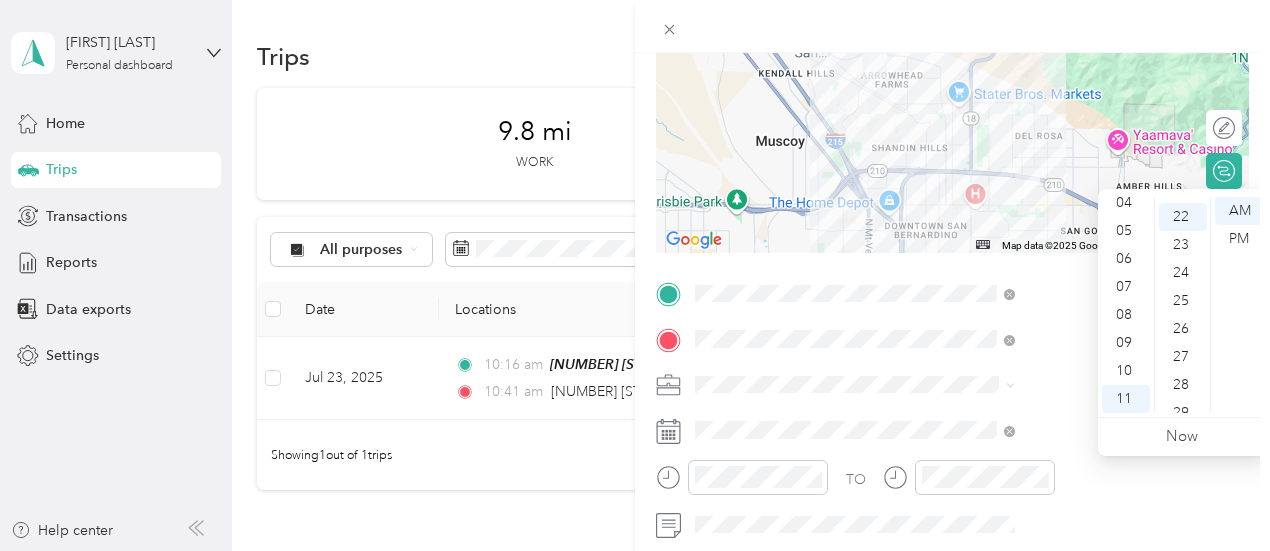 scroll, scrollTop: 616, scrollLeft: 0, axis: vertical 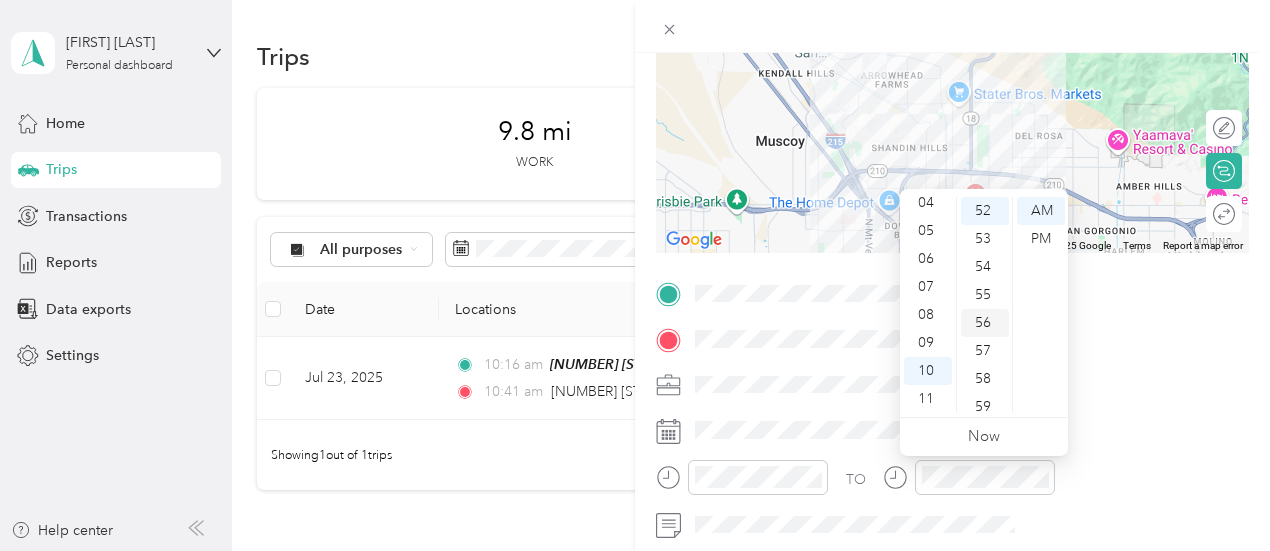 click on "56" at bounding box center [985, 323] 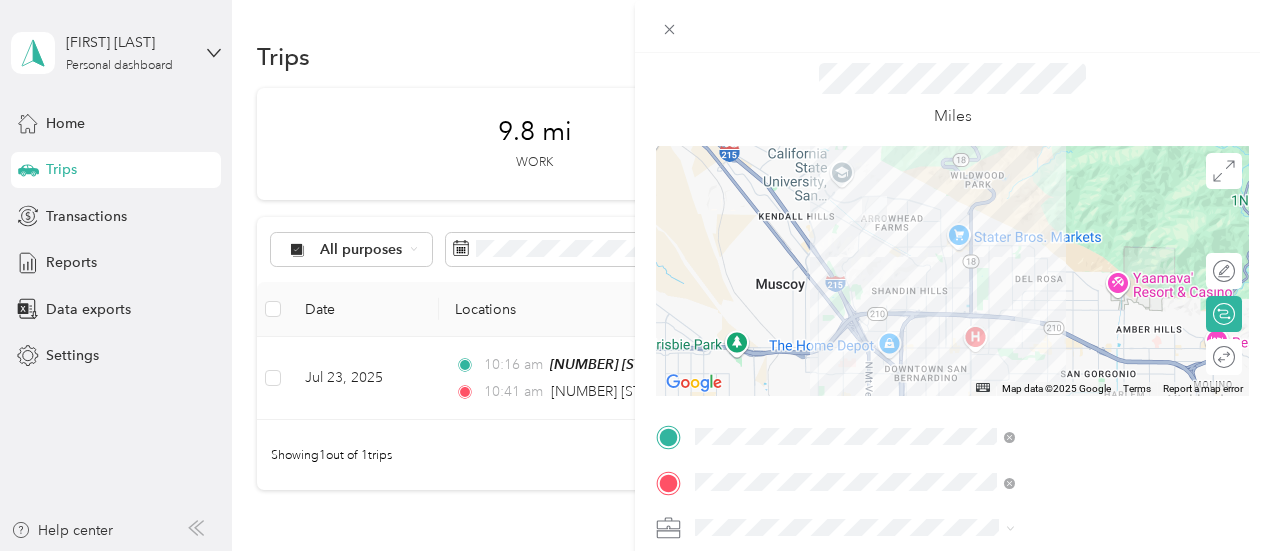 scroll, scrollTop: 0, scrollLeft: 0, axis: both 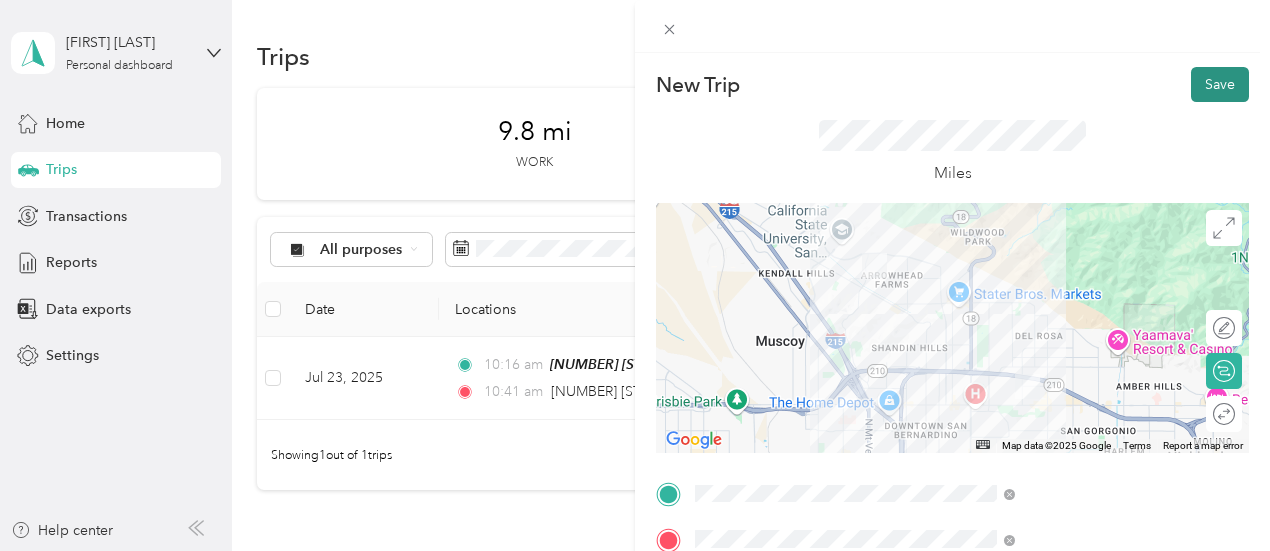 click on "Save" at bounding box center [1220, 84] 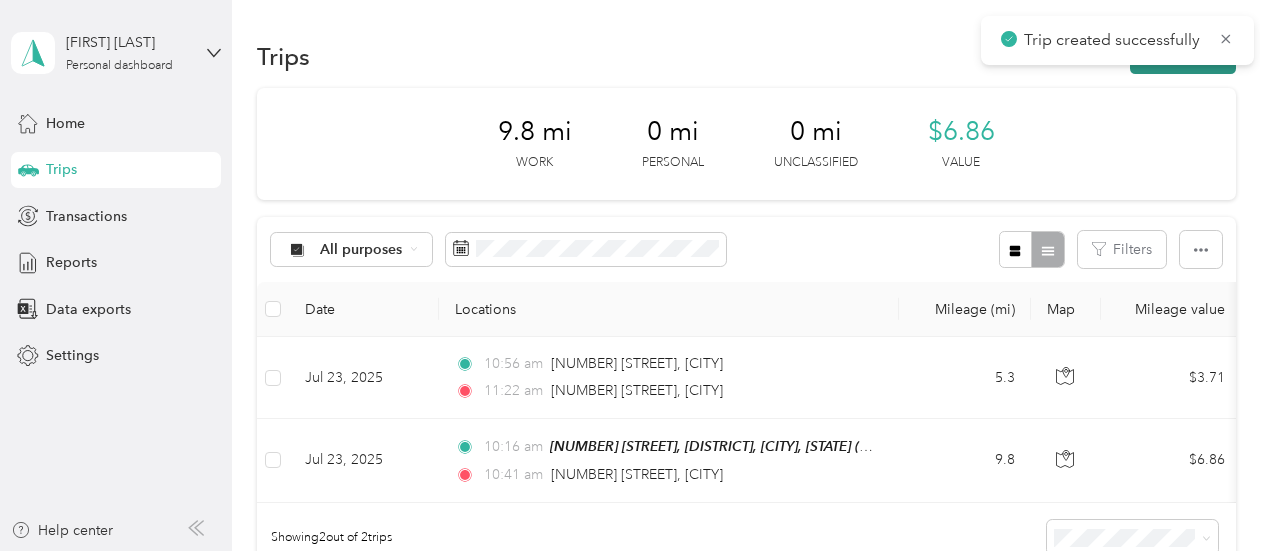 click on "New trip" at bounding box center [1183, 56] 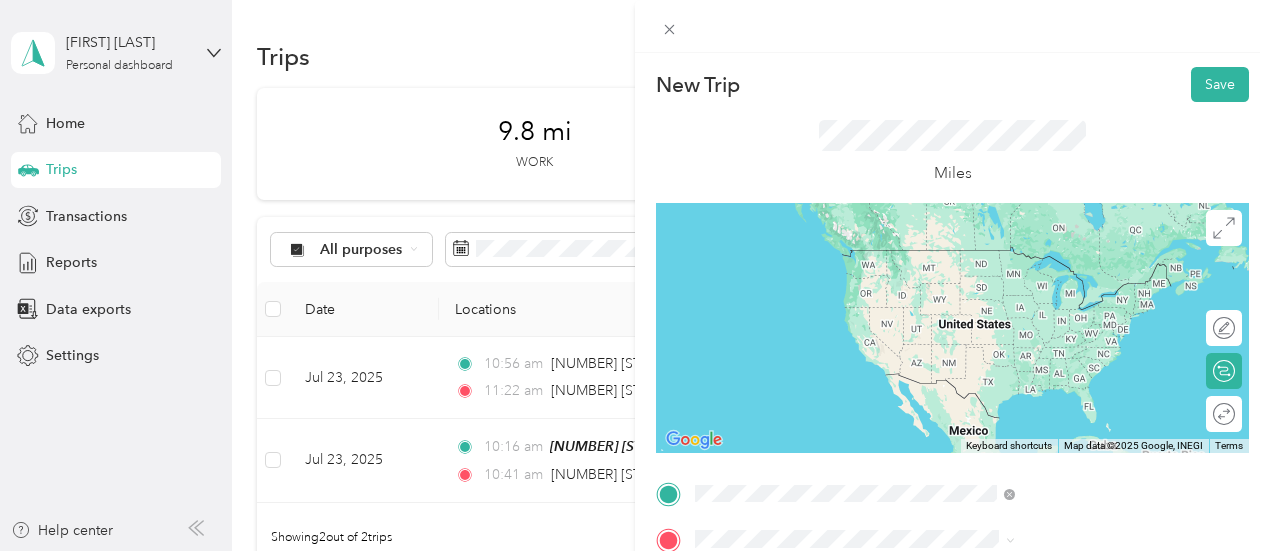 click on "[NUMBER] [STREET]
[CITY], [STATE] [POSTAL_CODE], [COUNTRY]" at bounding box center (1081, 267) 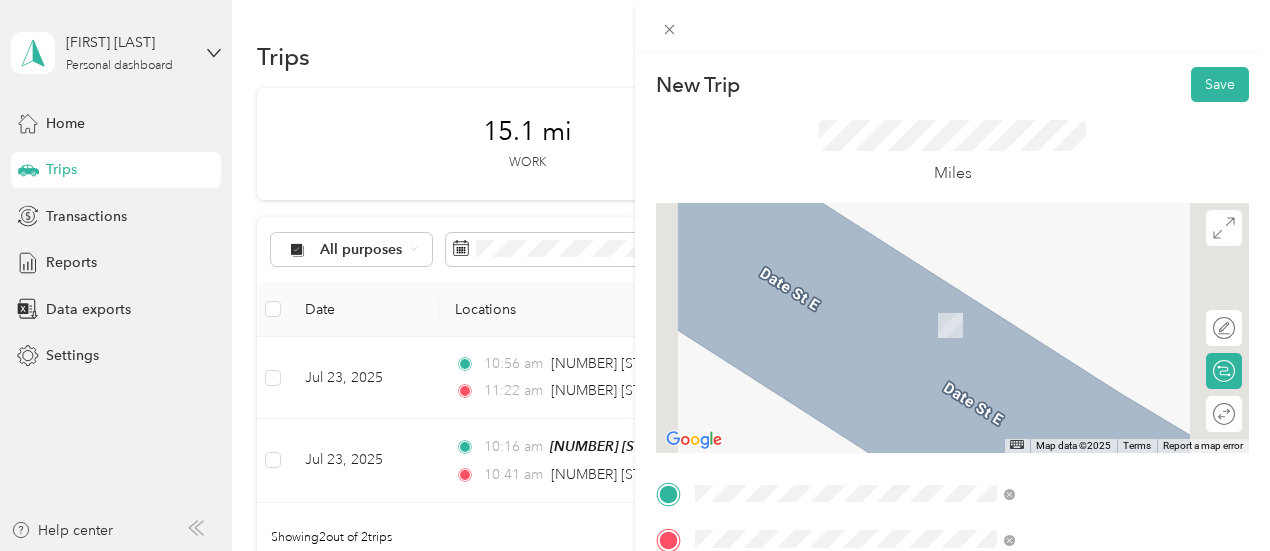 click on "[YEAR] [STREET]
[CITY], [STATE] [POSTAL_CODE], [COUNTRY]" at bounding box center (1081, 313) 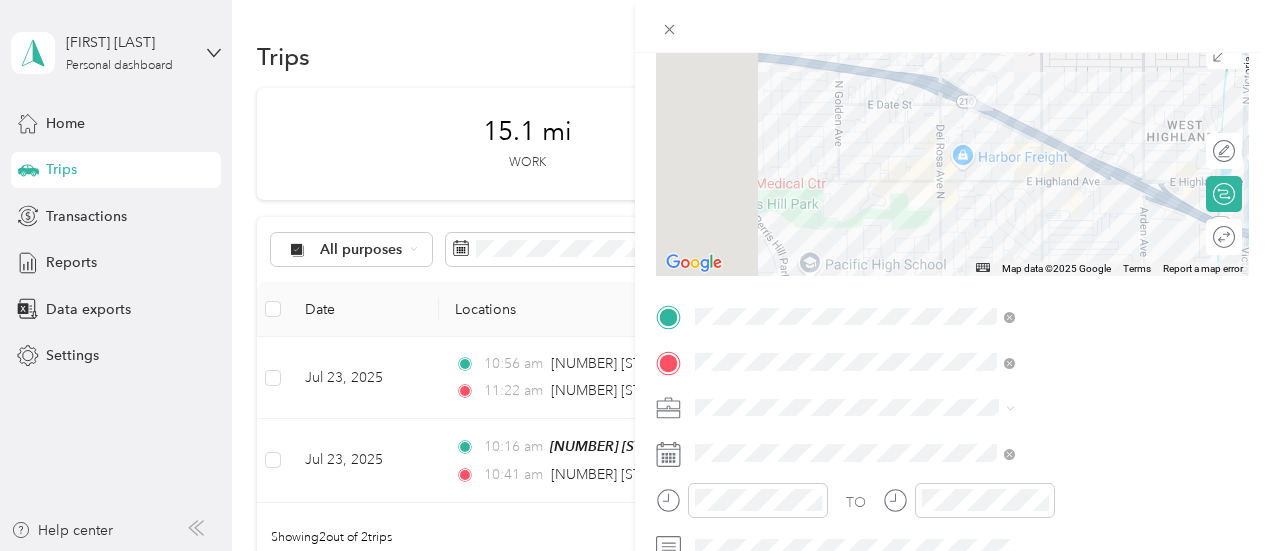 scroll, scrollTop: 200, scrollLeft: 0, axis: vertical 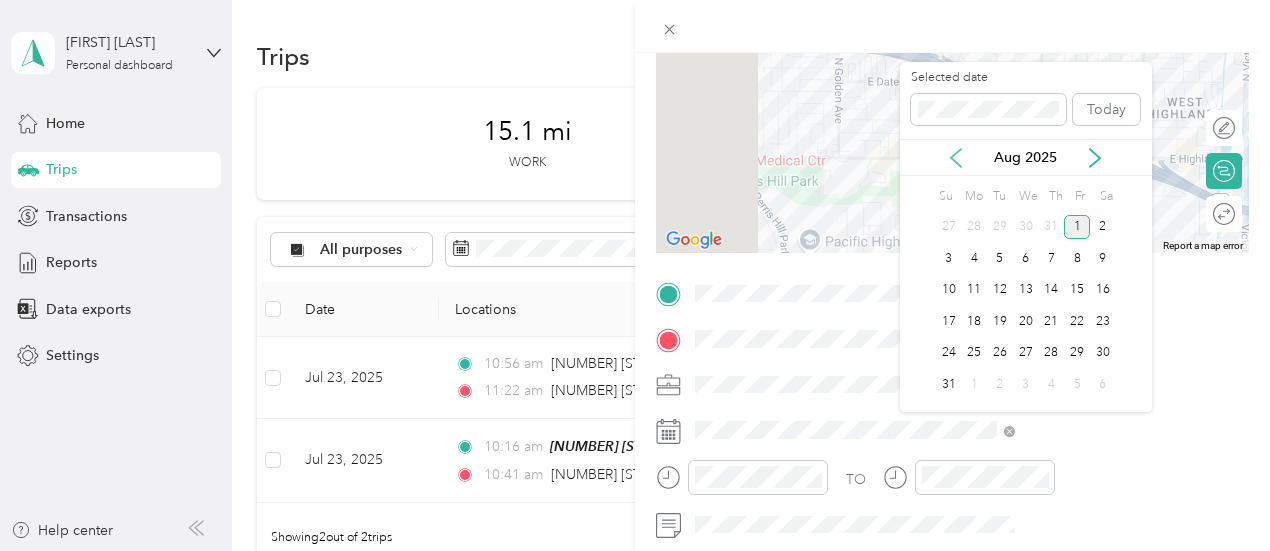 click 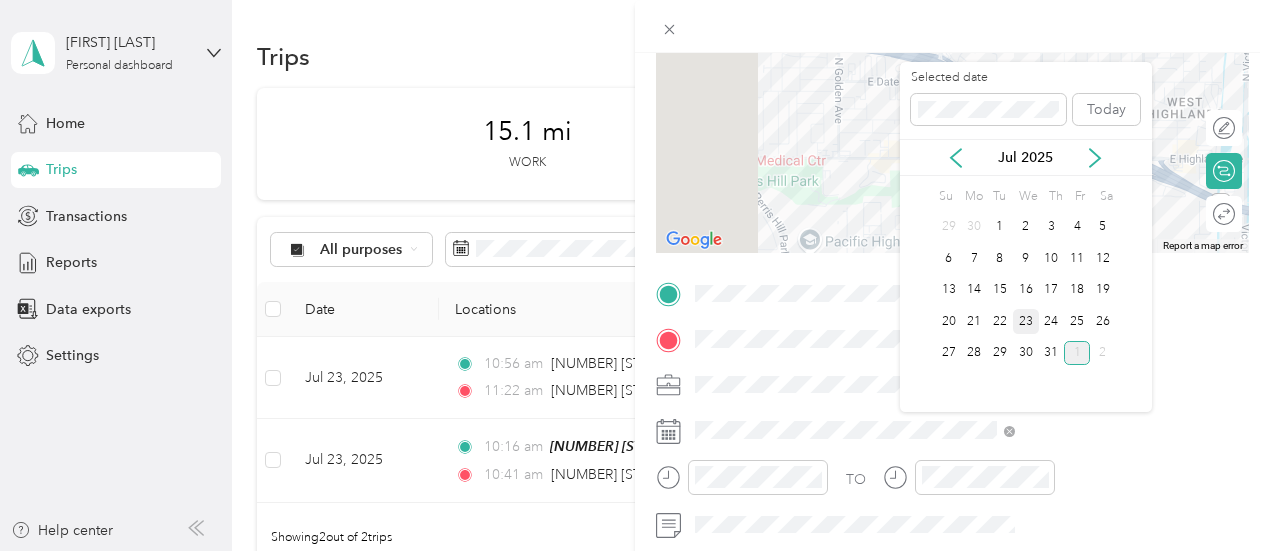 click on "23" at bounding box center (1026, 321) 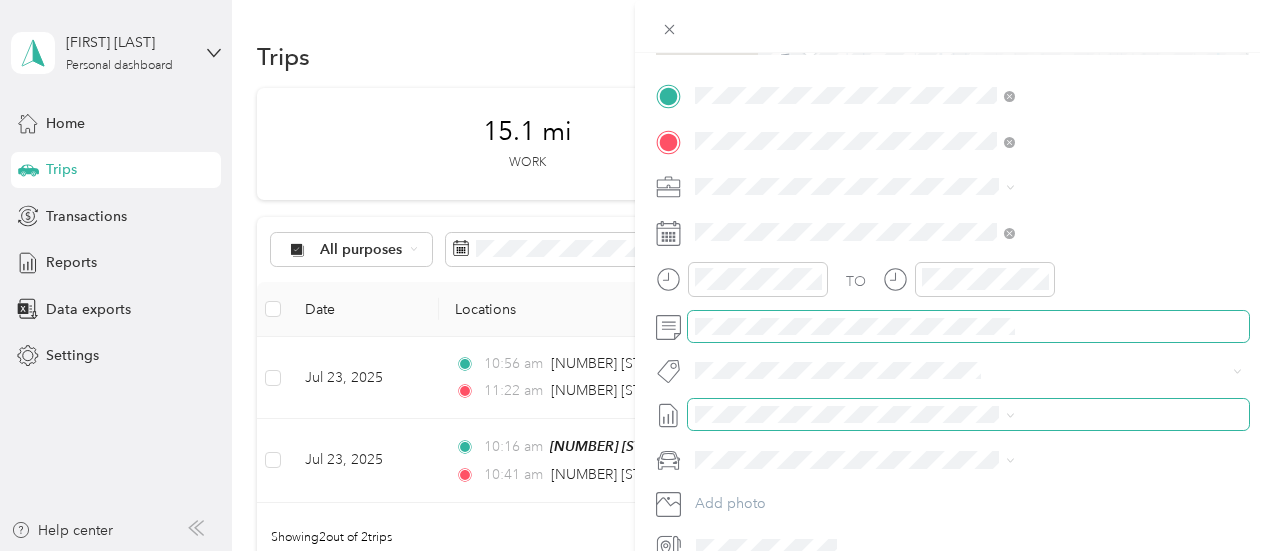 scroll, scrollTop: 400, scrollLeft: 0, axis: vertical 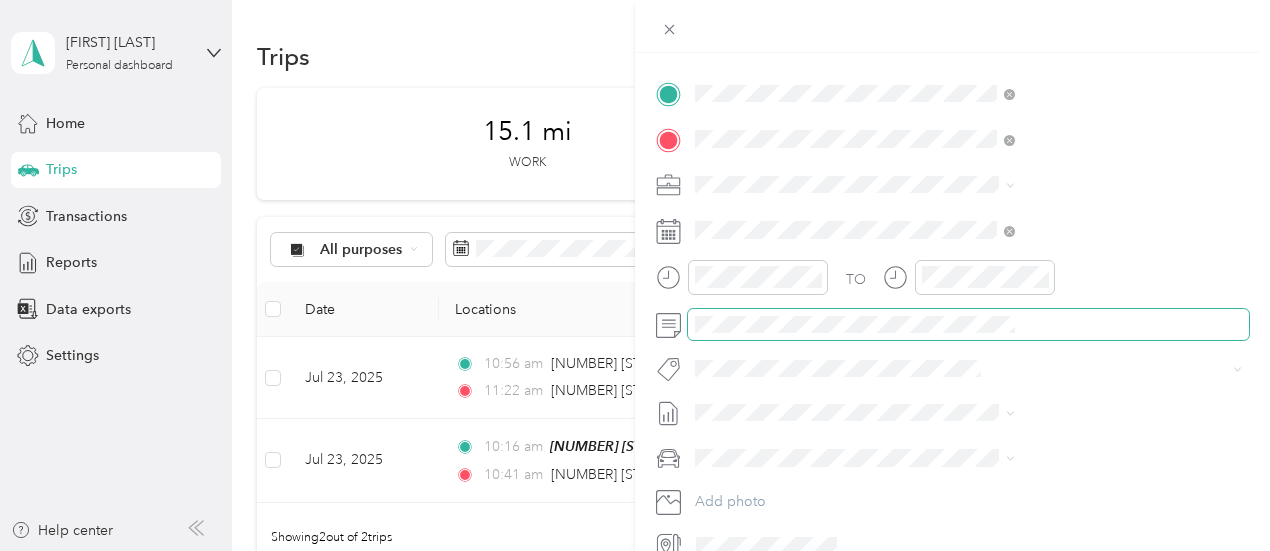 click on "New Trip Save This trip cannot be edited because it is either under review, approved, or paid. Contact your Team Manager to edit it. Miles ← Move left → Move right ↑ Move up ↓ Move down + Zoom in - Zoom out Home Jump left by 75% End Jump right by 75% Page Up Jump up by 75% Page Down Jump down by 75% Map Data Map data ©2025 Google Map data ©2025 Google 500 m  Click to toggle between metric and imperial units Terms Report a map error Edit route Calculate route Round trip TO Add photo" at bounding box center [635, 275] 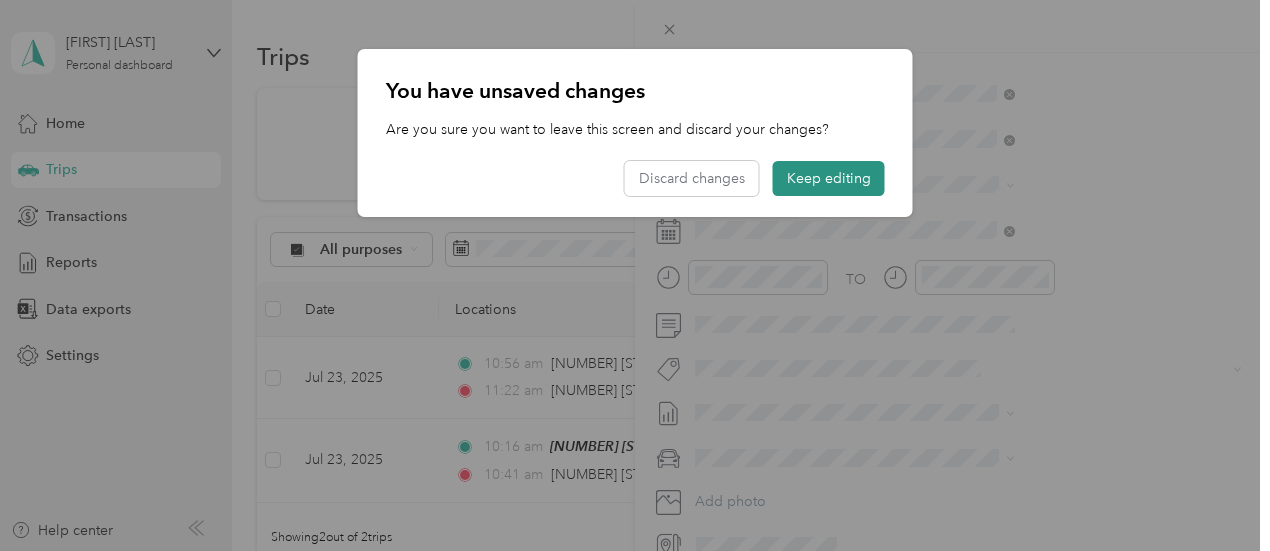 click on "Keep editing" at bounding box center [829, 178] 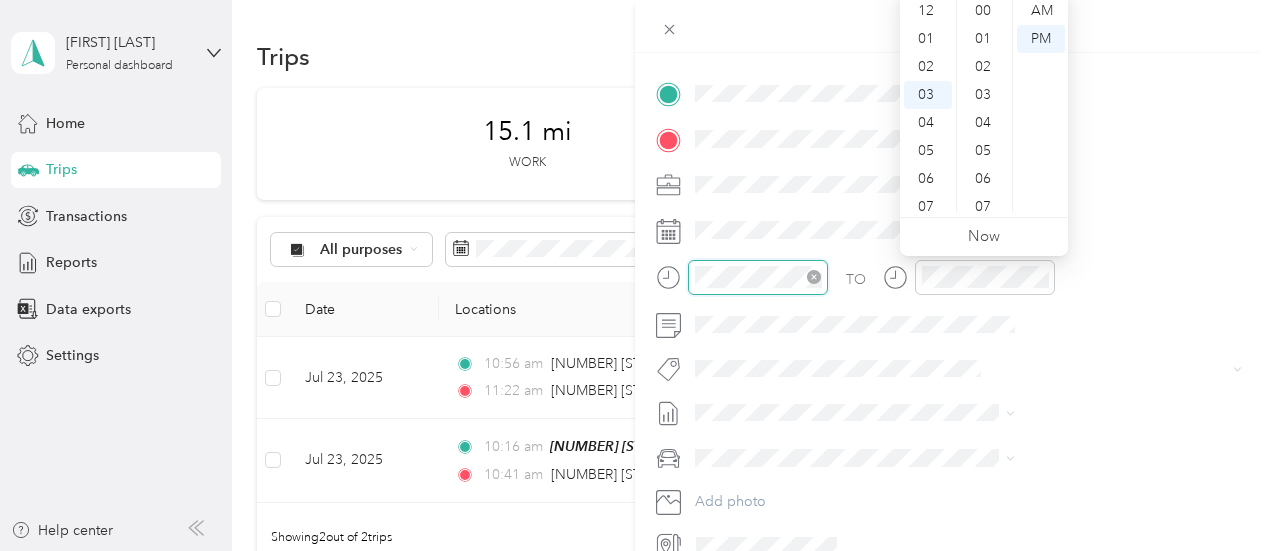 scroll, scrollTop: 84, scrollLeft: 0, axis: vertical 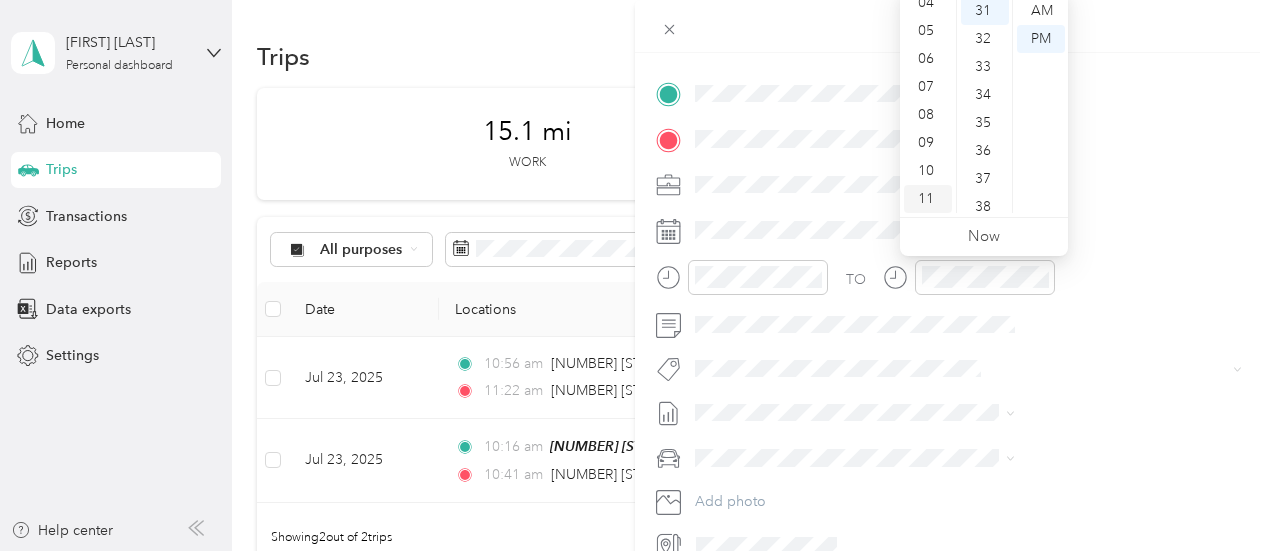 click on "11" at bounding box center [928, 199] 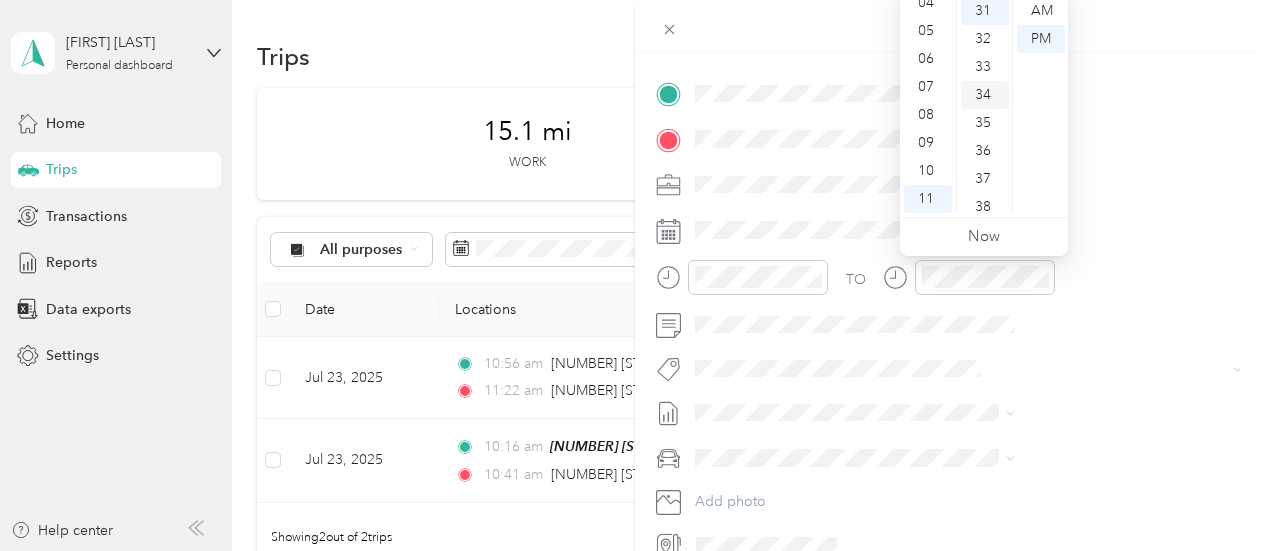 click on "34" at bounding box center (985, 95) 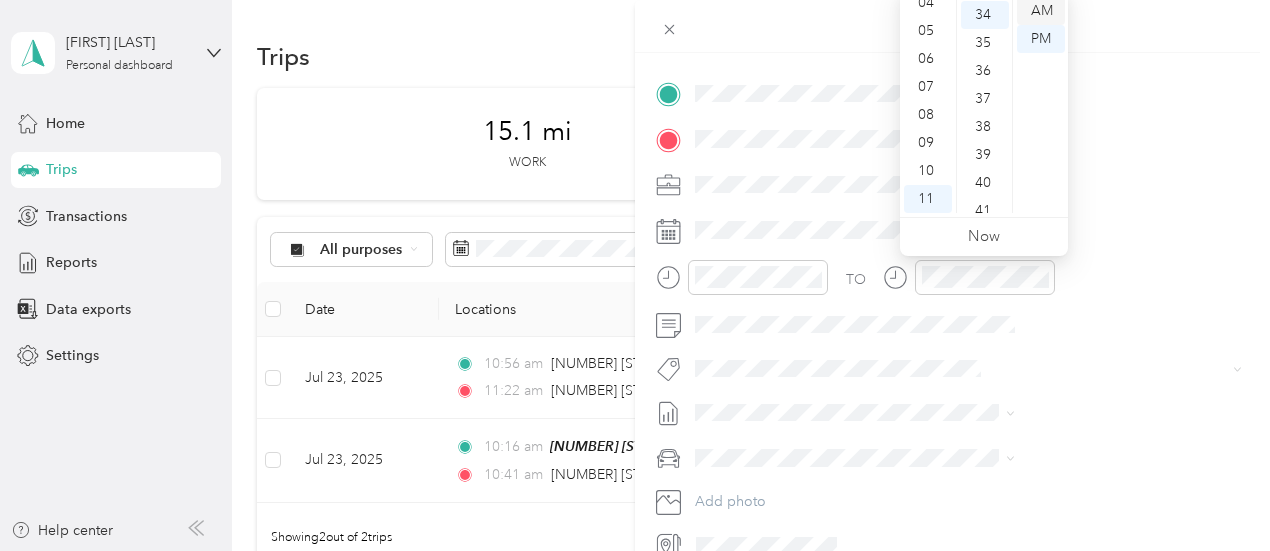 scroll, scrollTop: 952, scrollLeft: 0, axis: vertical 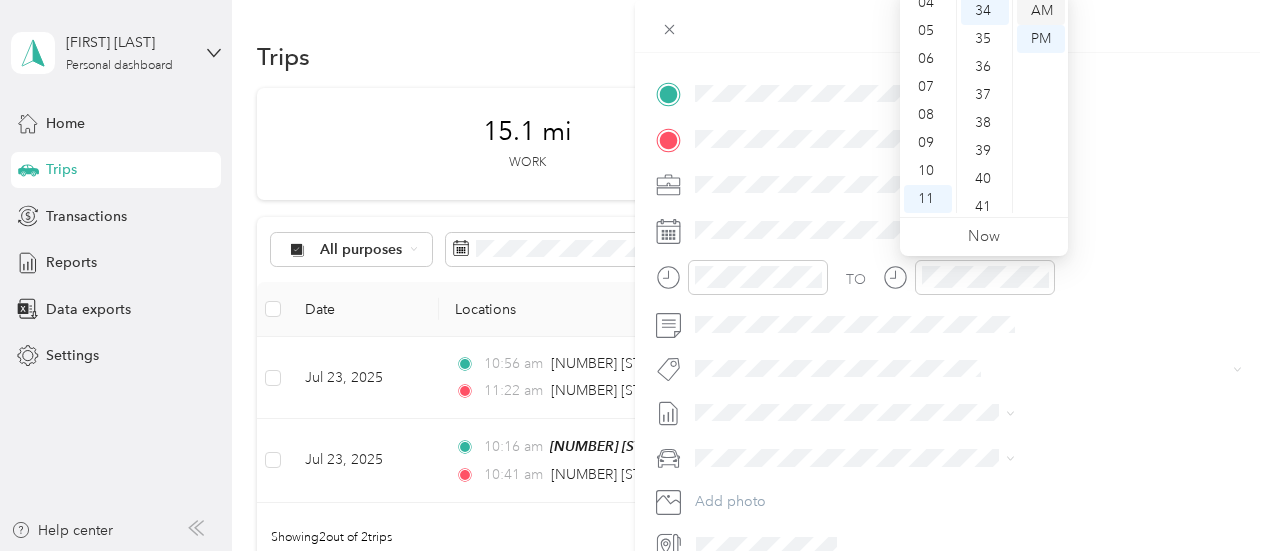 click on "AM" at bounding box center (1041, 11) 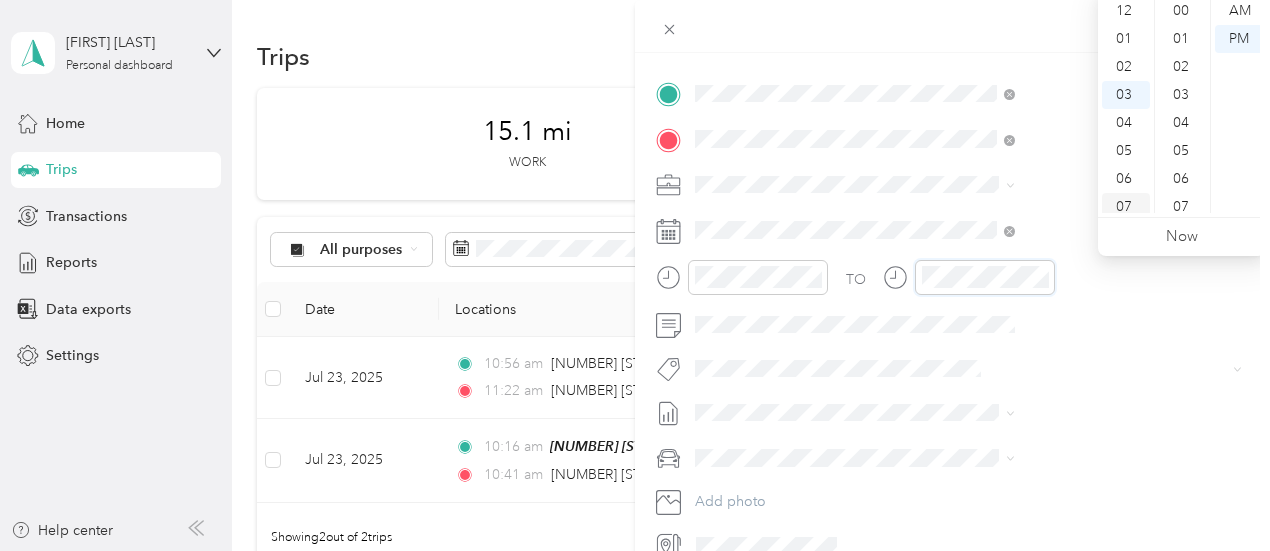 scroll, scrollTop: 84, scrollLeft: 0, axis: vertical 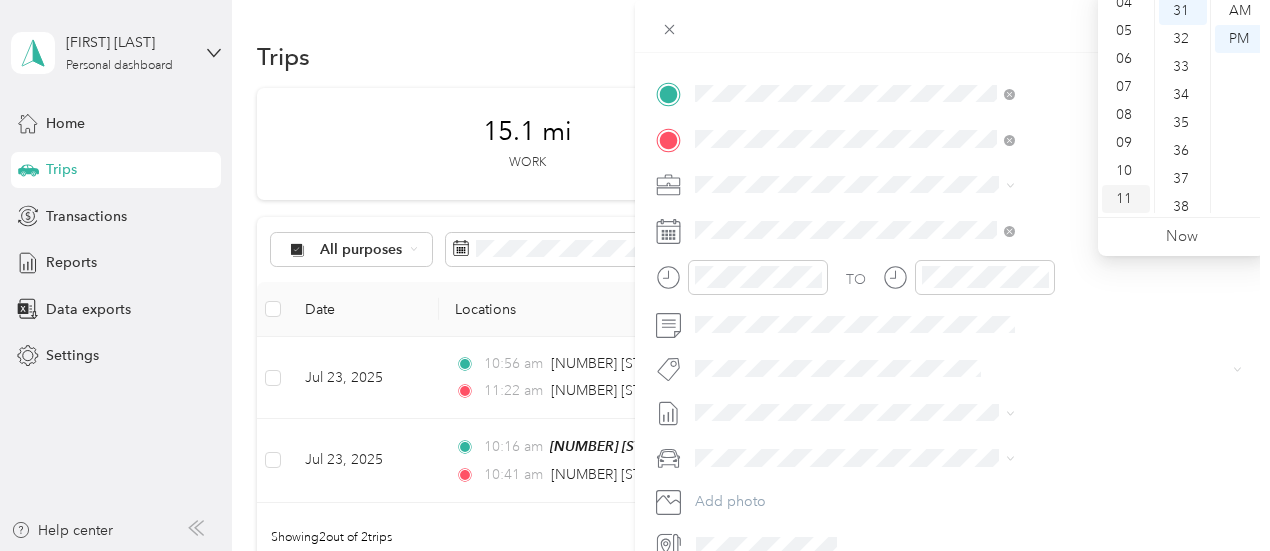 click on "11" at bounding box center [1126, 199] 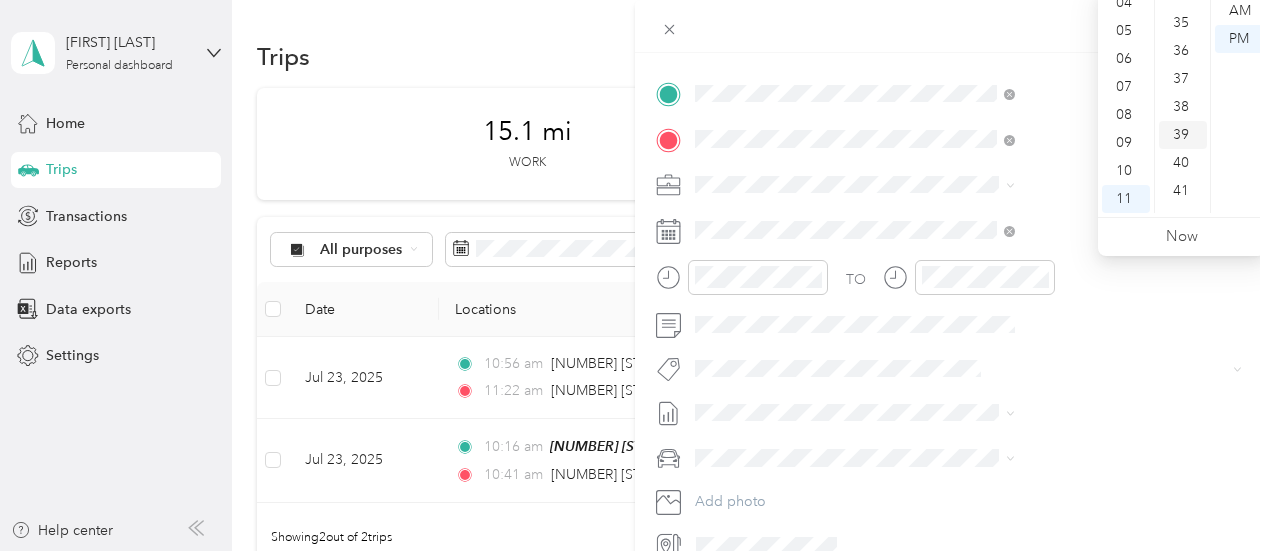 click on "39" at bounding box center [1183, 135] 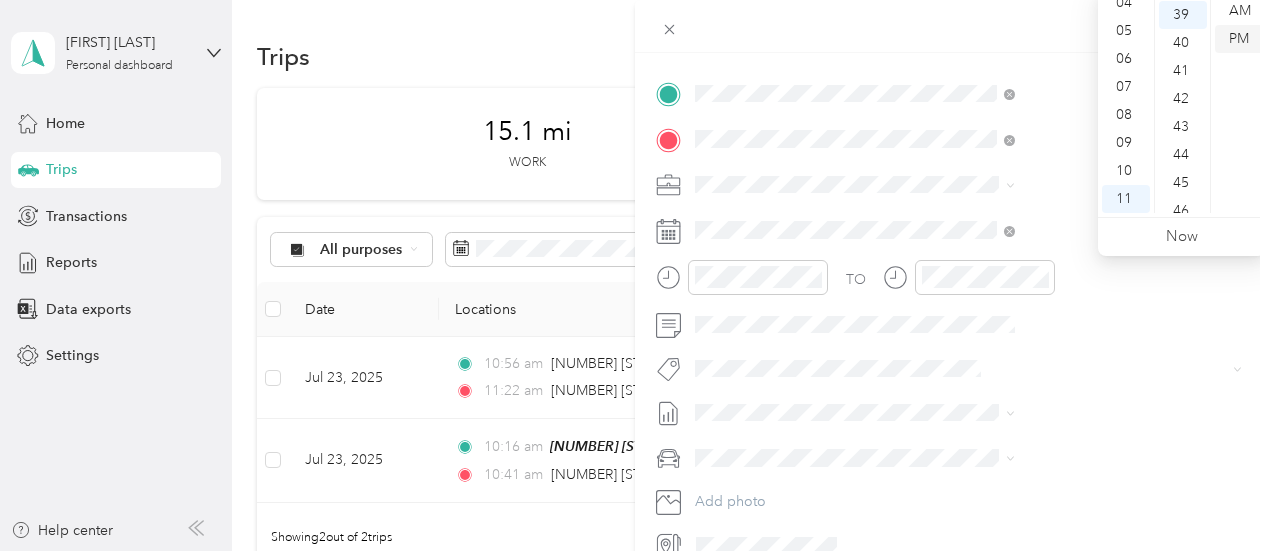 scroll, scrollTop: 1092, scrollLeft: 0, axis: vertical 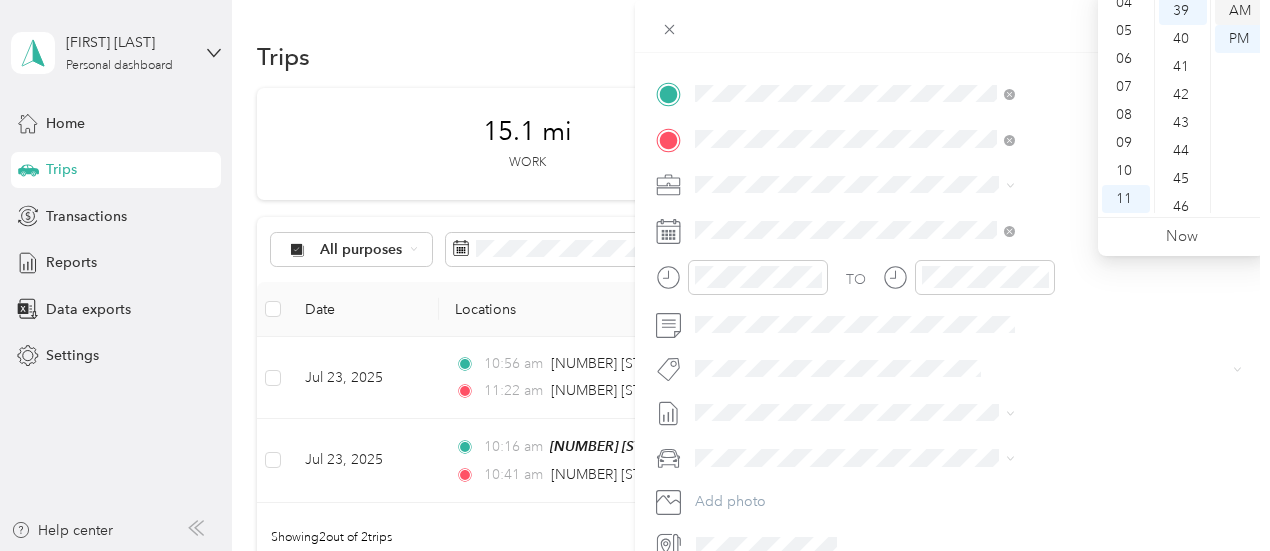click on "AM" at bounding box center (1239, 11) 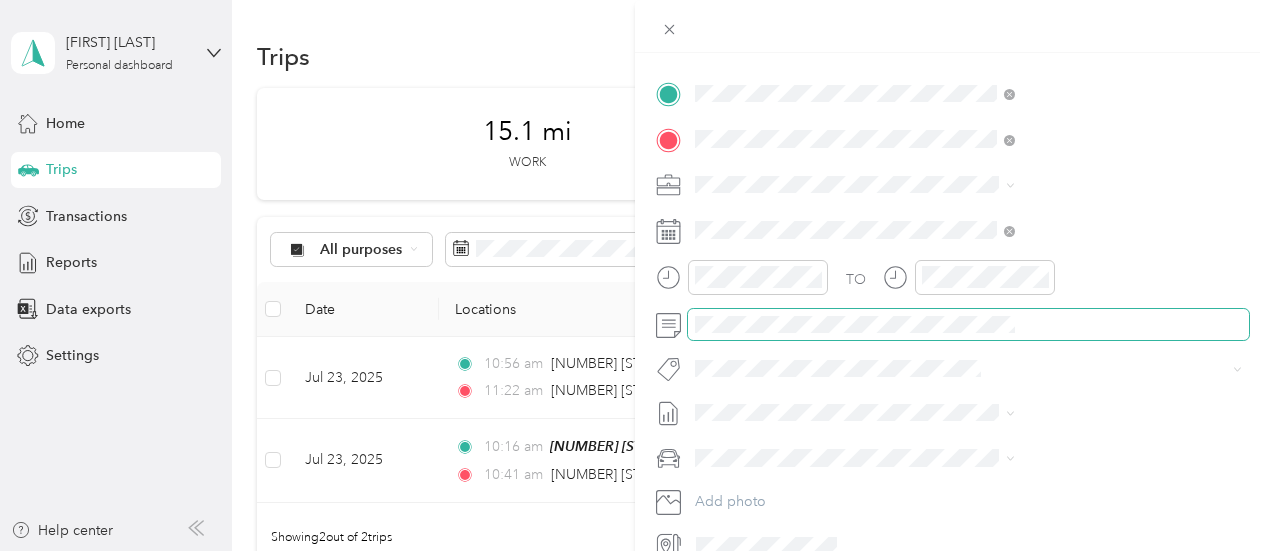 click at bounding box center (968, 325) 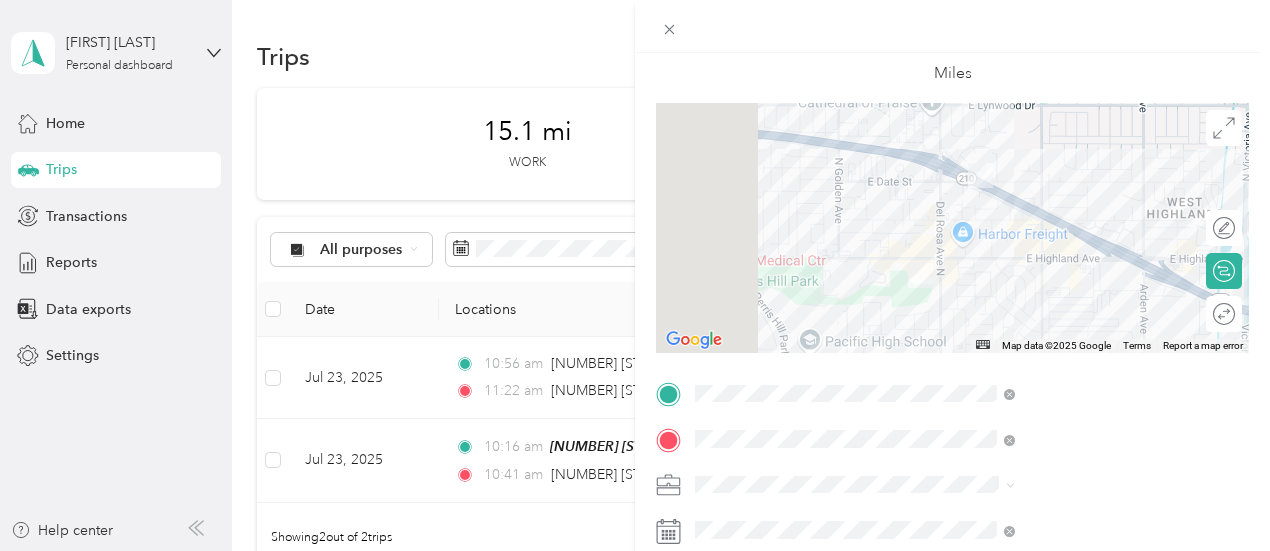 scroll, scrollTop: 0, scrollLeft: 0, axis: both 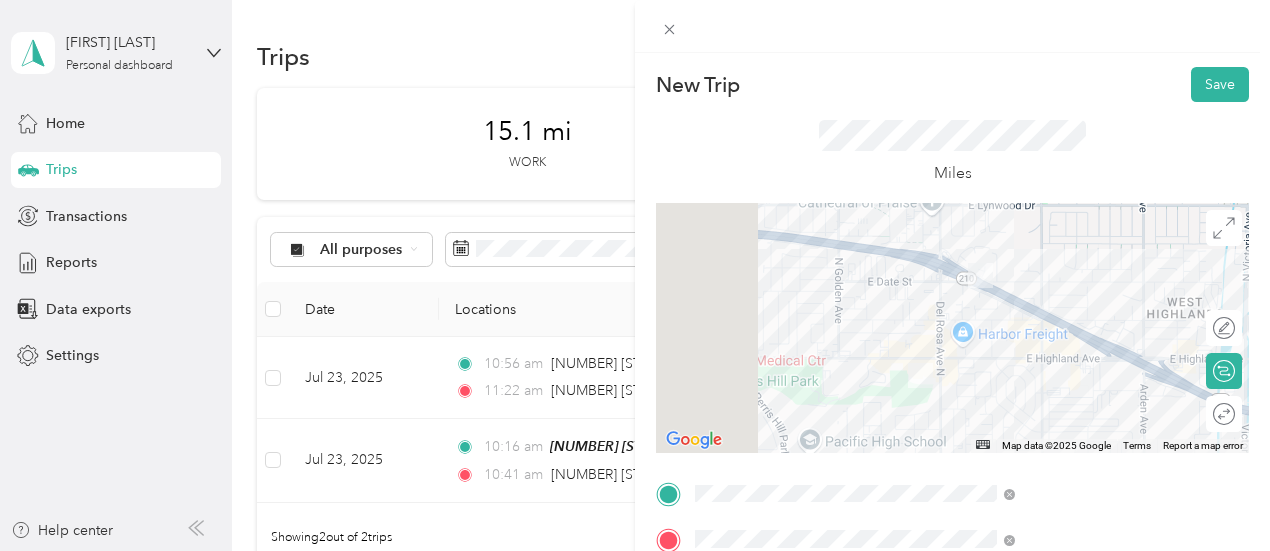 click at bounding box center [952, 328] 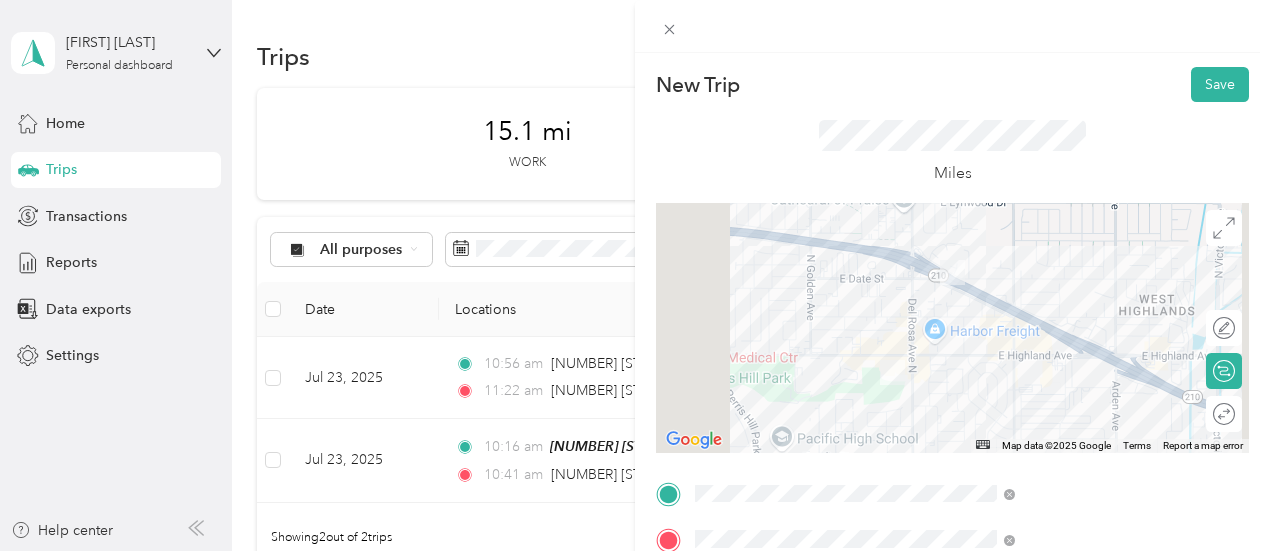 click at bounding box center [952, 328] 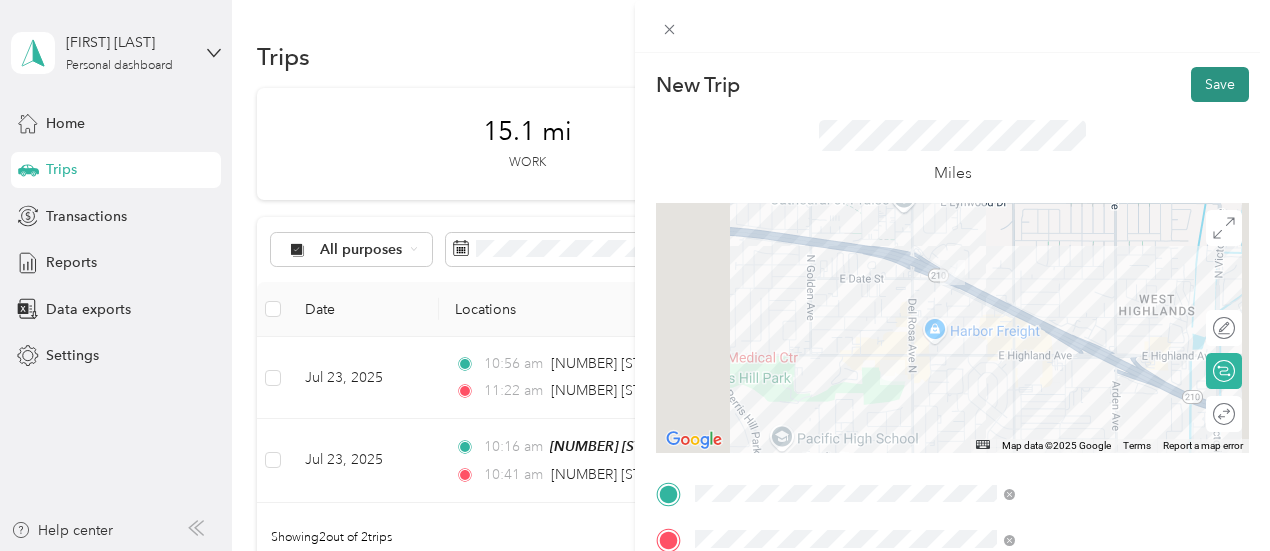 click on "Save" at bounding box center [1220, 84] 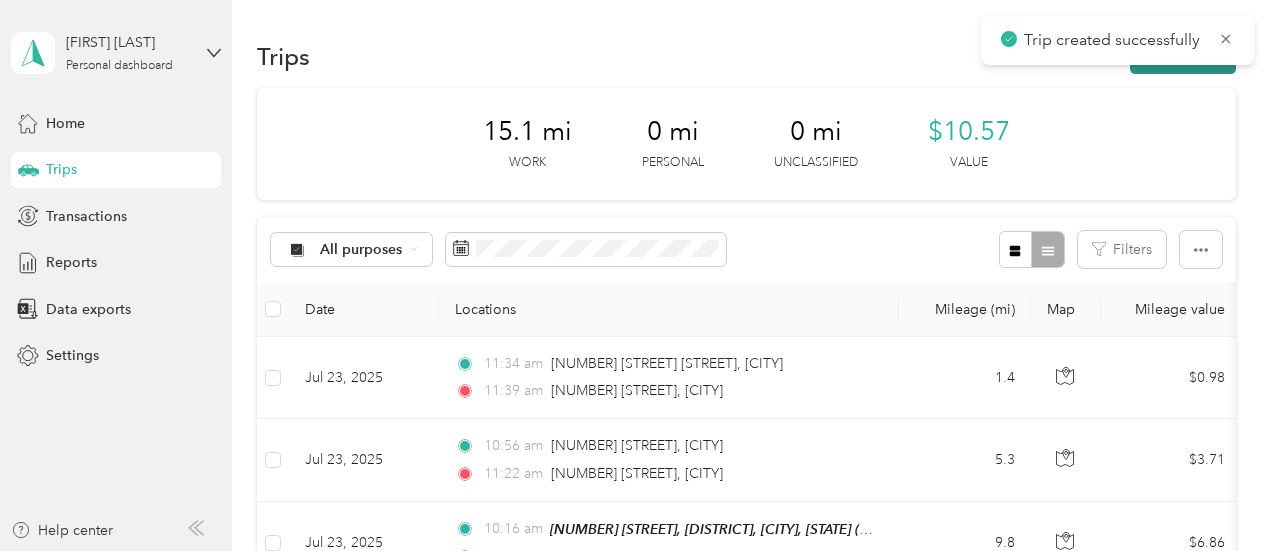 click on "New trip" at bounding box center (1183, 56) 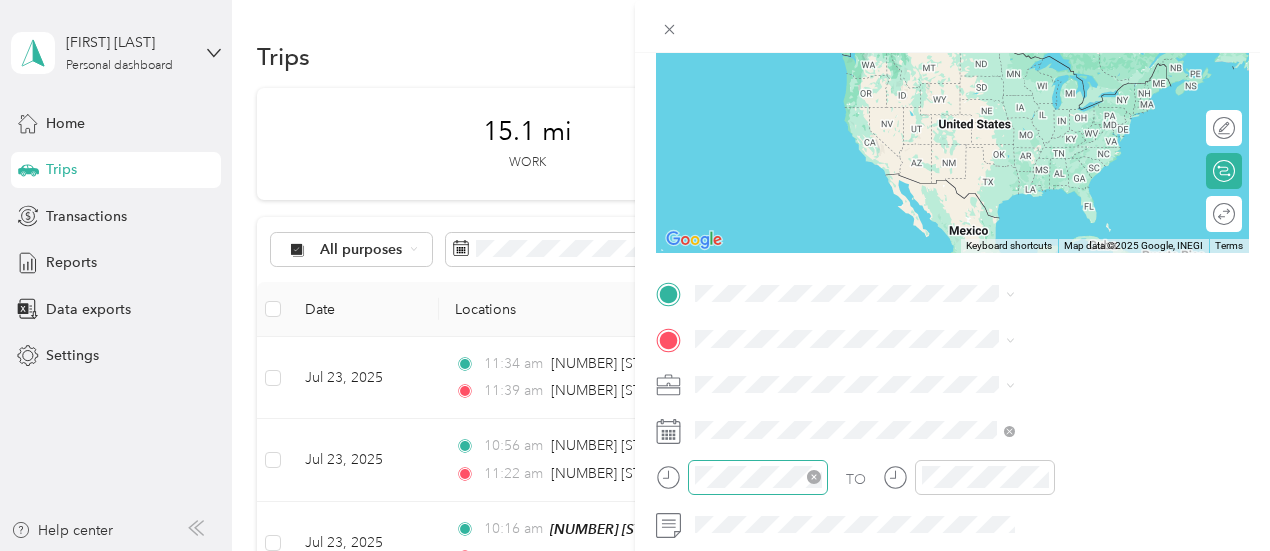 scroll, scrollTop: 300, scrollLeft: 0, axis: vertical 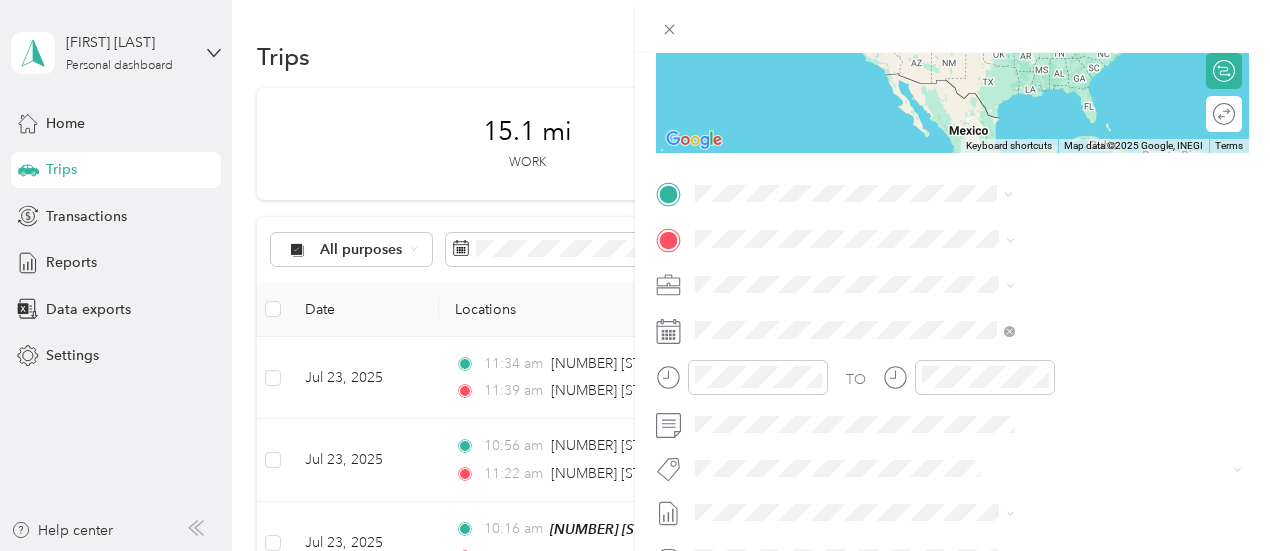 click on "[YEAR] [STREET]
[CITY], [STATE] [POSTAL_CODE], [COUNTRY]" at bounding box center [1081, 283] 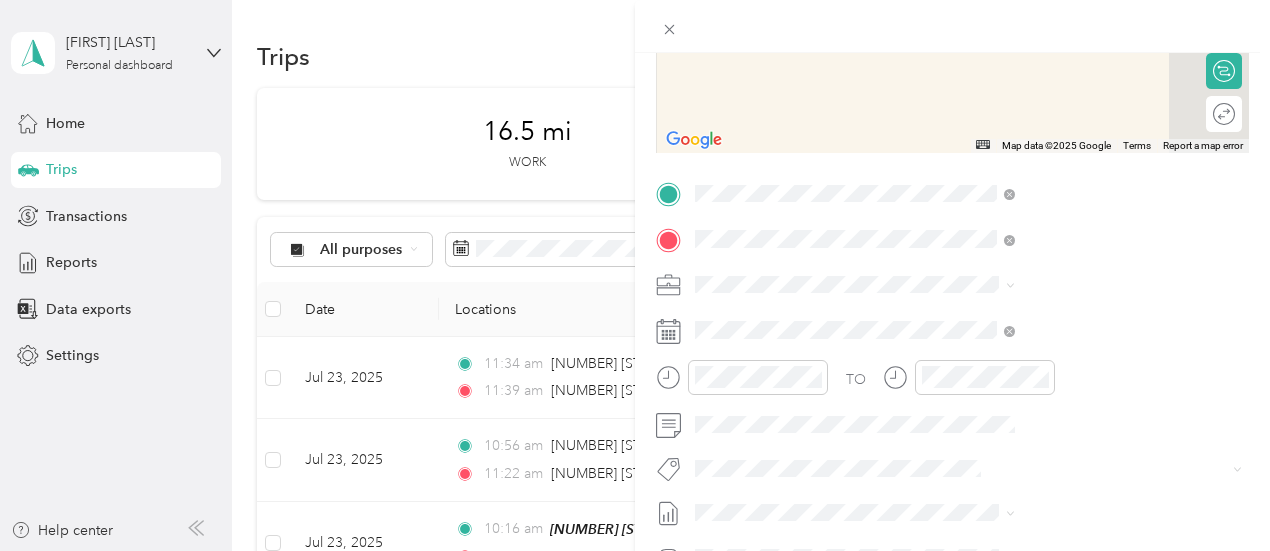 click on "[NUMBER] [STREET]
[CITY], [STATE] [POSTAL_CODE], [COUNTRY]" at bounding box center (1081, 328) 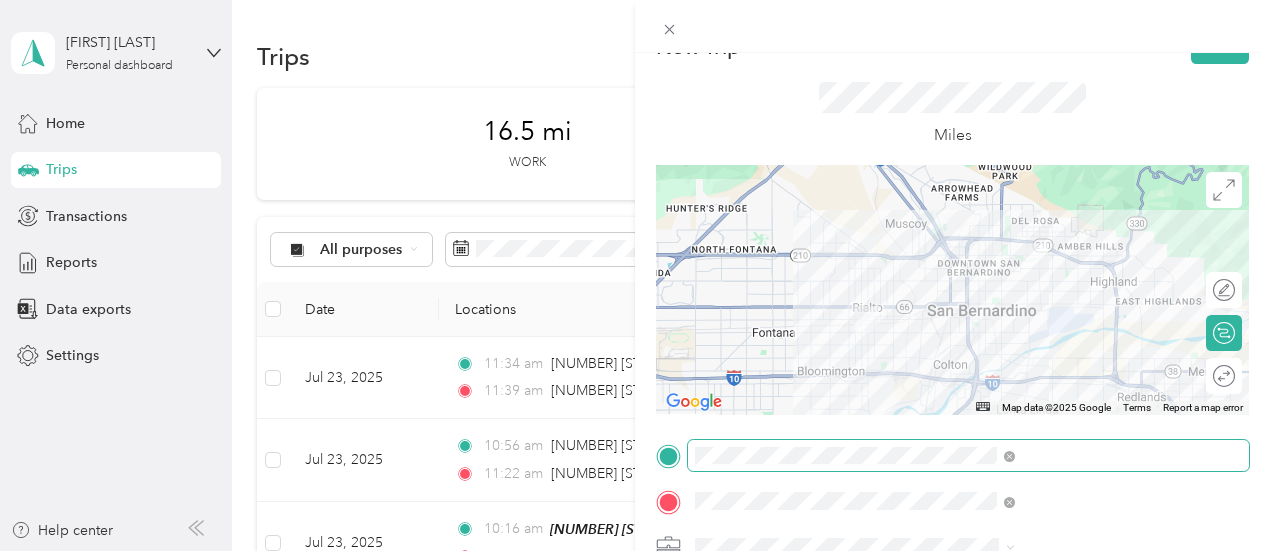scroll, scrollTop: 0, scrollLeft: 0, axis: both 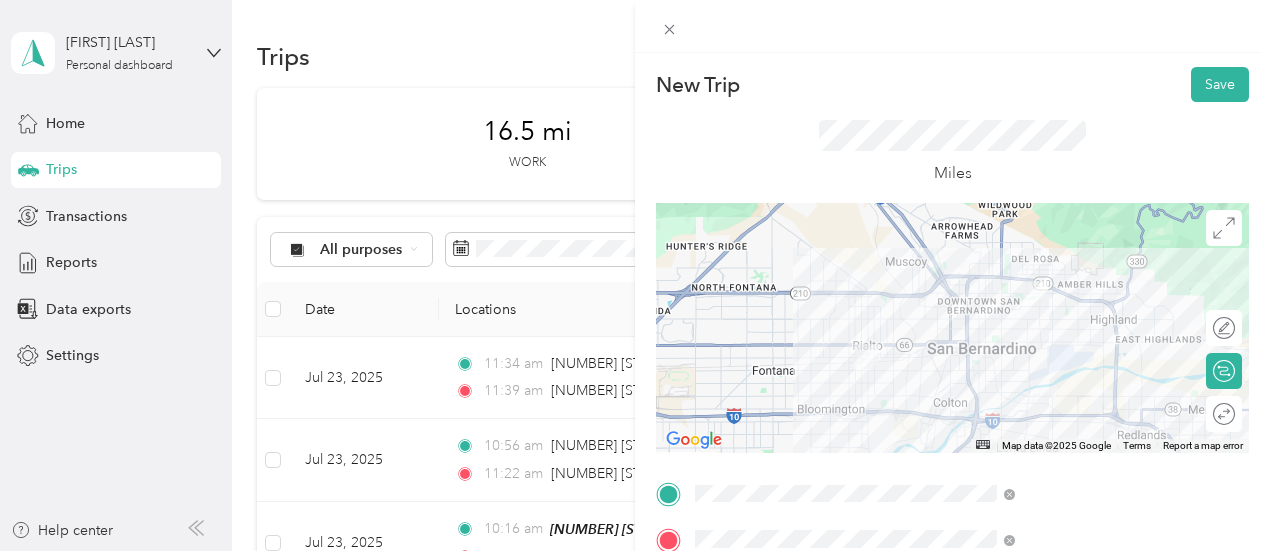 click at bounding box center (952, 328) 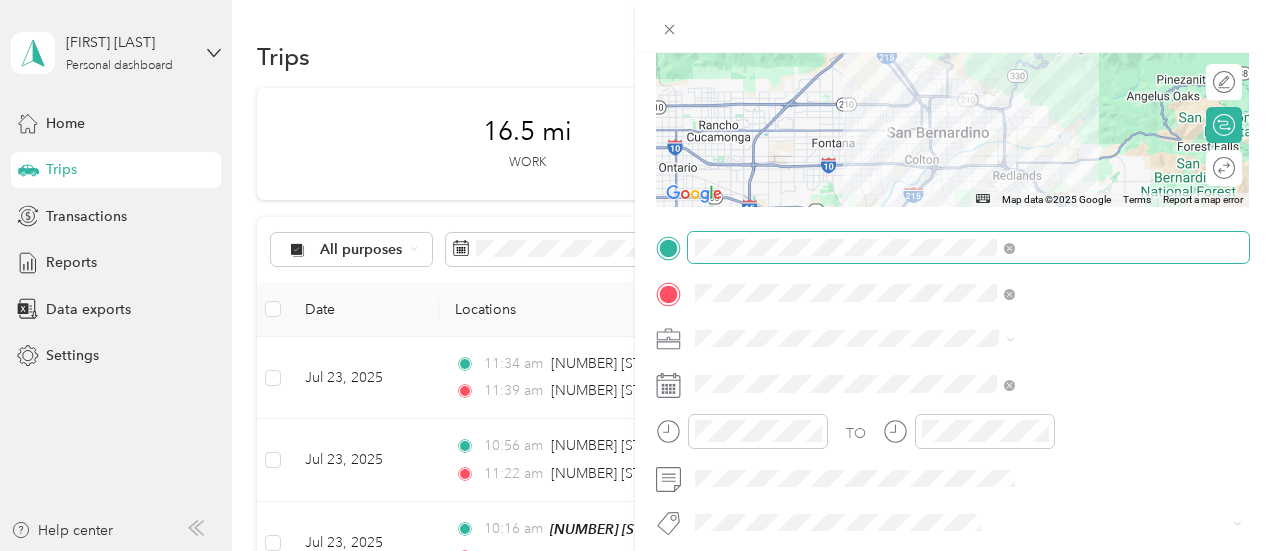 scroll, scrollTop: 300, scrollLeft: 0, axis: vertical 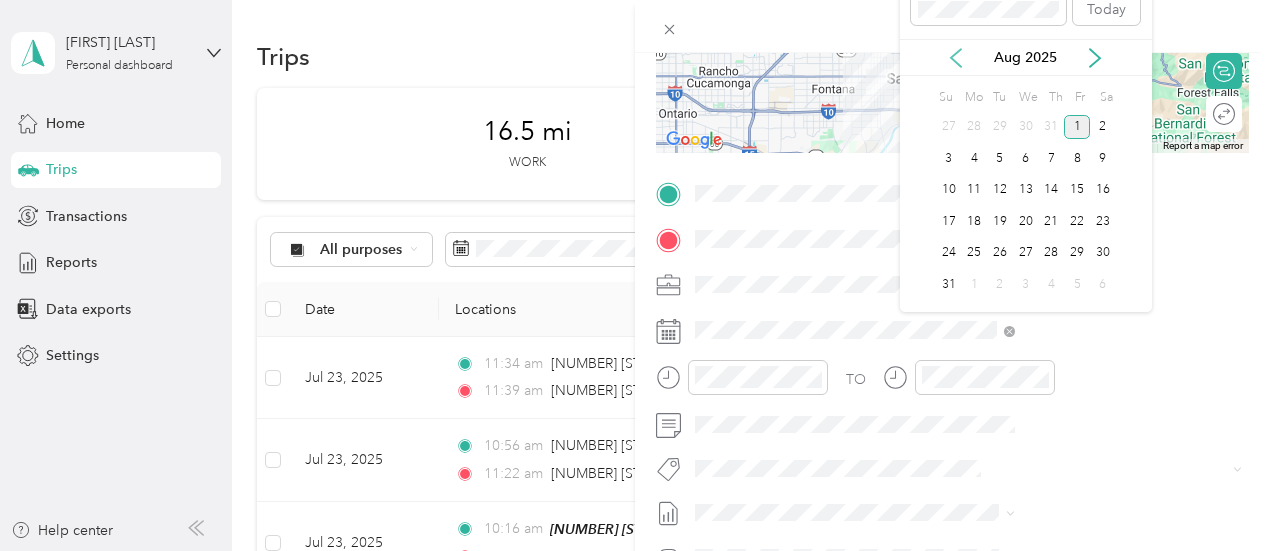 click 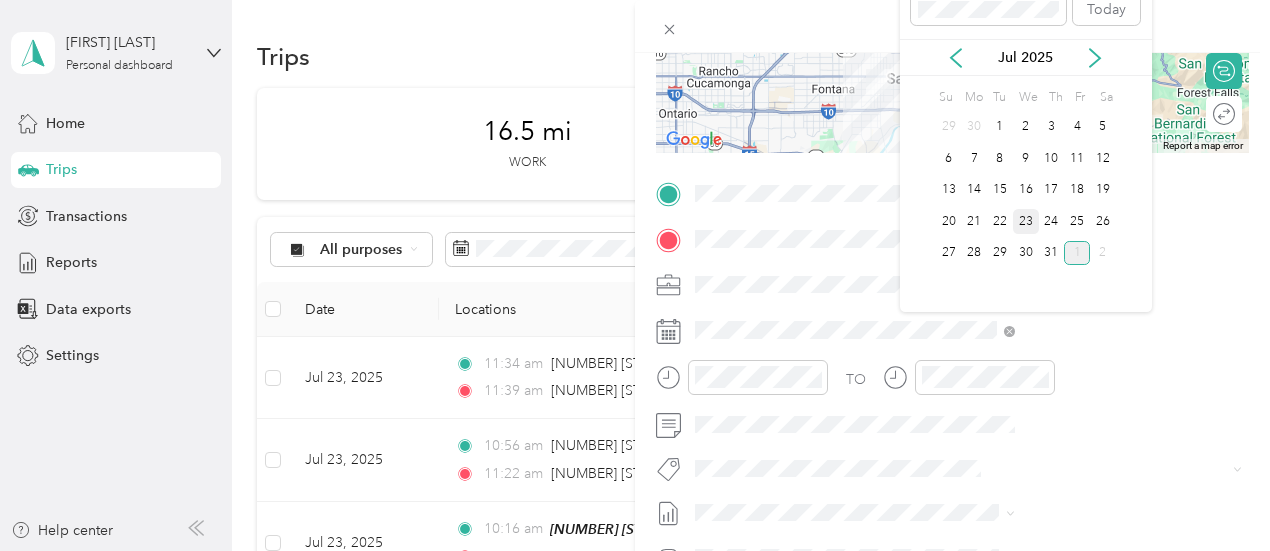 click on "23" at bounding box center [1026, 221] 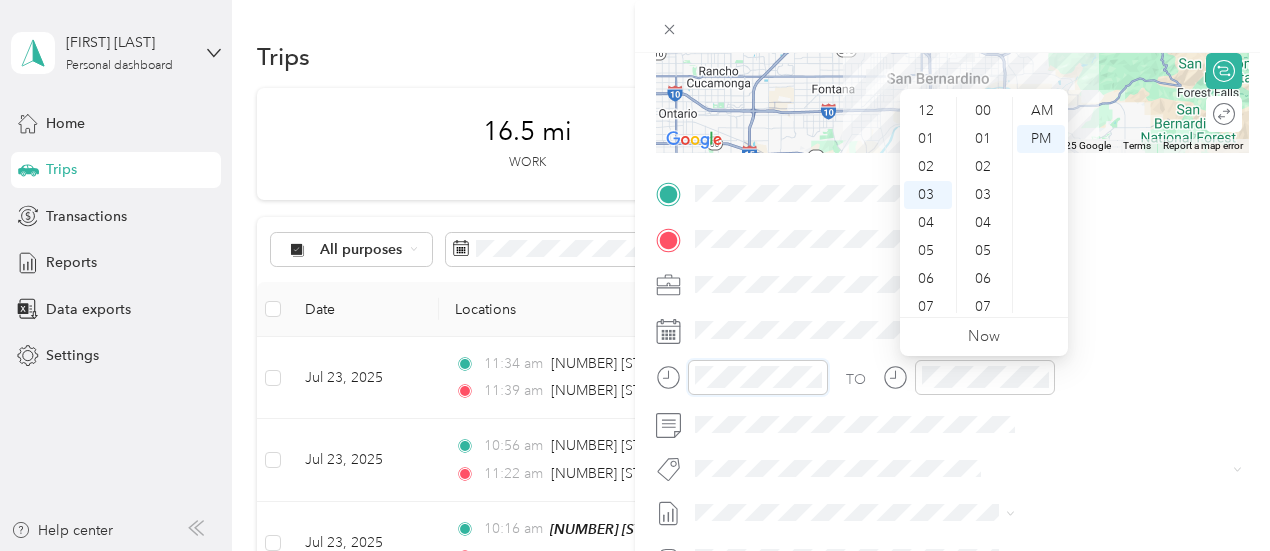 scroll, scrollTop: 924, scrollLeft: 0, axis: vertical 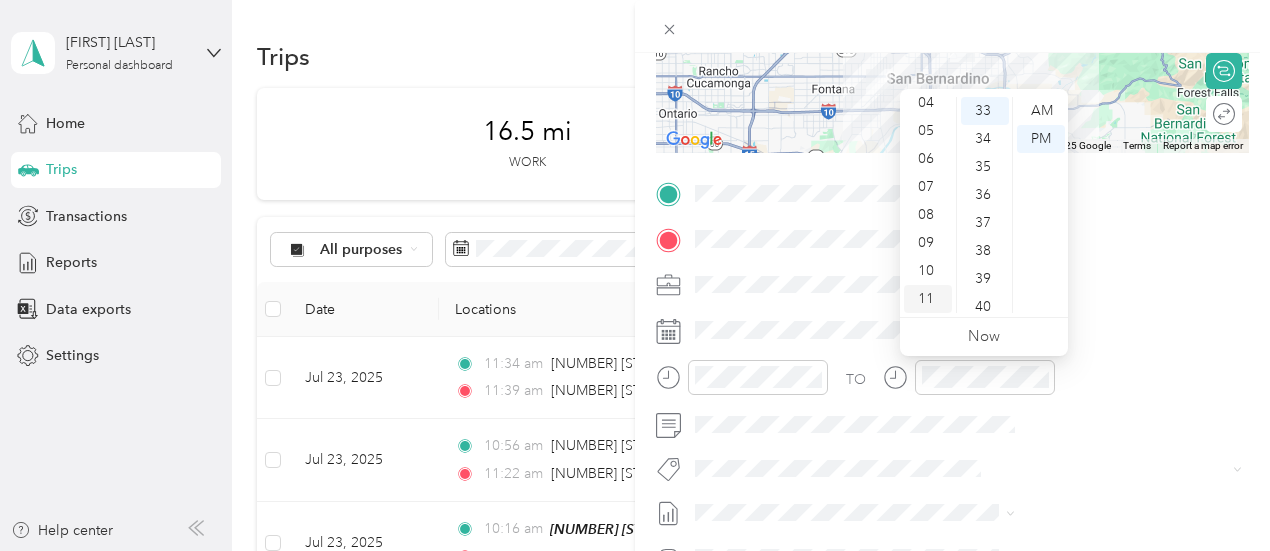 click on "11" at bounding box center [928, 299] 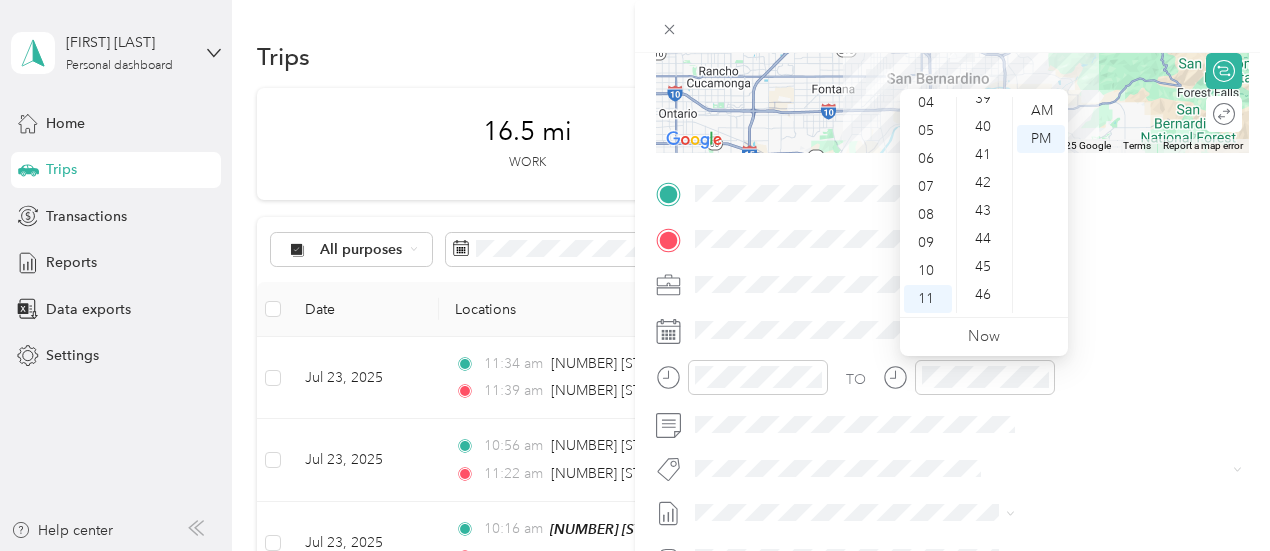 scroll, scrollTop: 1224, scrollLeft: 0, axis: vertical 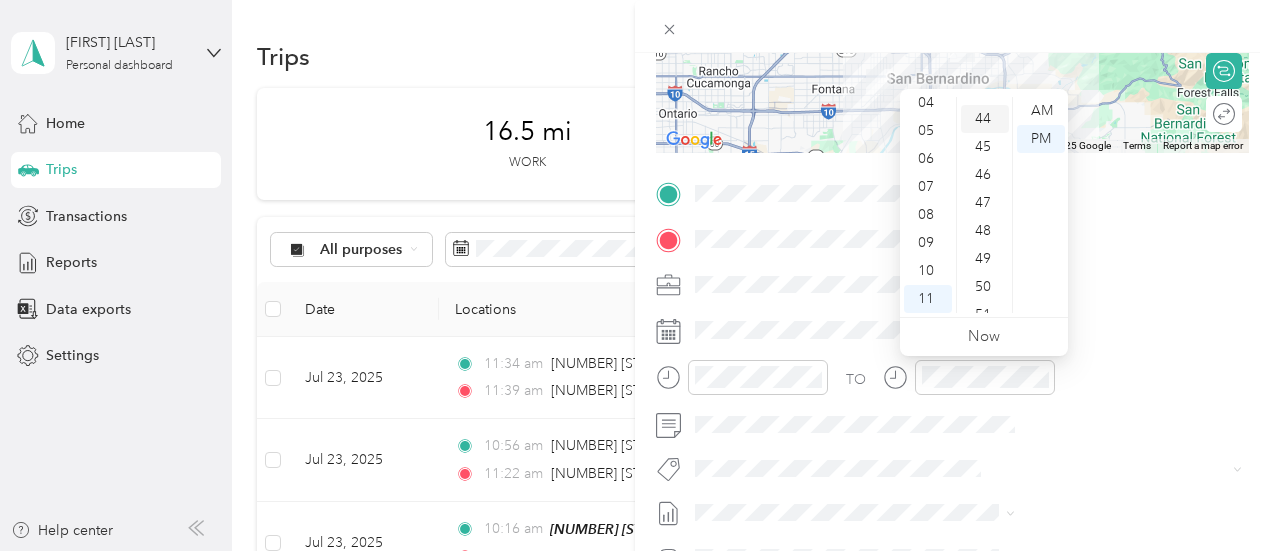 click on "44" at bounding box center (985, 119) 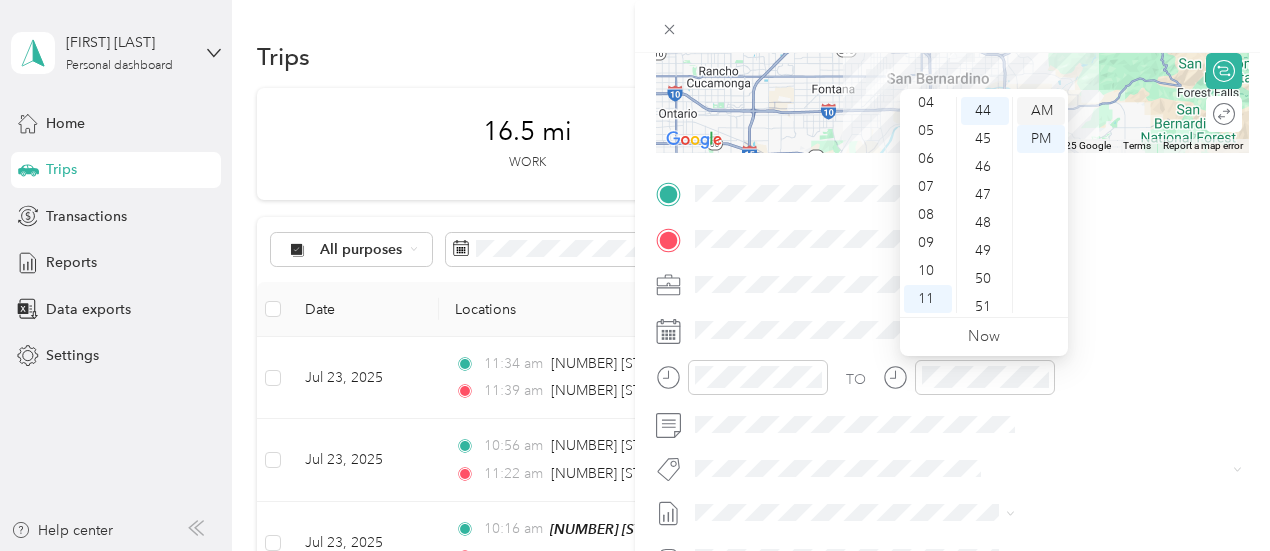 click on "AM" at bounding box center (1041, 111) 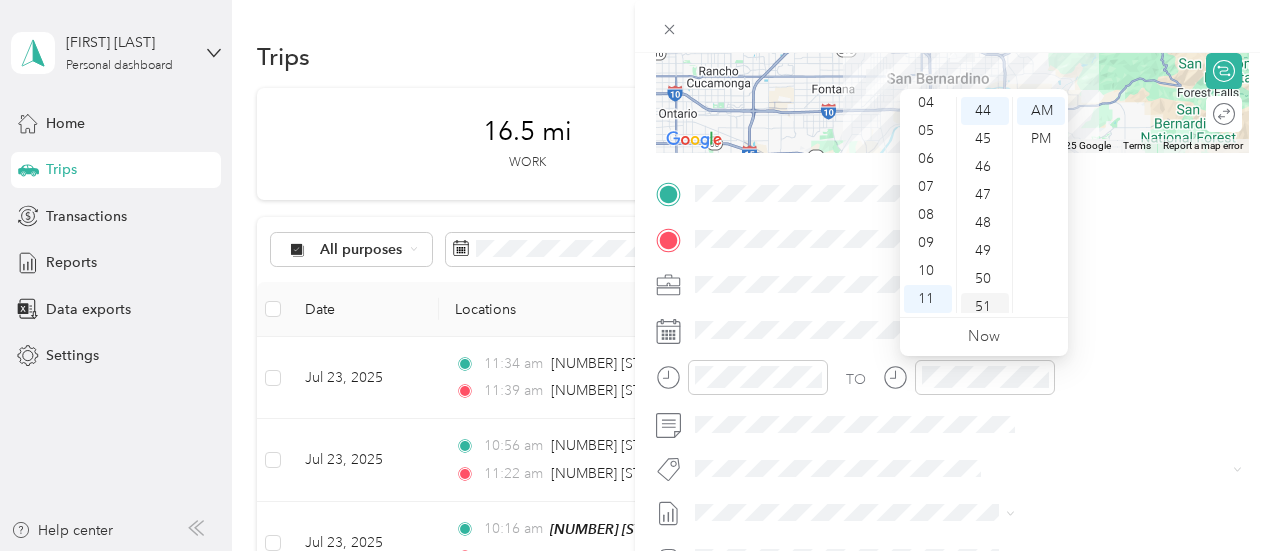 click on "51" at bounding box center [985, 307] 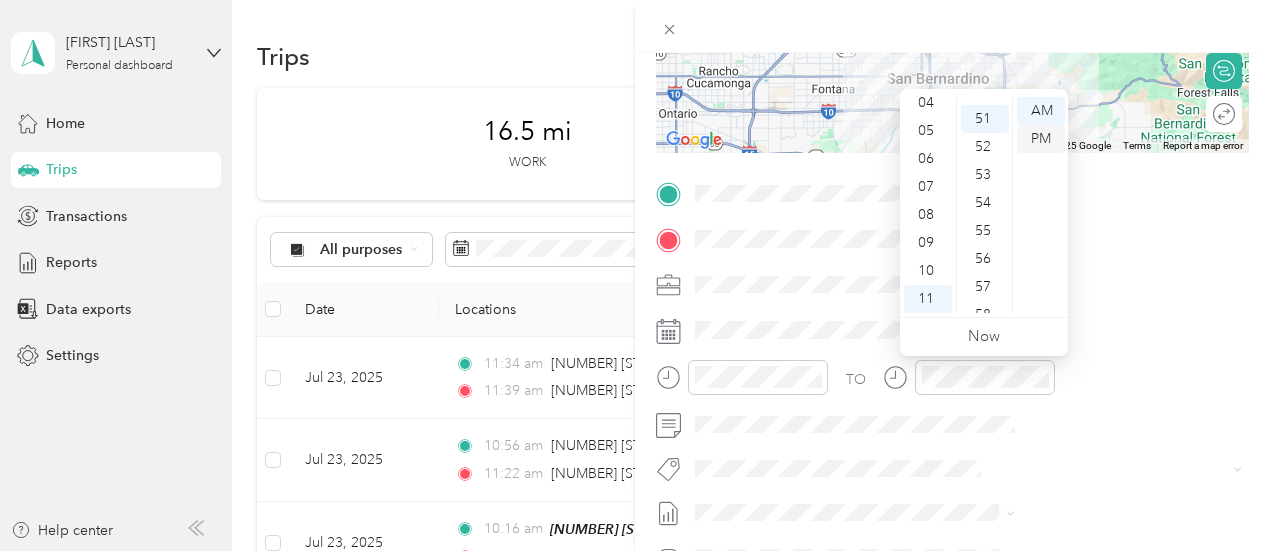 scroll, scrollTop: 1428, scrollLeft: 0, axis: vertical 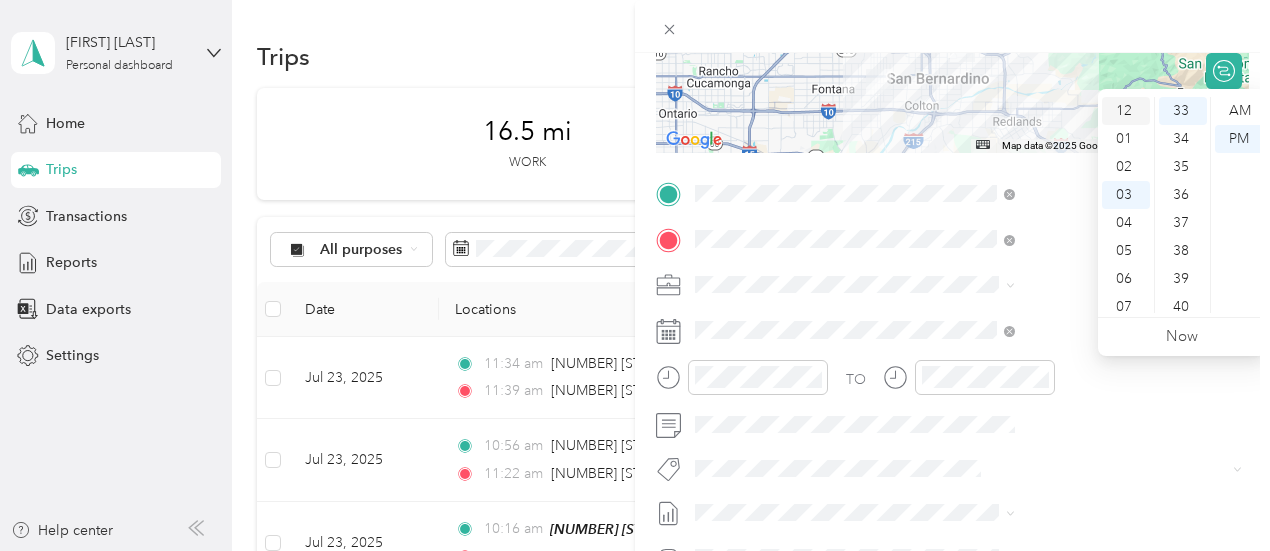 click on "12" at bounding box center (1126, 111) 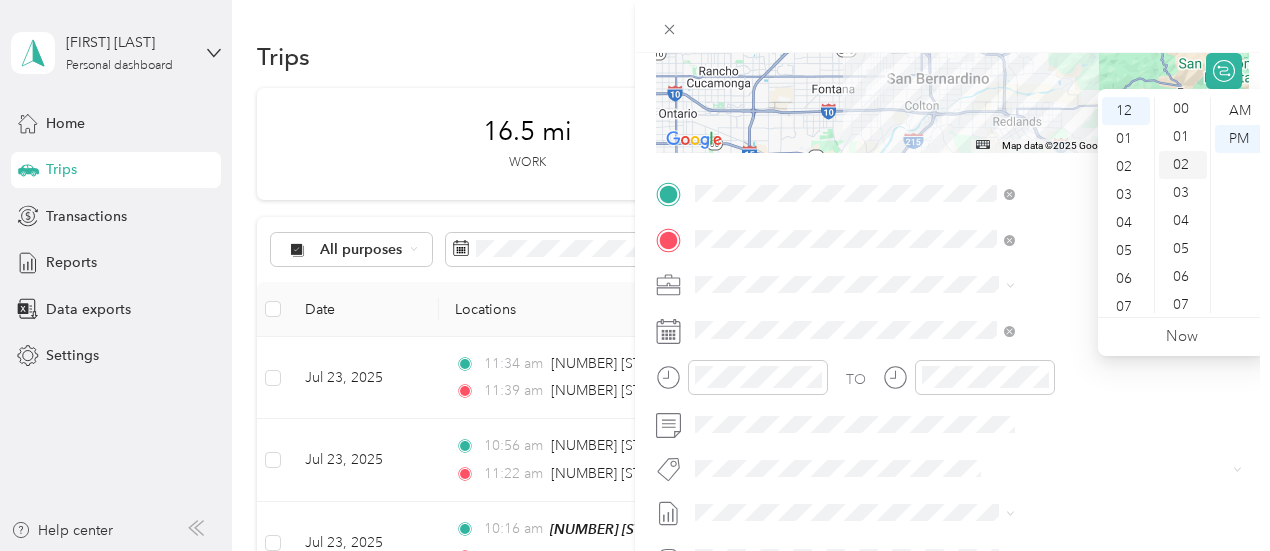 scroll, scrollTop: 0, scrollLeft: 0, axis: both 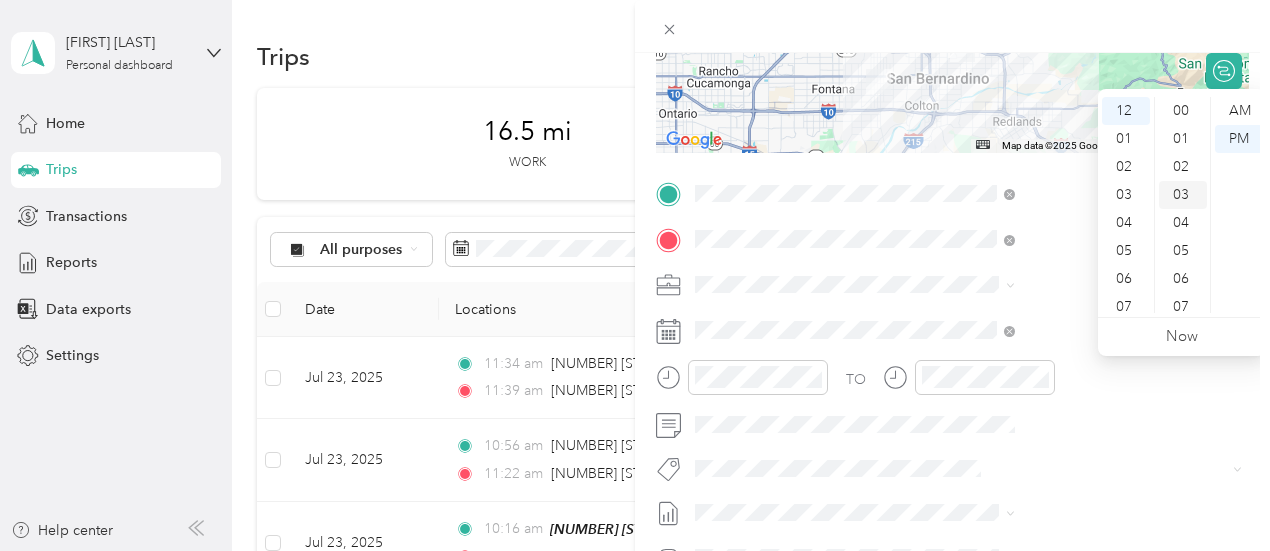 click on "03" at bounding box center (1183, 195) 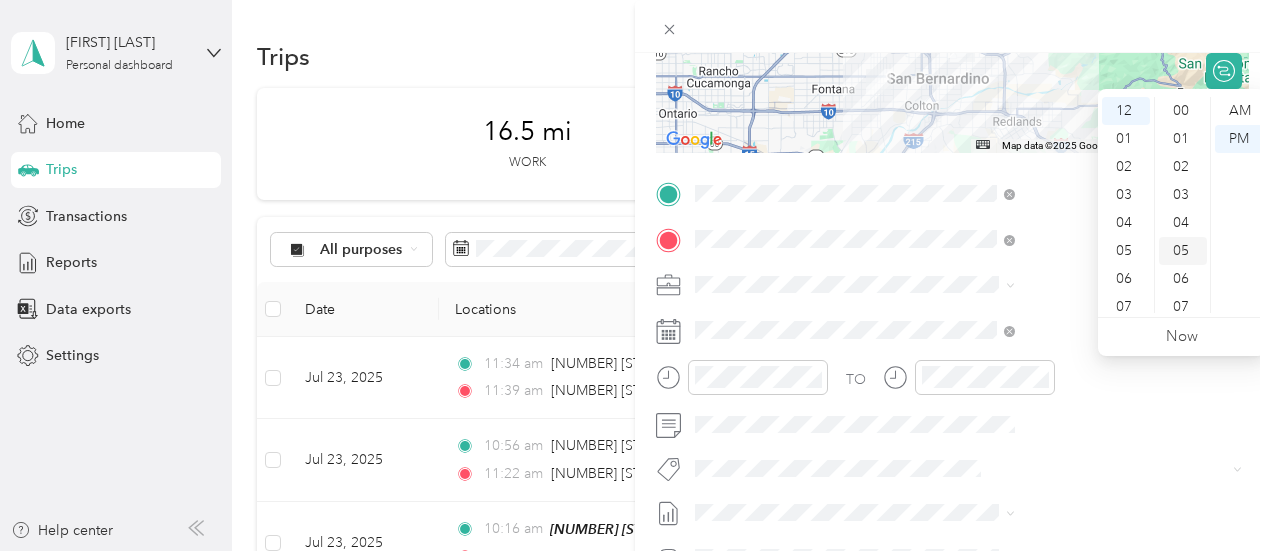 scroll, scrollTop: 84, scrollLeft: 0, axis: vertical 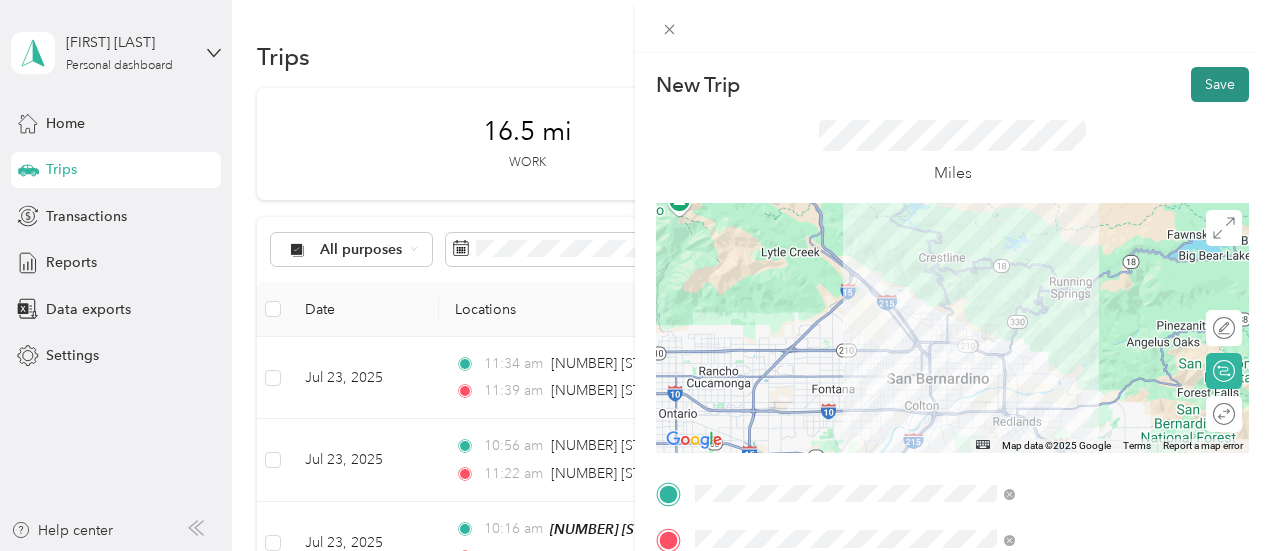click on "Save" at bounding box center (1220, 84) 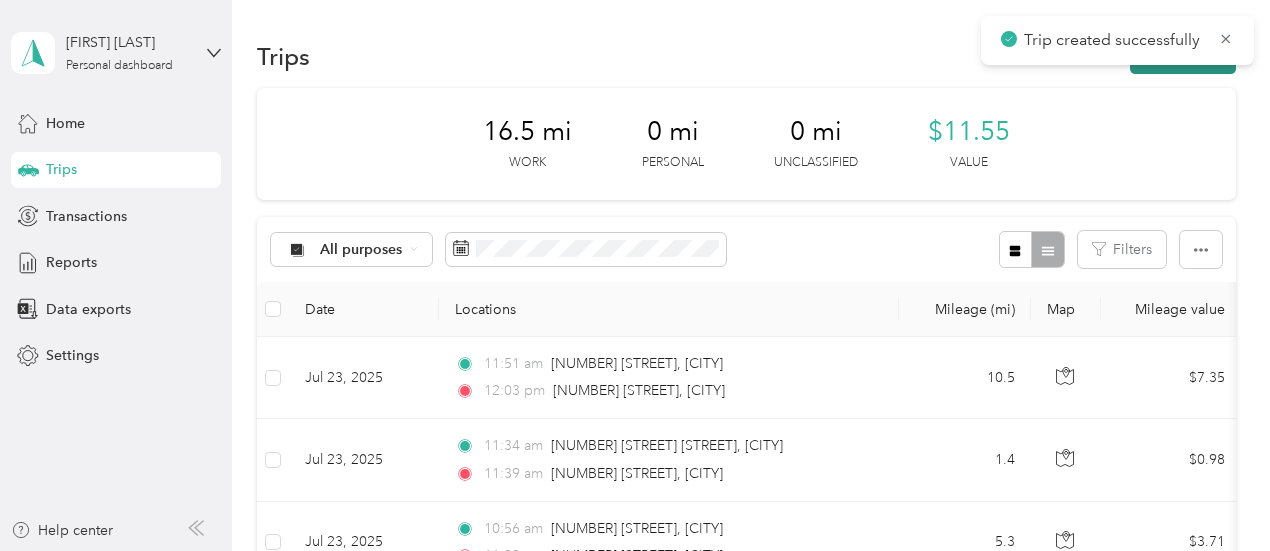 click on "New trip" at bounding box center (1183, 56) 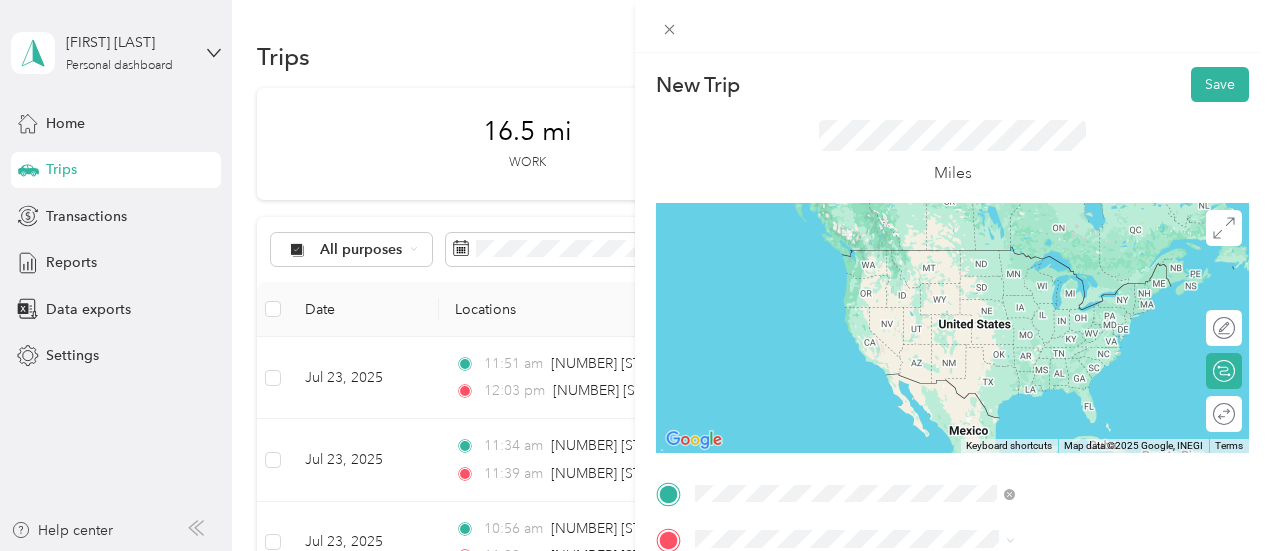 click on "[NUMBER] [STREET]
[CITY], [STATE] [POSTAL_CODE], [COUNTRY]" at bounding box center [1081, 267] 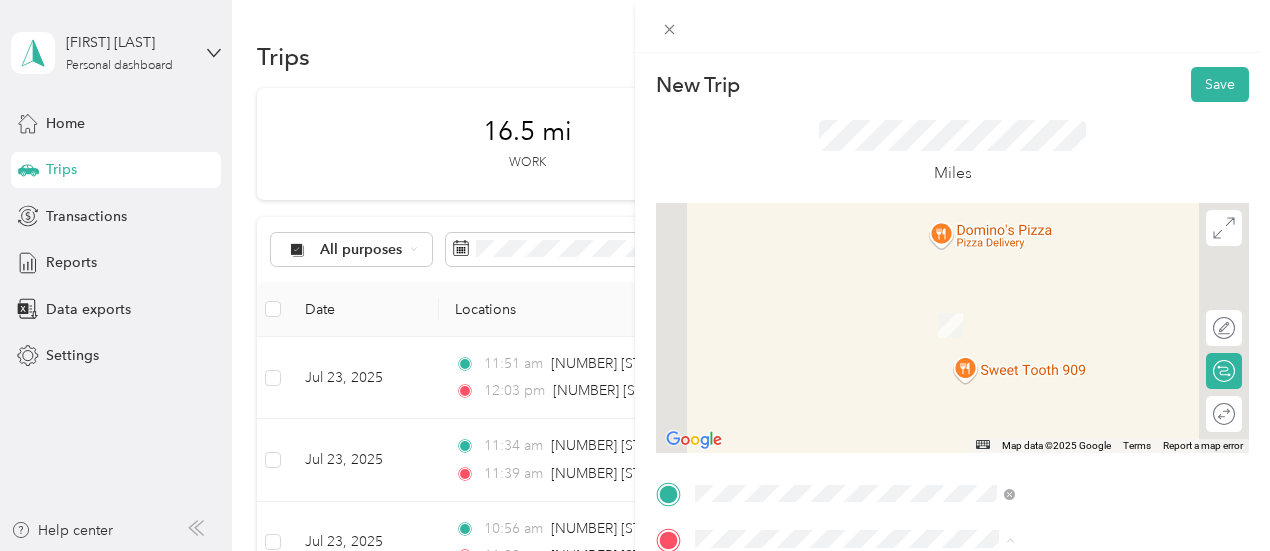 click on "[NUMBER] [STREET], [CITY], [STATE] [NUMBER] [STREET], [POSTAL_CODE], [CITY], [STATE], [COUNTRY]" at bounding box center [1081, 334] 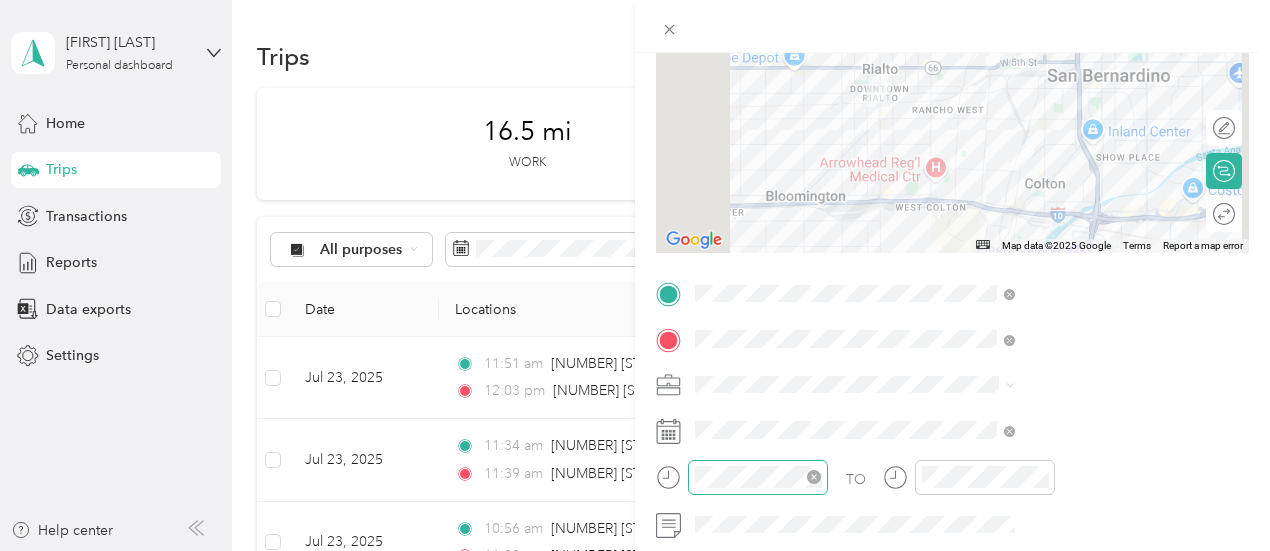 scroll, scrollTop: 300, scrollLeft: 0, axis: vertical 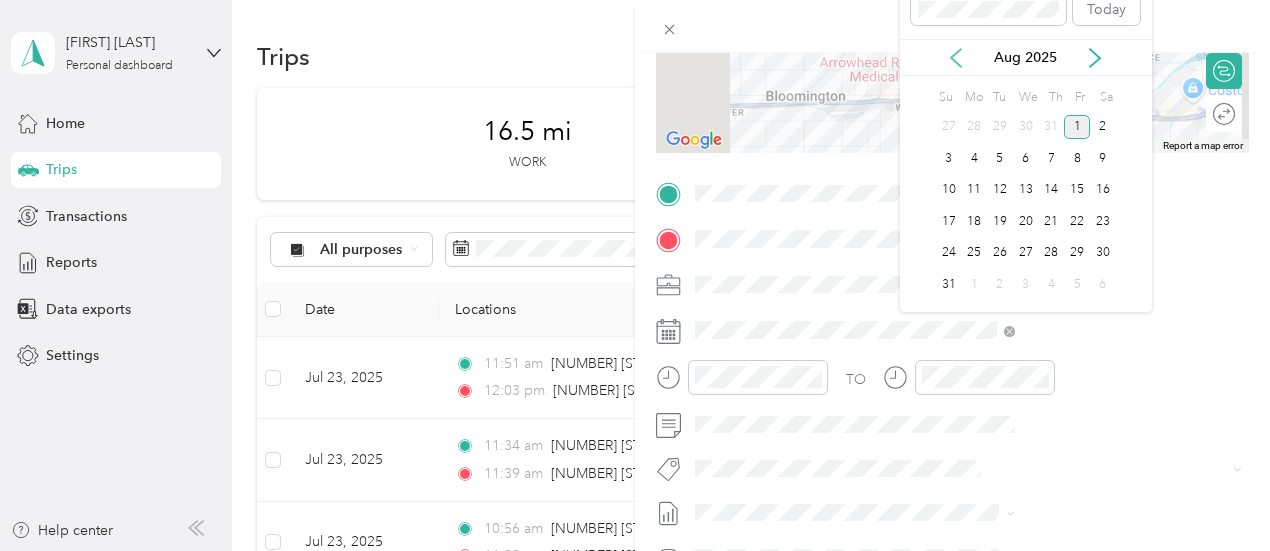 click 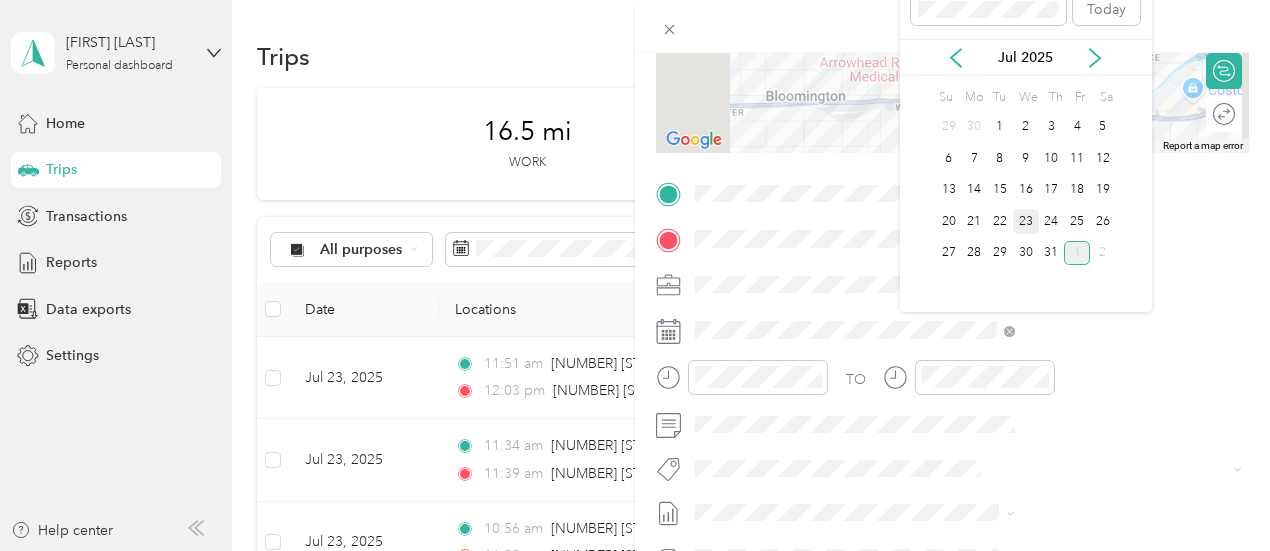 click on "23" at bounding box center [1026, 221] 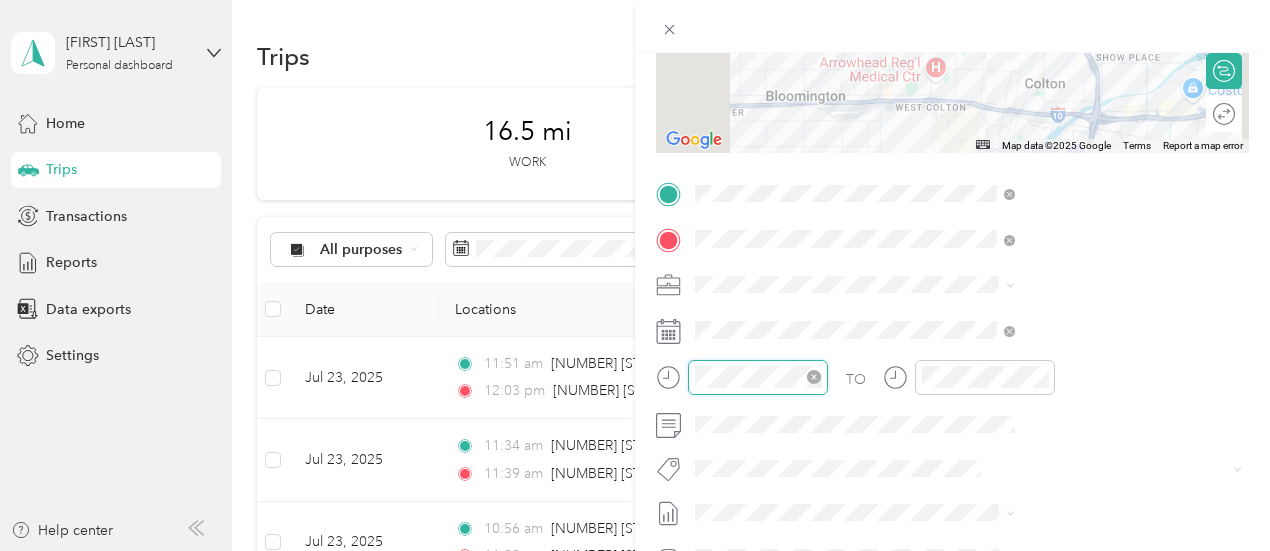 scroll, scrollTop: 82, scrollLeft: 0, axis: vertical 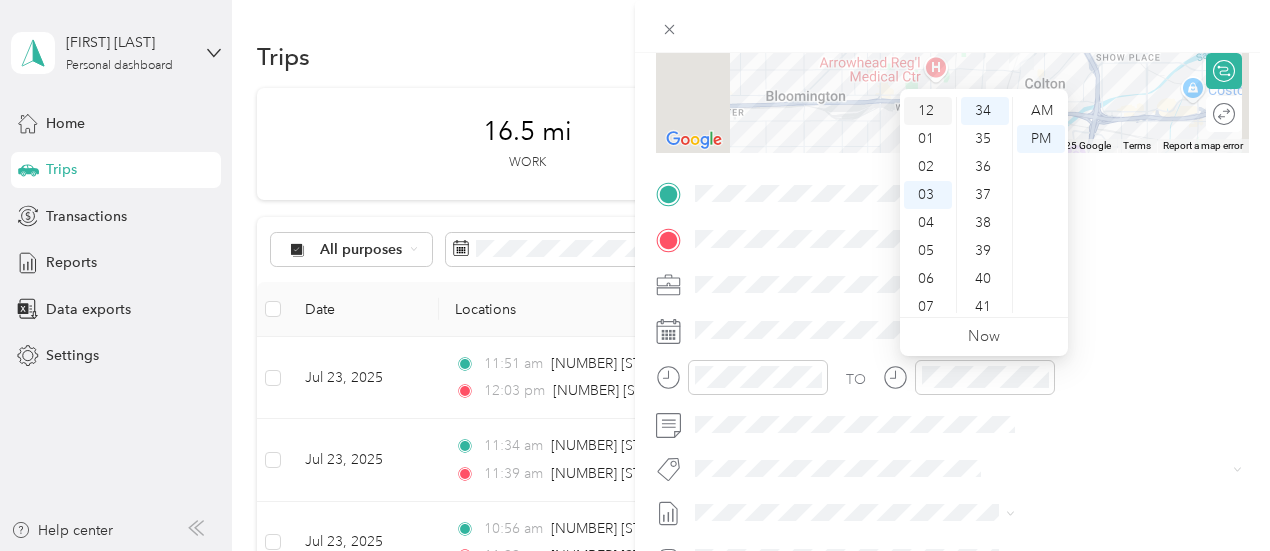 click on "12" at bounding box center (928, 111) 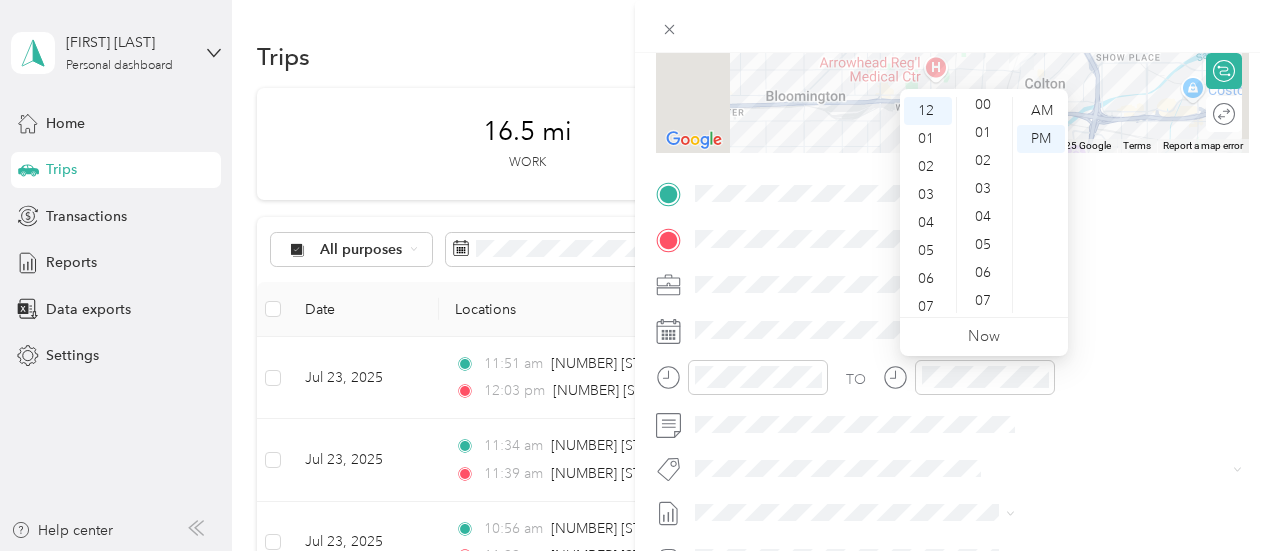 scroll, scrollTop: 0, scrollLeft: 0, axis: both 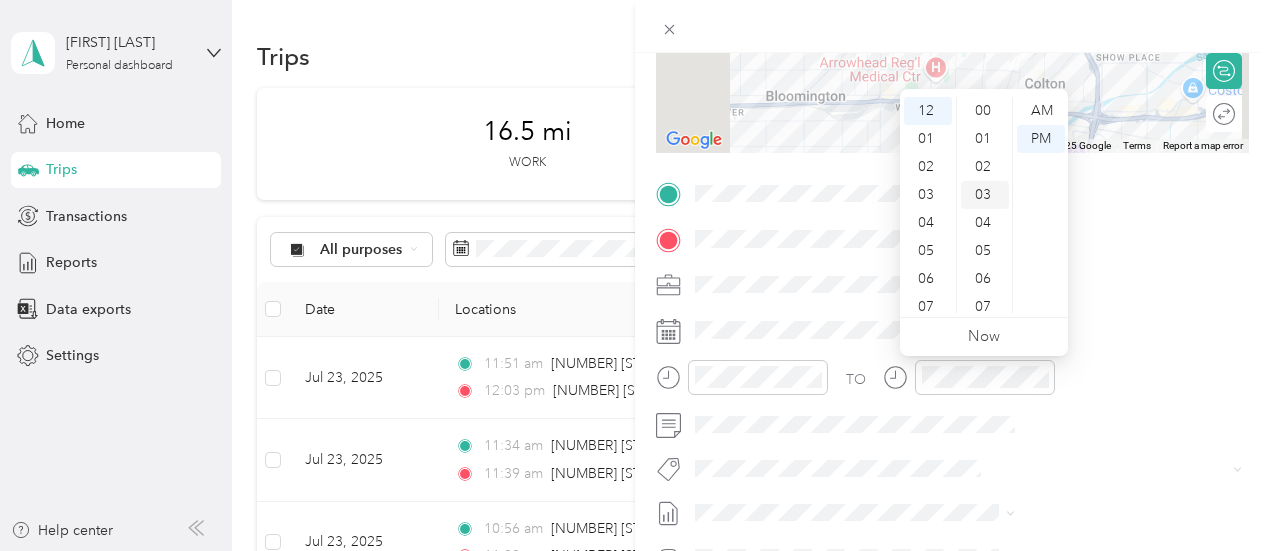 click on "03" at bounding box center (985, 195) 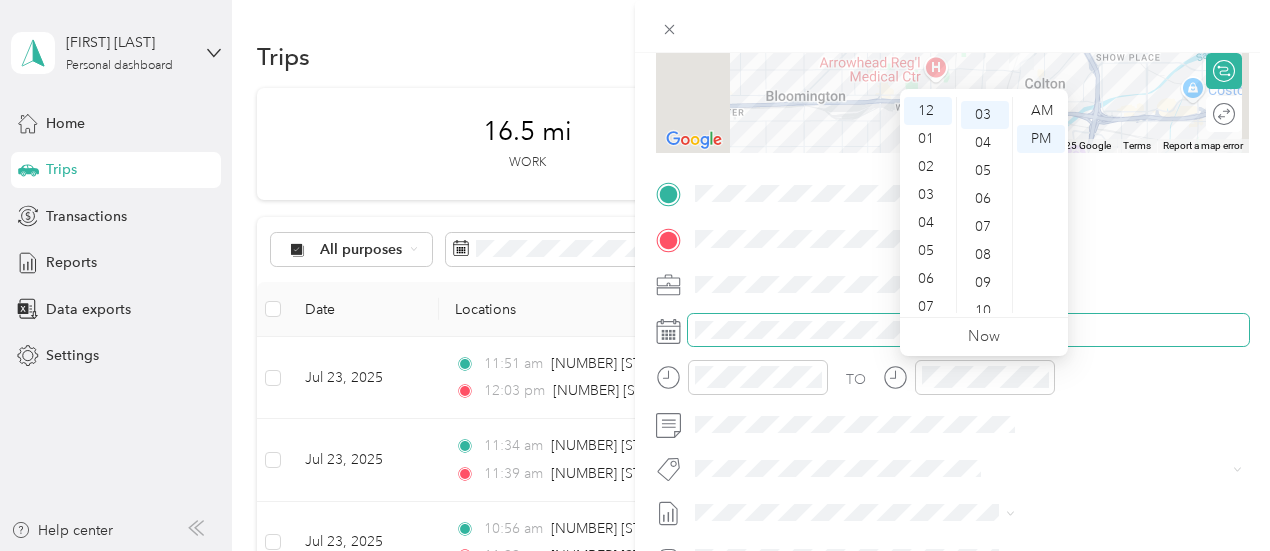 scroll, scrollTop: 84, scrollLeft: 0, axis: vertical 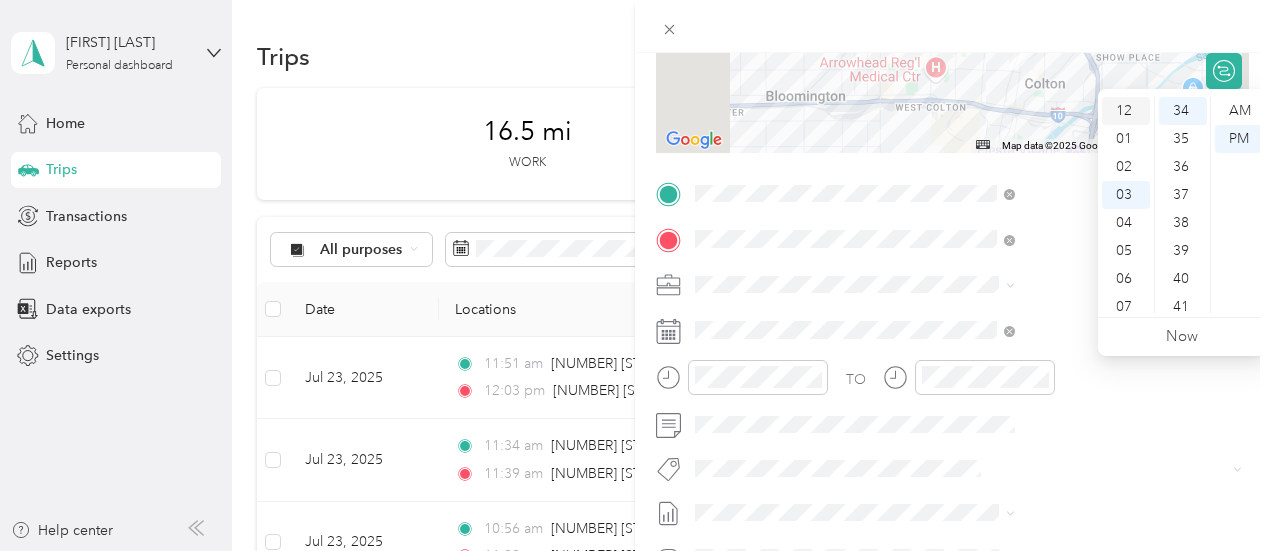 click on "12" at bounding box center [1126, 111] 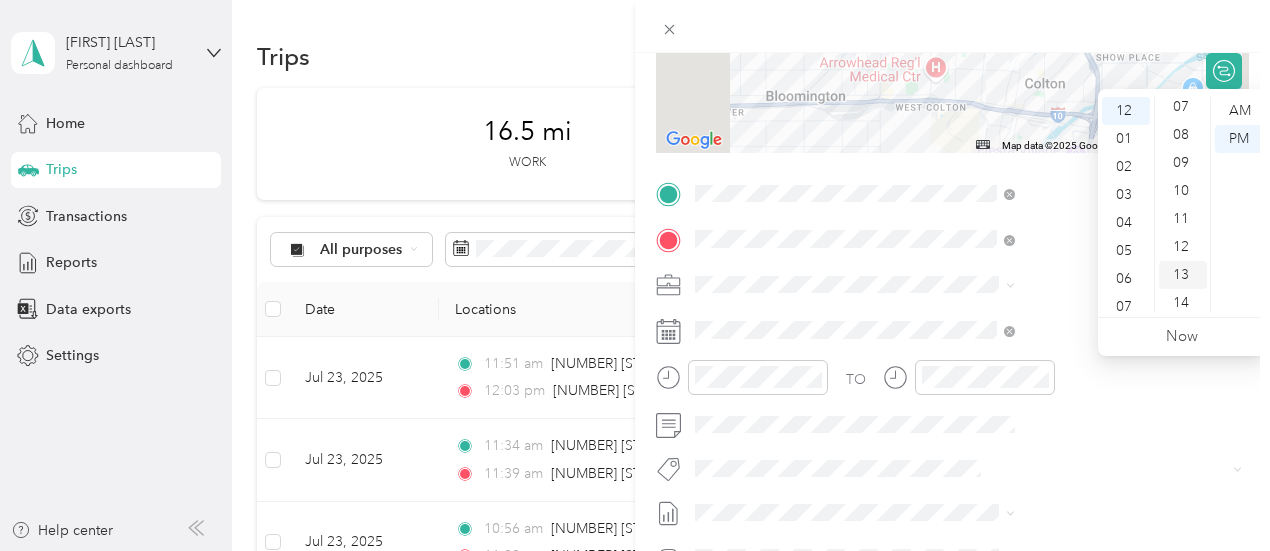 click on "13" at bounding box center (1183, 275) 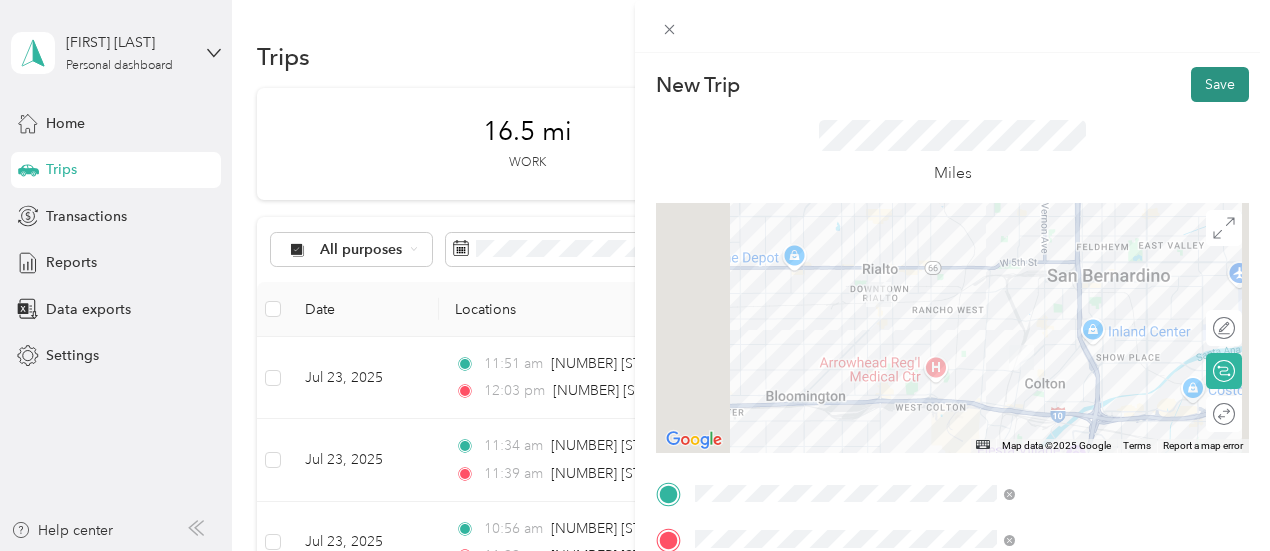 click on "Save" at bounding box center [1220, 84] 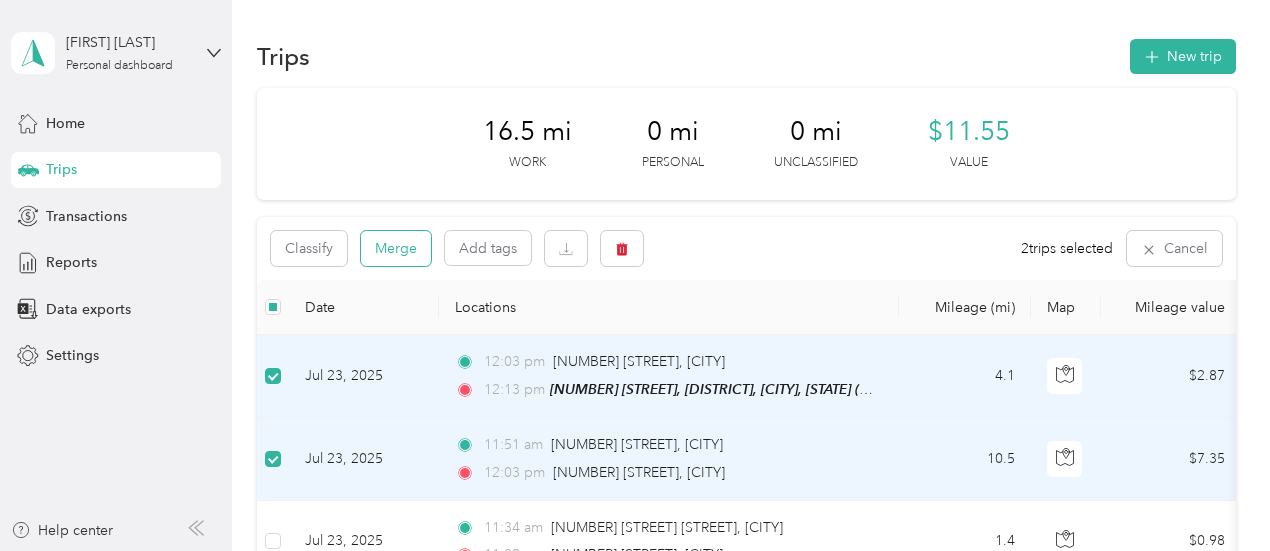 click on "Merge" at bounding box center (396, 248) 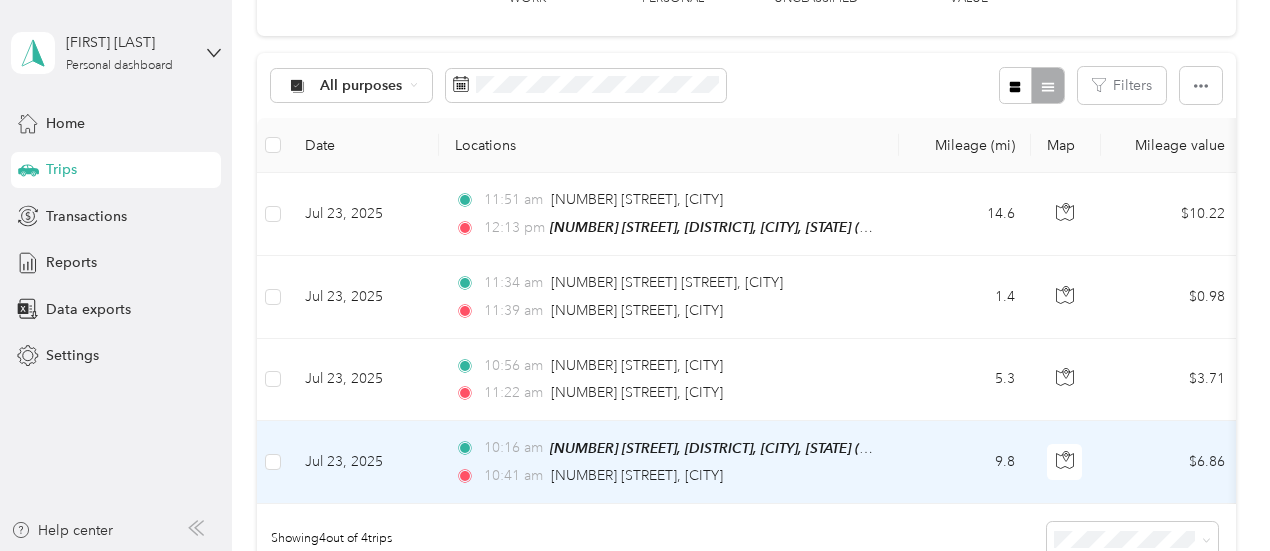 scroll, scrollTop: 100, scrollLeft: 0, axis: vertical 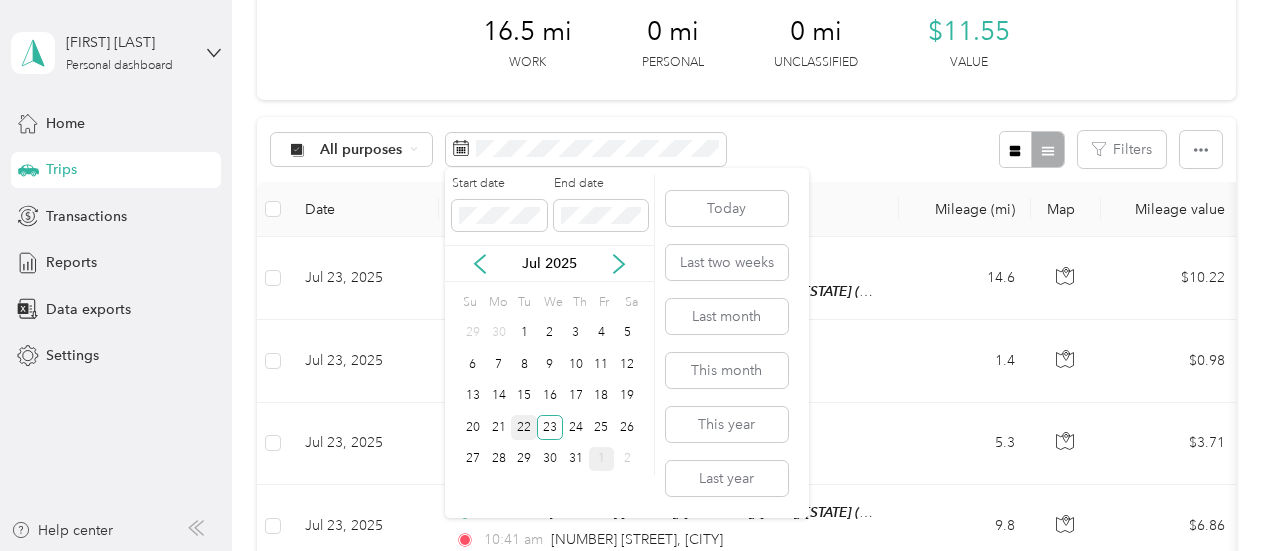 click on "22" at bounding box center [524, 427] 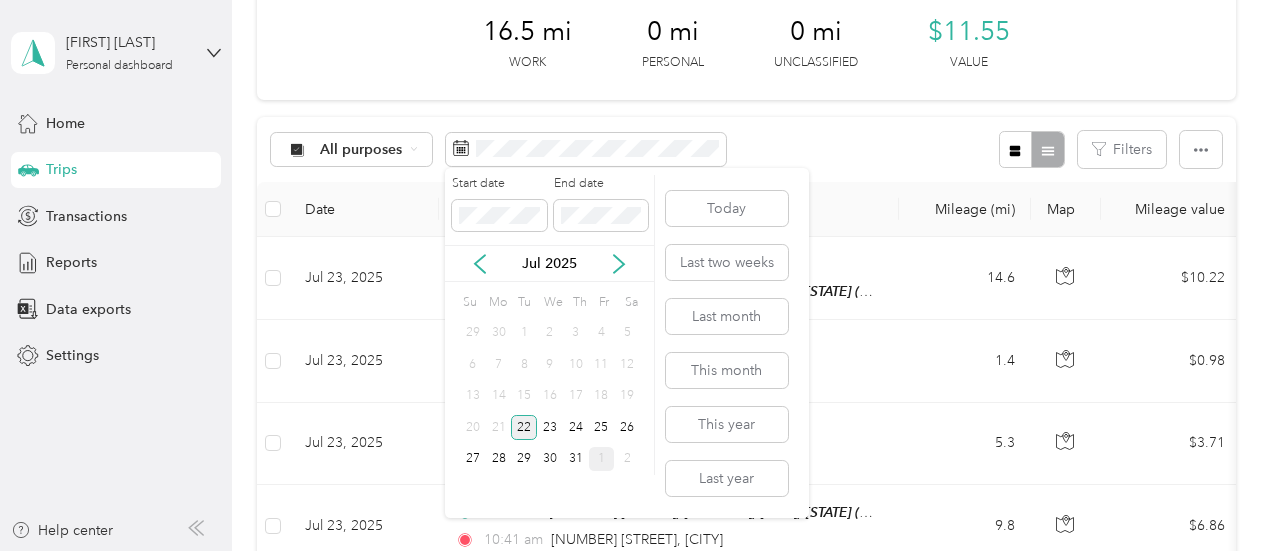 click on "22" at bounding box center (524, 427) 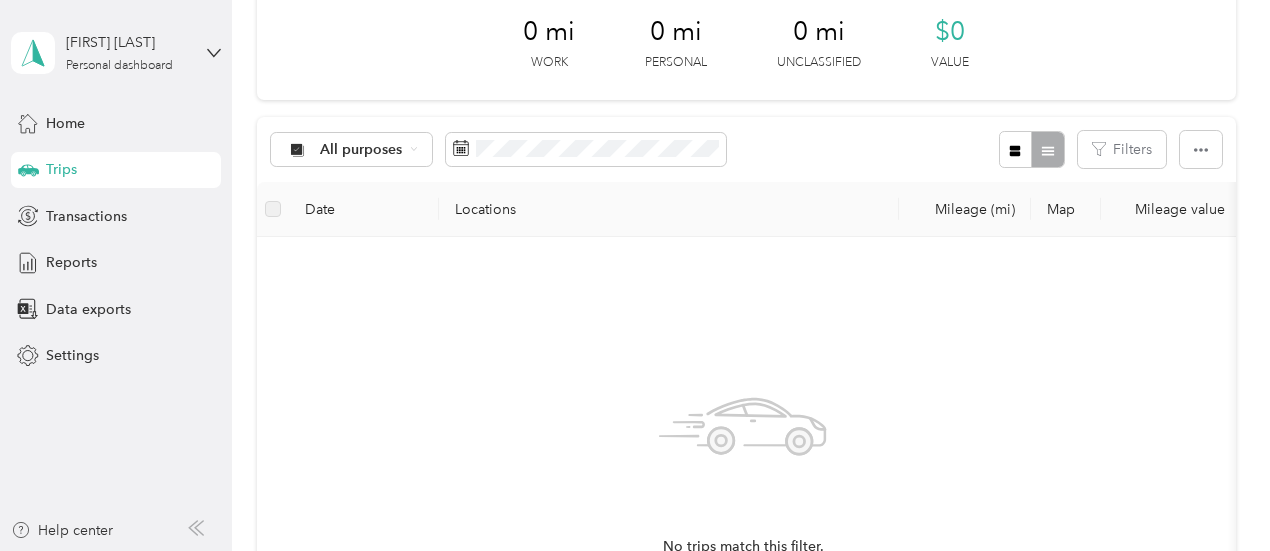 scroll, scrollTop: 0, scrollLeft: 0, axis: both 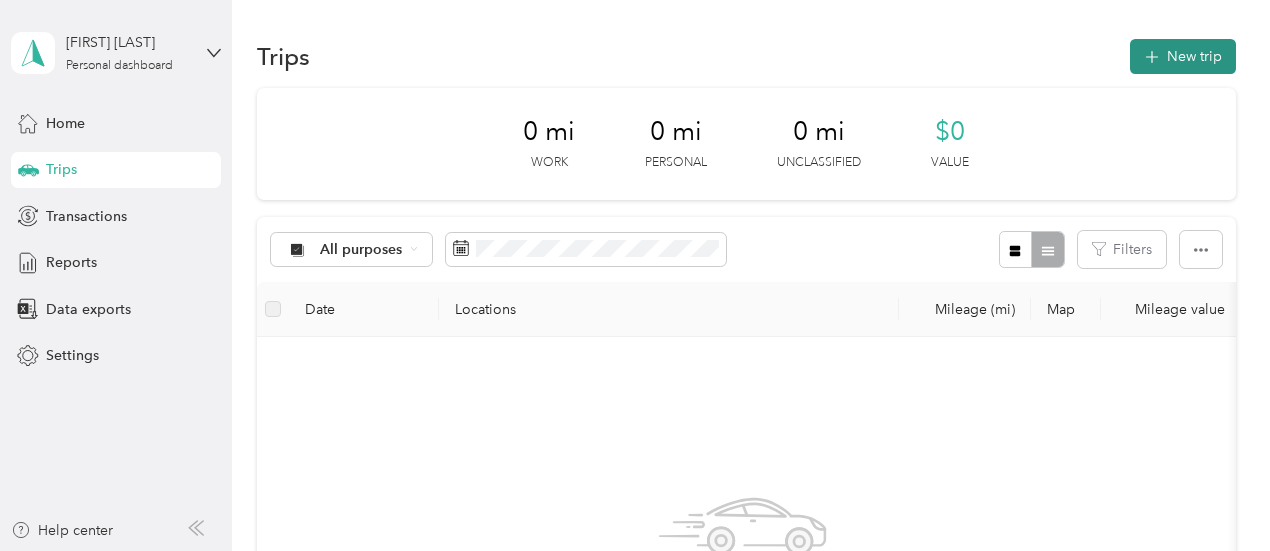 click on "New trip" at bounding box center [1183, 56] 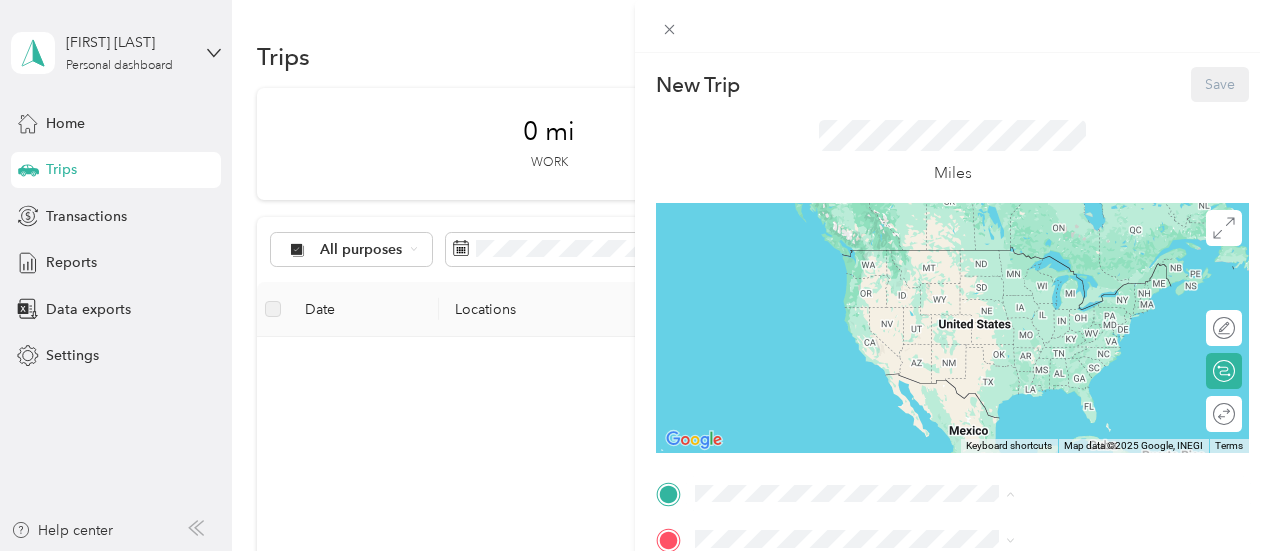 click on "[NUMBER] [STREET], [CITY], [STATE], [COUNTRY]" at bounding box center [1060, 308] 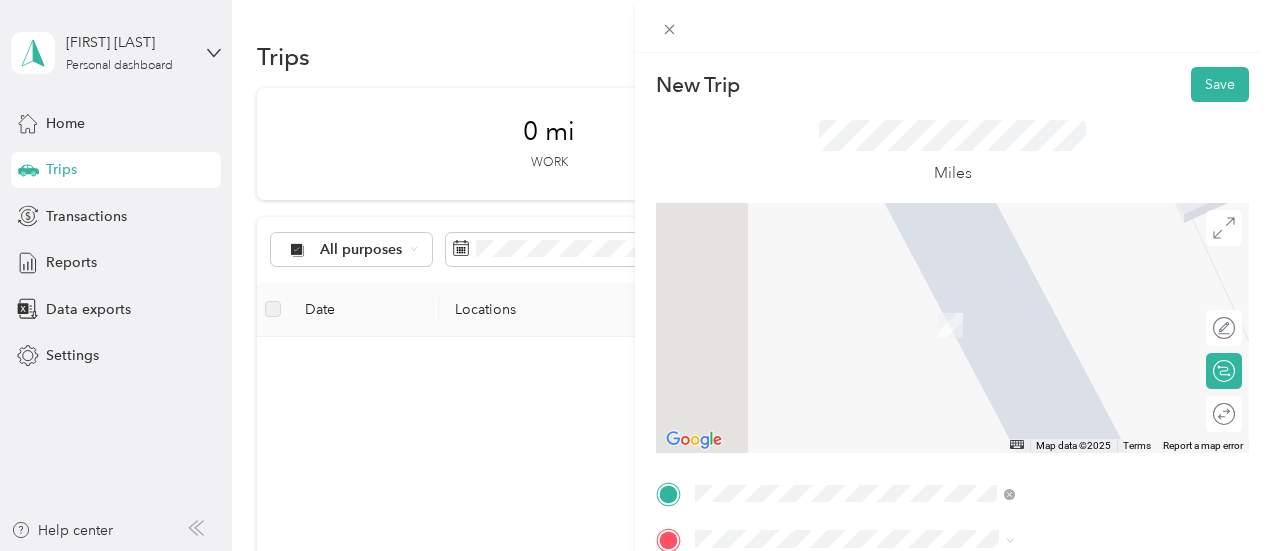 click on "New Trip Save This trip cannot be edited because it is either under review, approved, or paid. Contact your Team Manager to edit it. Miles ← Move left → Move right ↑ Move up ↓ Move down + Zoom in - Zoom out Home Jump left by 75% End Jump right by 75% Page Up Jump up by 75% Page Down Jump down by 75% Map Data Map data ©2025 Map data ©2025 2 m  Click to toggle between metric and imperial units Terms Report a map error Edit route Calculate route Round trip TO Add photo" at bounding box center (952, 514) 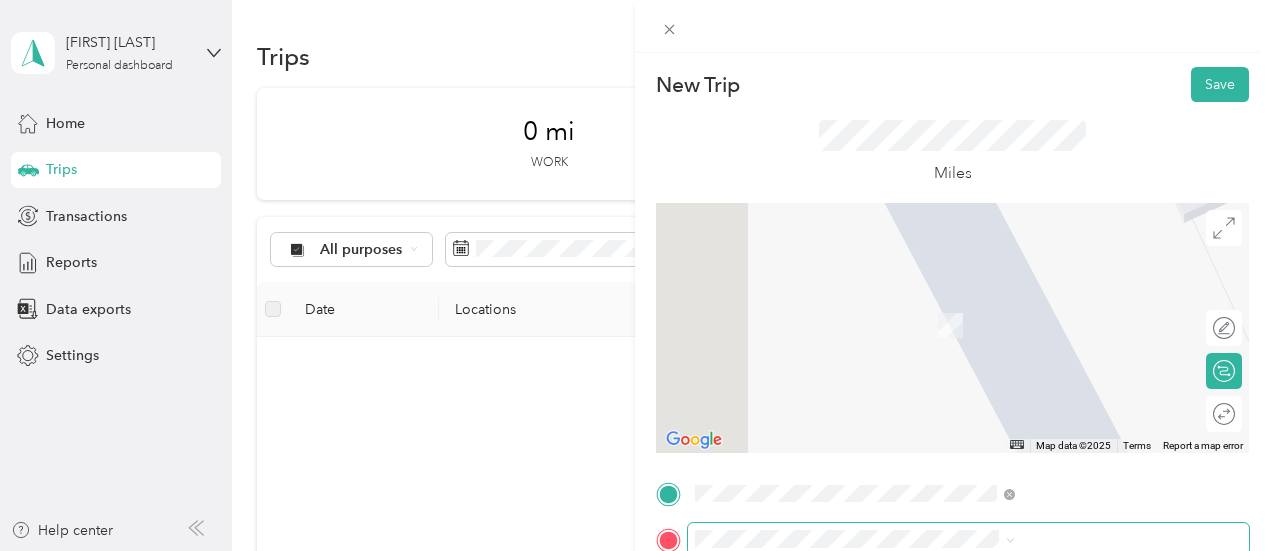click at bounding box center [968, 539] 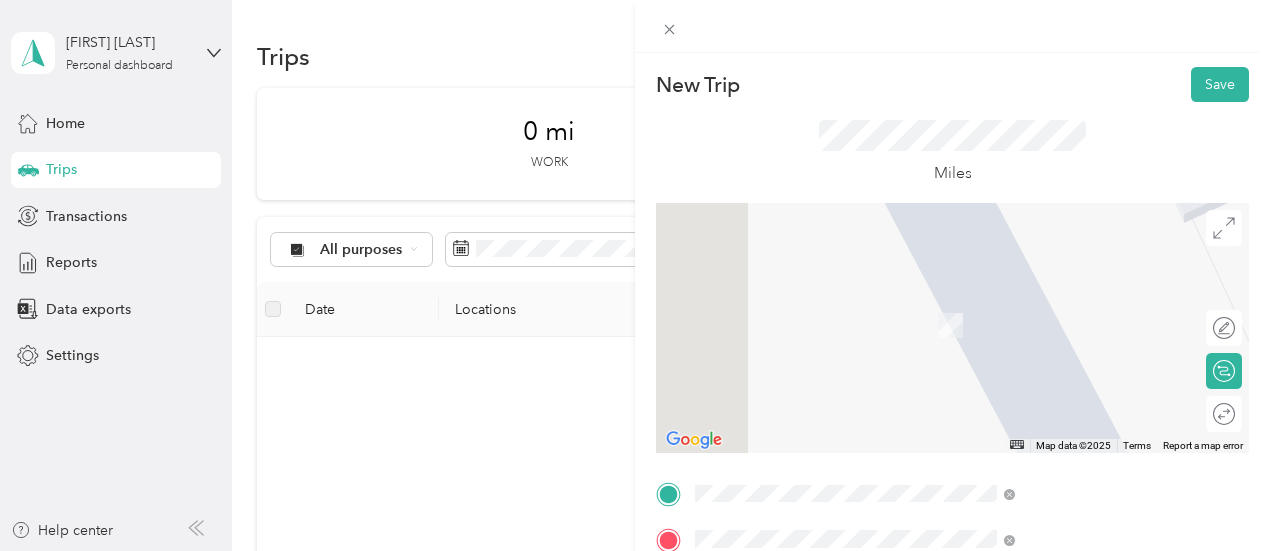 click on "[NUMBER] [STREET]
[CITY], [STATE] [POSTAL_CODE], [COUNTRY]" at bounding box center [1081, 313] 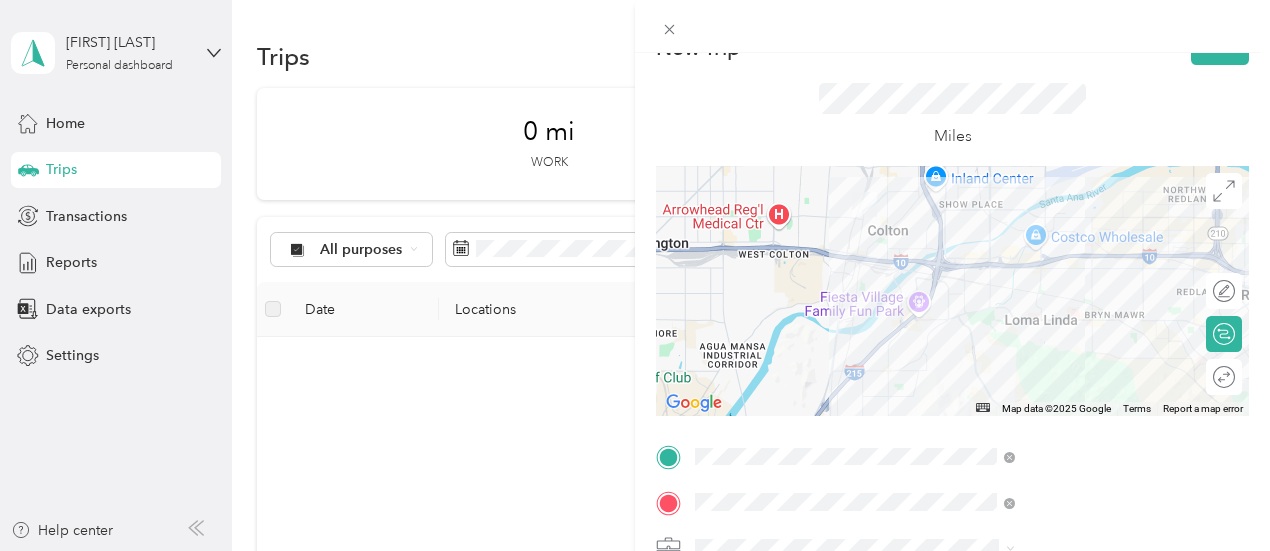 scroll, scrollTop: 0, scrollLeft: 0, axis: both 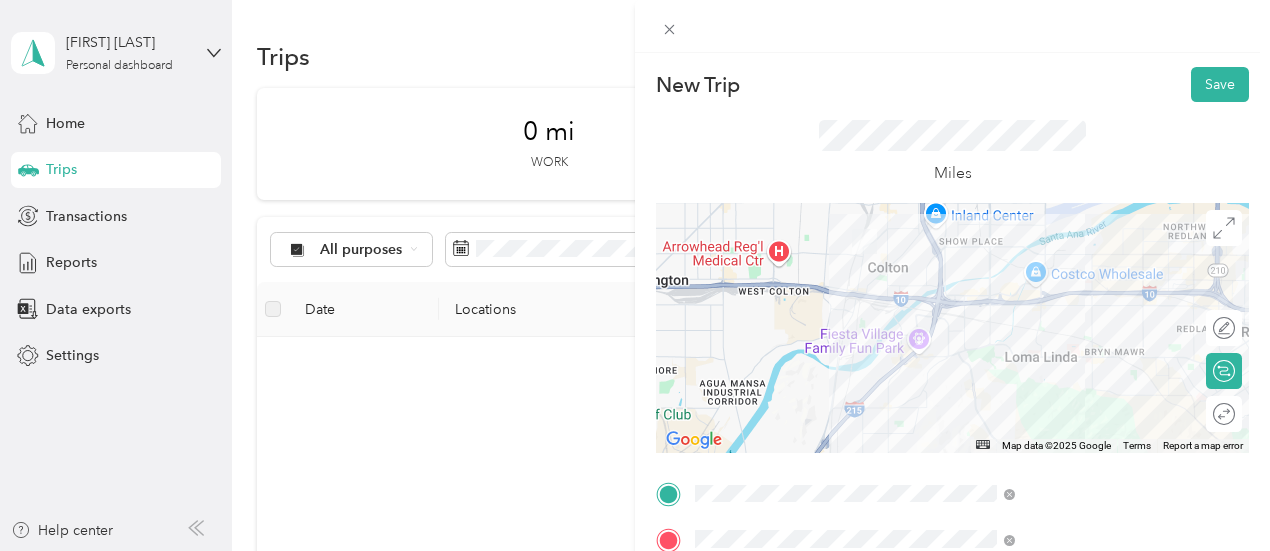click at bounding box center [952, 328] 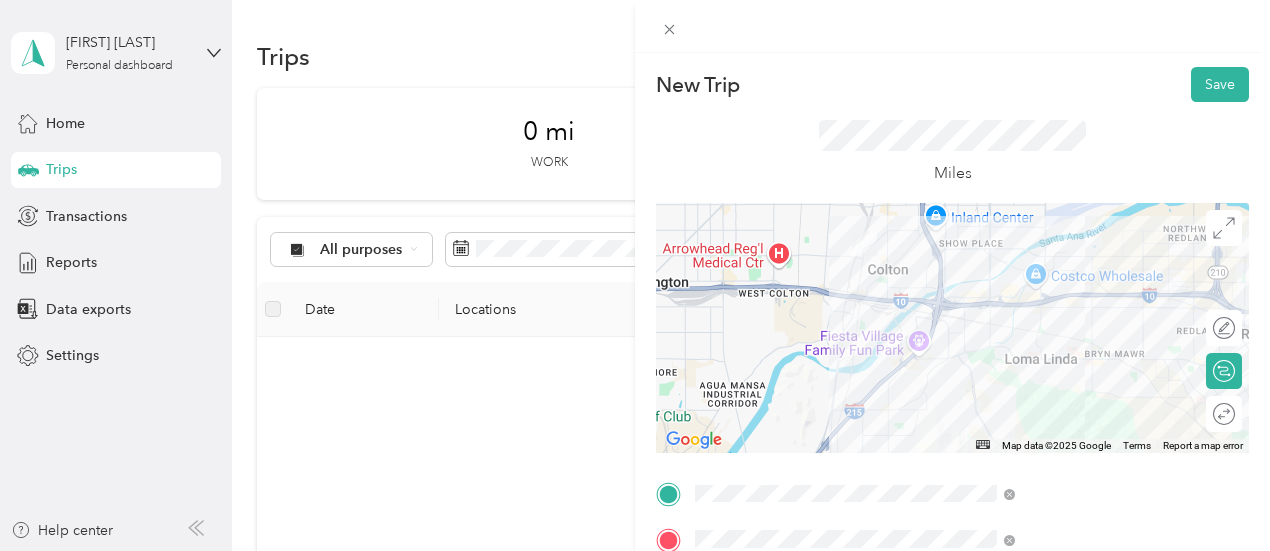 click at bounding box center [952, 328] 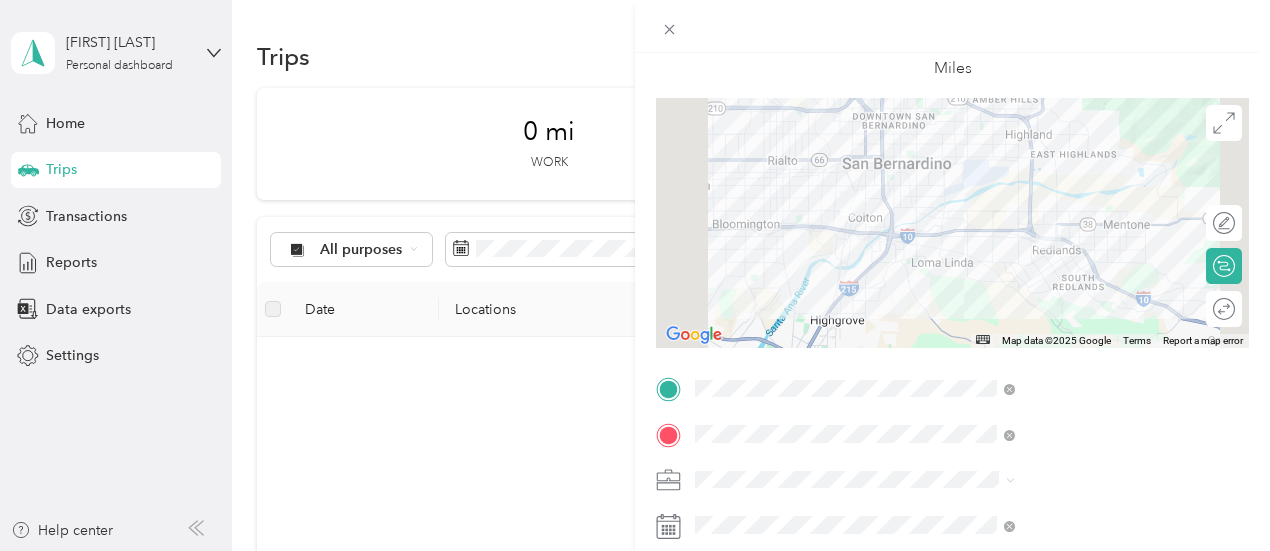 scroll, scrollTop: 200, scrollLeft: 0, axis: vertical 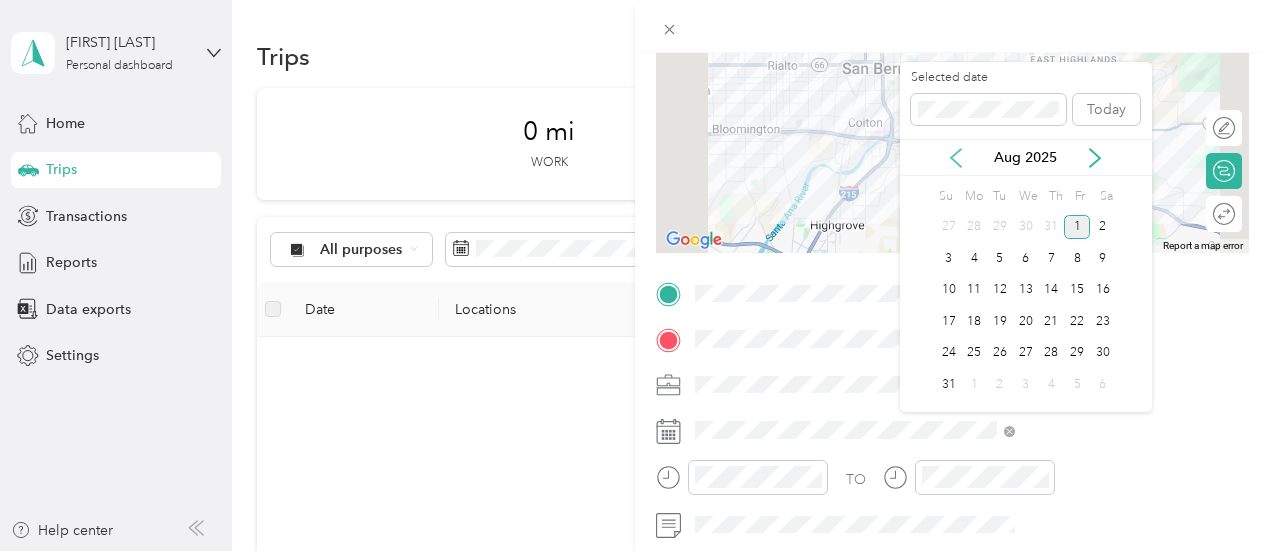 click 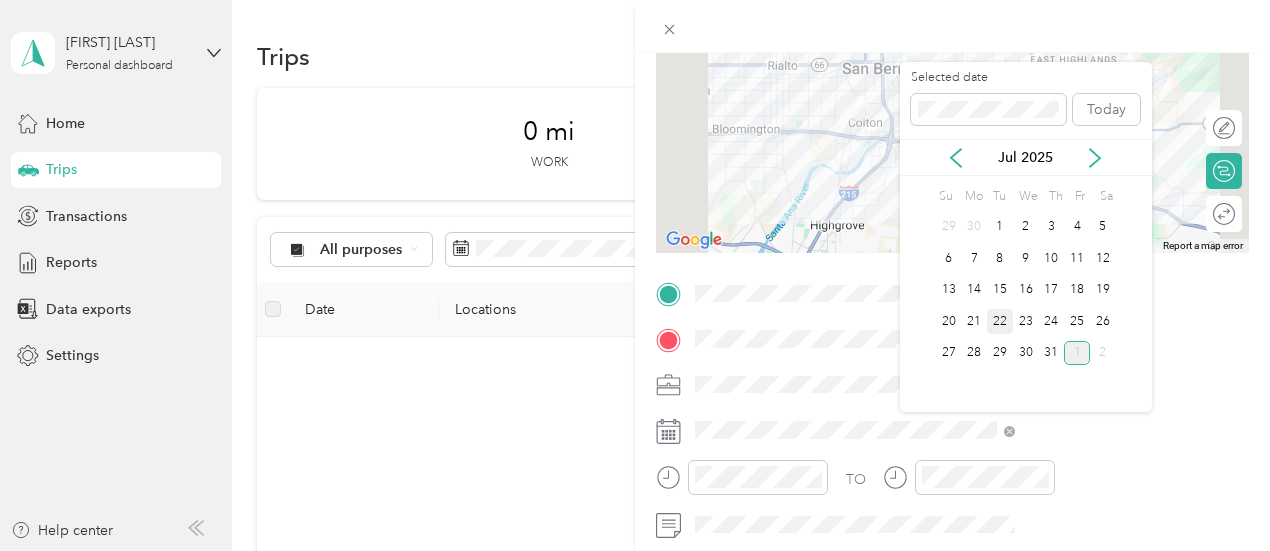 click on "22" at bounding box center [1000, 321] 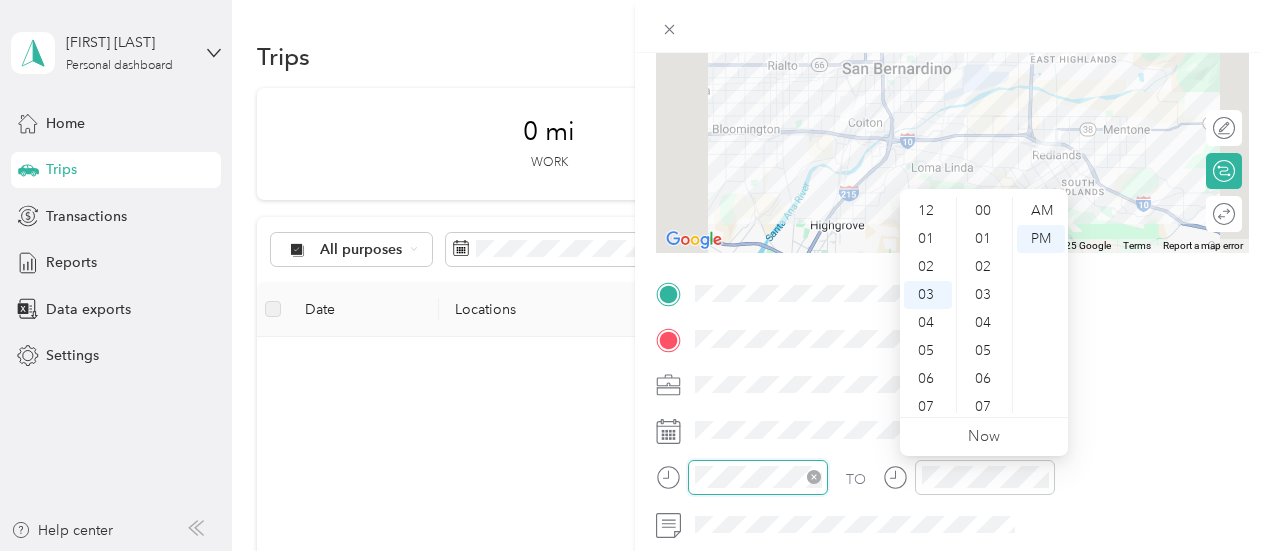 scroll, scrollTop: 84, scrollLeft: 0, axis: vertical 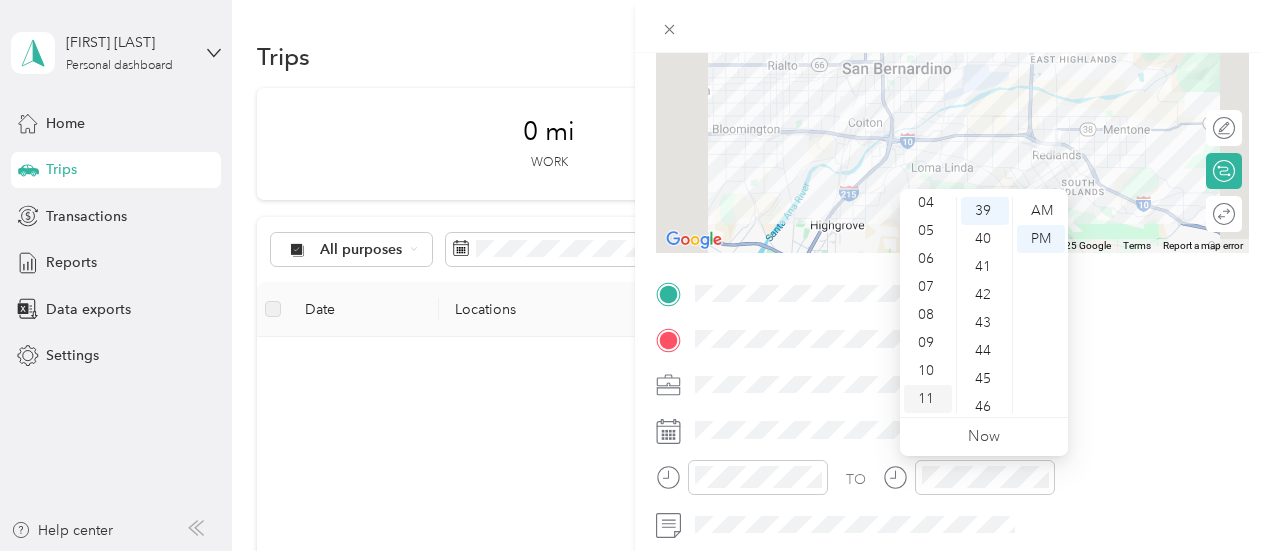 click on "11" at bounding box center (928, 399) 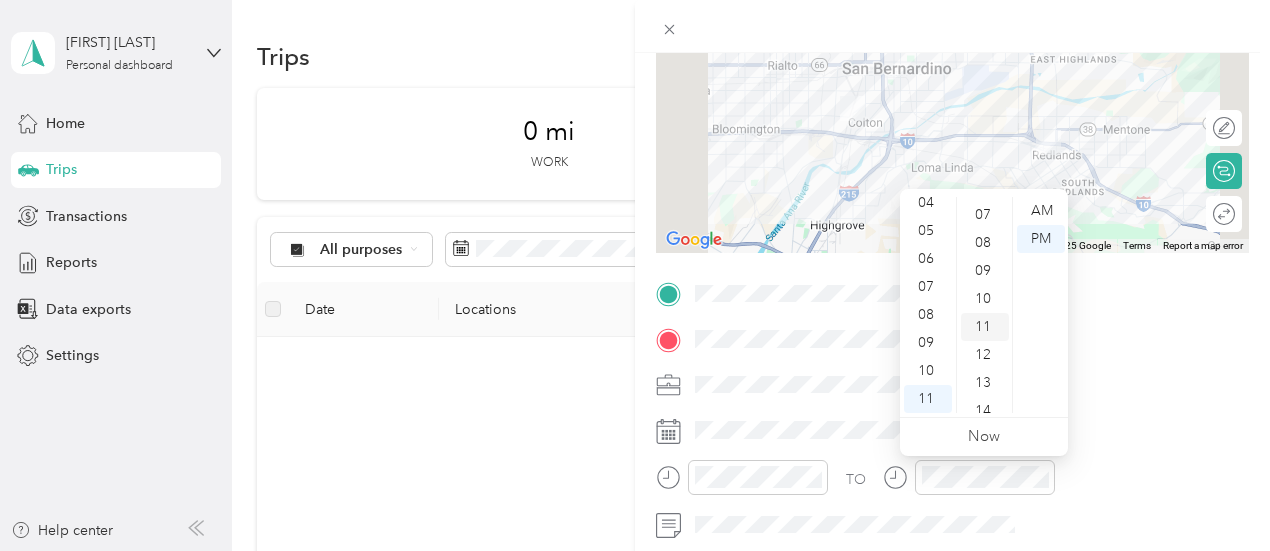 scroll, scrollTop: 0, scrollLeft: 0, axis: both 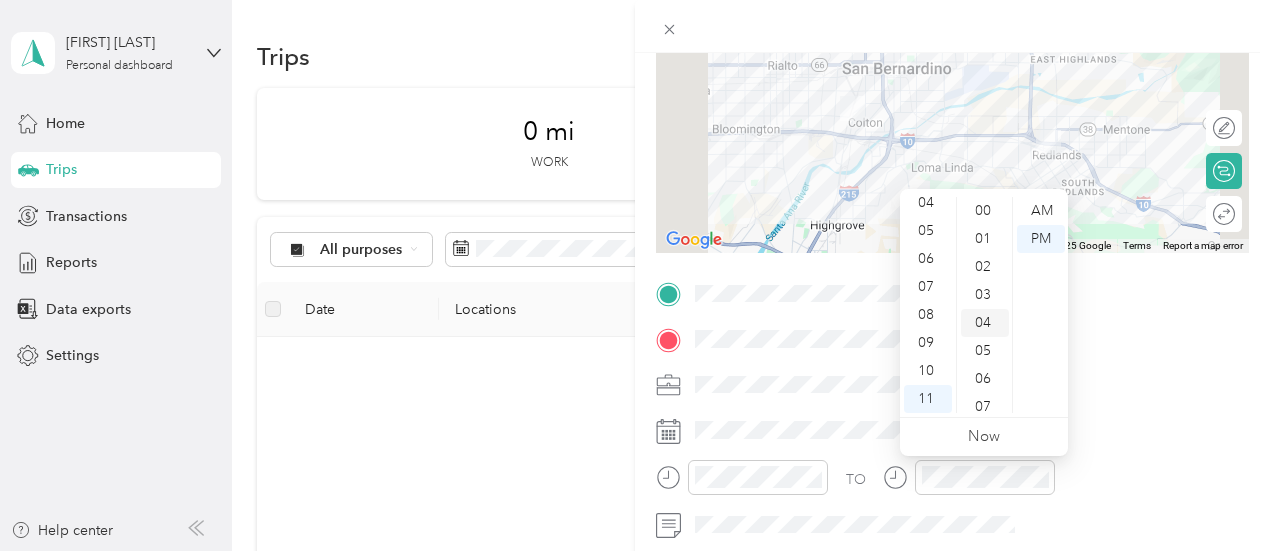 click on "04" at bounding box center [985, 323] 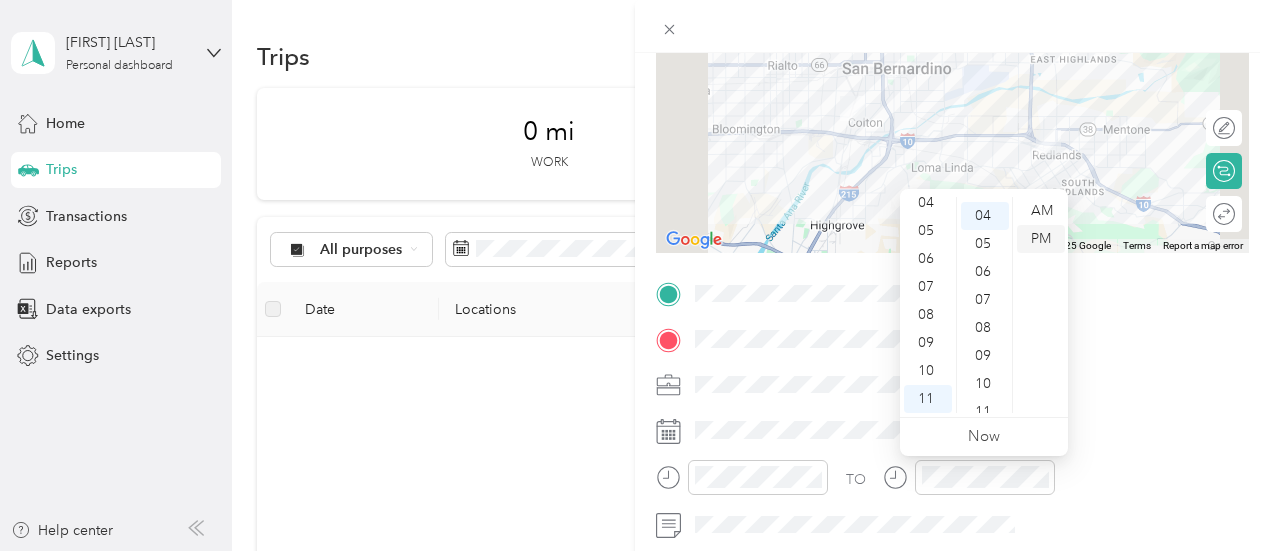 scroll, scrollTop: 112, scrollLeft: 0, axis: vertical 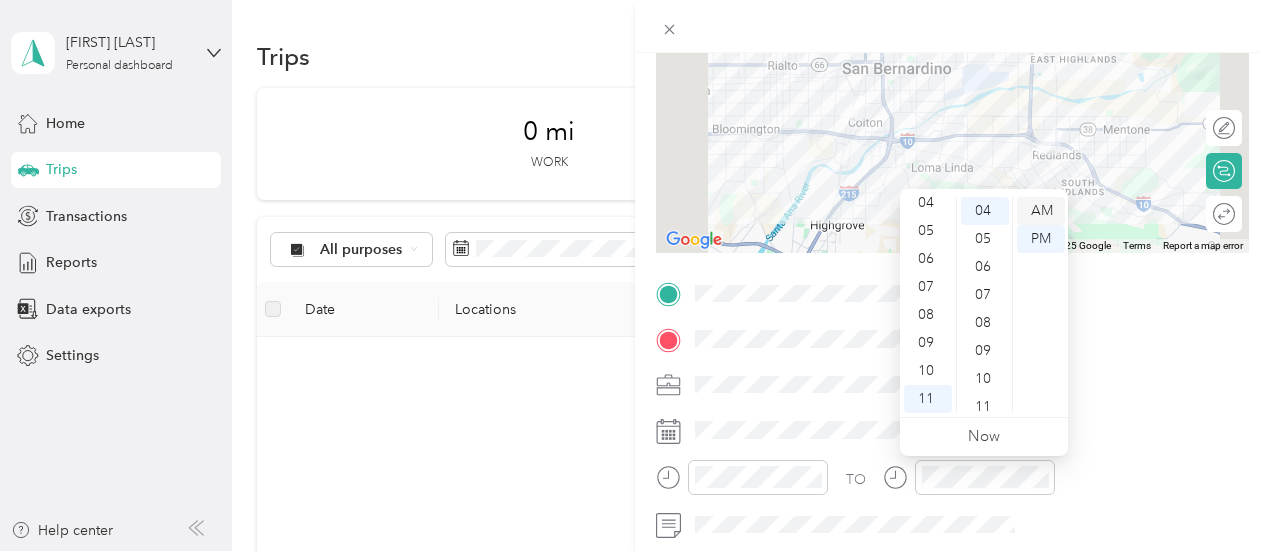 click on "AM" at bounding box center (1041, 211) 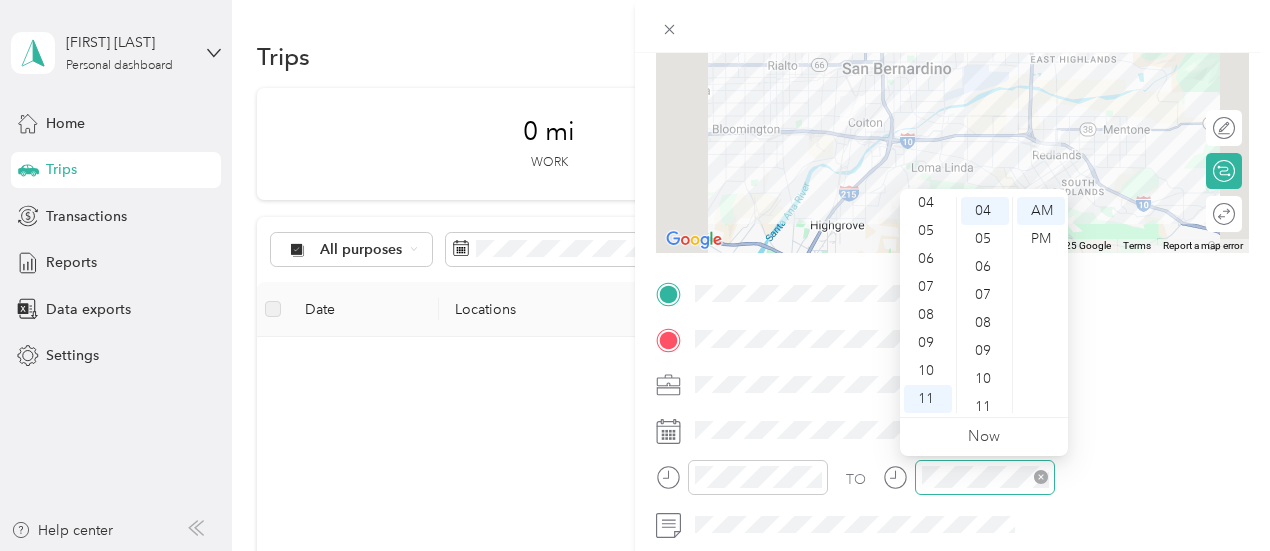 click at bounding box center [985, 477] 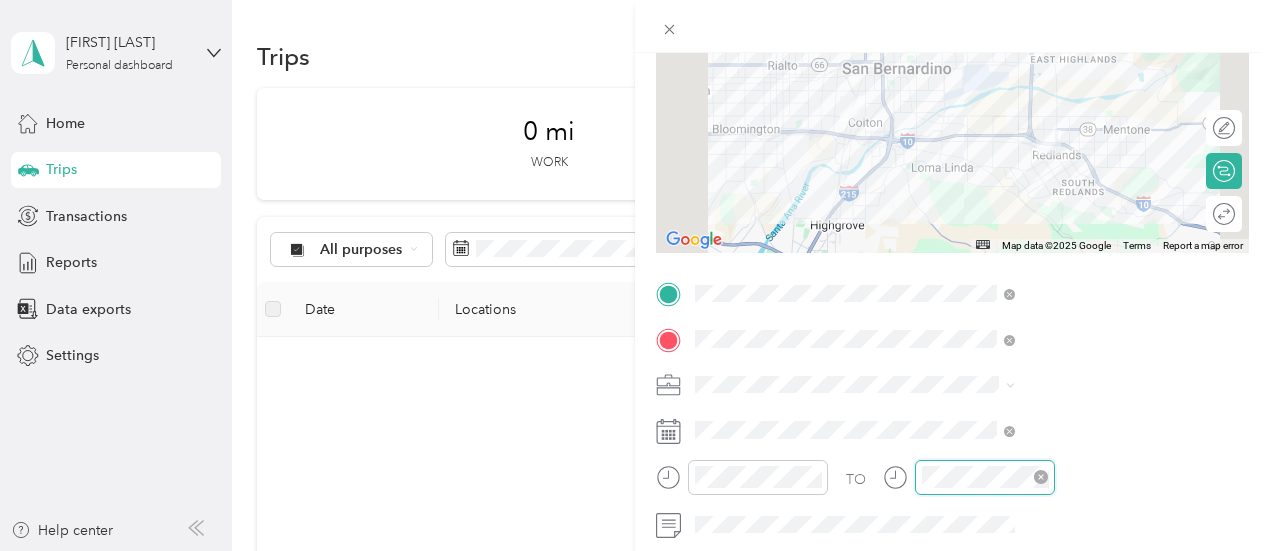 scroll, scrollTop: 200, scrollLeft: 4, axis: both 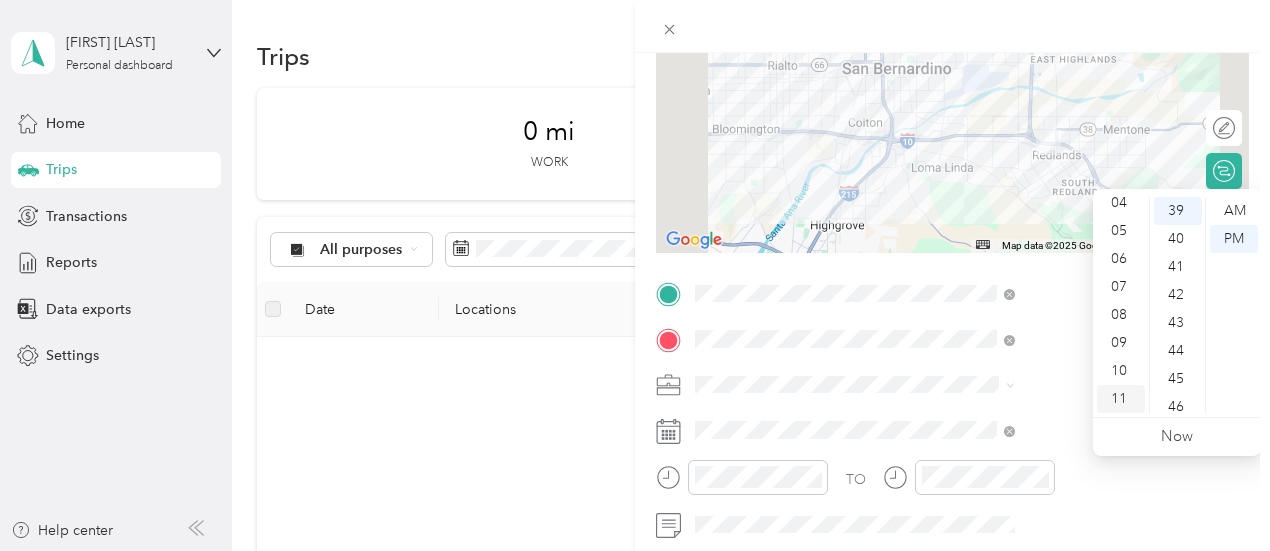 click on "11" at bounding box center (1121, 399) 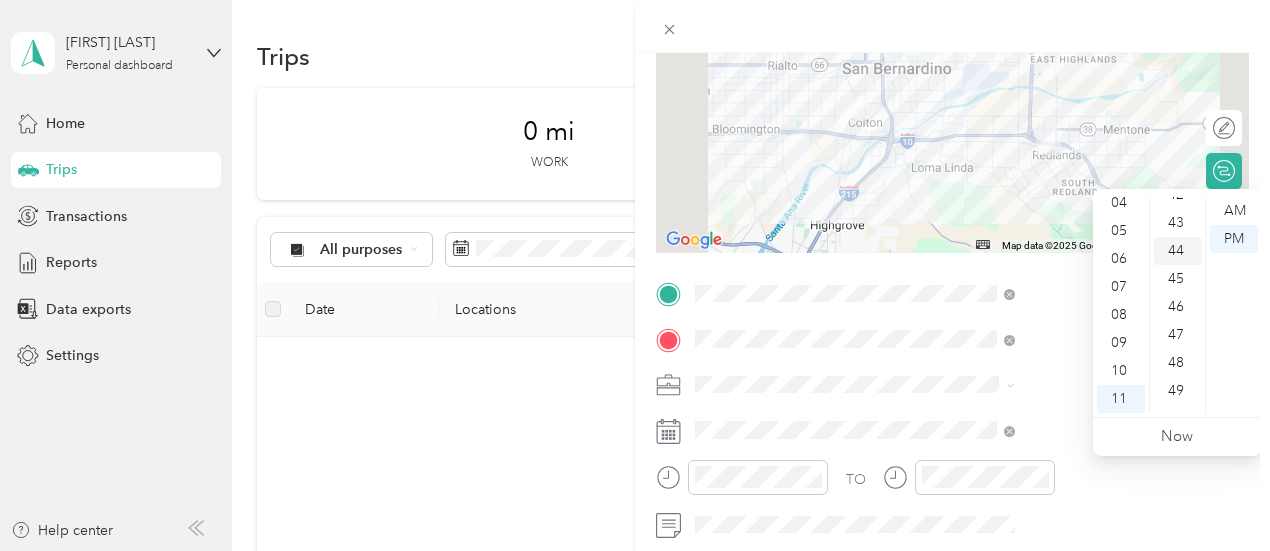 scroll, scrollTop: 792, scrollLeft: 0, axis: vertical 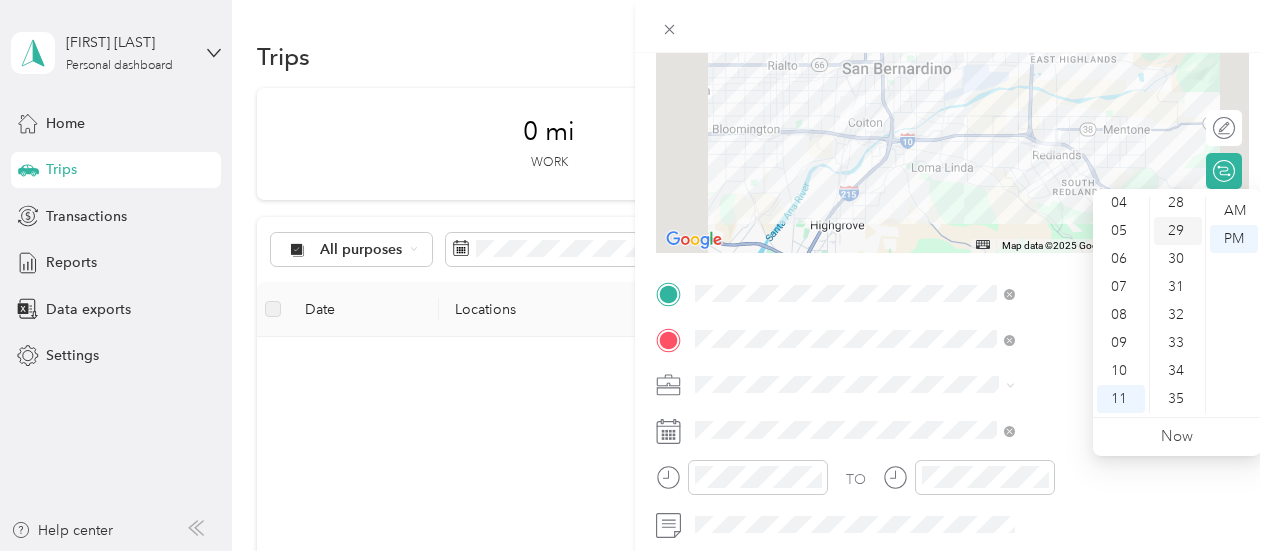 click on "29" at bounding box center (1178, 231) 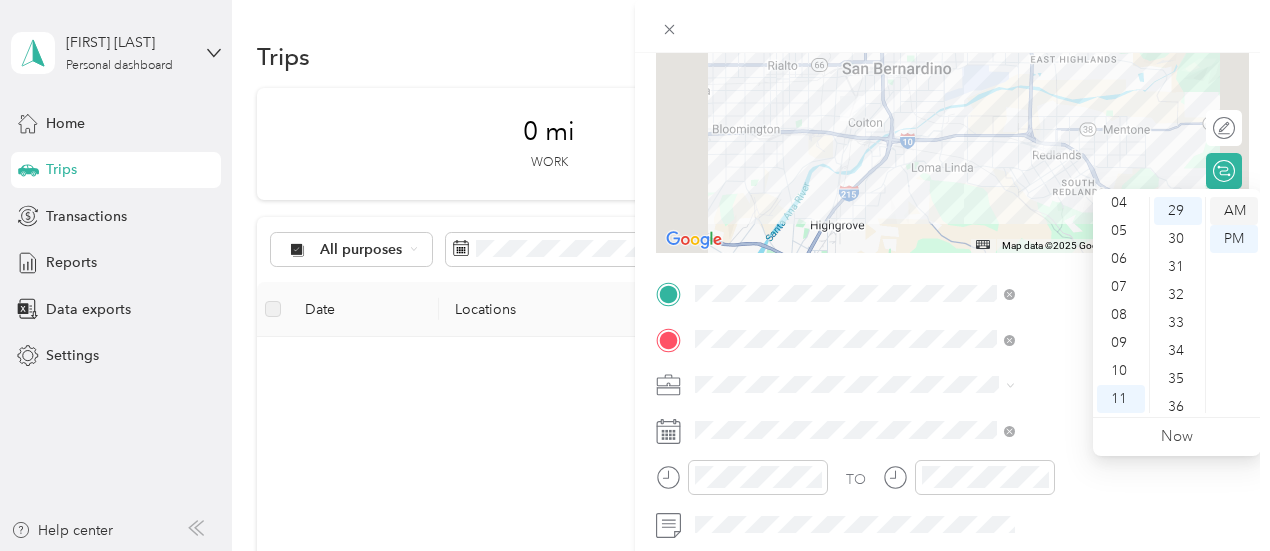 scroll, scrollTop: 812, scrollLeft: 0, axis: vertical 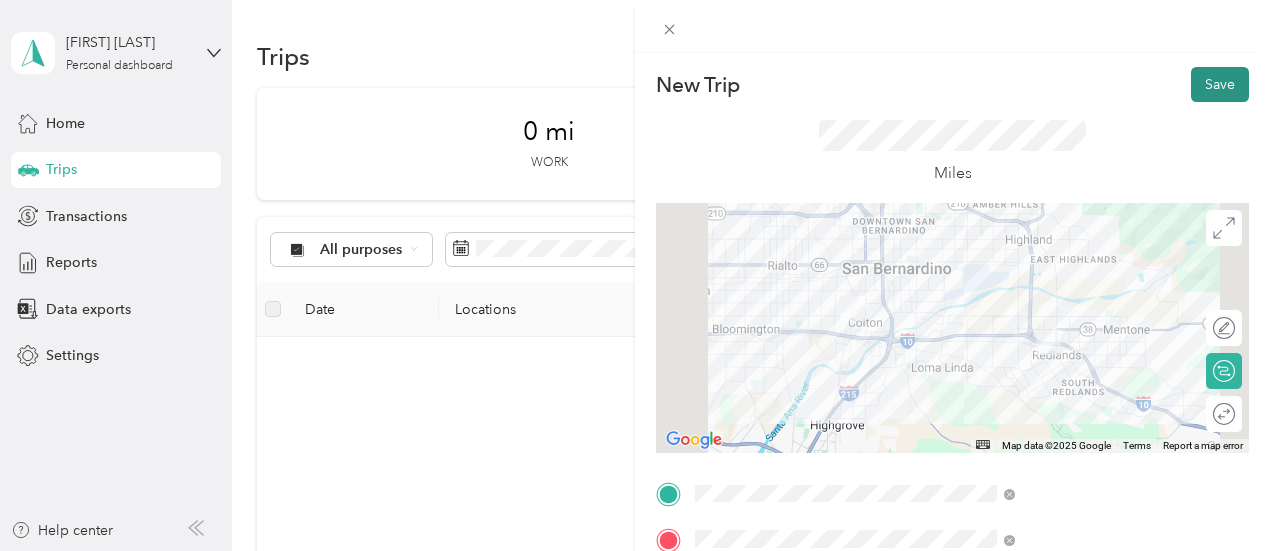 click on "Save" at bounding box center [1220, 84] 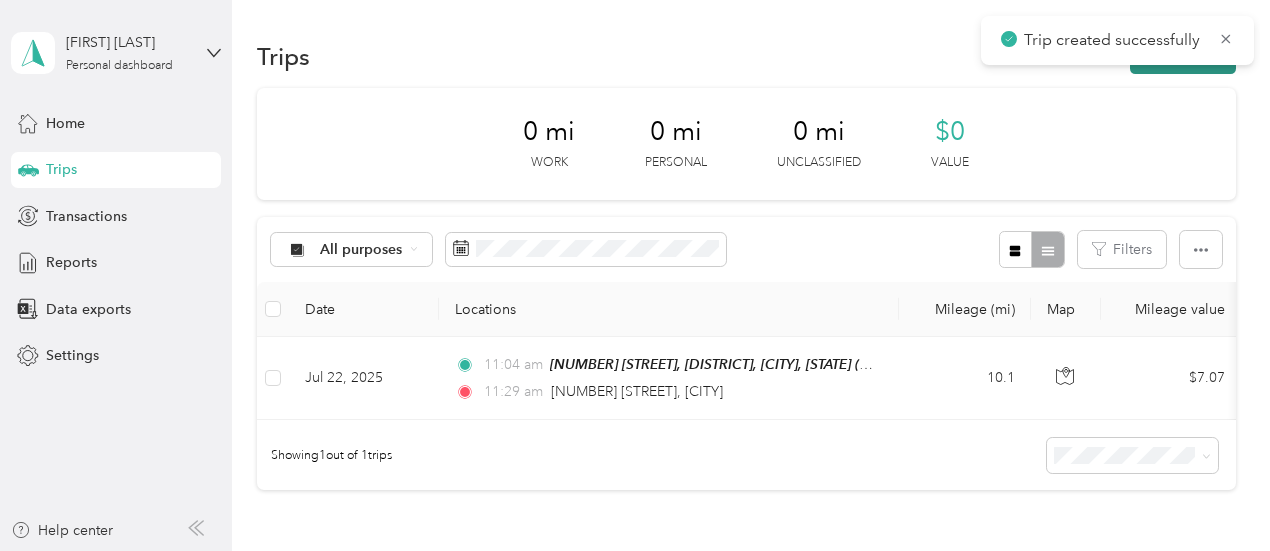 click on "New trip" at bounding box center [1183, 56] 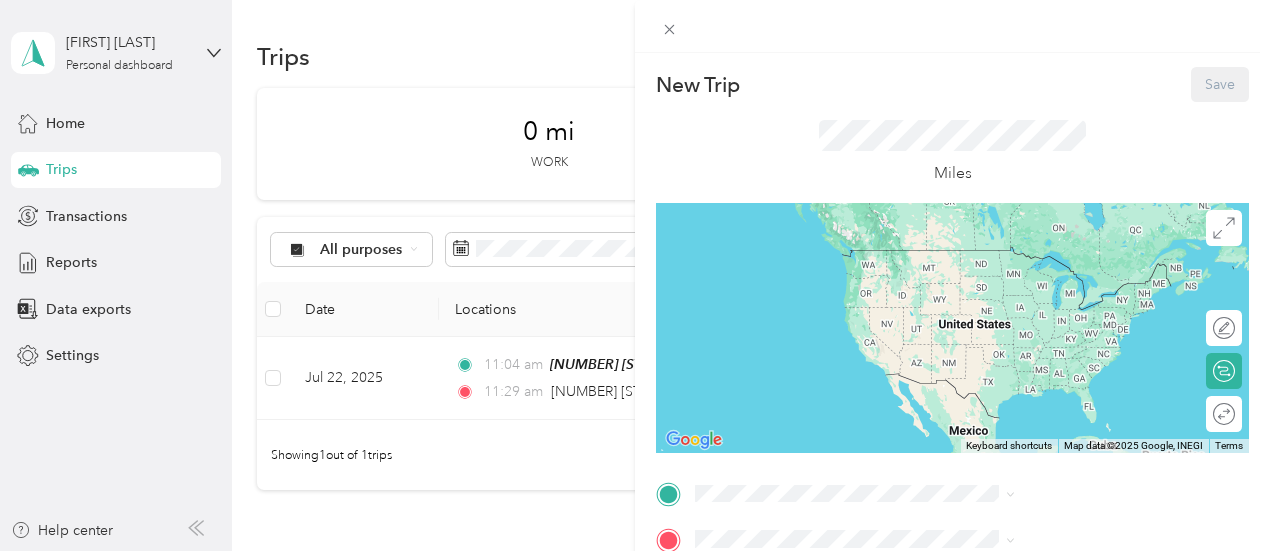 scroll, scrollTop: 228, scrollLeft: 0, axis: vertical 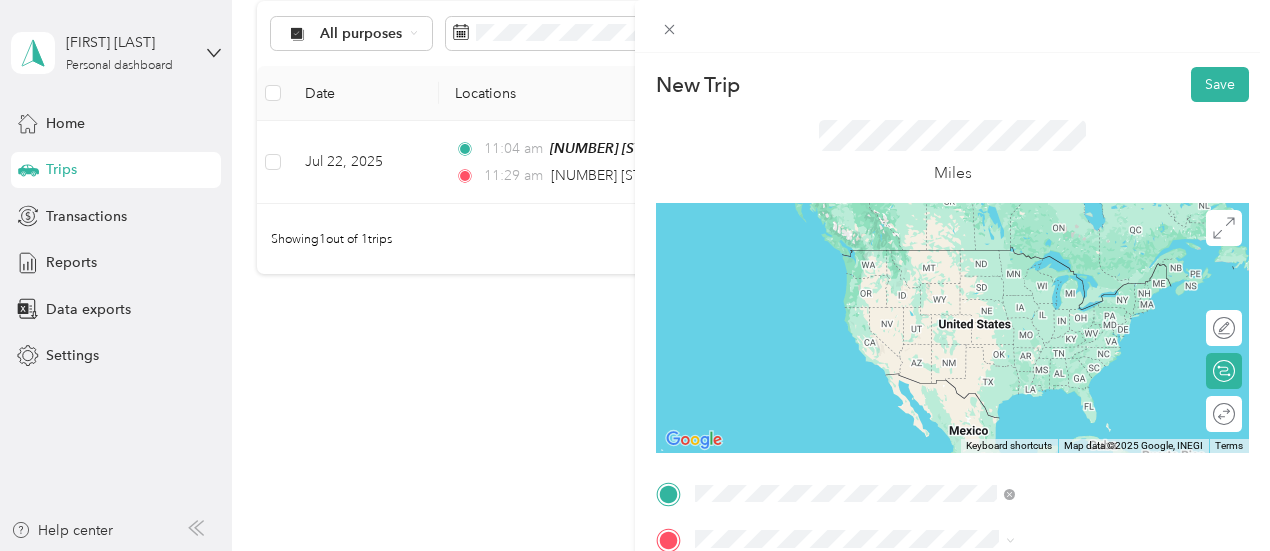 click on "[NUMBER] [STREET]
[CITY], [STATE] [POSTAL_CODE], [COUNTRY]" at bounding box center [1081, 267] 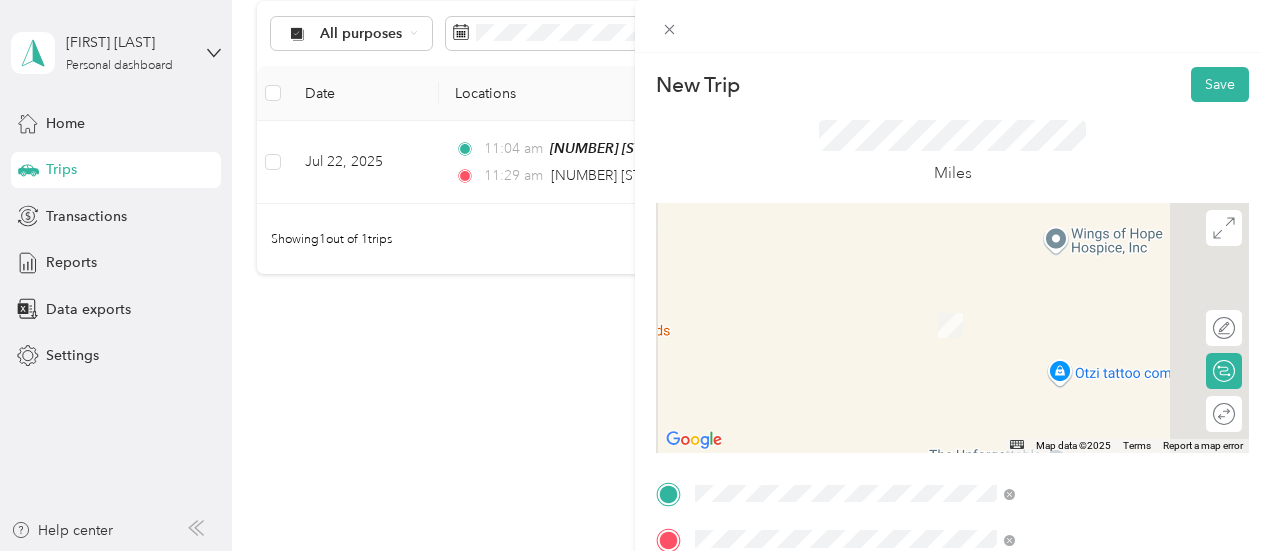 click on "[NUMBER] [STREET]
[CITY], [STATE] [POSTAL_CODE], [COUNTRY]" at bounding box center [1081, 313] 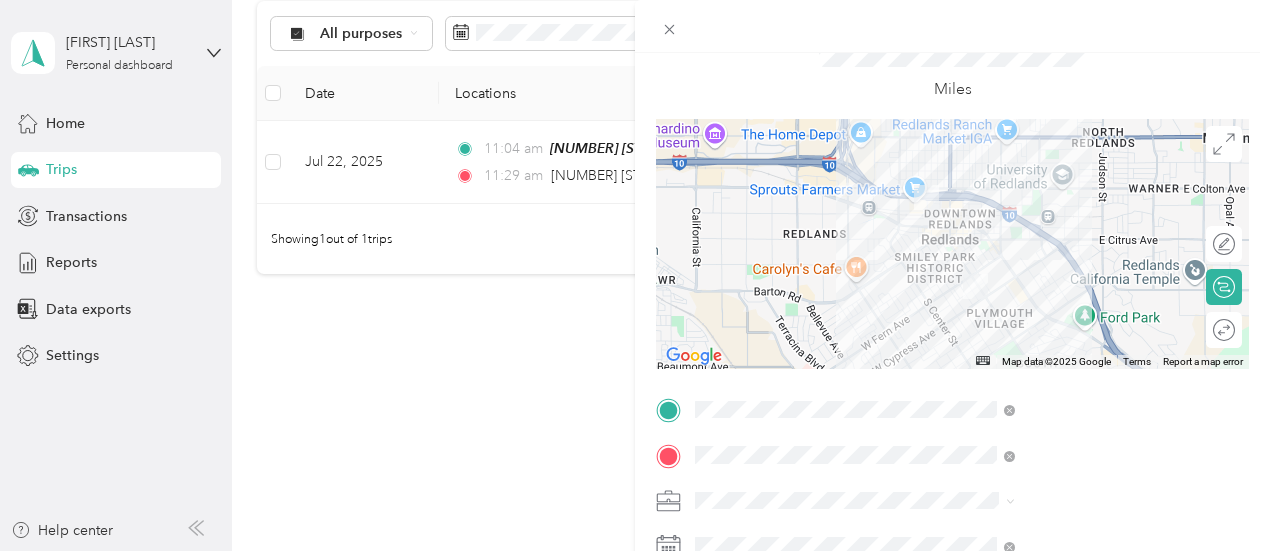 scroll, scrollTop: 300, scrollLeft: 0, axis: vertical 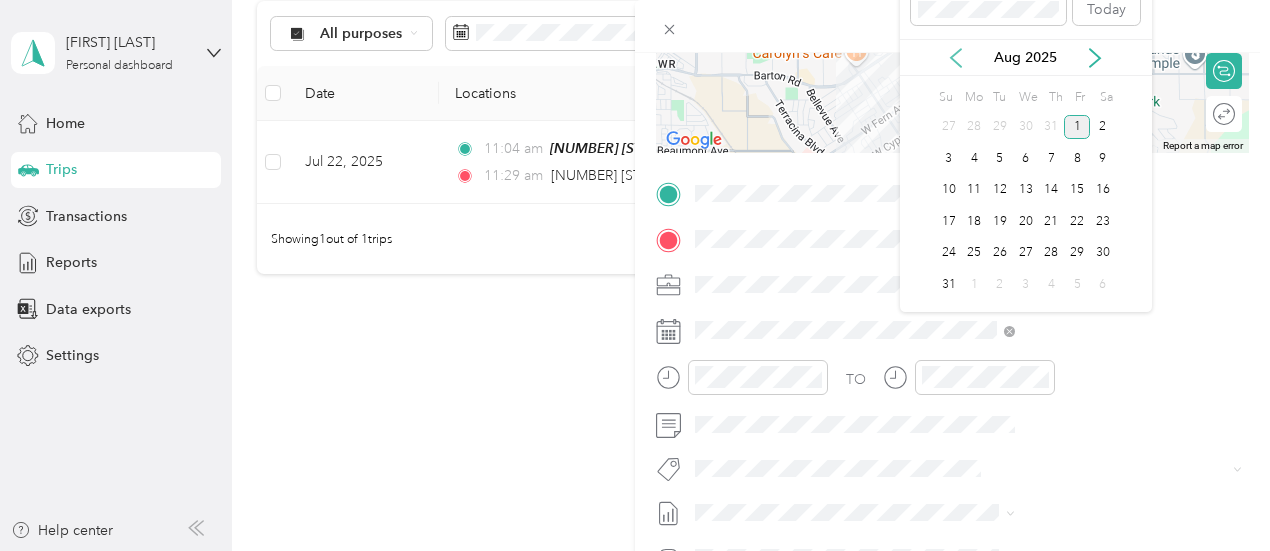 click 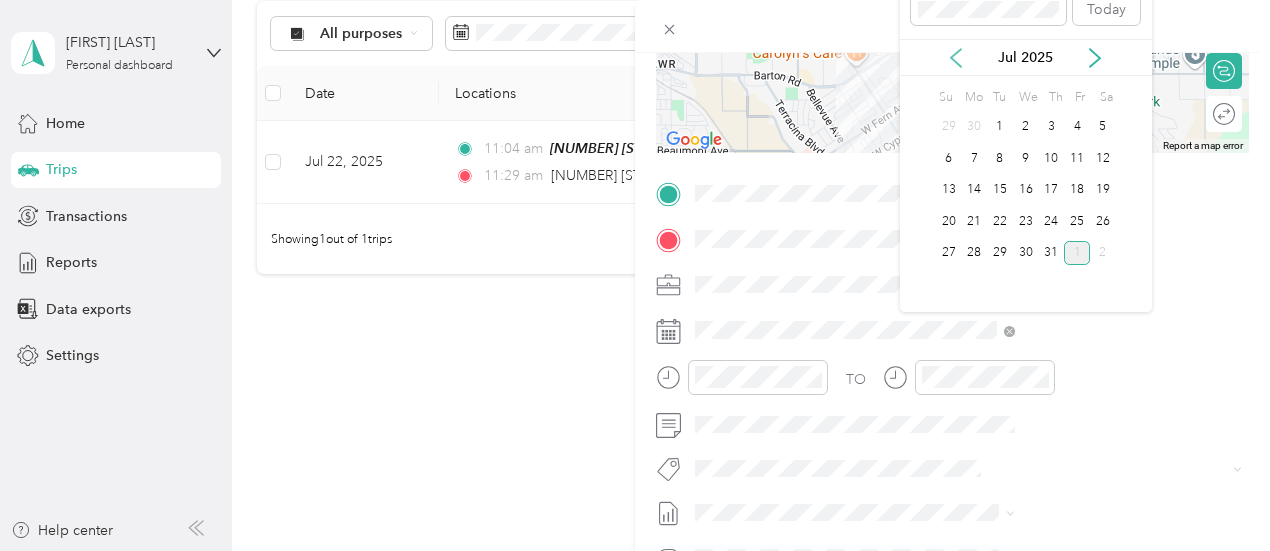 click 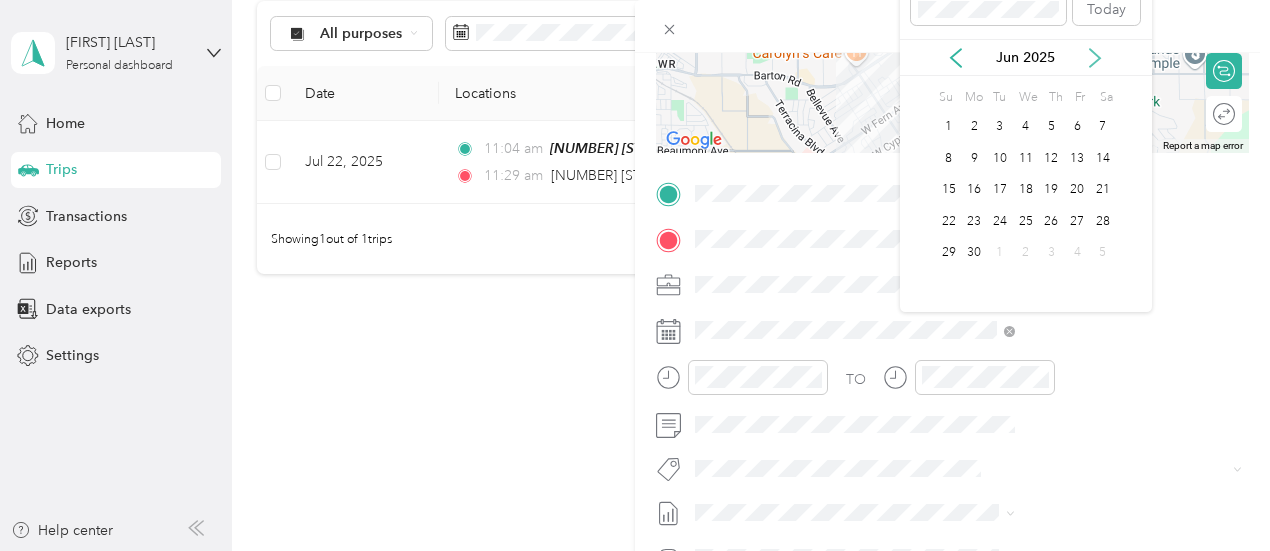 click 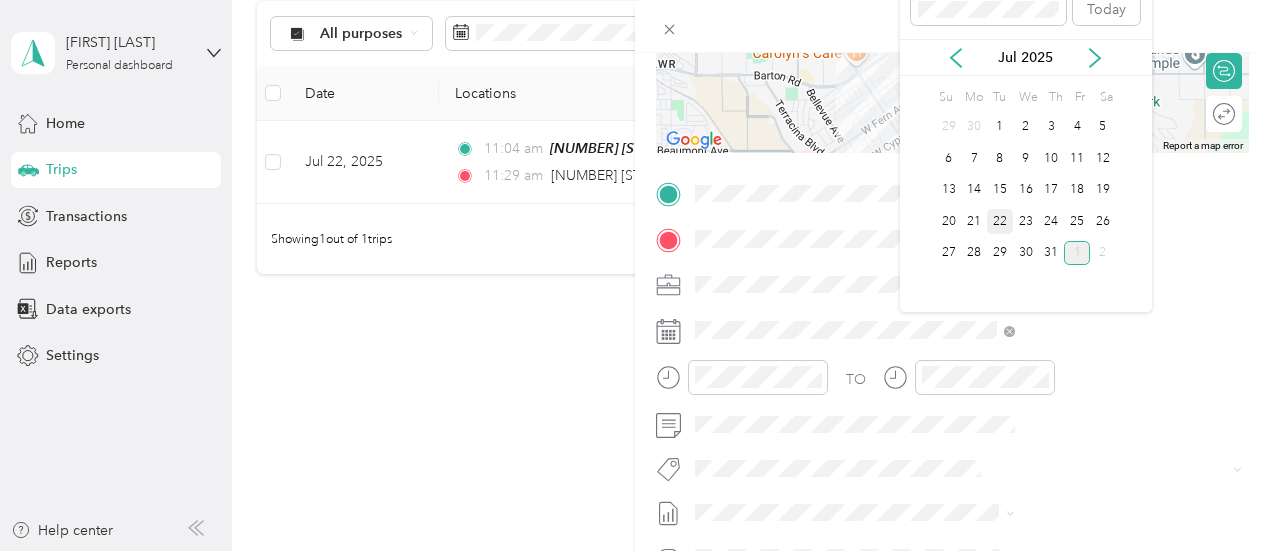 click on "22" at bounding box center (1000, 221) 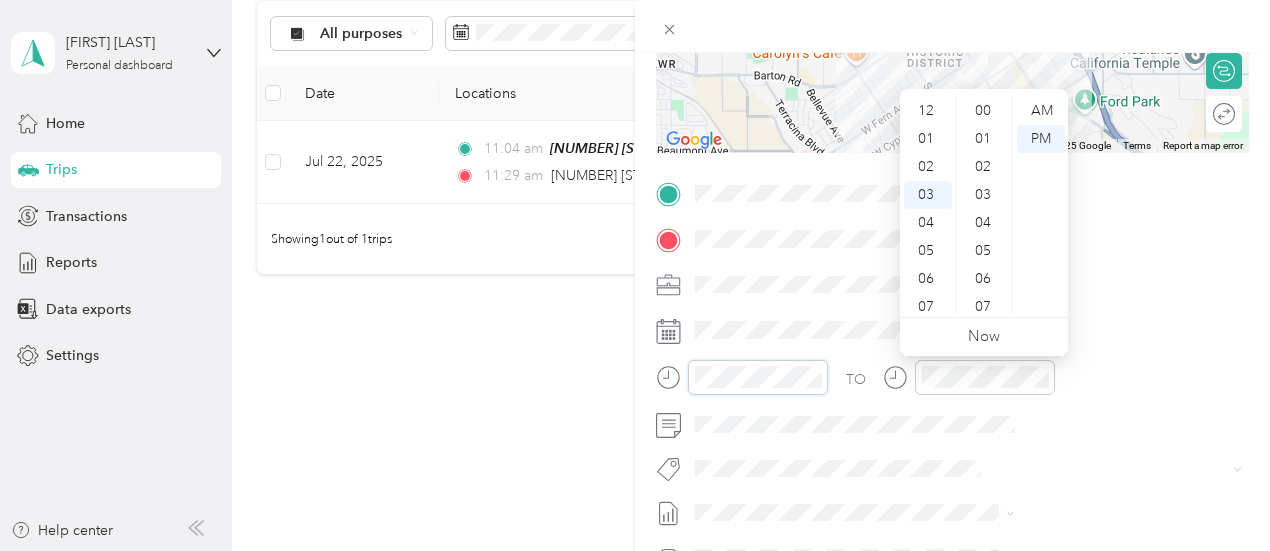 scroll, scrollTop: 84, scrollLeft: 0, axis: vertical 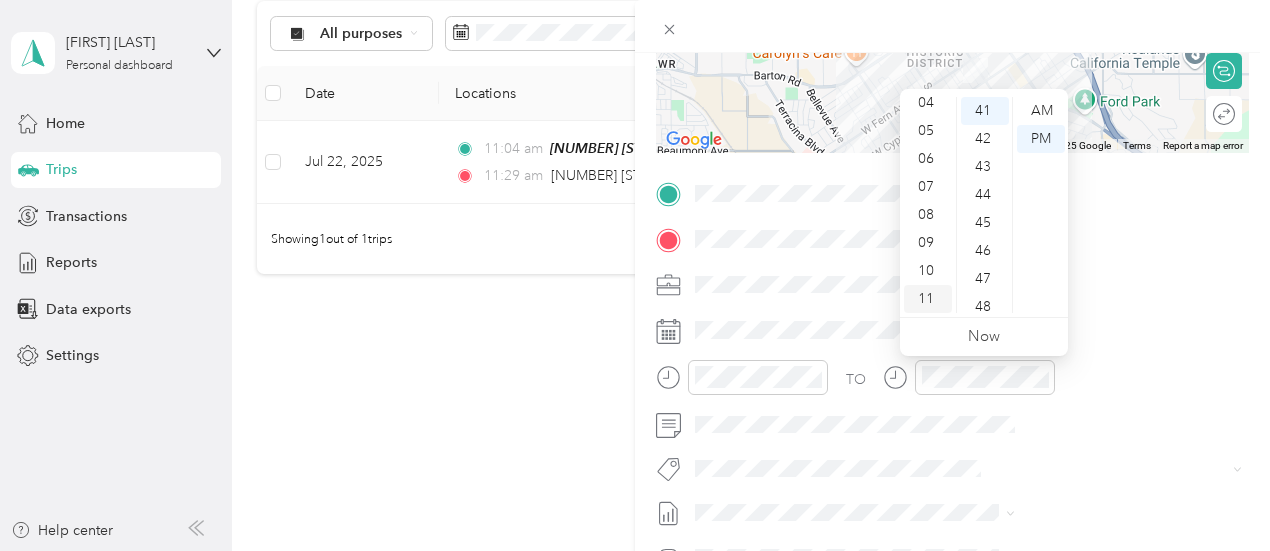 click on "11" at bounding box center [928, 299] 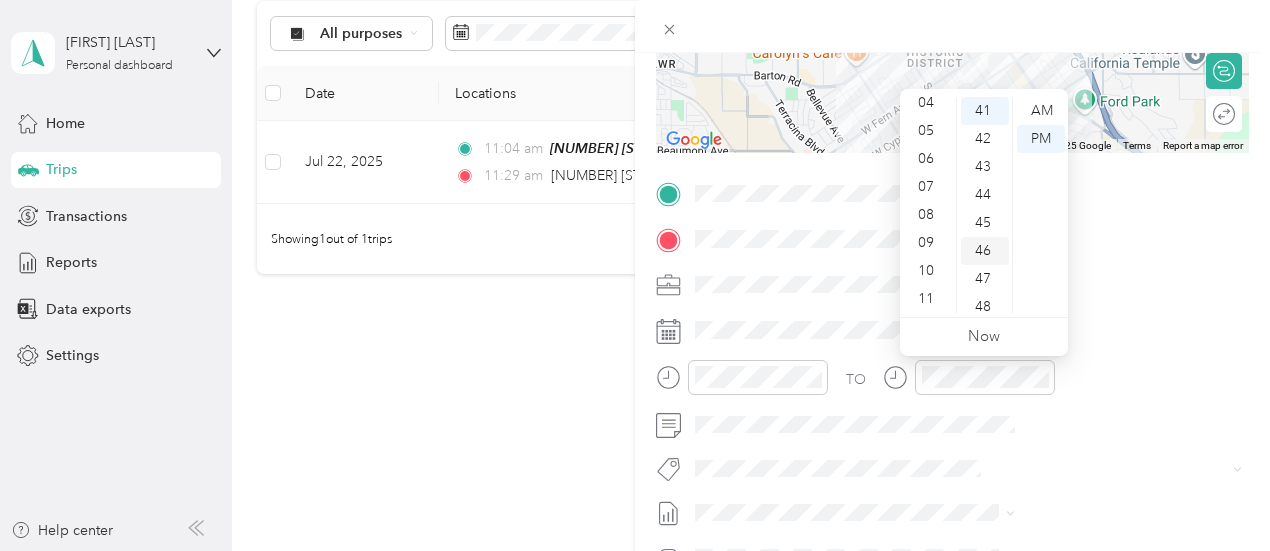 scroll, scrollTop: 84, scrollLeft: 0, axis: vertical 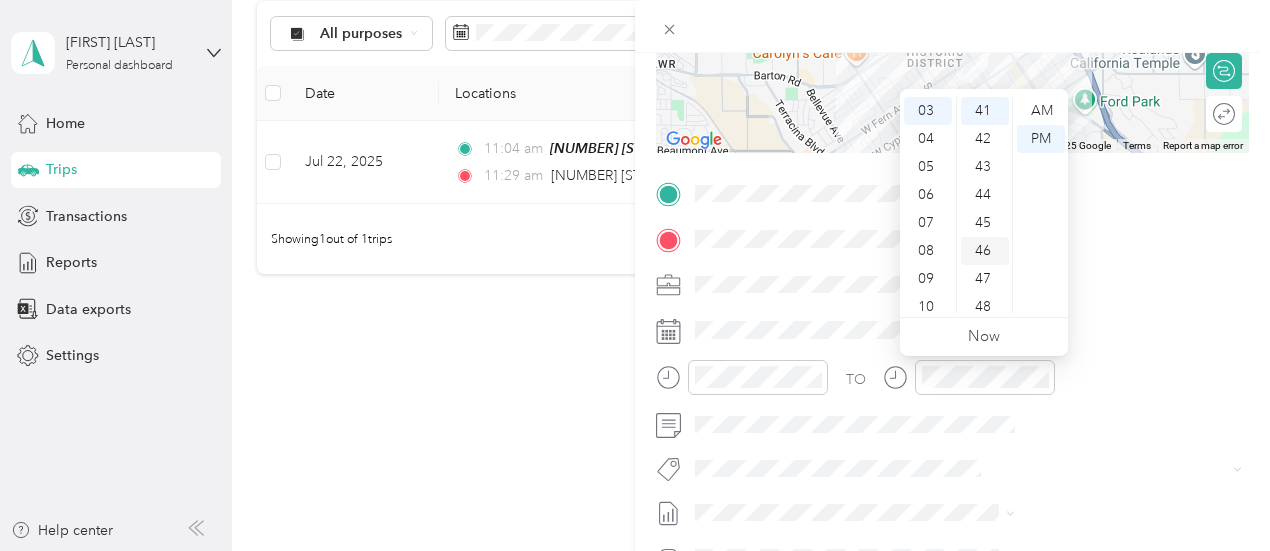 click on "46" at bounding box center (985, 251) 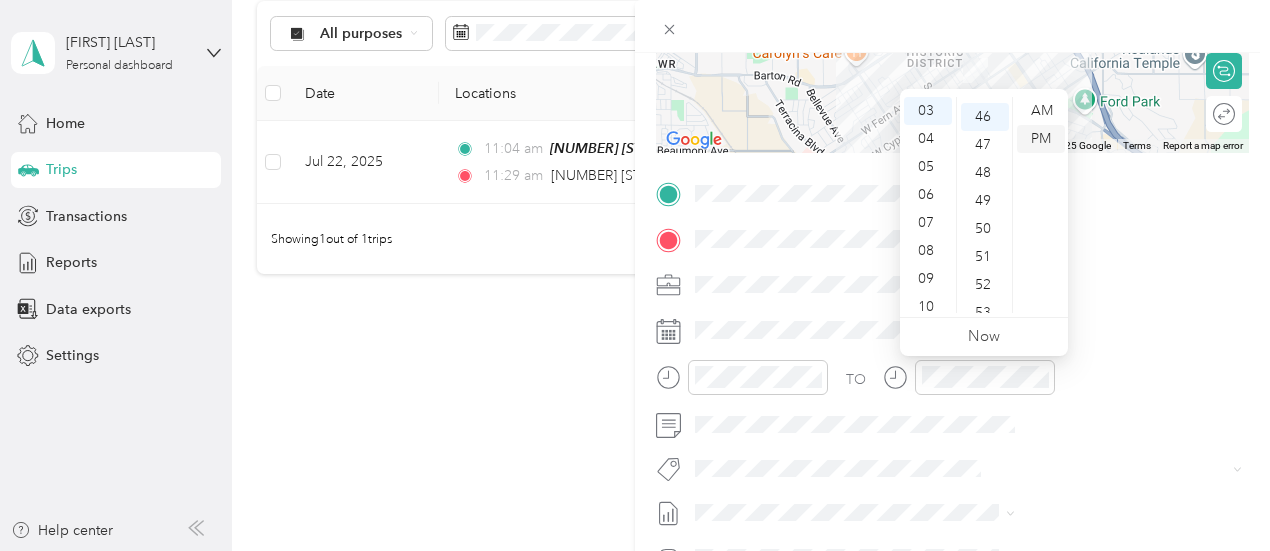 scroll, scrollTop: 1288, scrollLeft: 0, axis: vertical 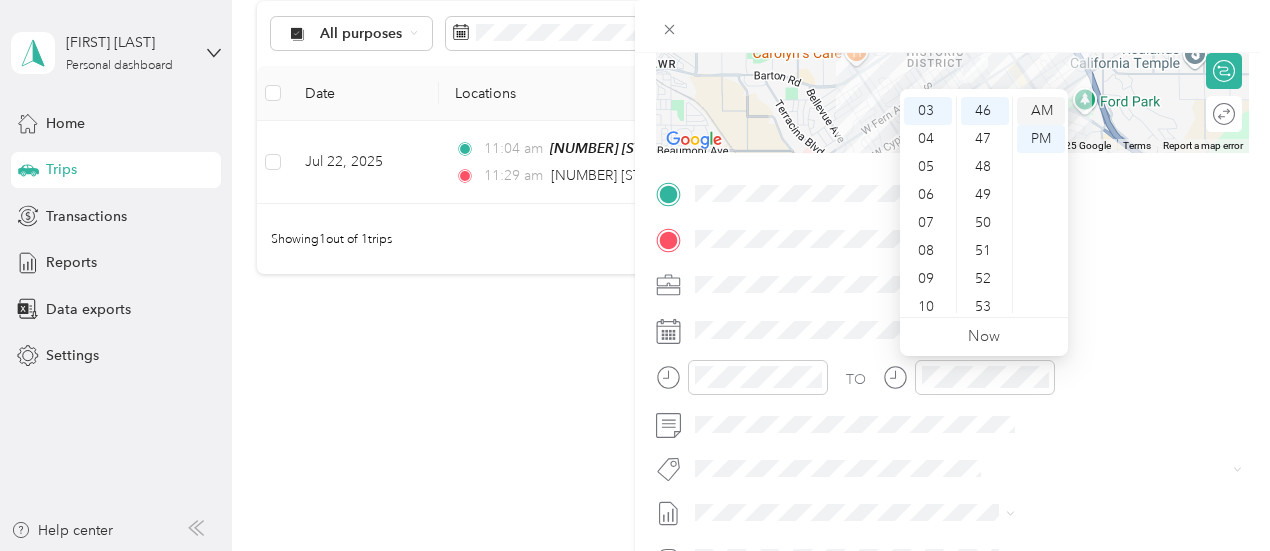 click on "AM" at bounding box center (1041, 111) 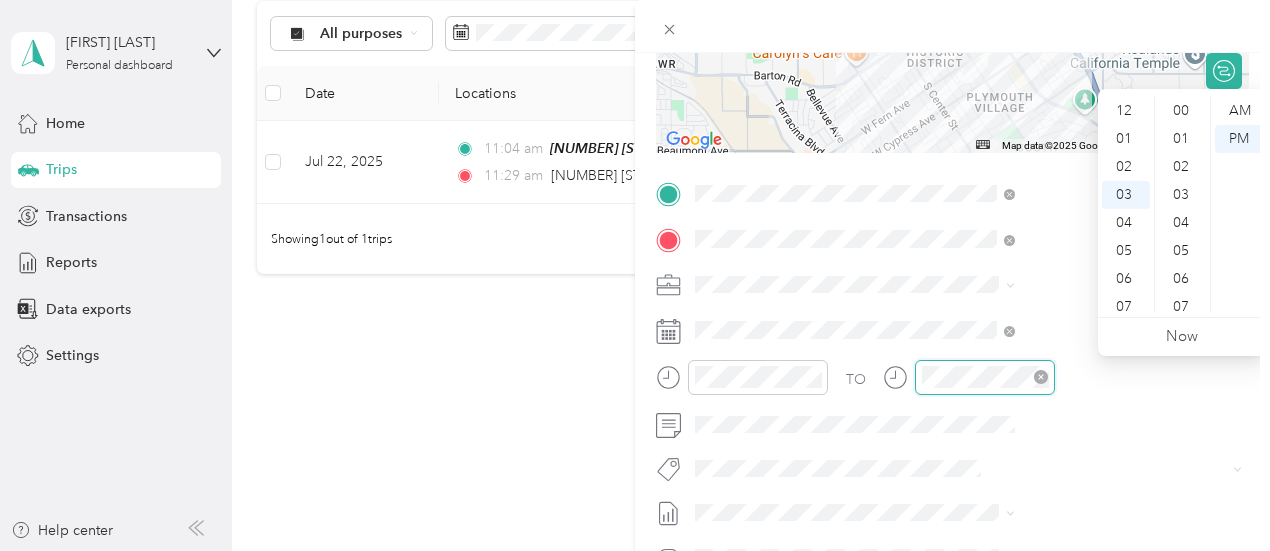 scroll, scrollTop: 84, scrollLeft: 0, axis: vertical 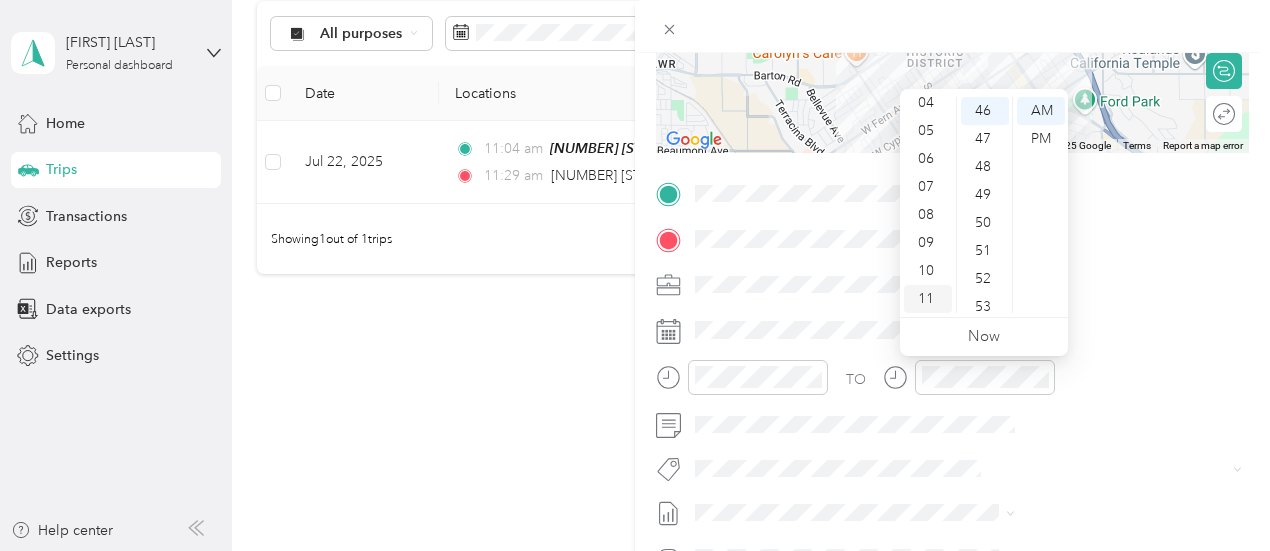 click on "11" at bounding box center (928, 299) 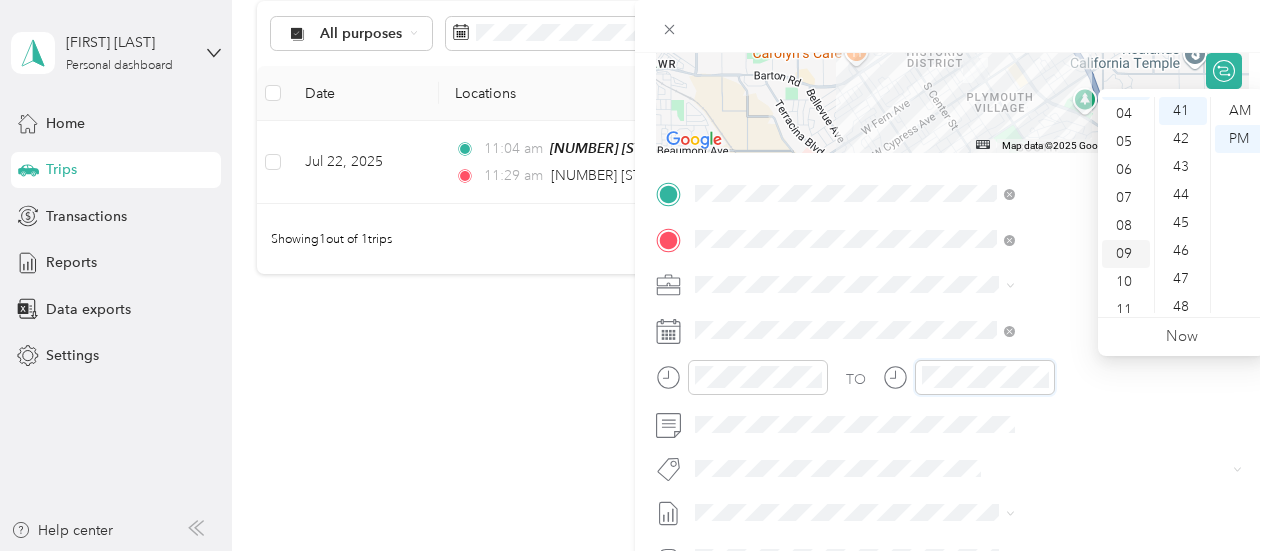 scroll, scrollTop: 120, scrollLeft: 0, axis: vertical 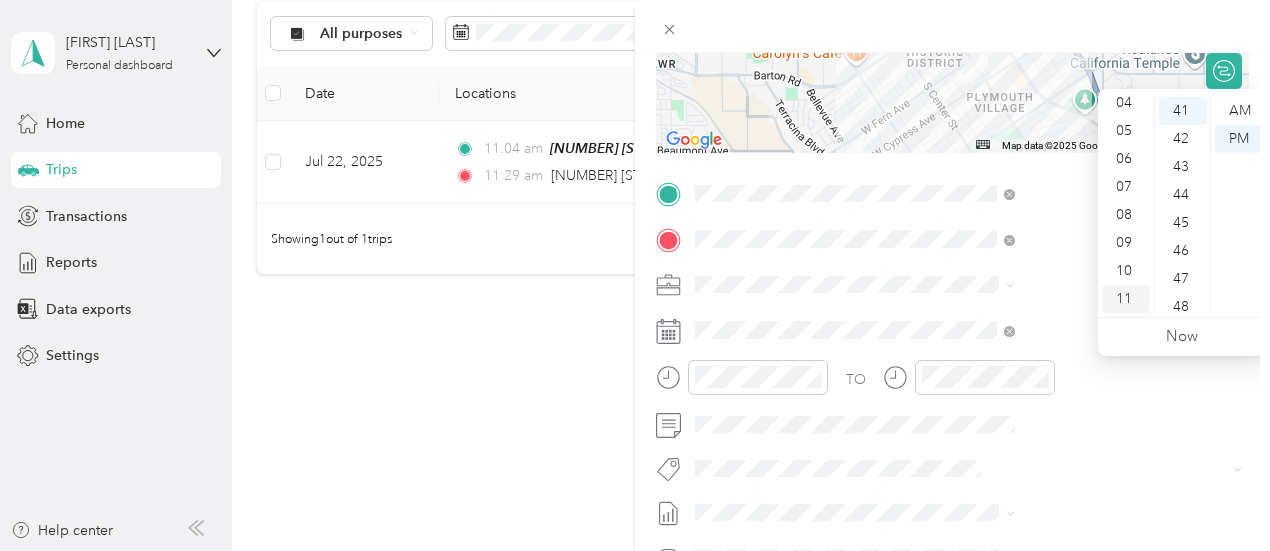 click on "11" at bounding box center (1126, 299) 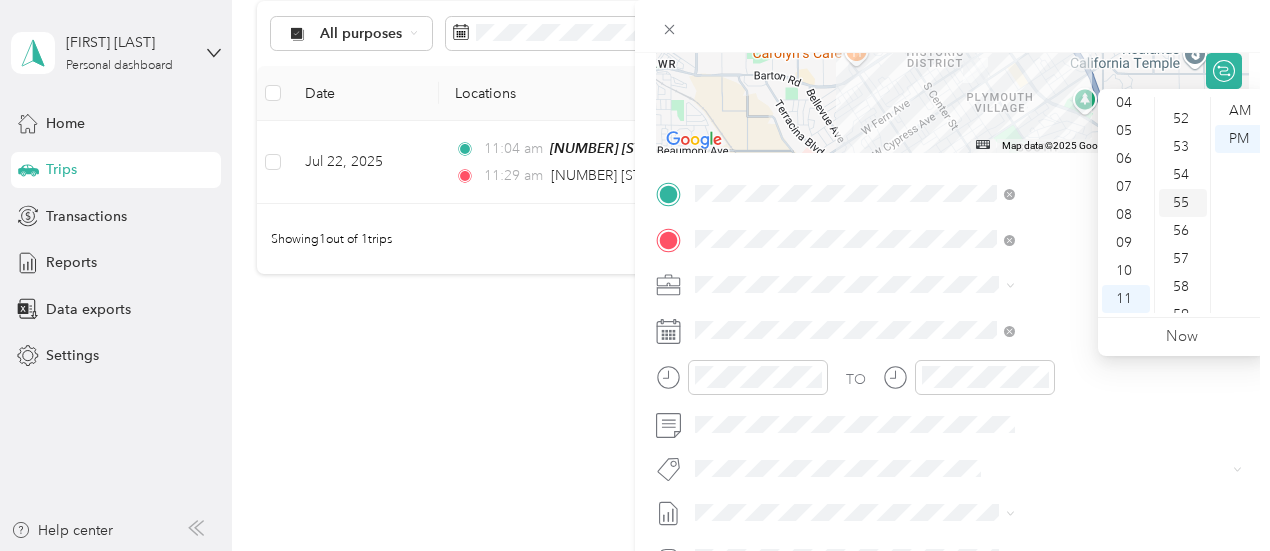 scroll, scrollTop: 1348, scrollLeft: 0, axis: vertical 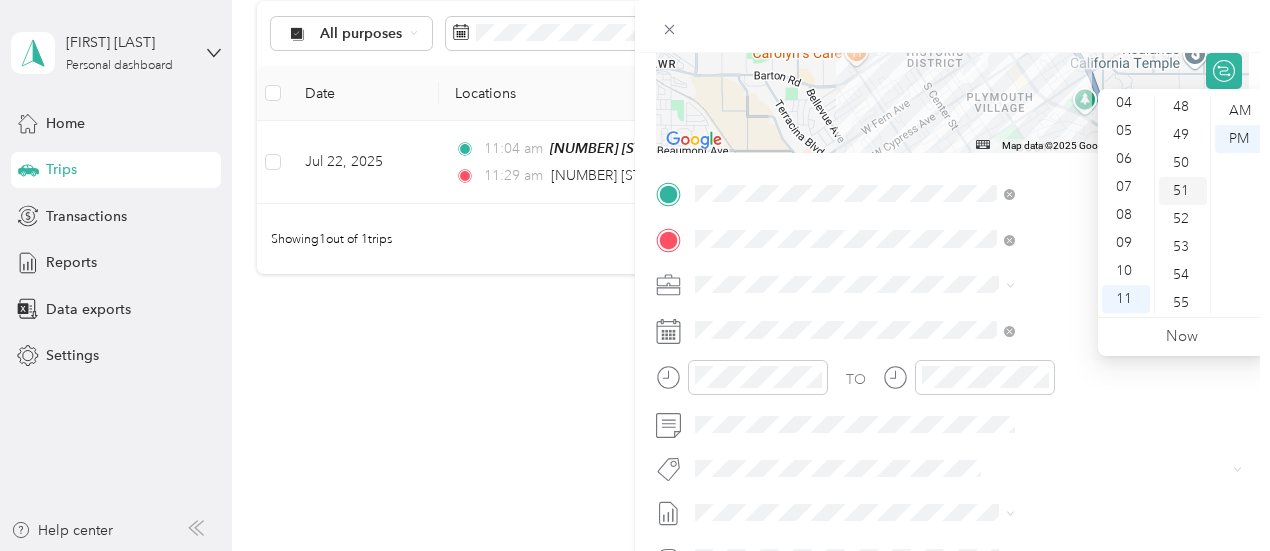 click on "51" at bounding box center (1183, 191) 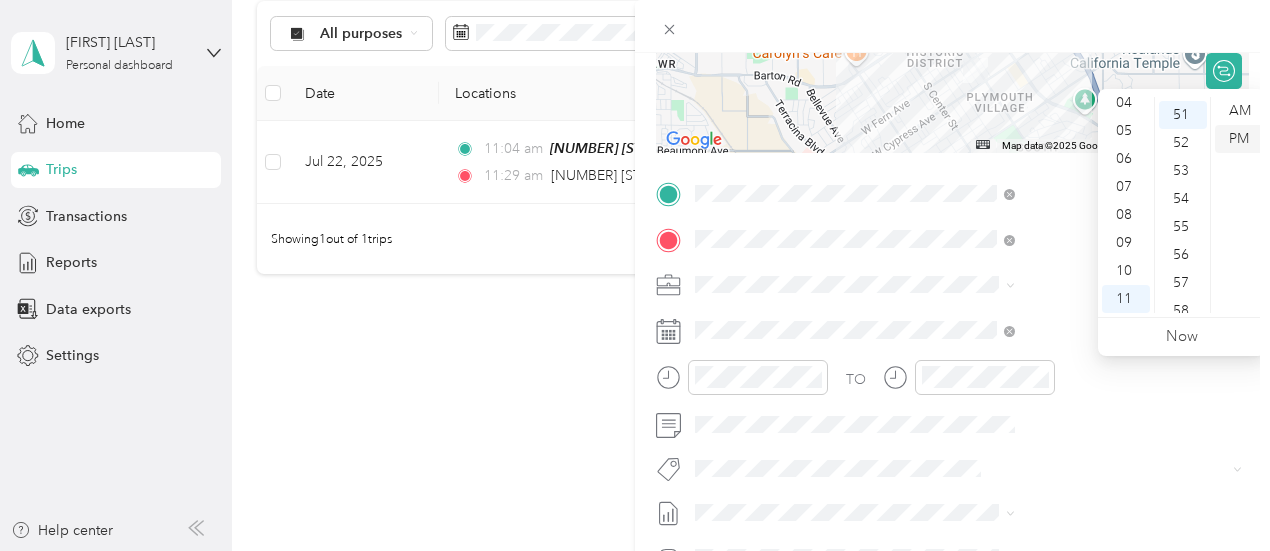scroll, scrollTop: 1428, scrollLeft: 0, axis: vertical 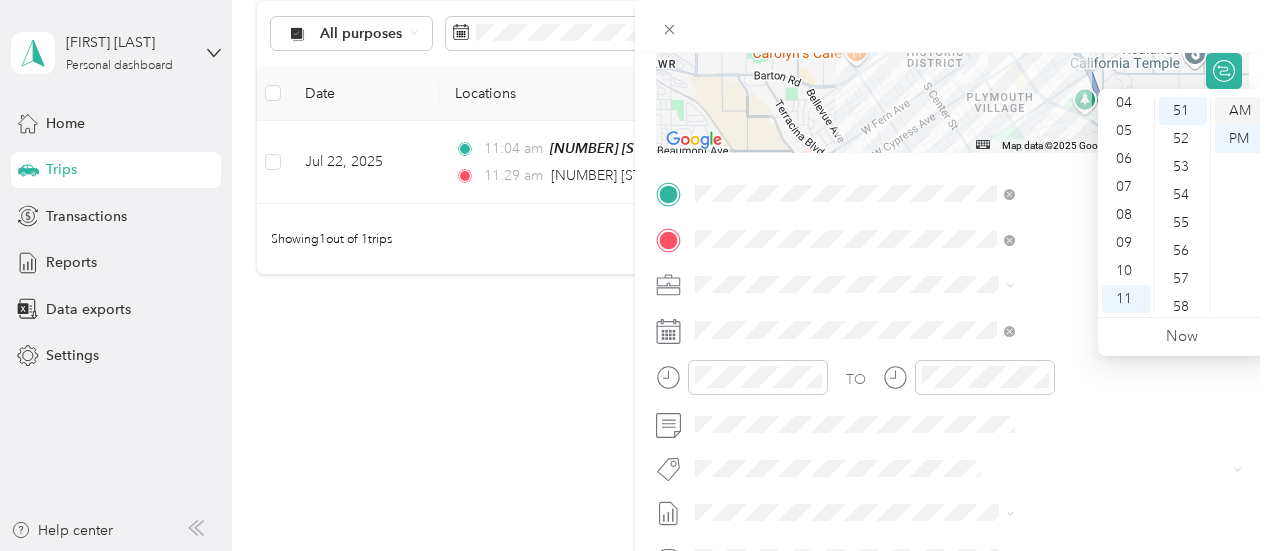 click on "AM" at bounding box center (1239, 111) 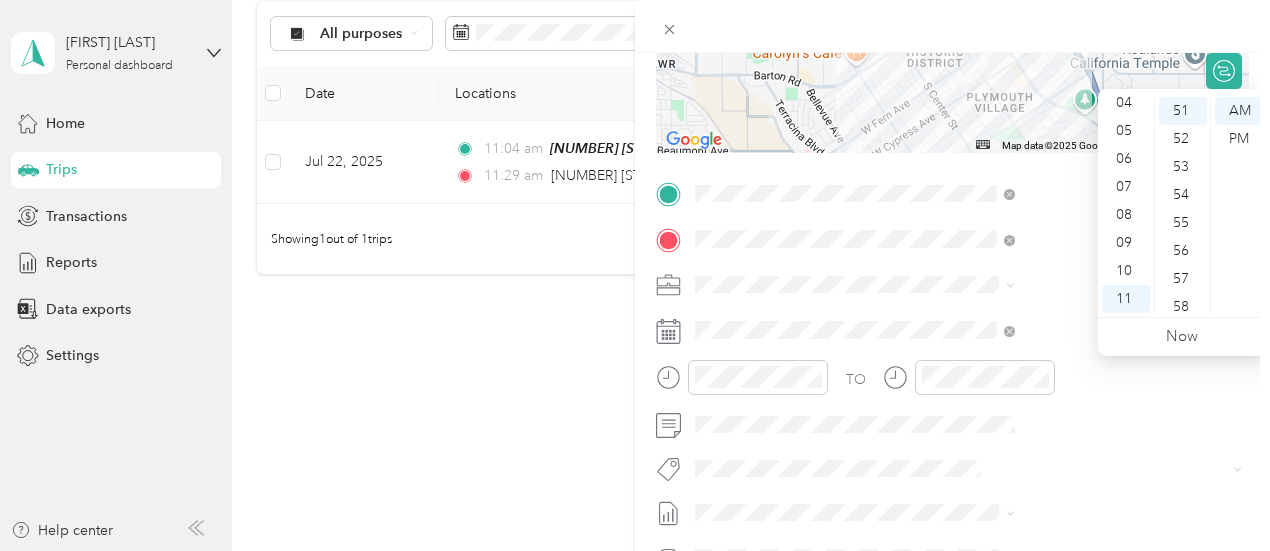 click at bounding box center [968, 285] 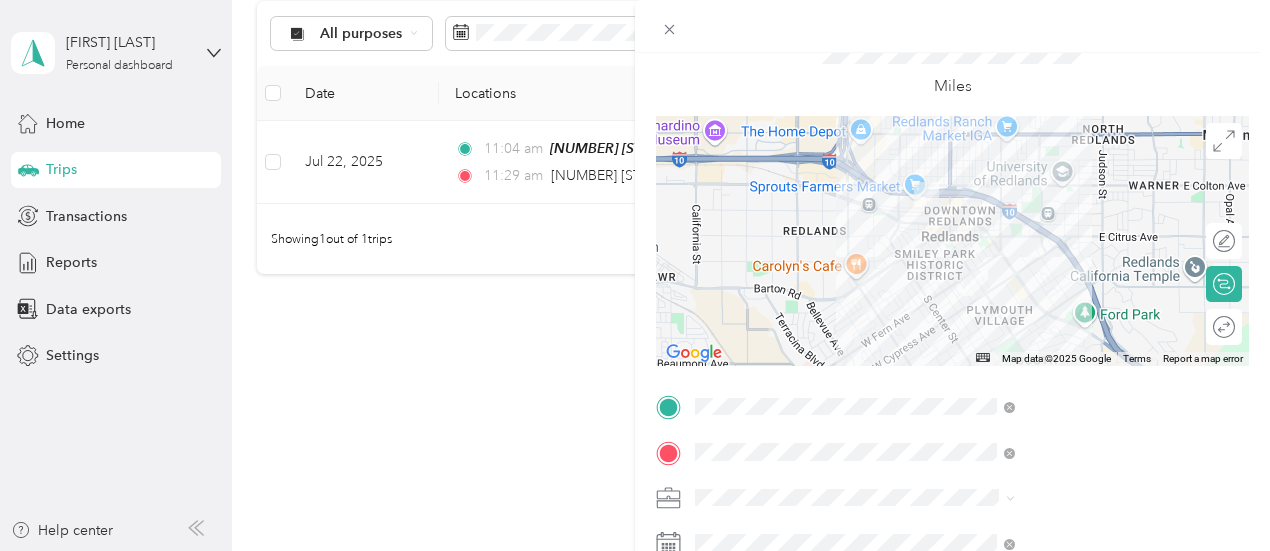 scroll, scrollTop: 0, scrollLeft: 0, axis: both 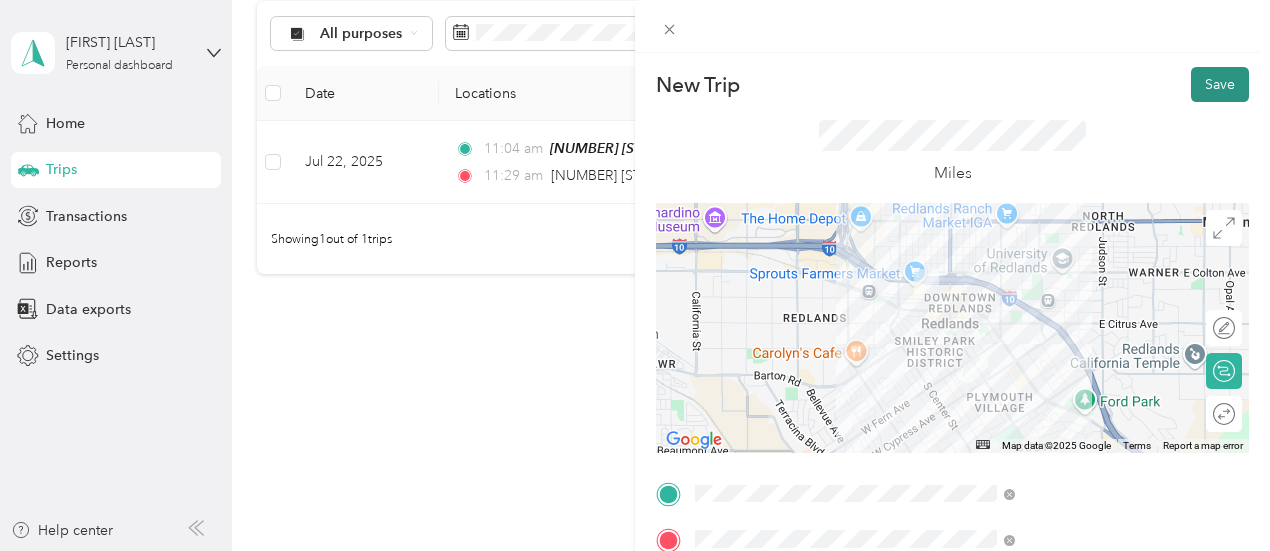 click on "Save" at bounding box center [1220, 84] 